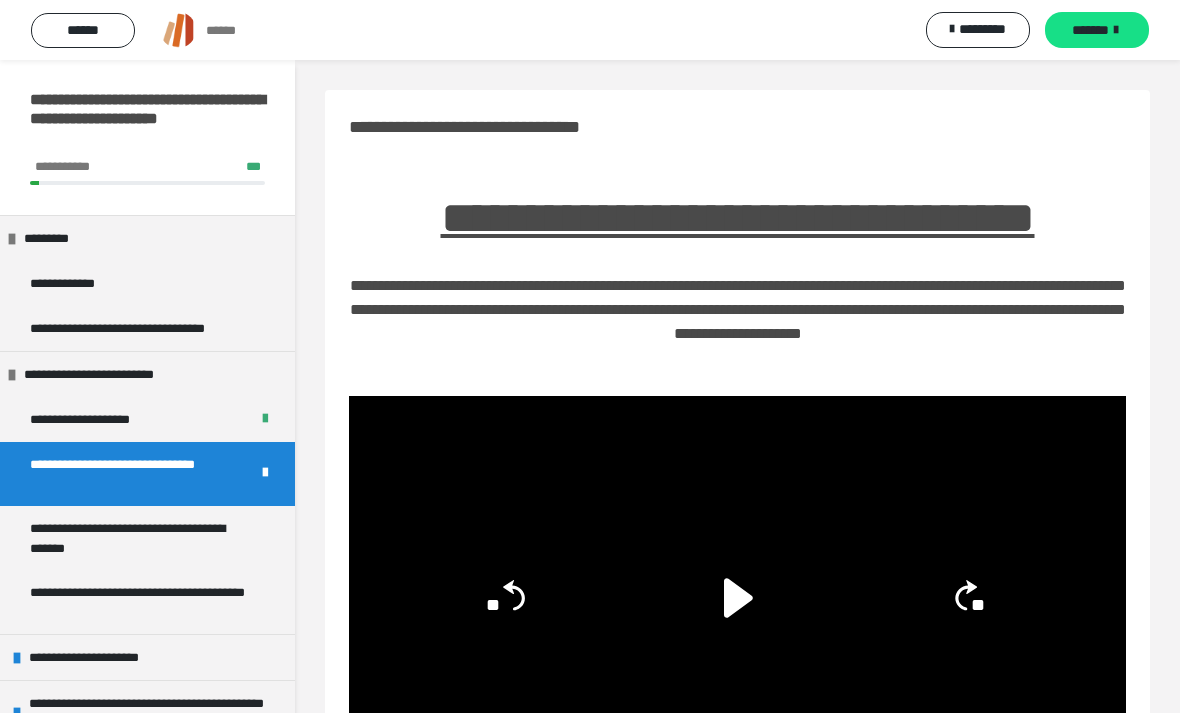 scroll, scrollTop: 4029, scrollLeft: 0, axis: vertical 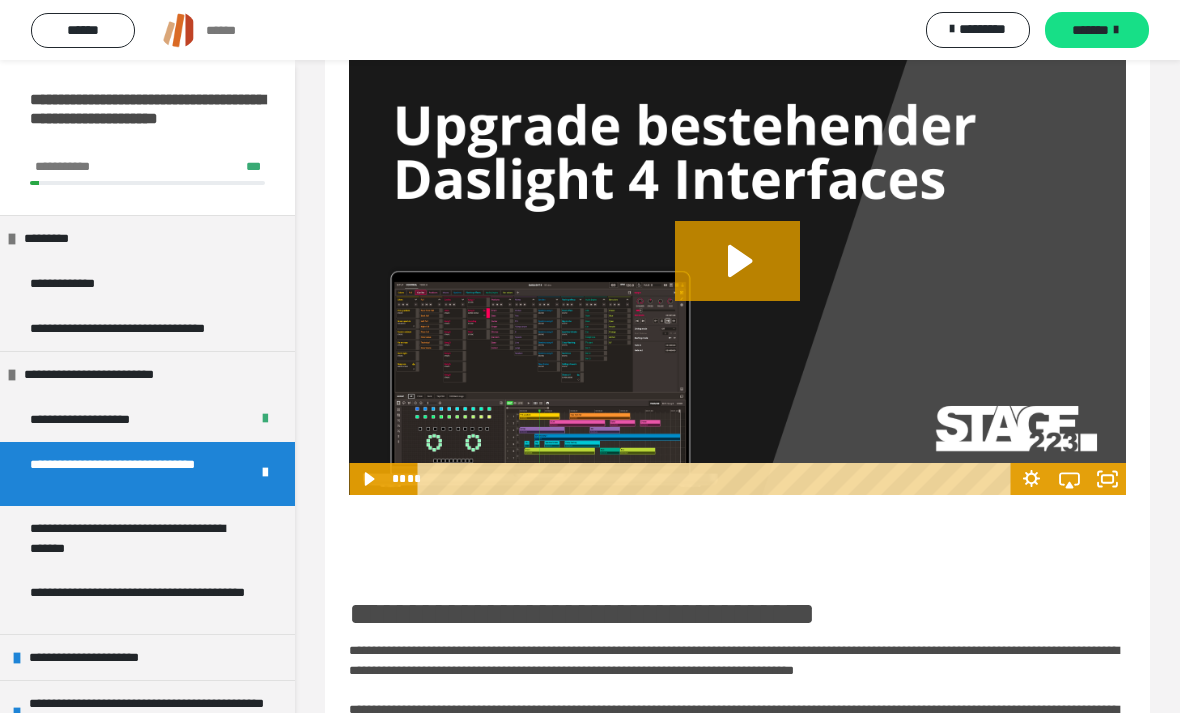 click on "**********" at bounding box center (139, 538) 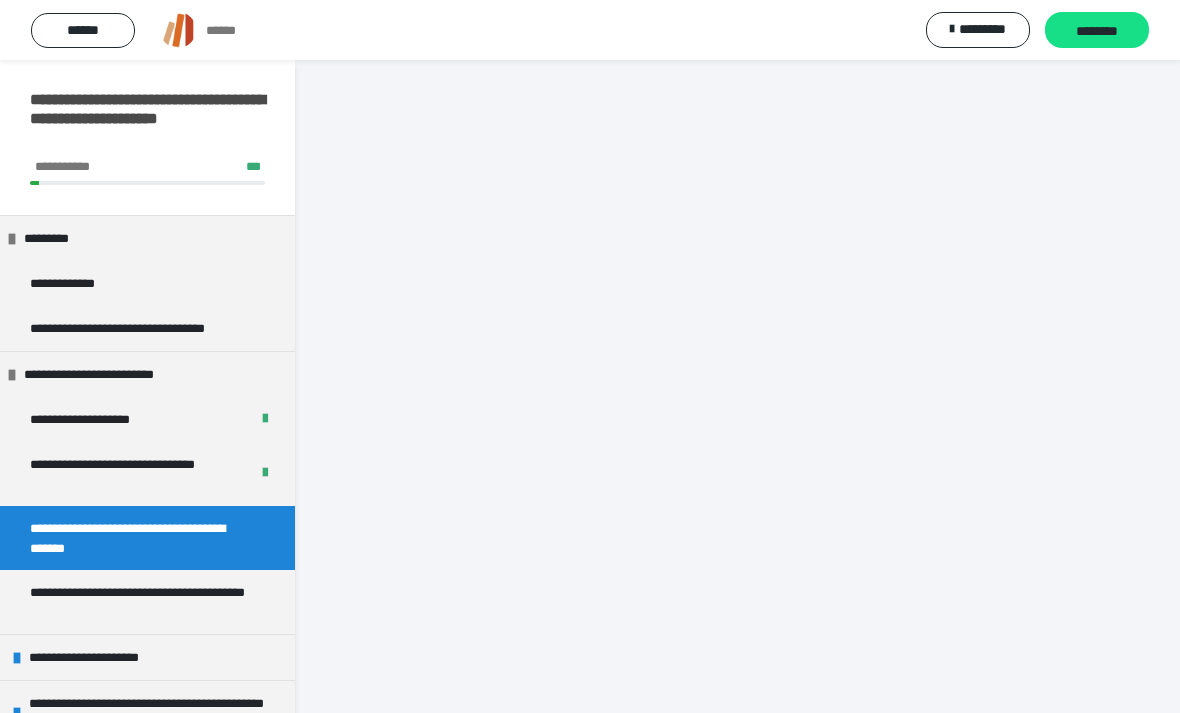 scroll, scrollTop: 277, scrollLeft: 0, axis: vertical 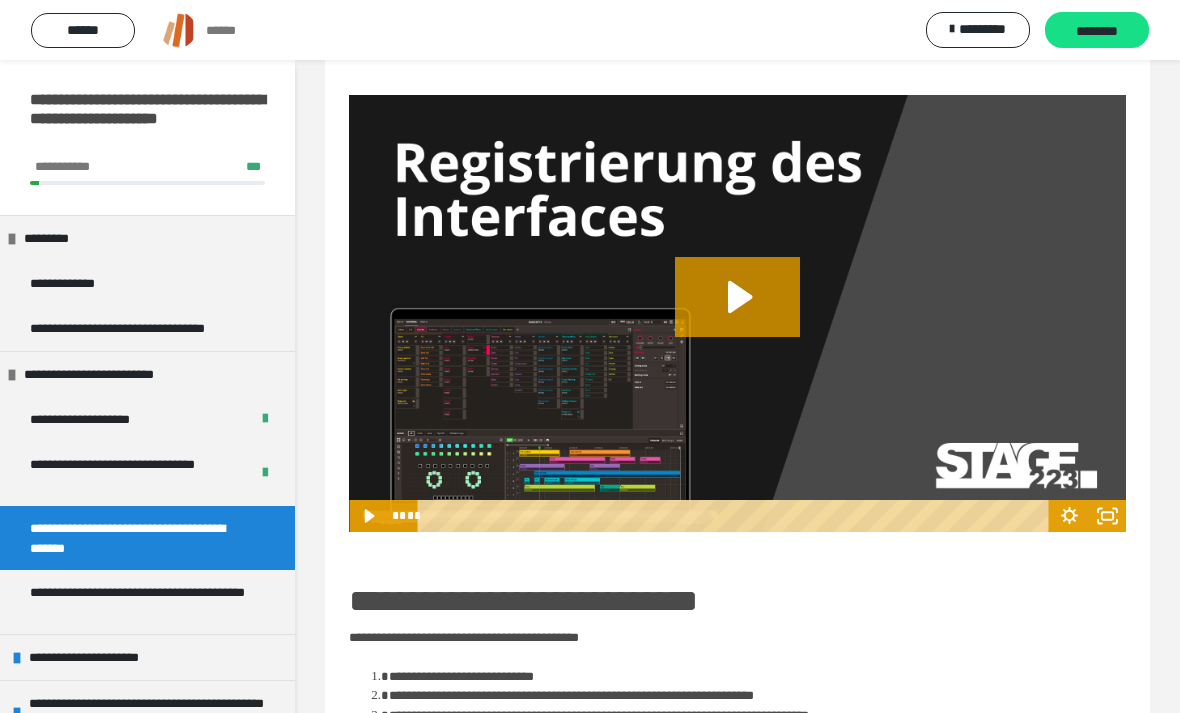 click 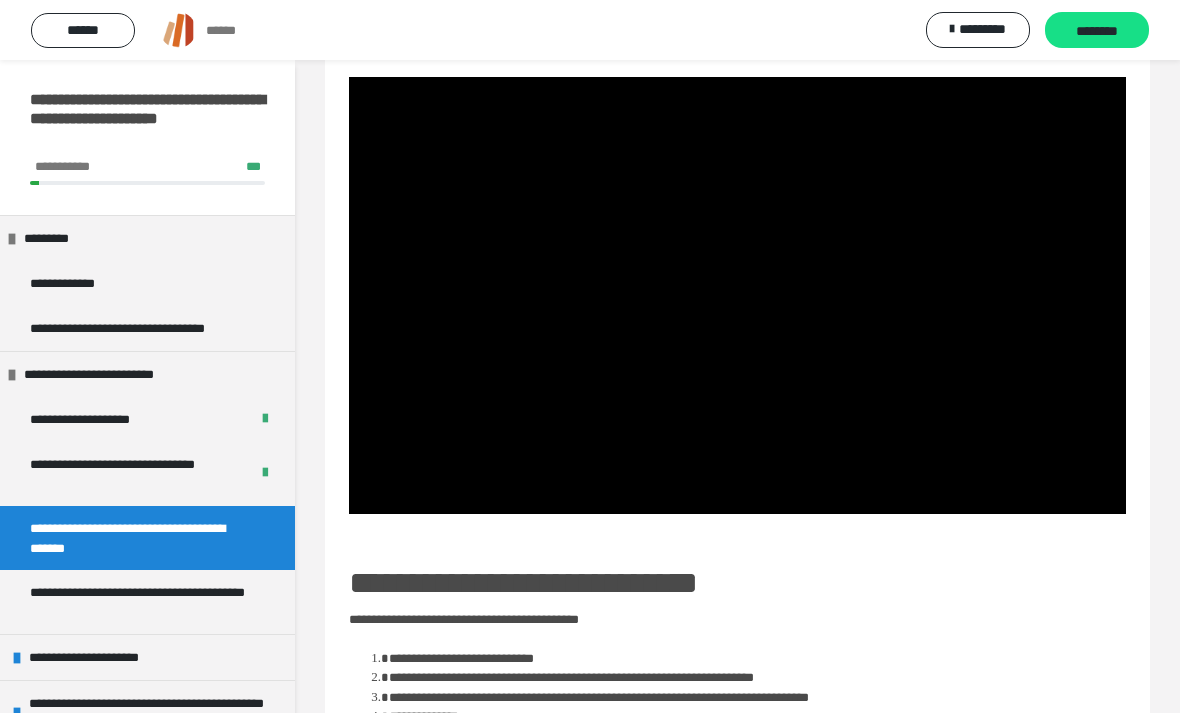 scroll, scrollTop: 263, scrollLeft: 0, axis: vertical 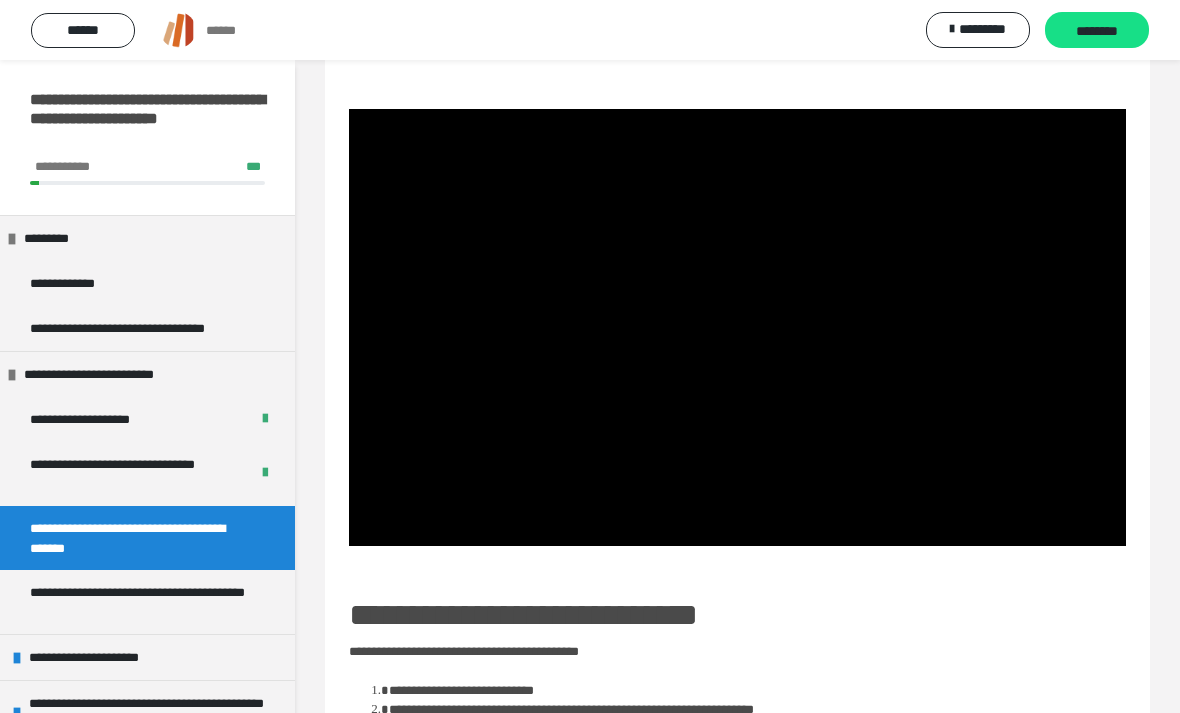 click at bounding box center (737, 327) 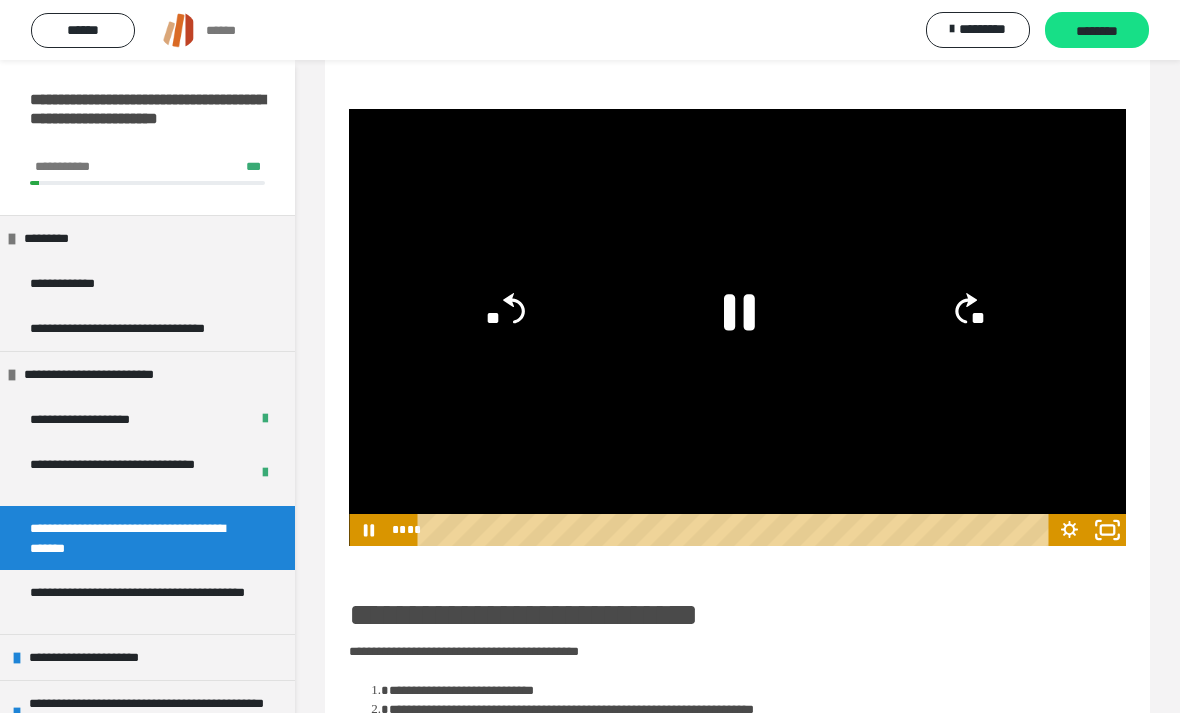 click 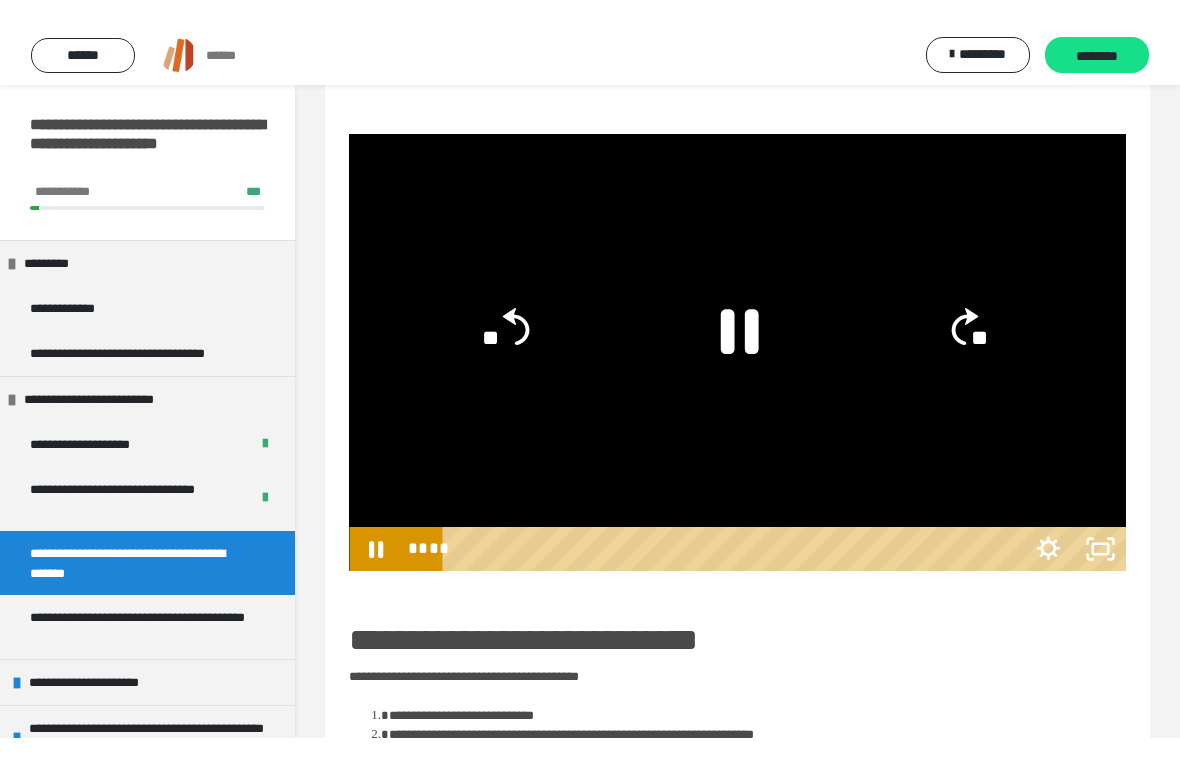 scroll, scrollTop: 24, scrollLeft: 0, axis: vertical 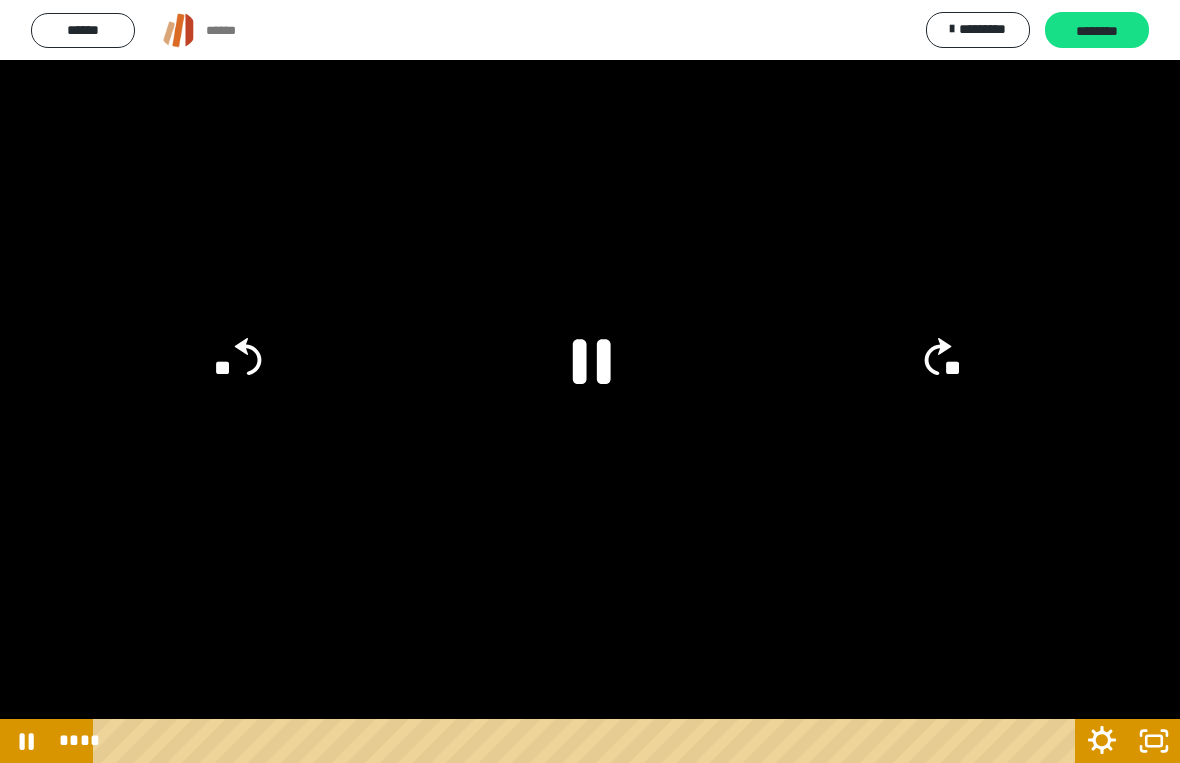 click 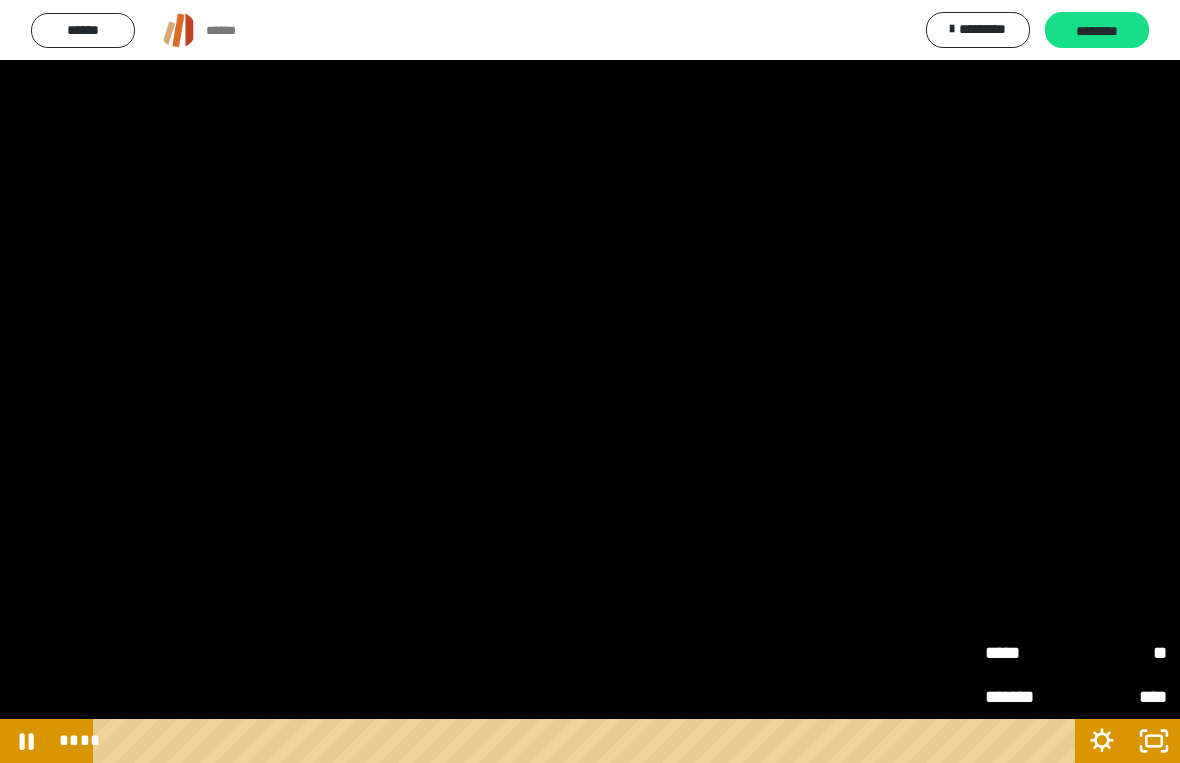 click on "**" at bounding box center [1121, 653] 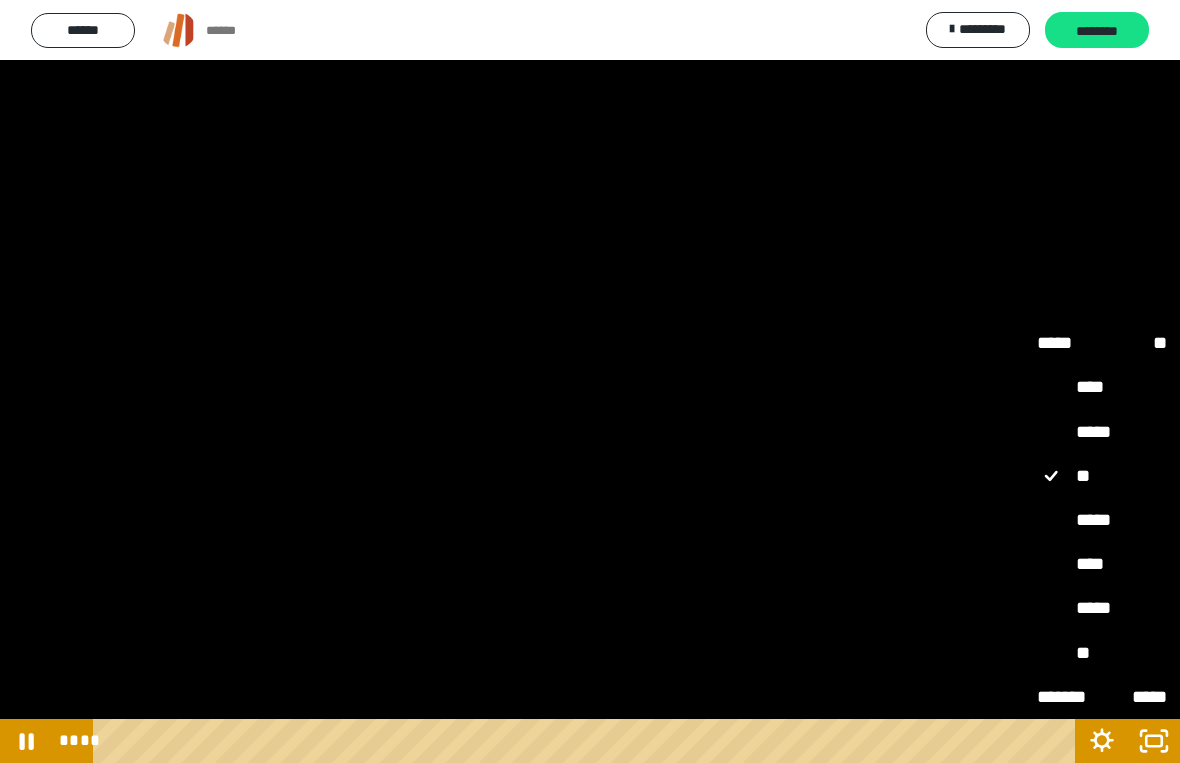 click on "****" at bounding box center (1102, 564) 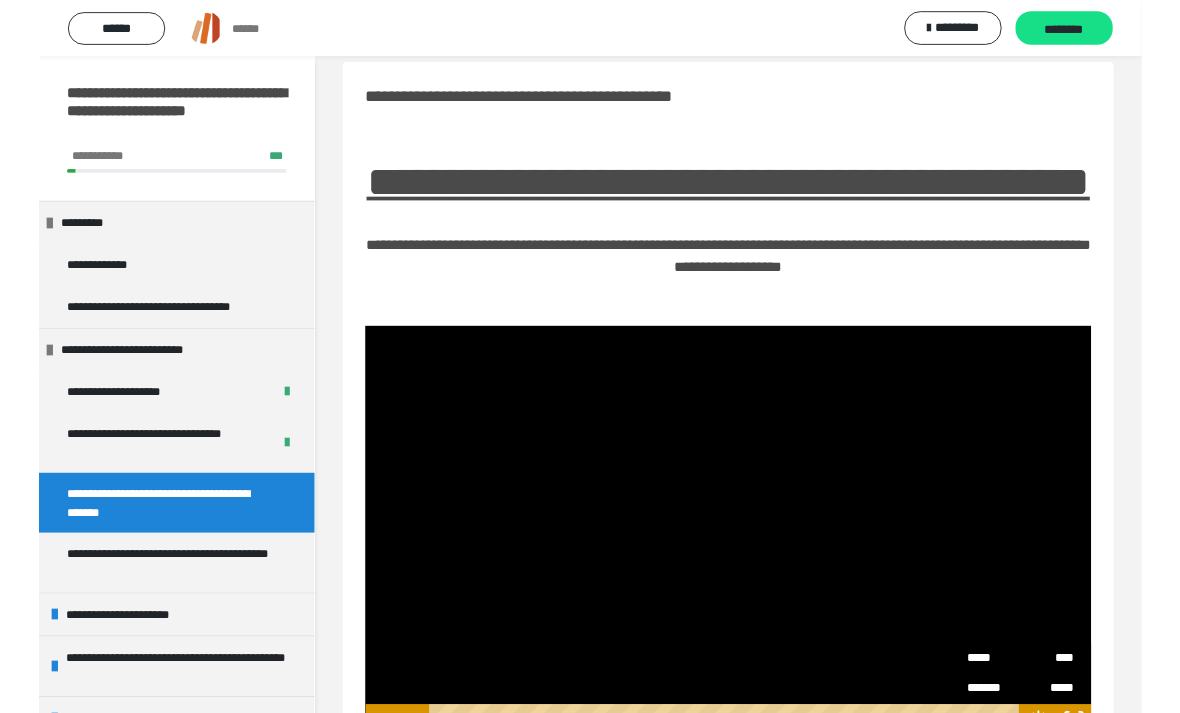 scroll, scrollTop: 263, scrollLeft: 0, axis: vertical 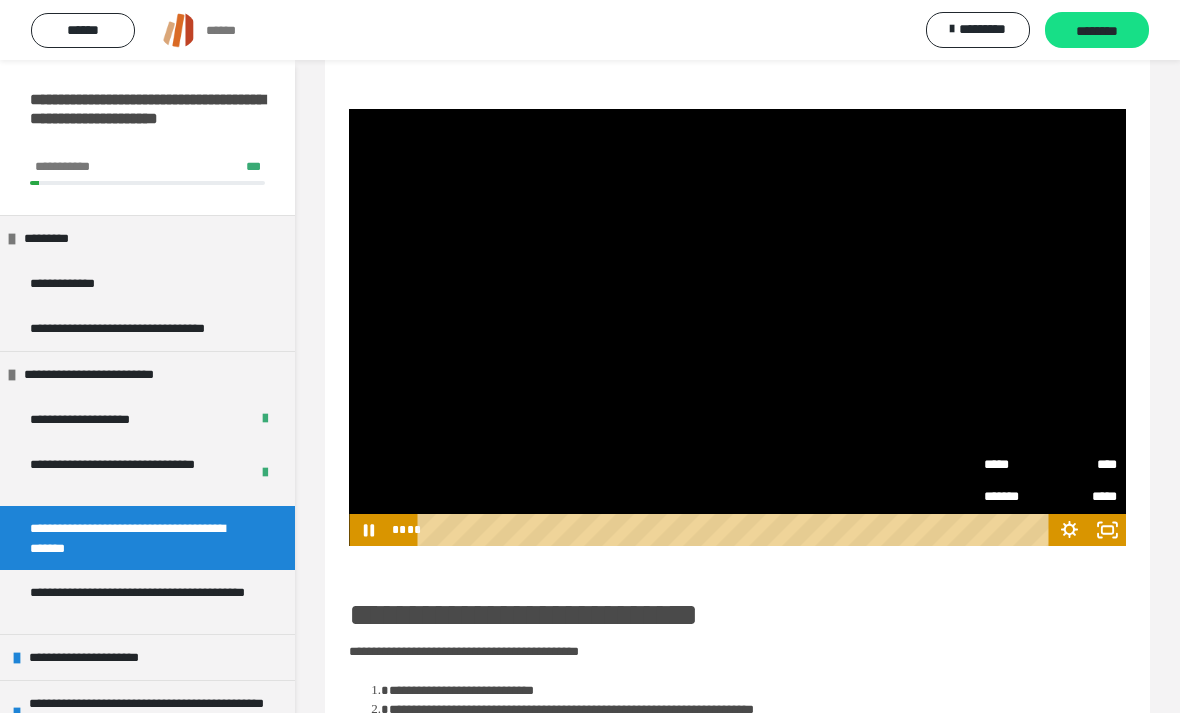 click 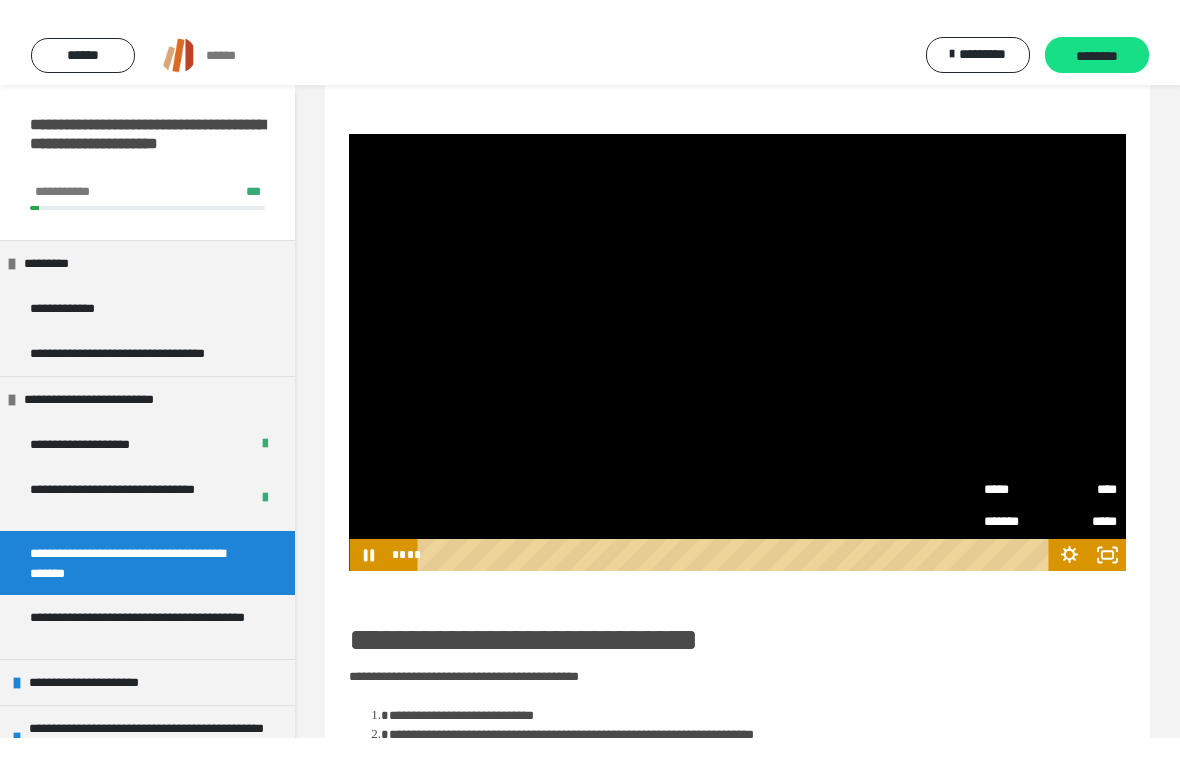 scroll, scrollTop: 24, scrollLeft: 0, axis: vertical 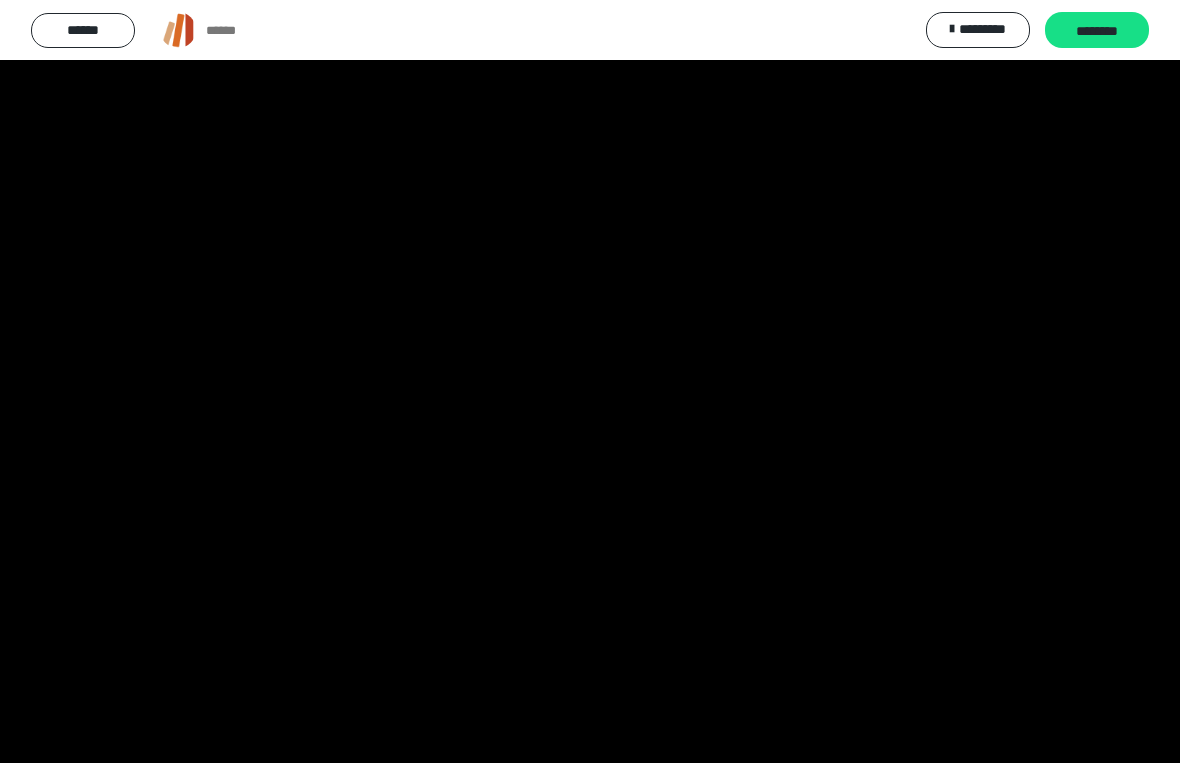 click at bounding box center (590, 381) 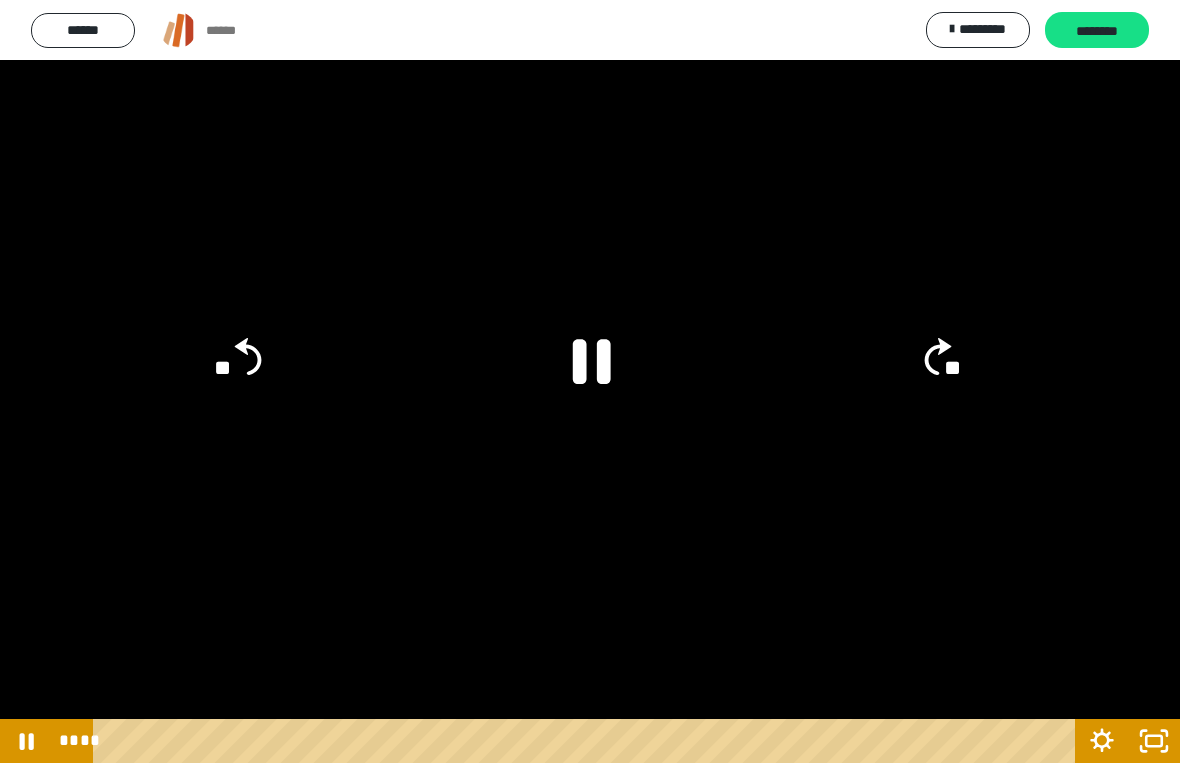 click 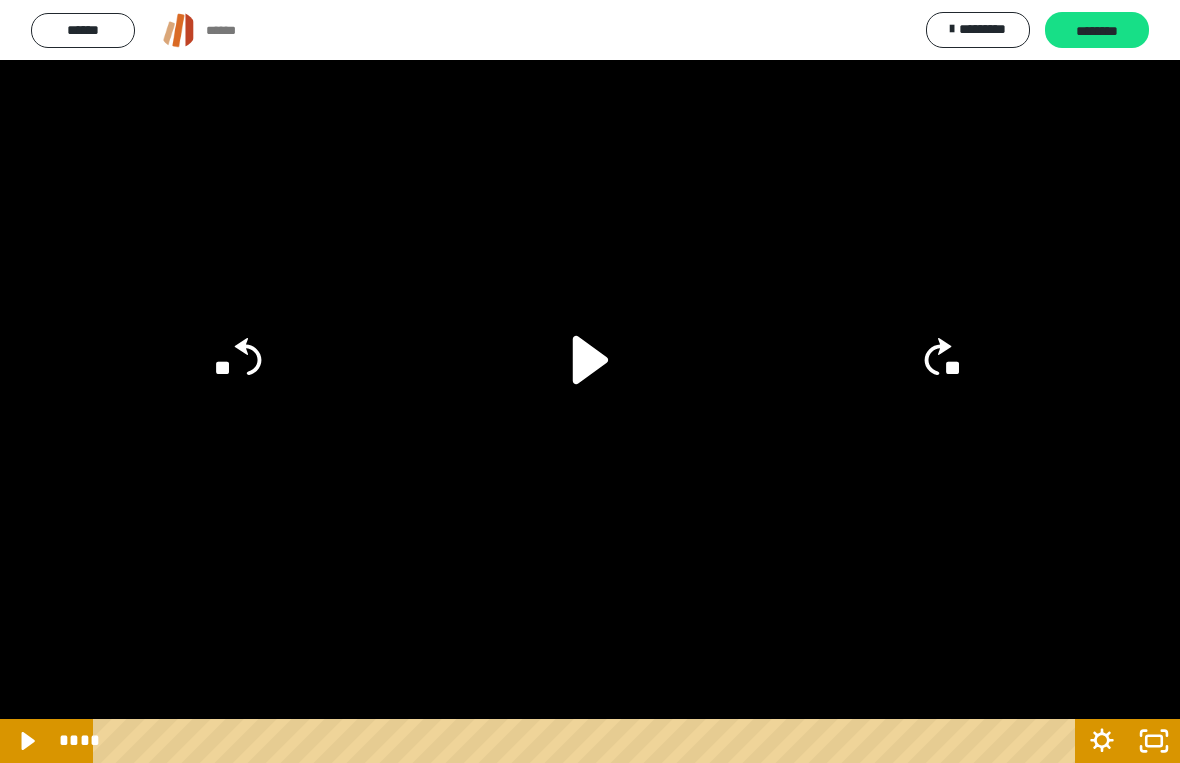 click 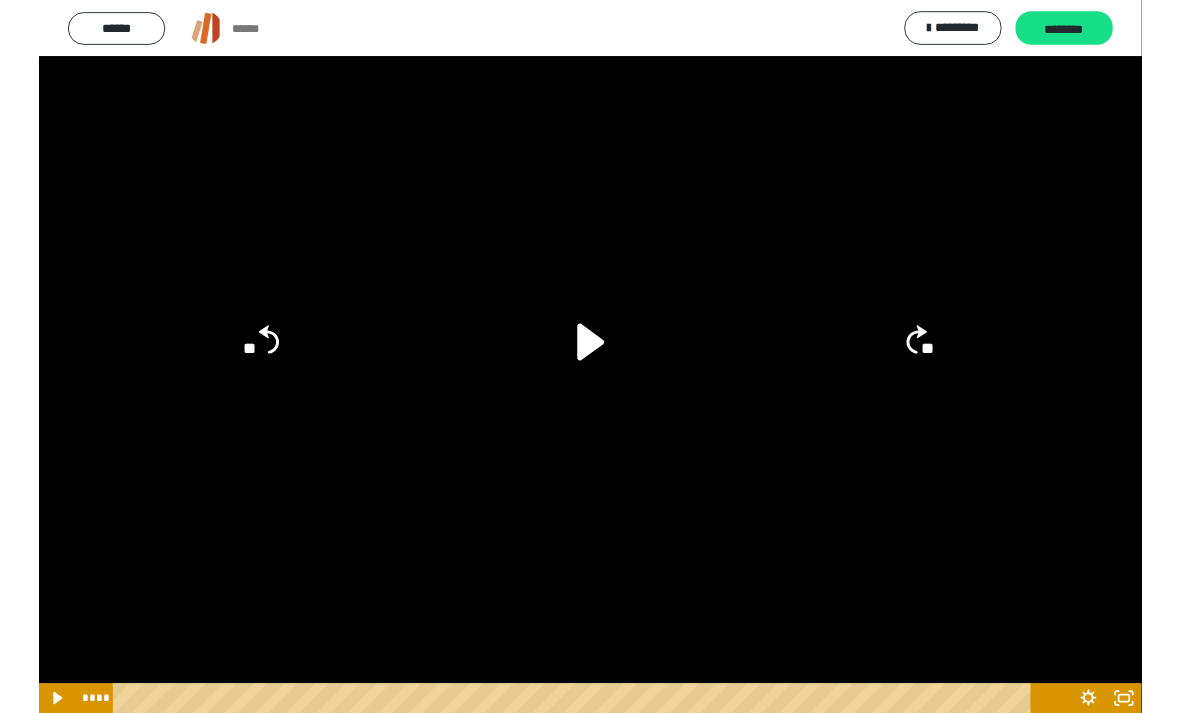 scroll, scrollTop: 263, scrollLeft: 0, axis: vertical 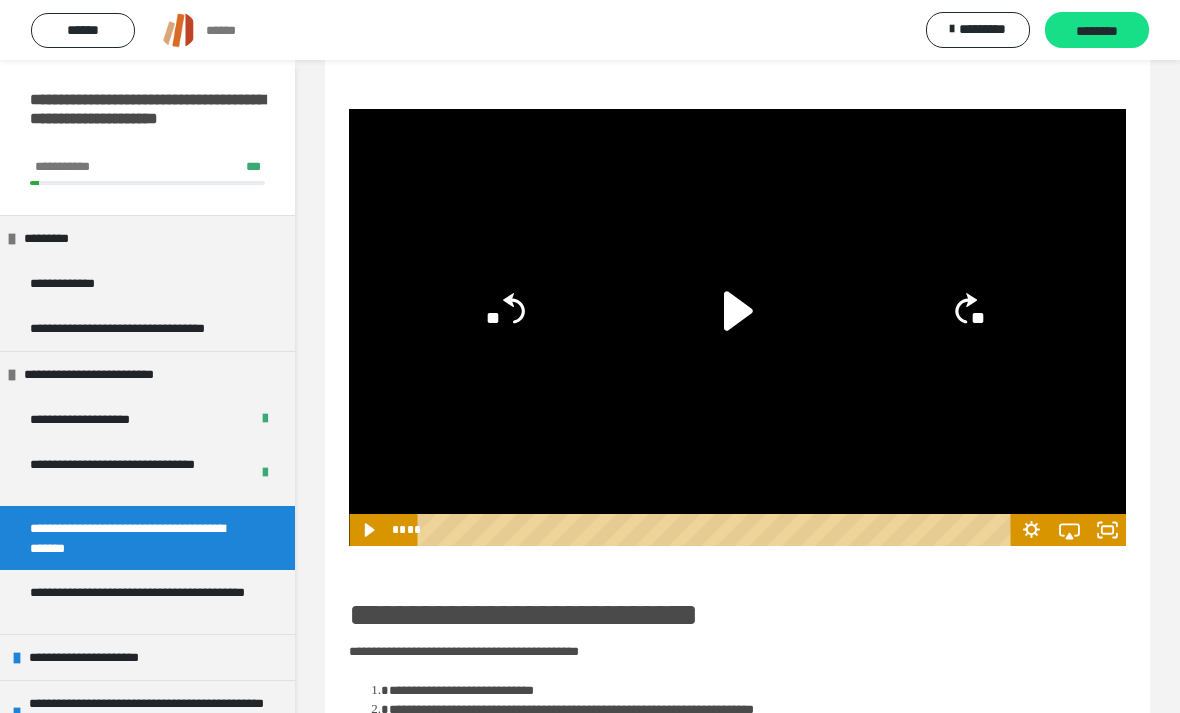 click 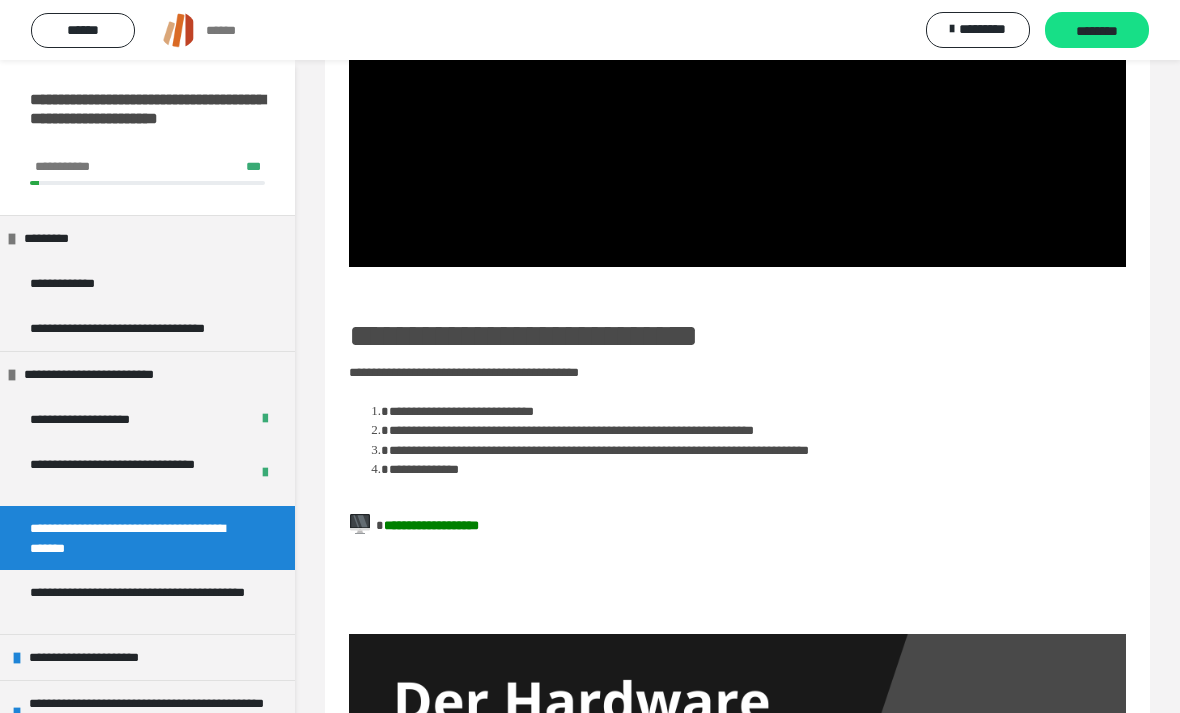 scroll, scrollTop: 543, scrollLeft: 0, axis: vertical 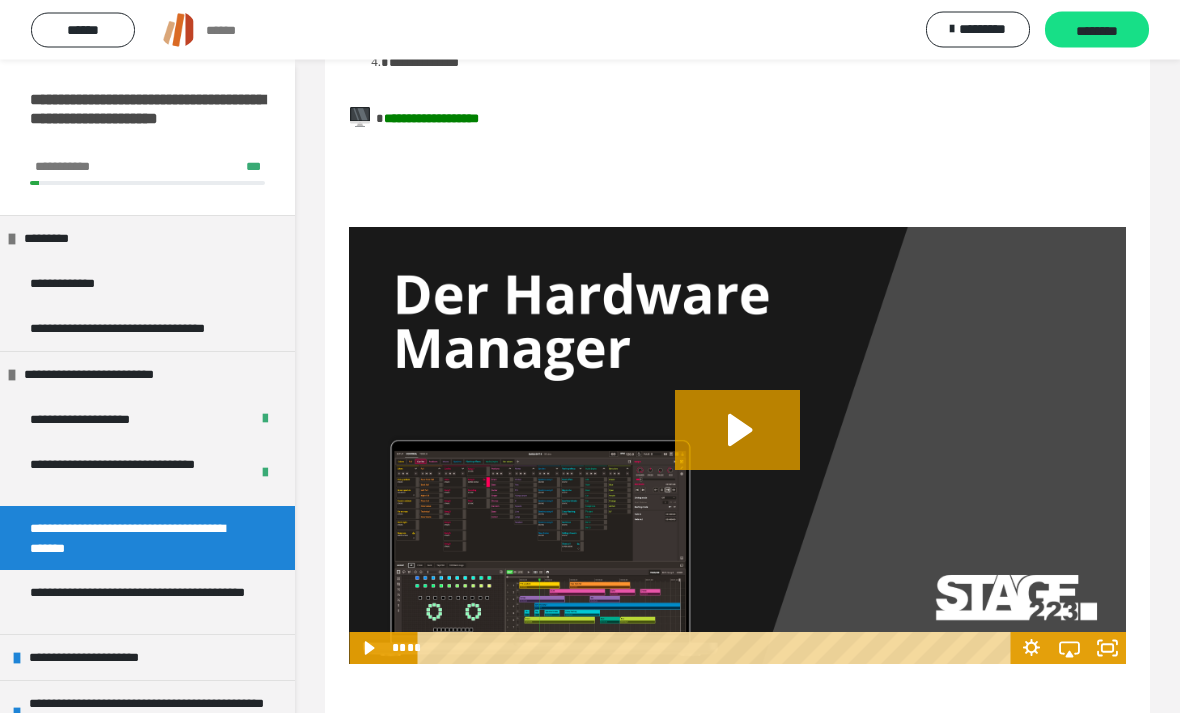 click 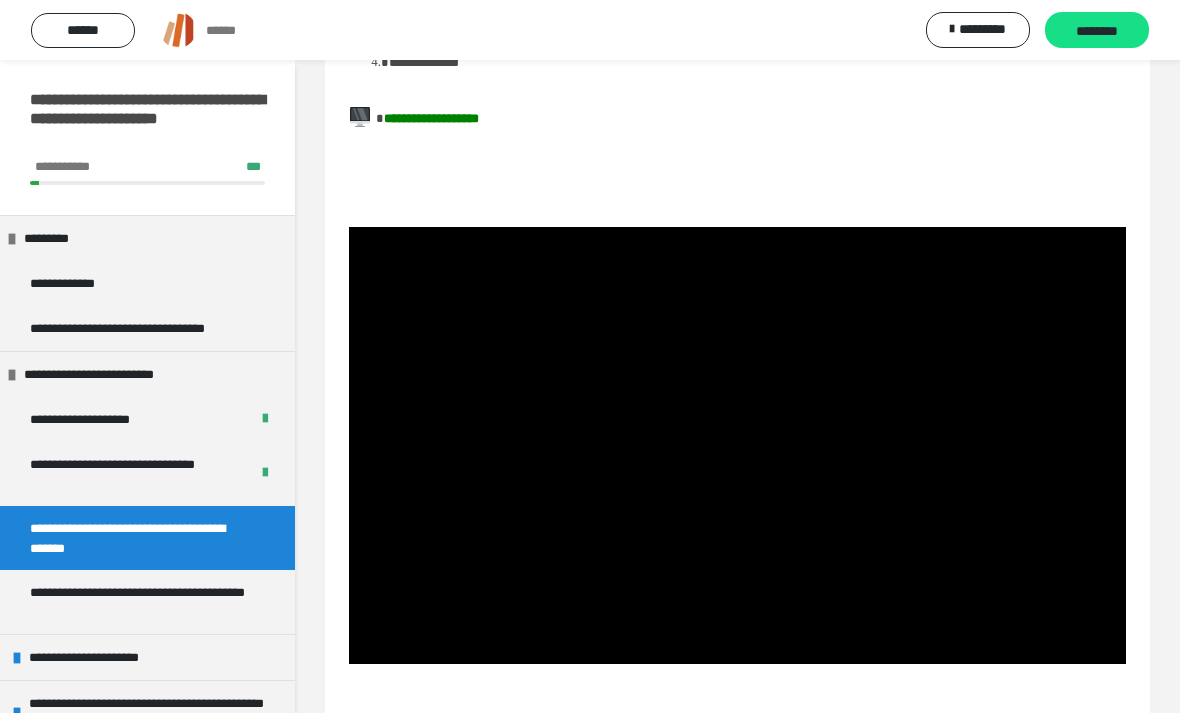 click at bounding box center (737, 445) 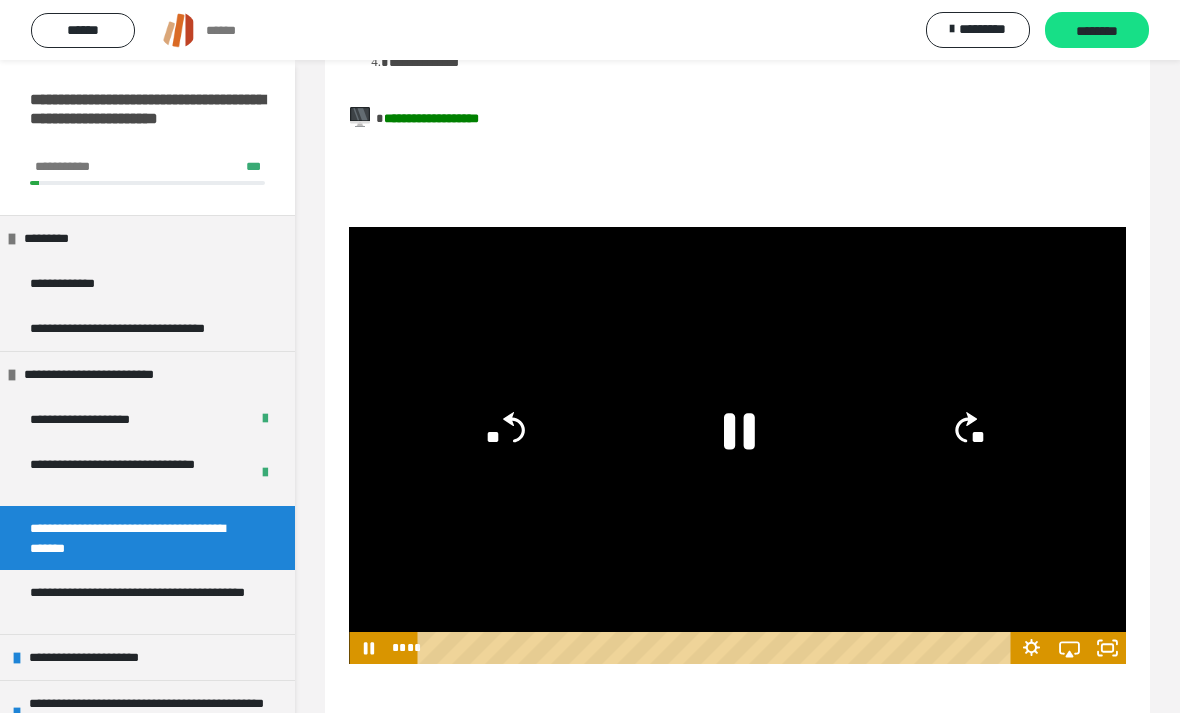 click 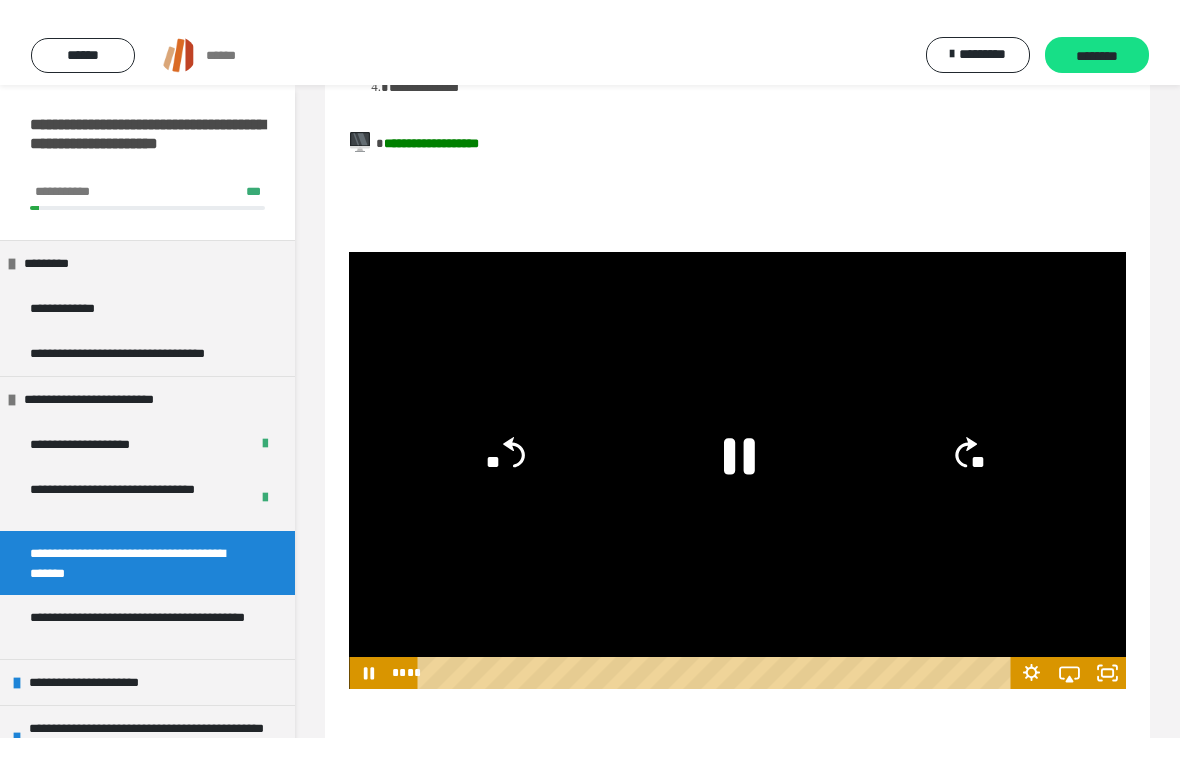 scroll, scrollTop: 24, scrollLeft: 0, axis: vertical 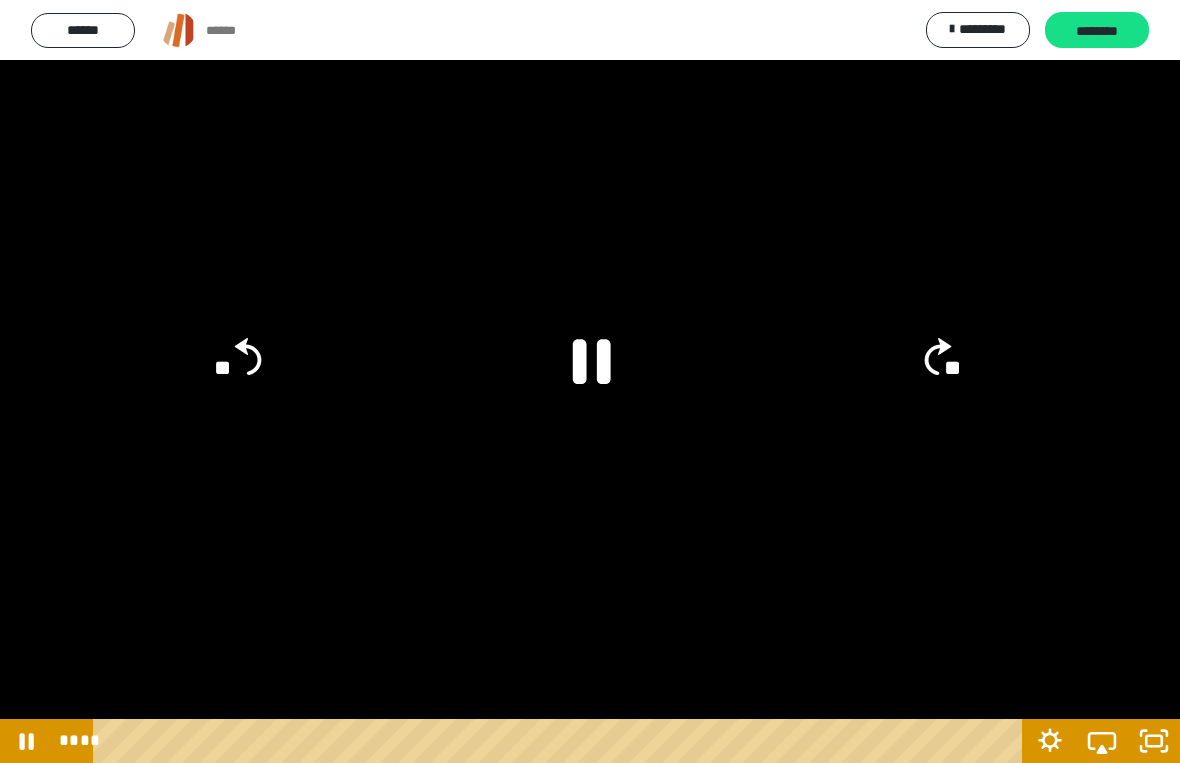 click 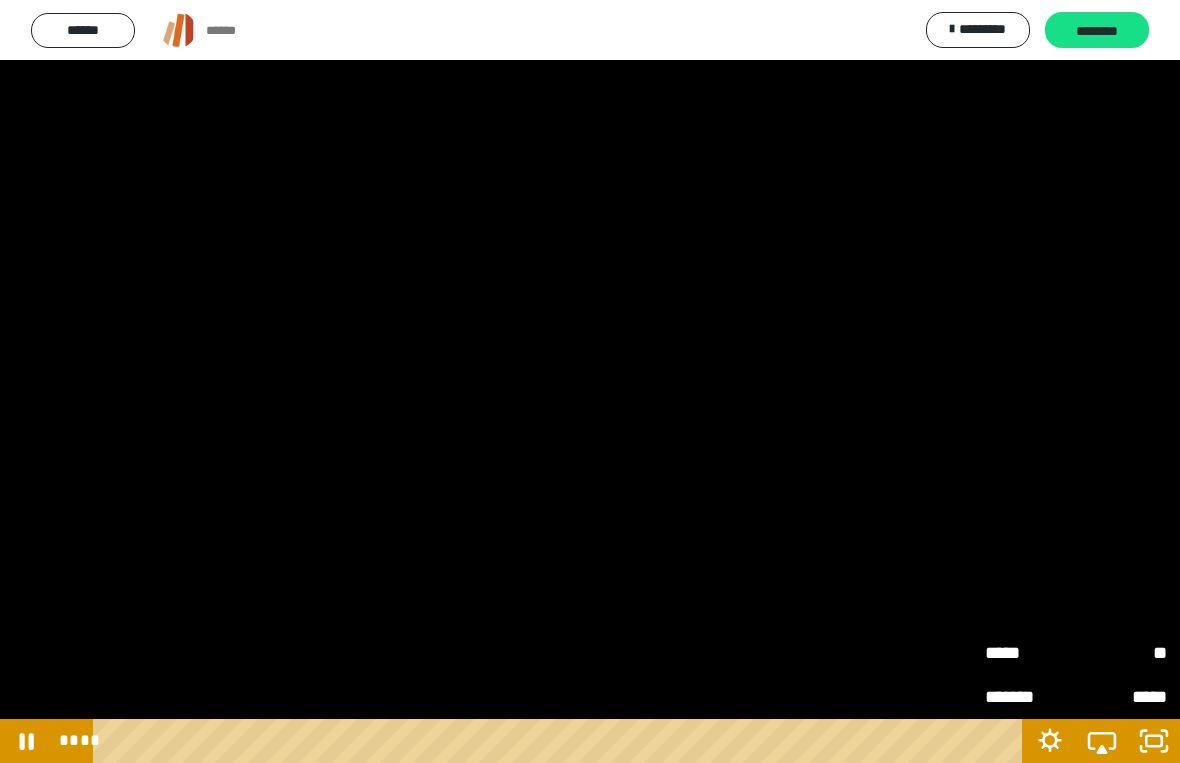 click on "**" at bounding box center [1121, 653] 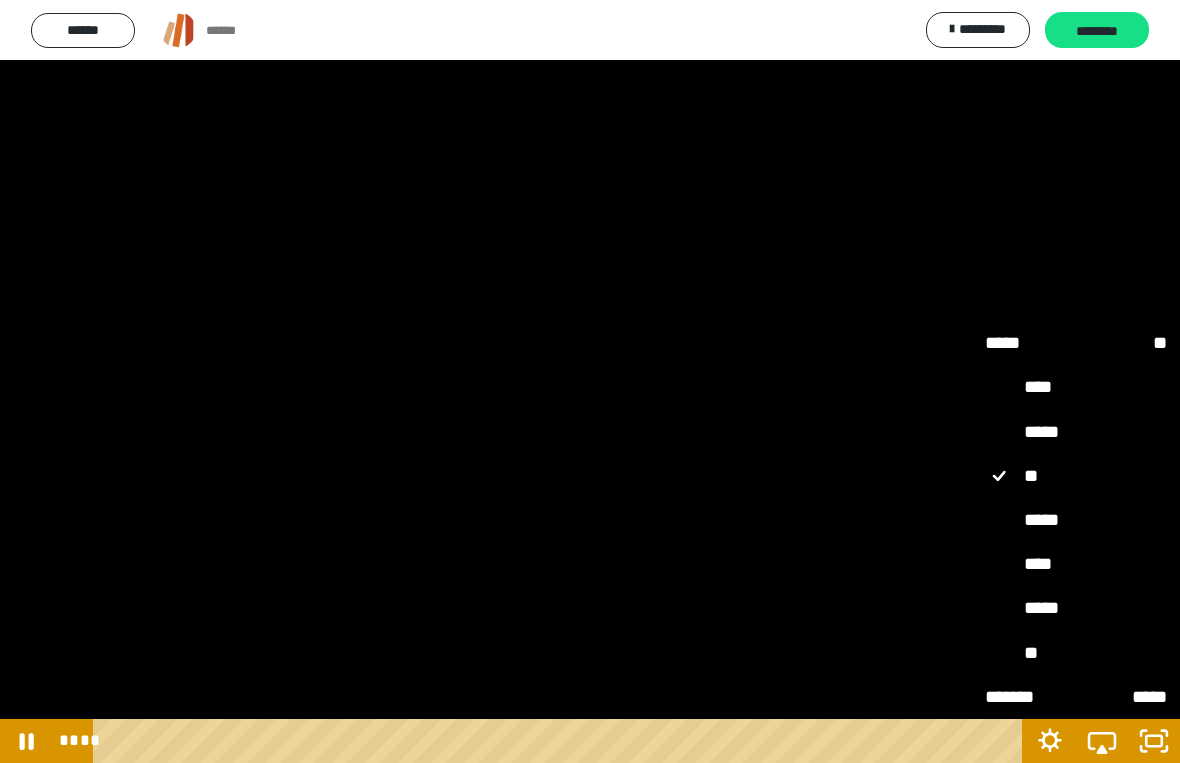 click on "*****" at bounding box center (1076, 520) 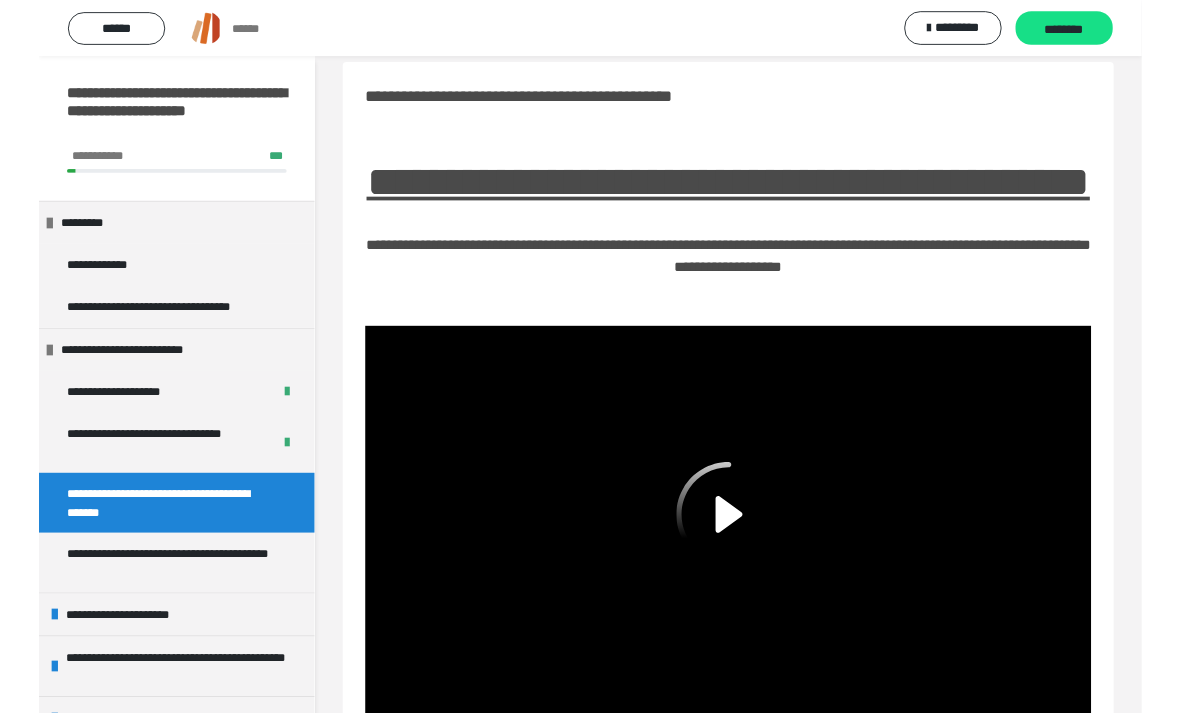 scroll, scrollTop: 1094, scrollLeft: 0, axis: vertical 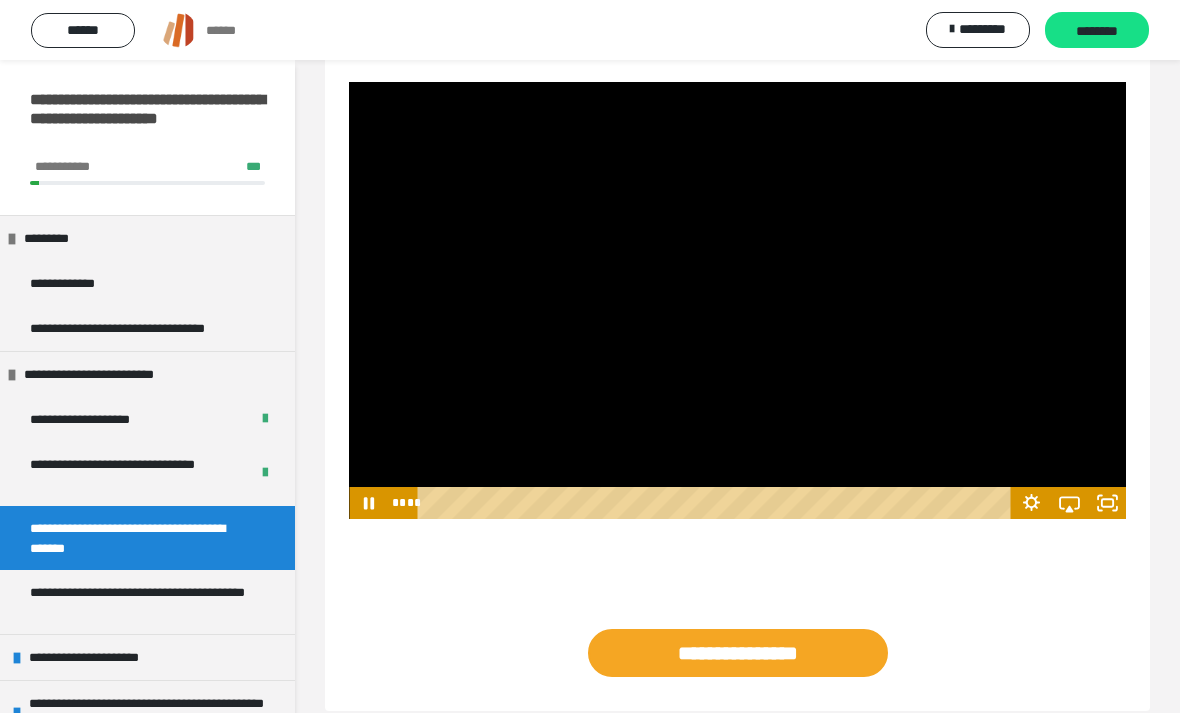 click 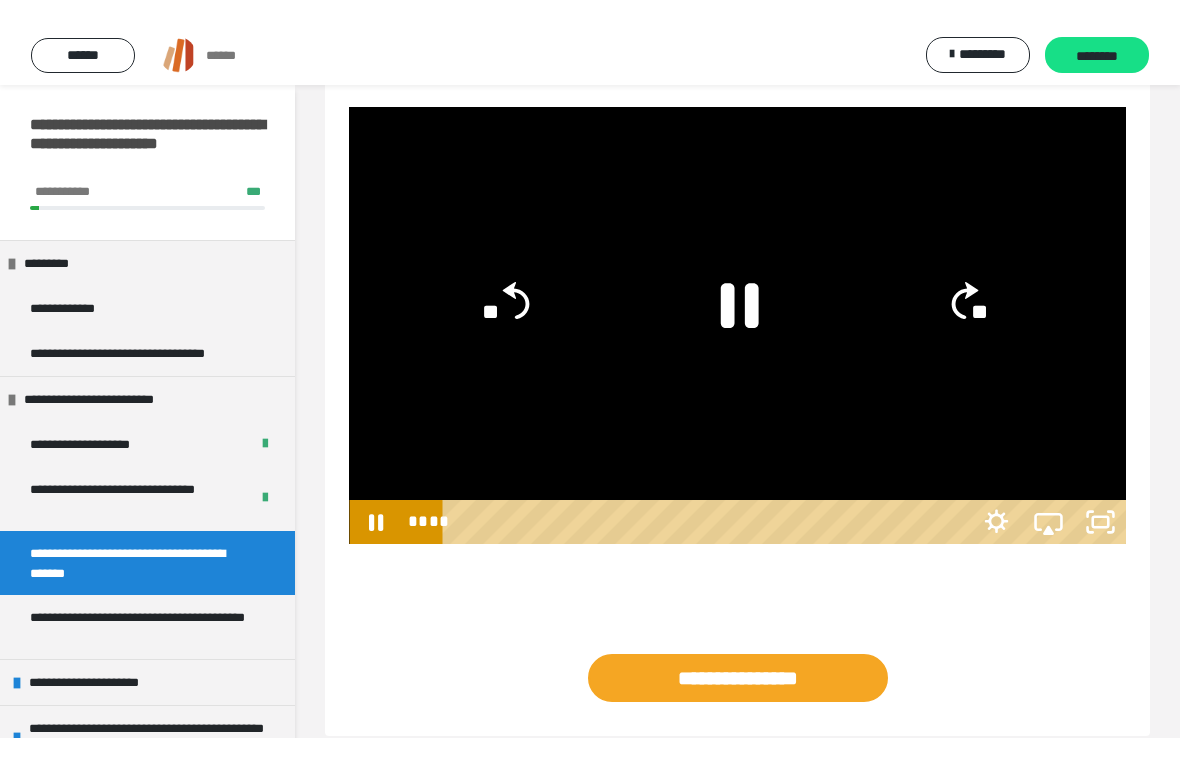 scroll, scrollTop: 24, scrollLeft: 0, axis: vertical 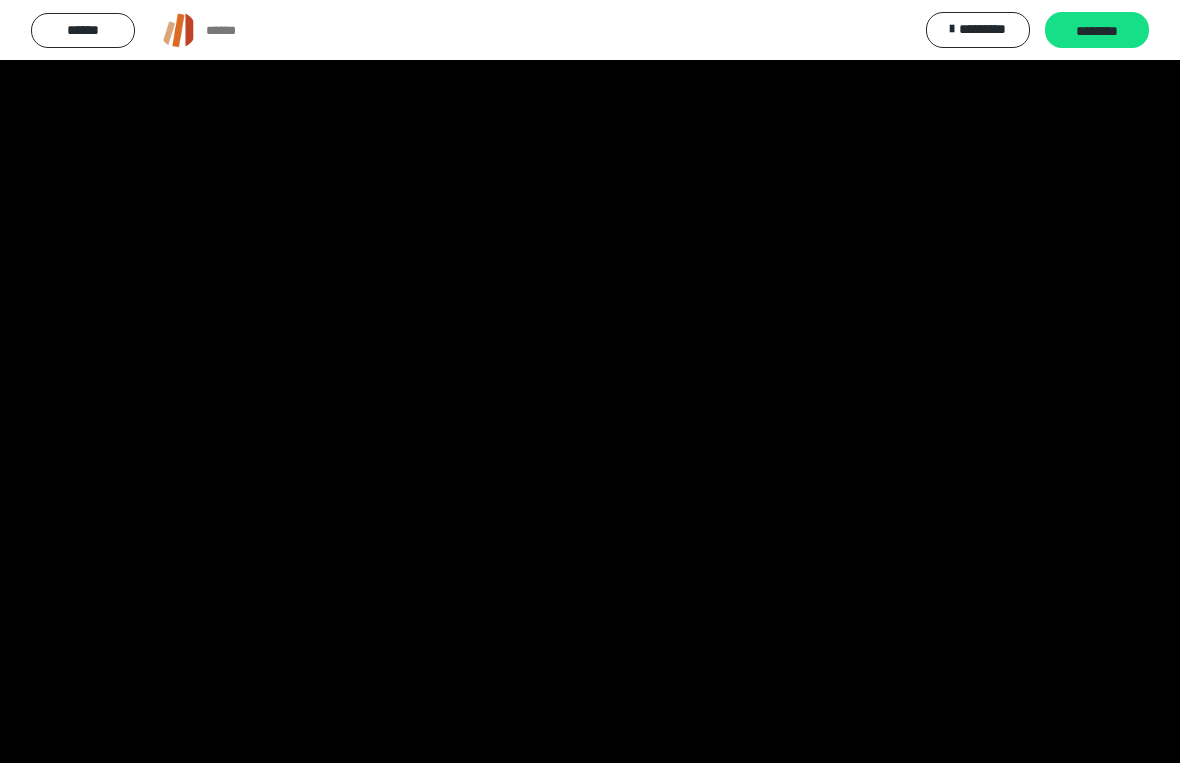 click at bounding box center (590, 381) 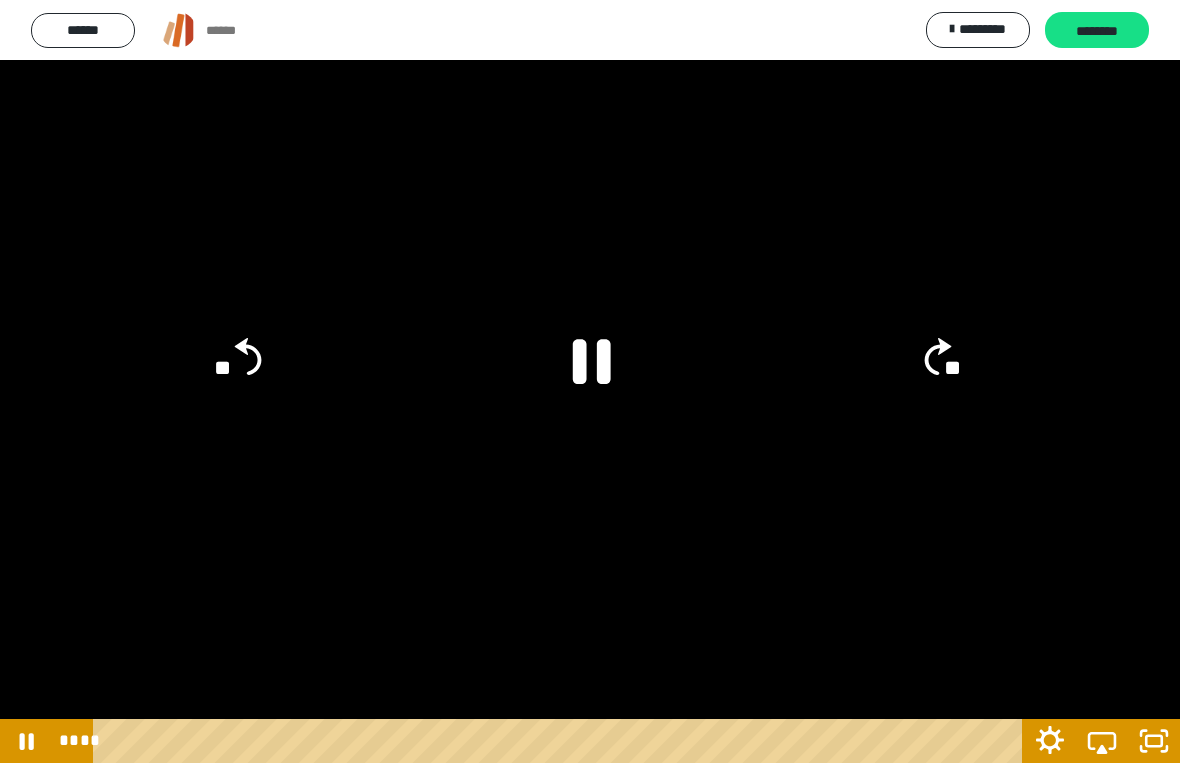 click 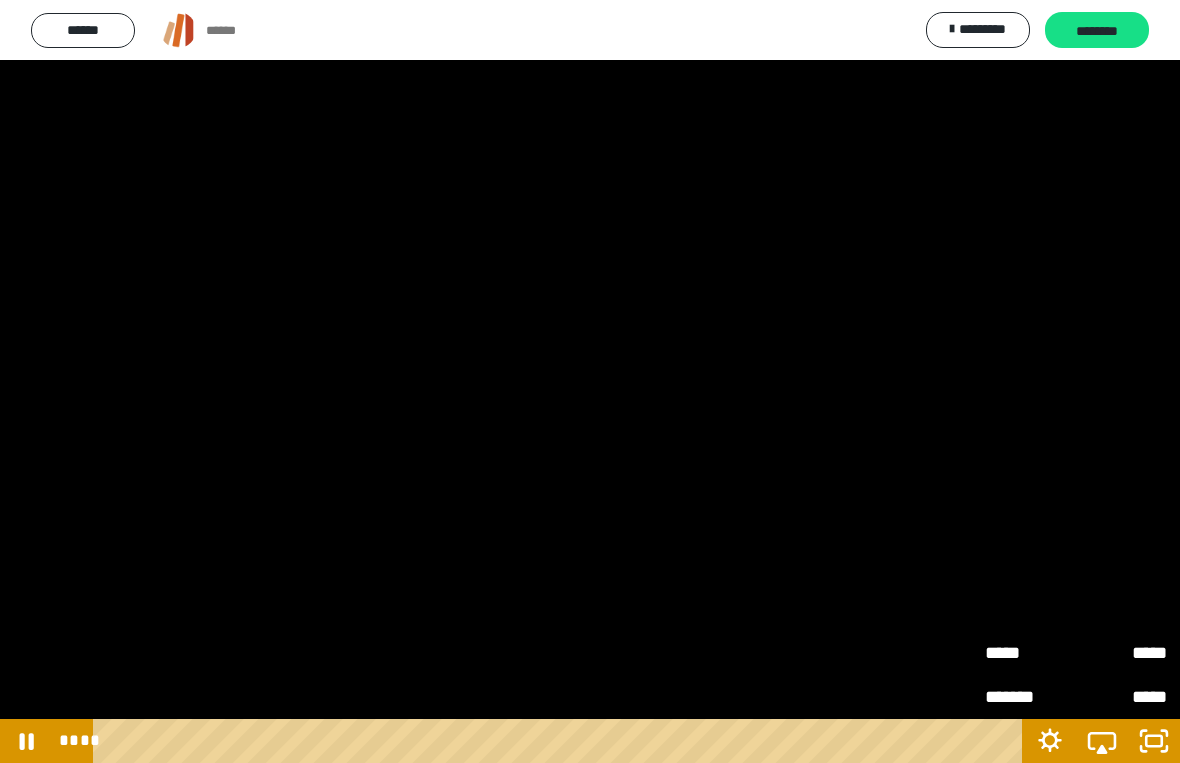click on "*****" at bounding box center (1121, 653) 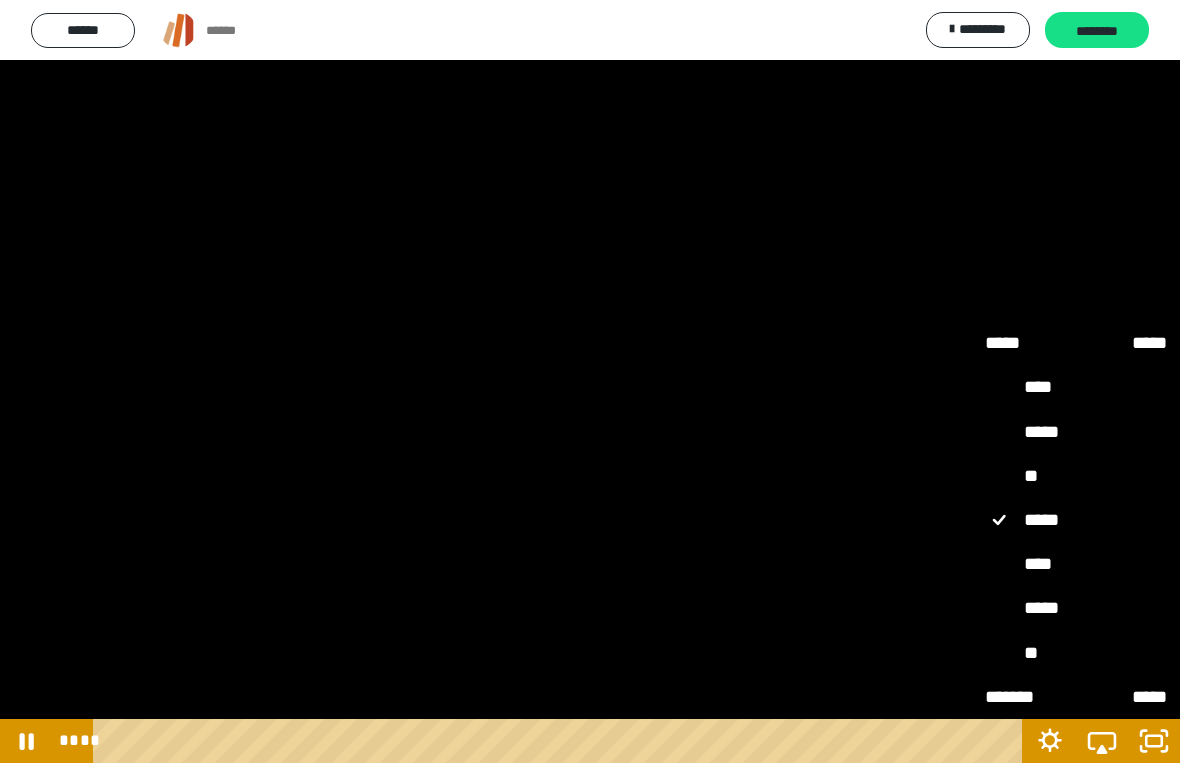 click on "****" at bounding box center [1076, 564] 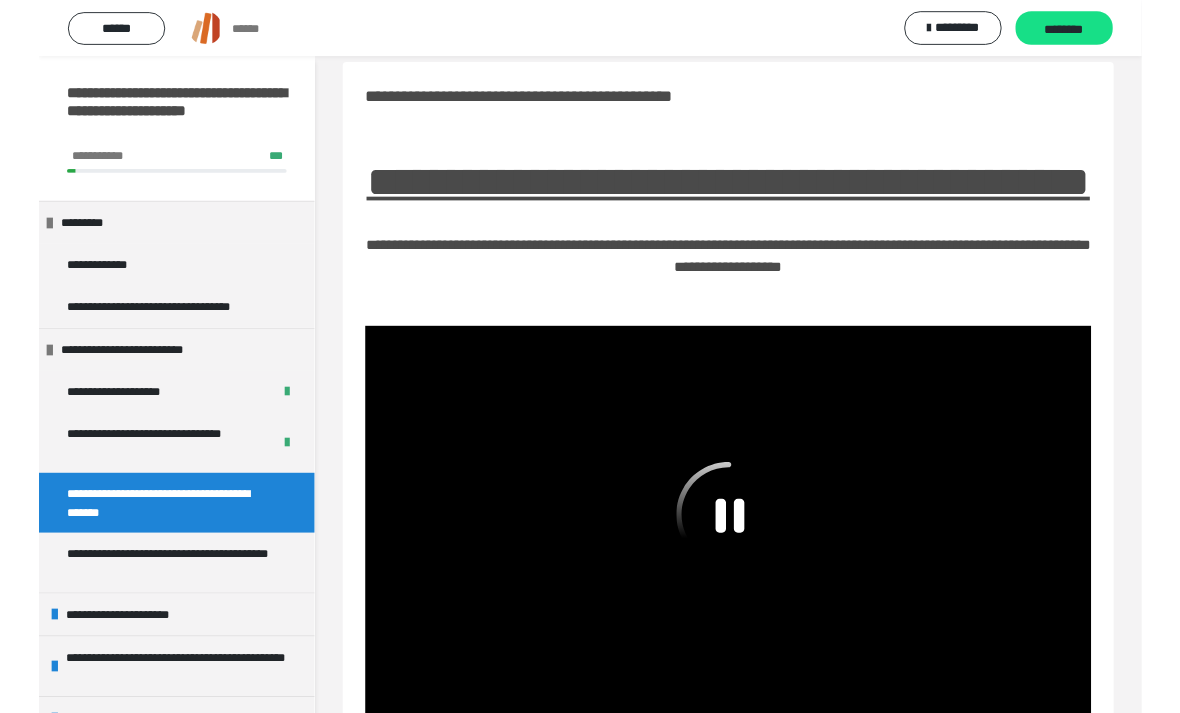 scroll, scrollTop: 1094, scrollLeft: 0, axis: vertical 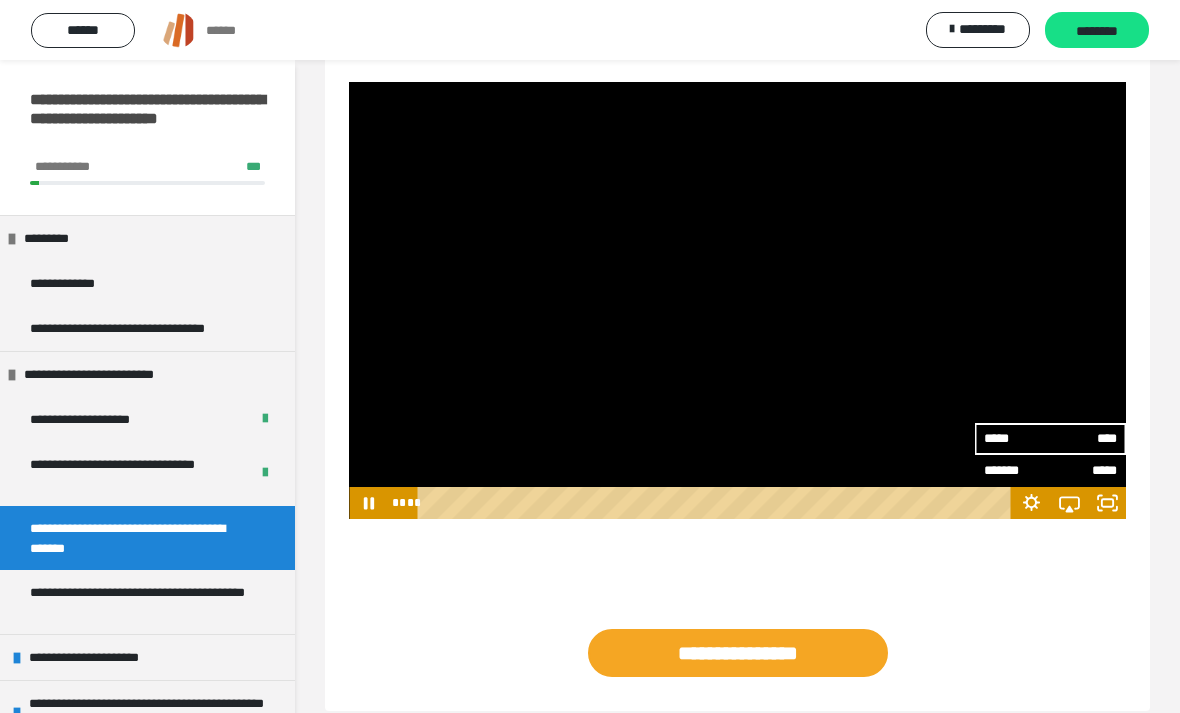 click 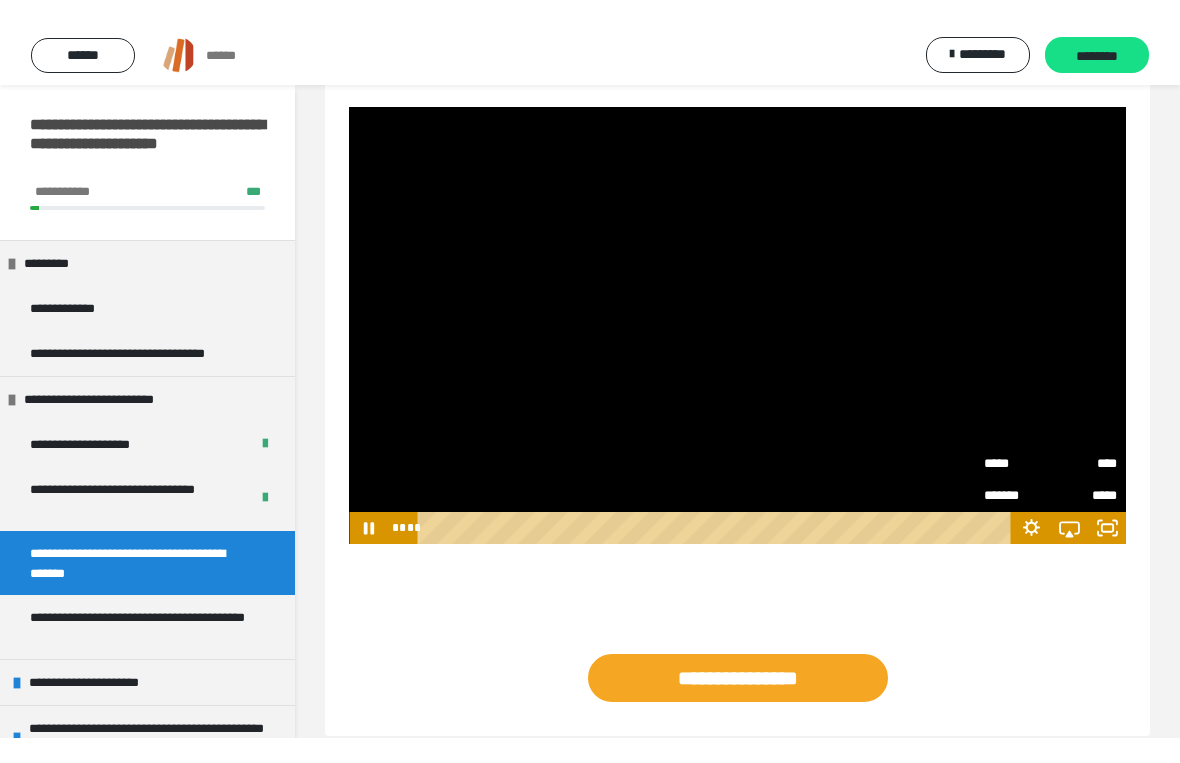 scroll, scrollTop: 24, scrollLeft: 0, axis: vertical 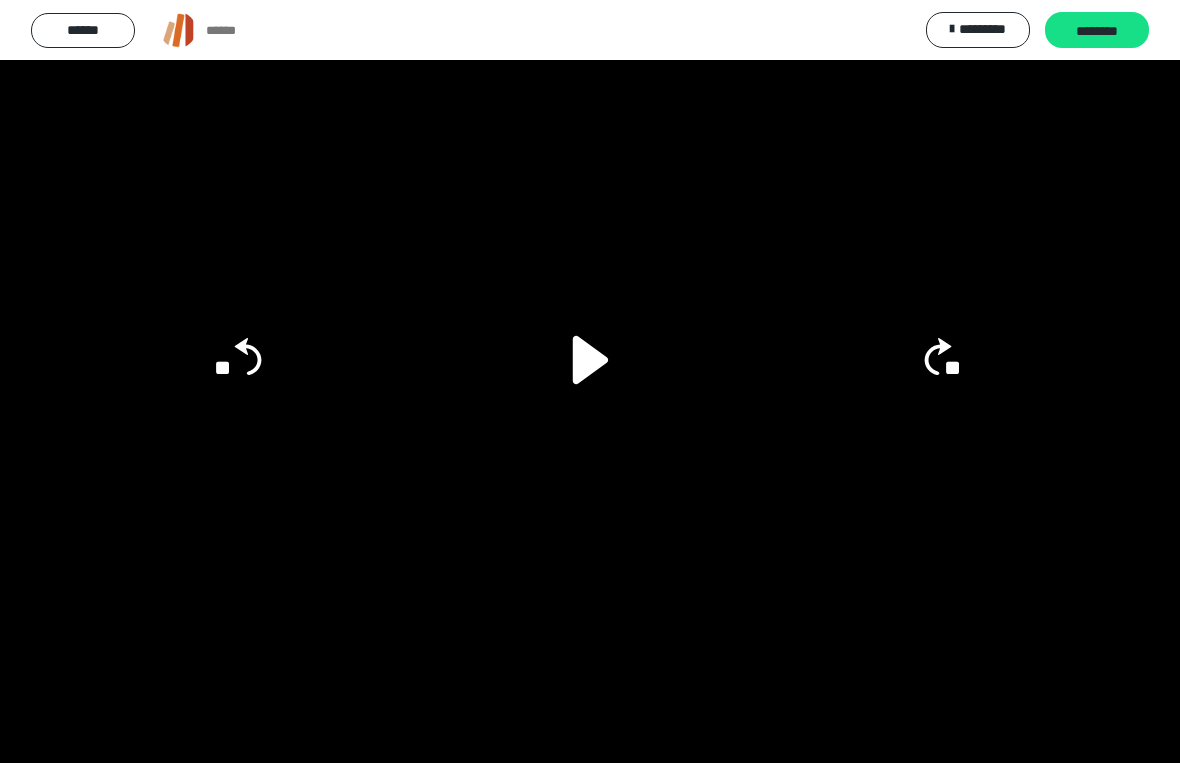 click at bounding box center [590, 381] 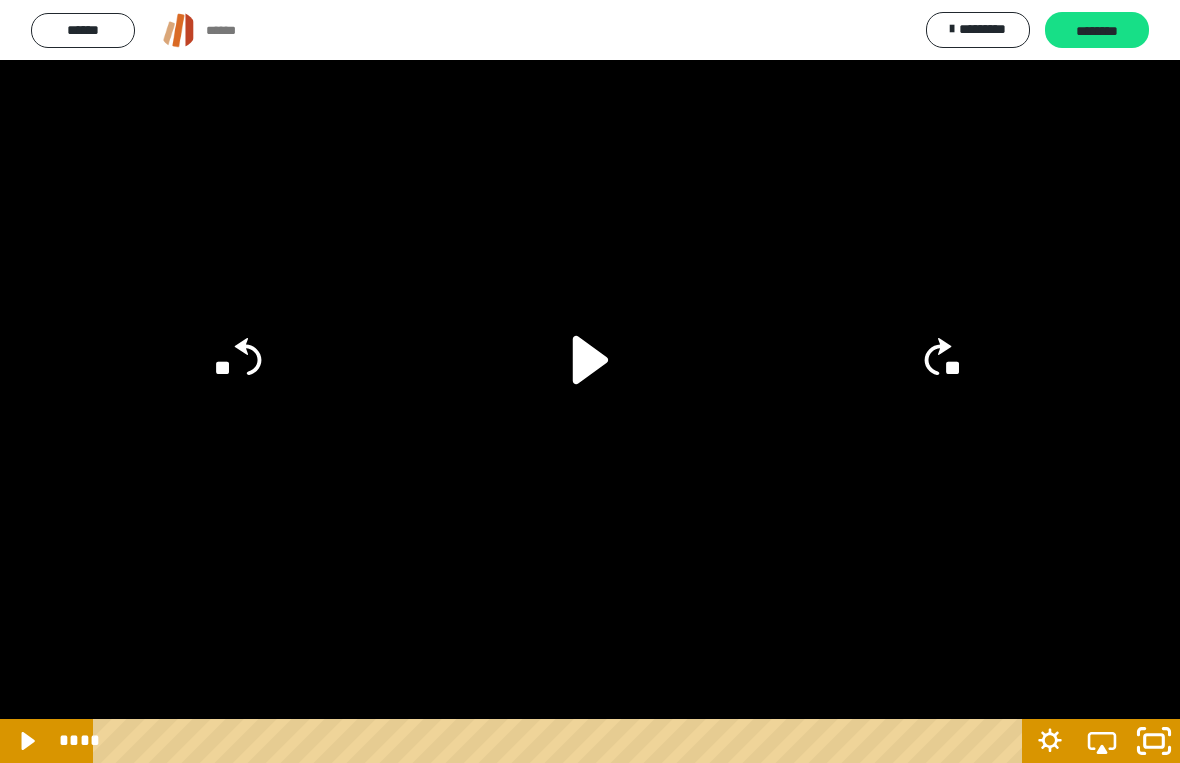 click 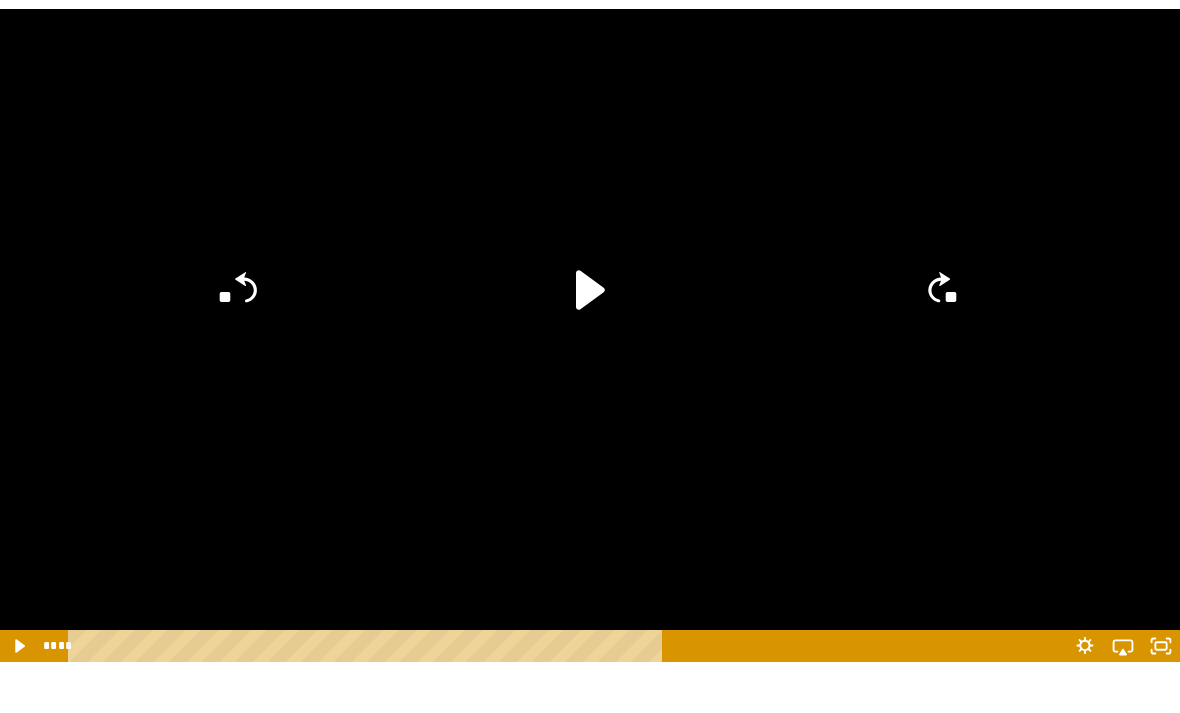 scroll, scrollTop: 1138, scrollLeft: 0, axis: vertical 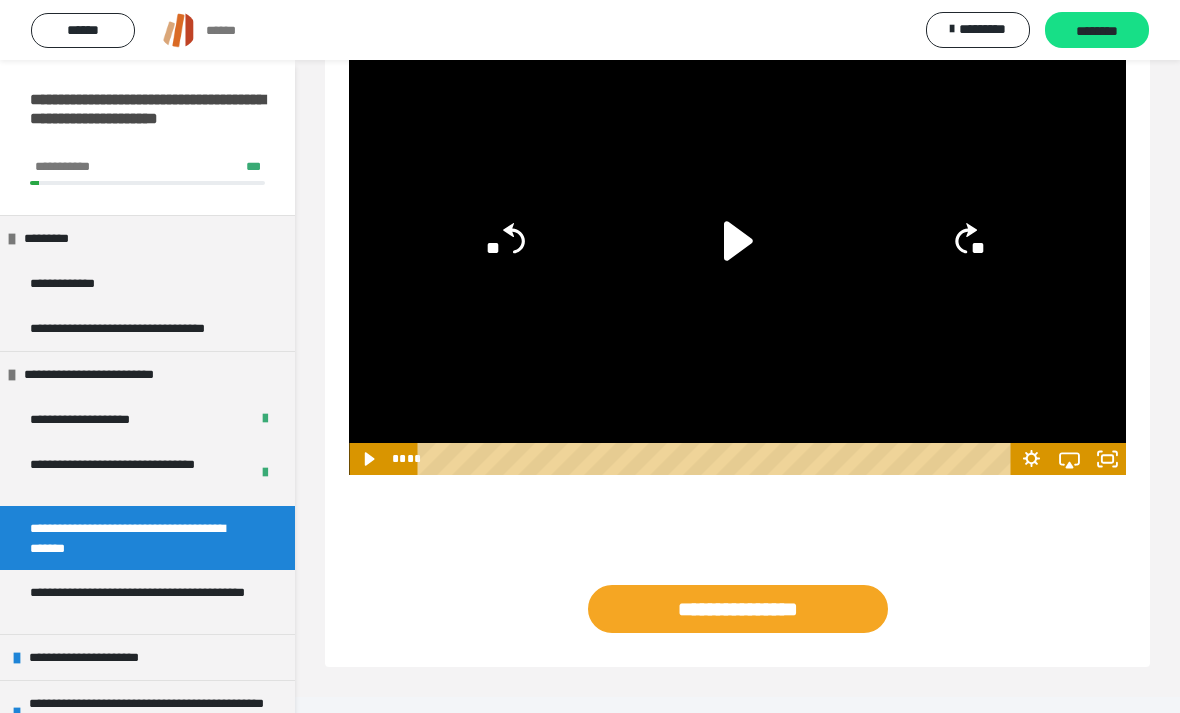 click on "********" at bounding box center [1097, 31] 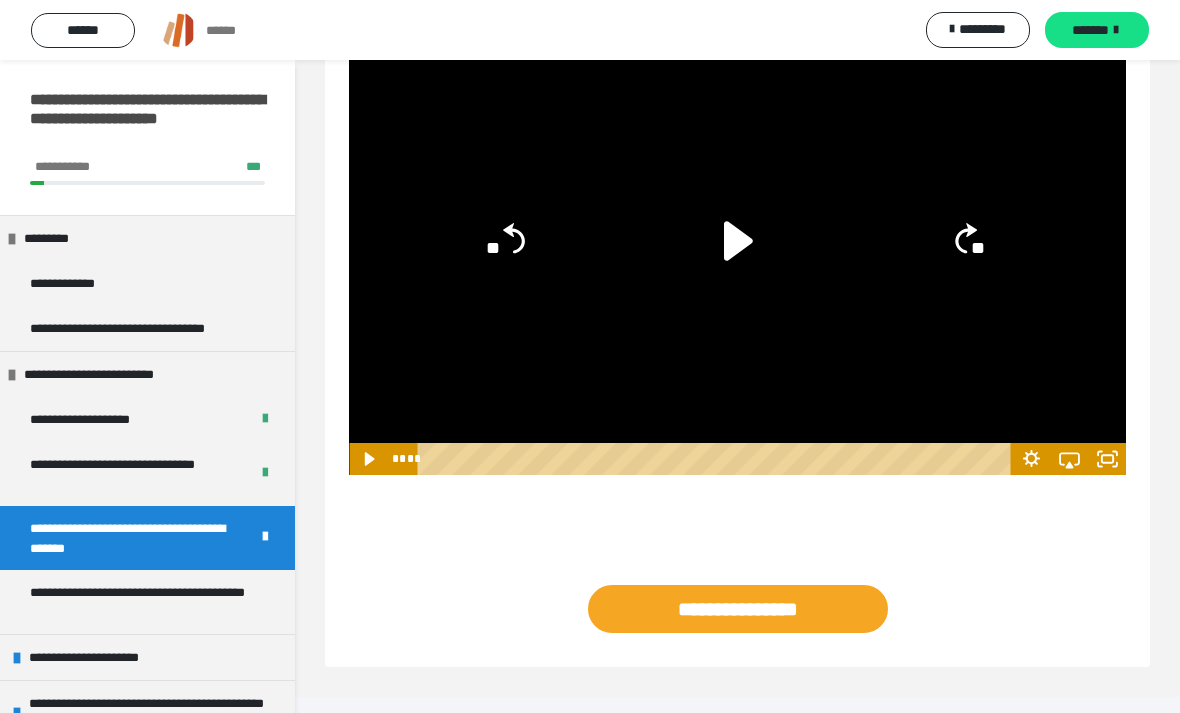 click on "**********" at bounding box center (738, 609) 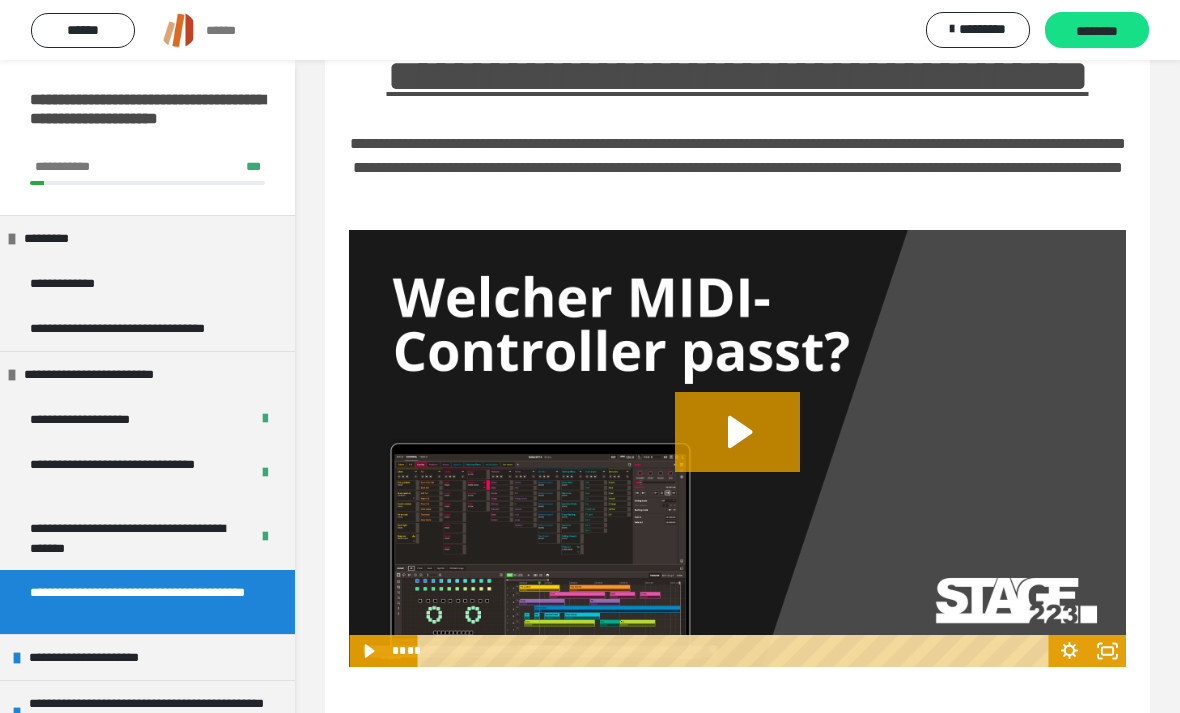 scroll, scrollTop: 145, scrollLeft: 0, axis: vertical 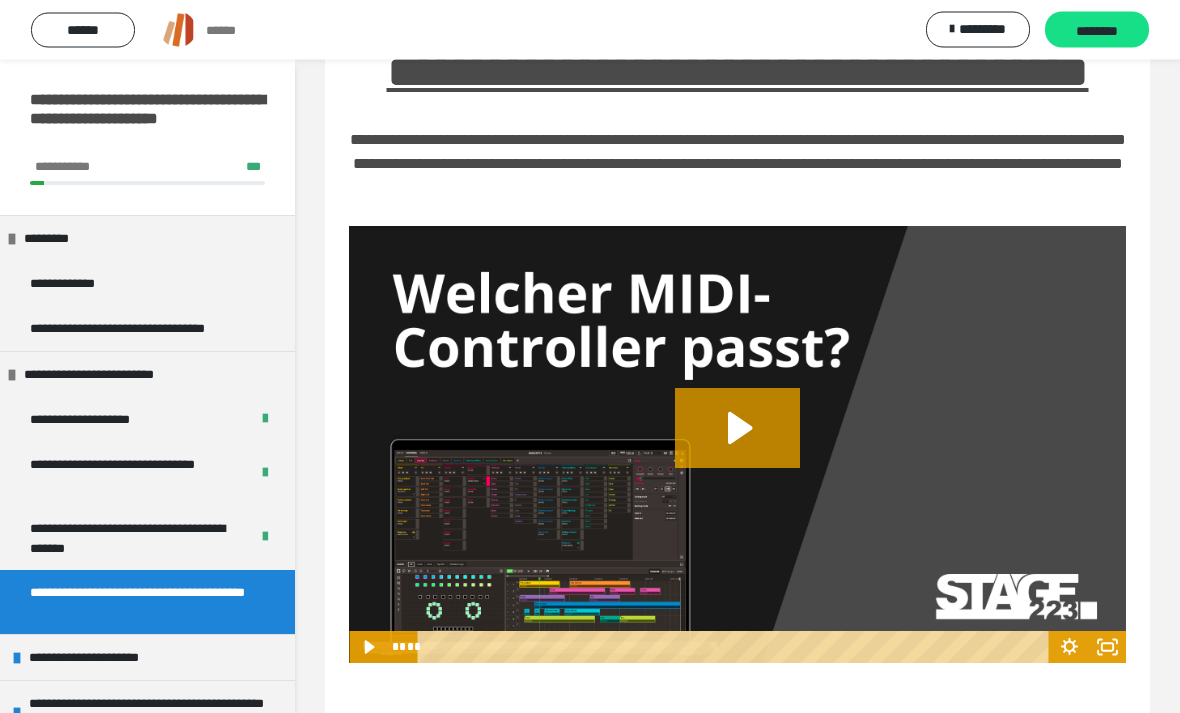 click 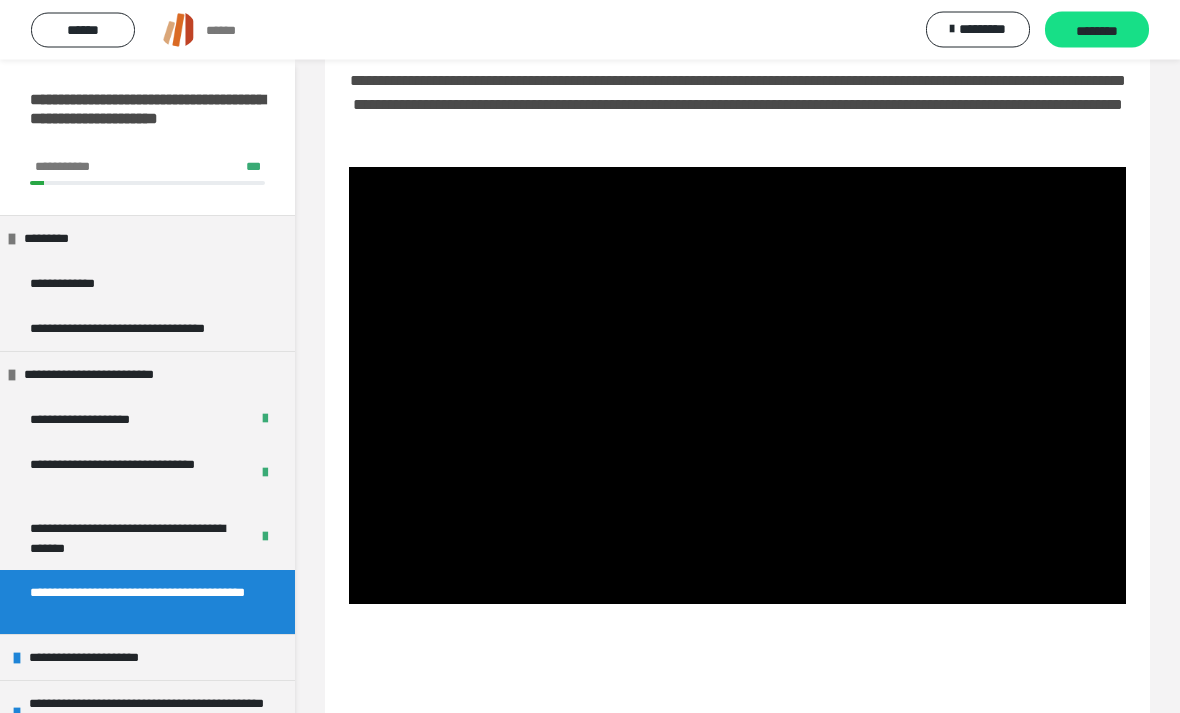 scroll, scrollTop: 205, scrollLeft: 0, axis: vertical 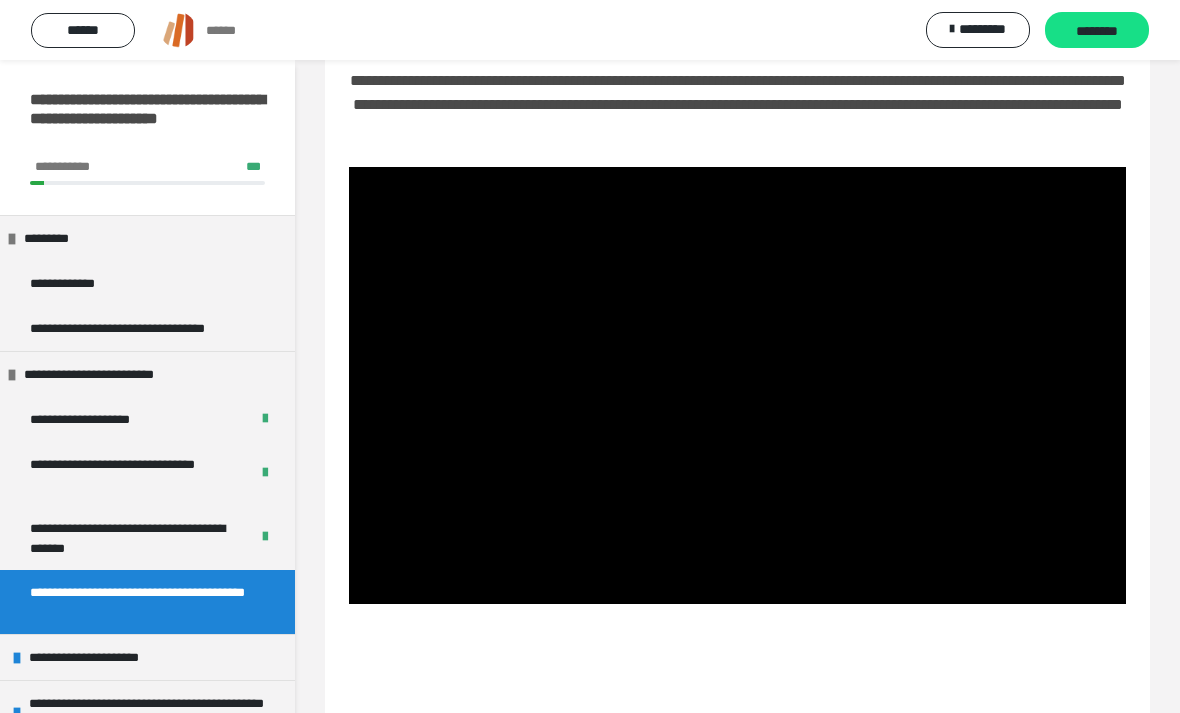 click at bounding box center (737, 385) 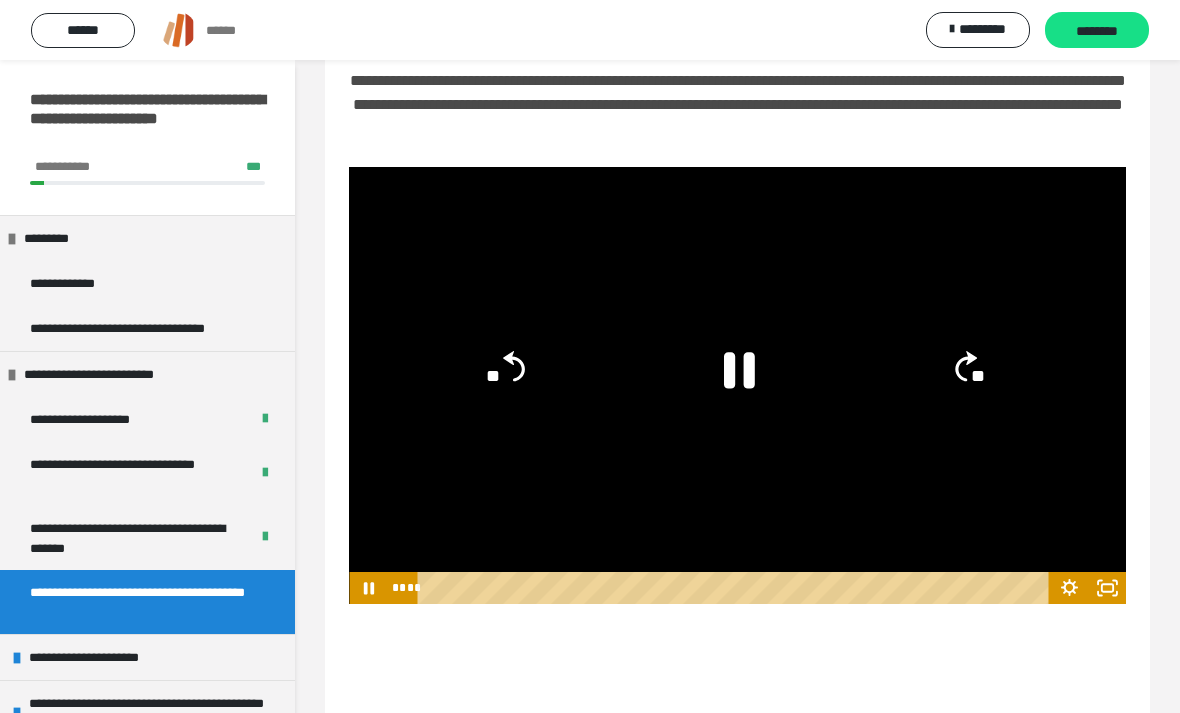 click 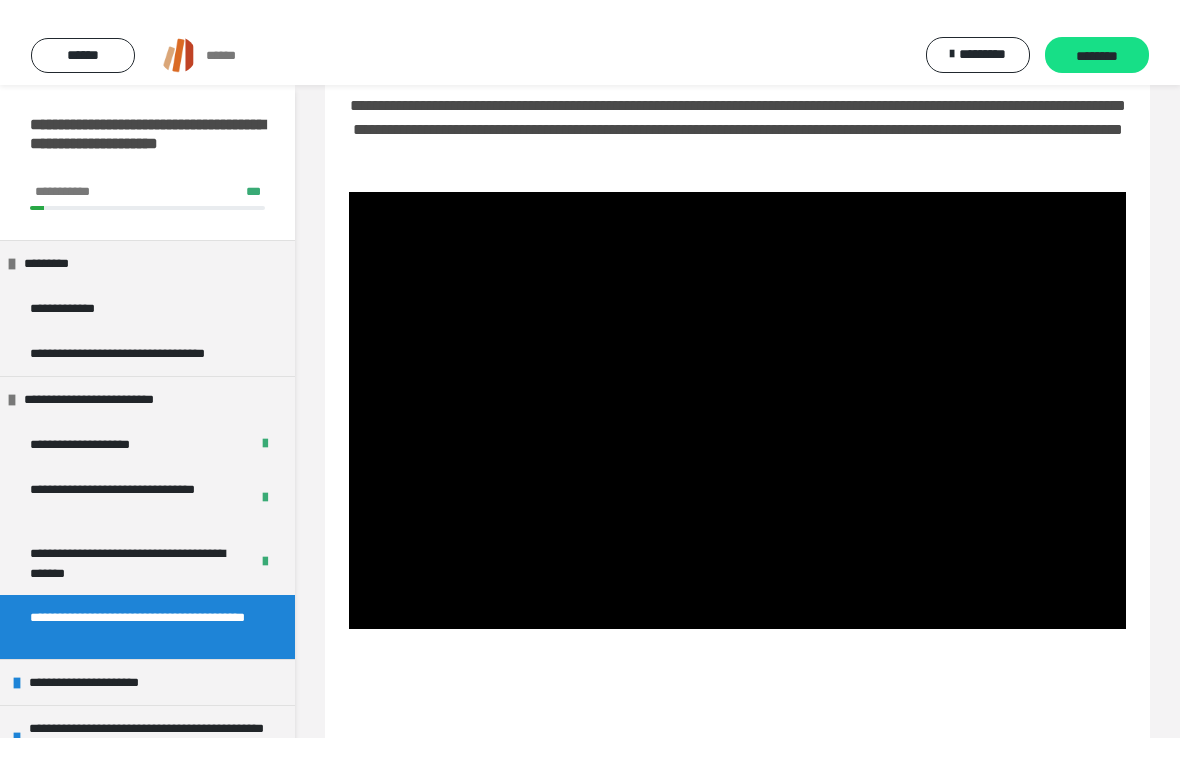 scroll, scrollTop: 24, scrollLeft: 0, axis: vertical 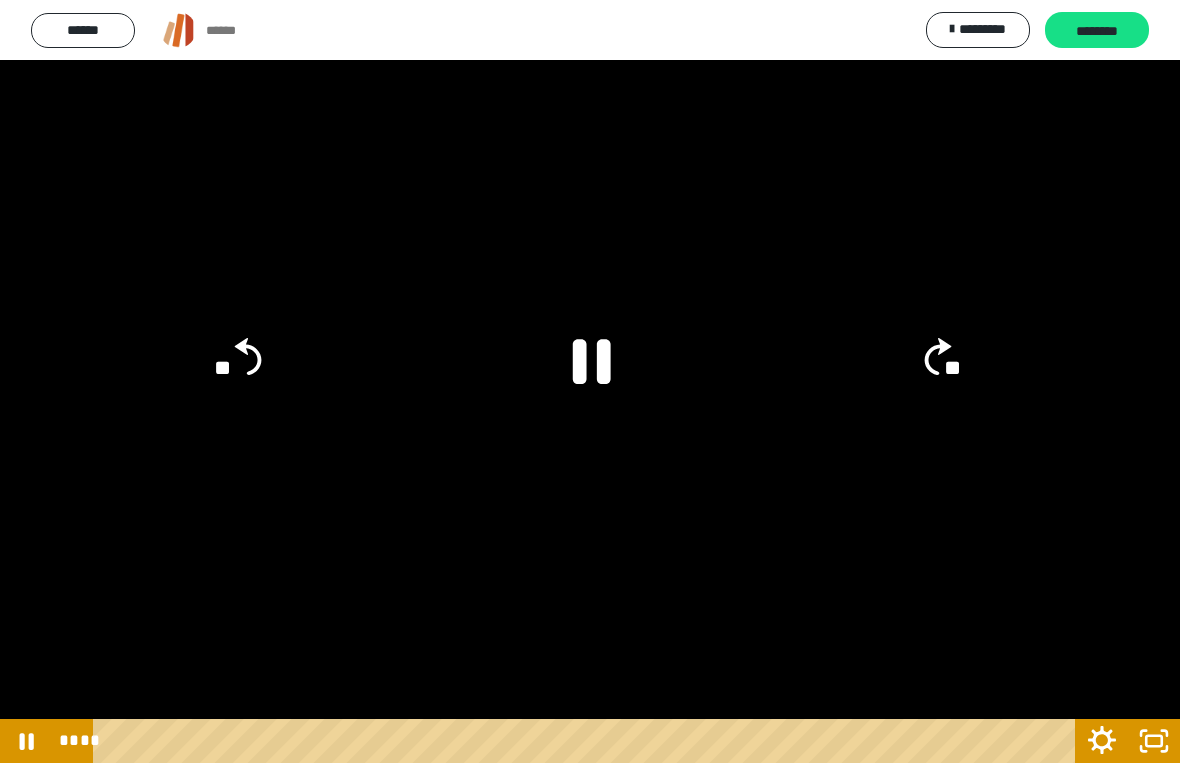 click 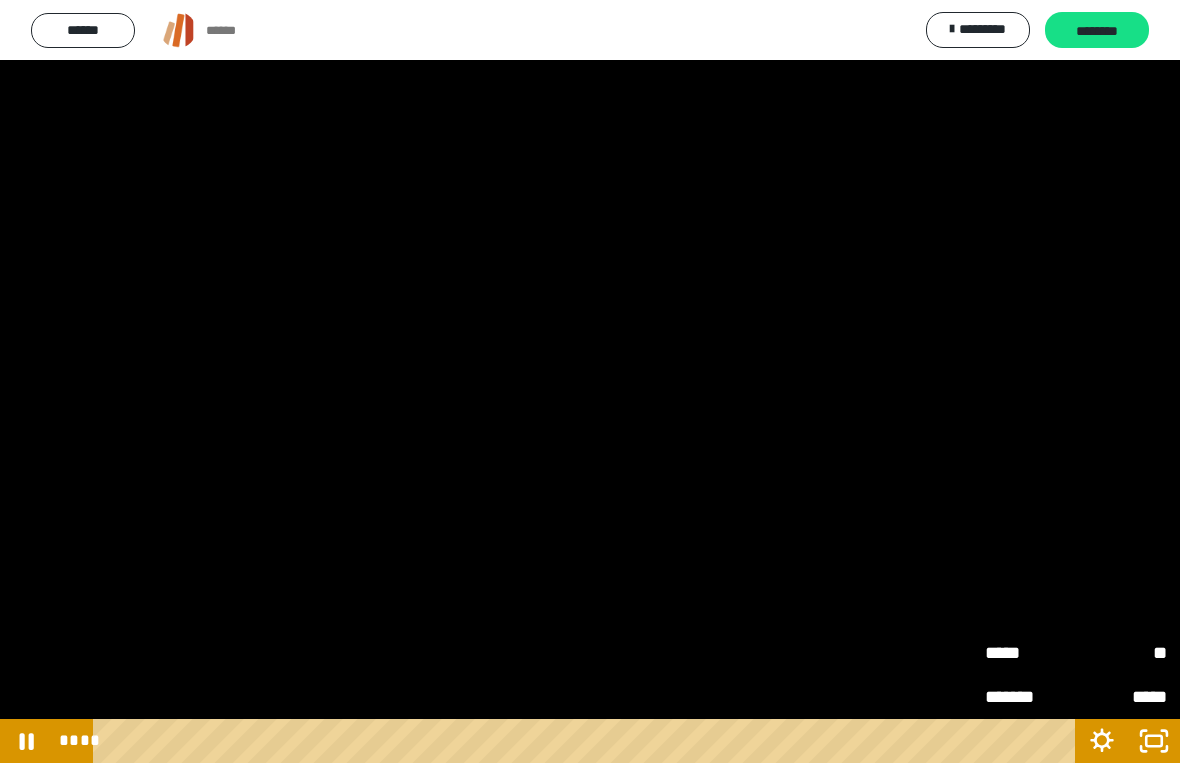 click on "**" at bounding box center (1121, 653) 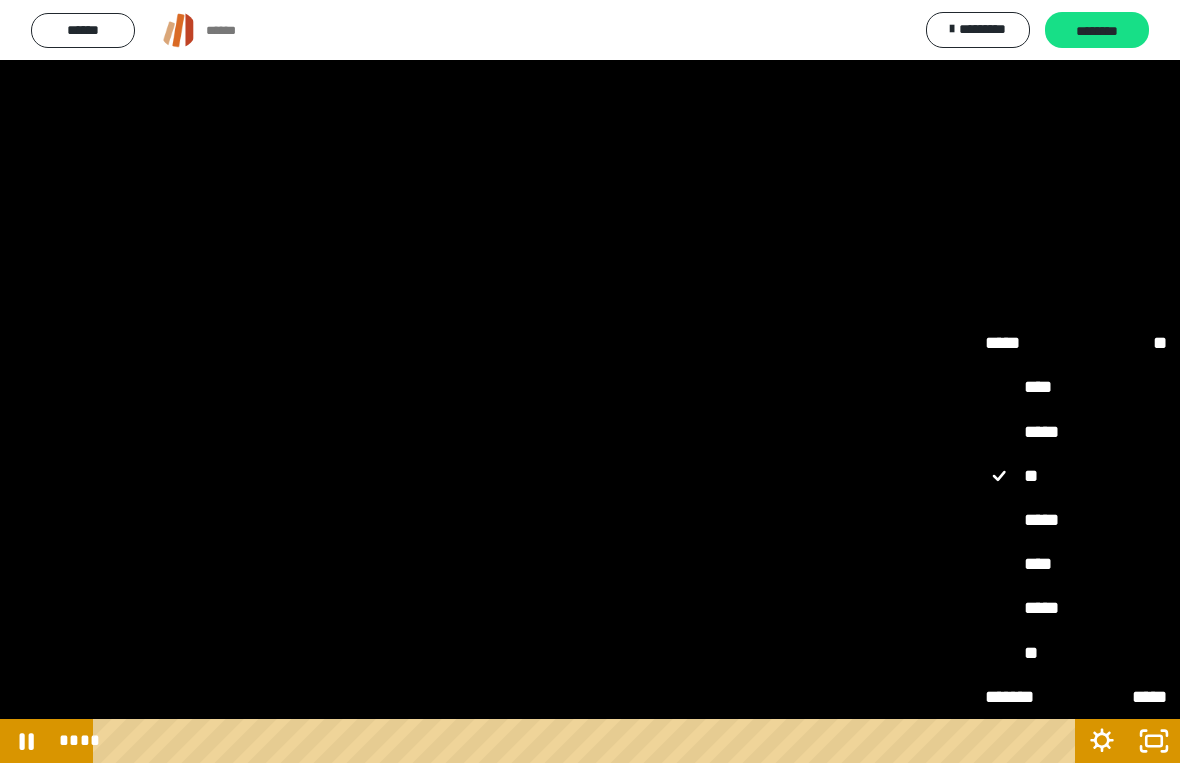 click on "****" at bounding box center [1076, 564] 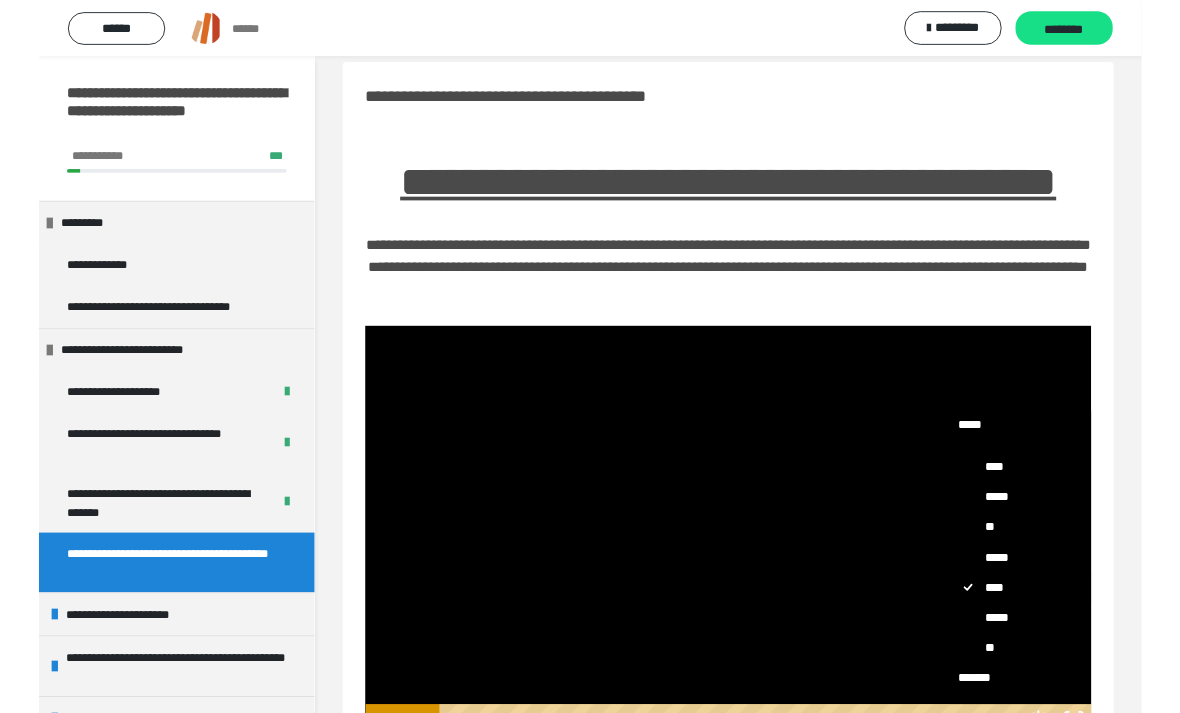scroll, scrollTop: 205, scrollLeft: 0, axis: vertical 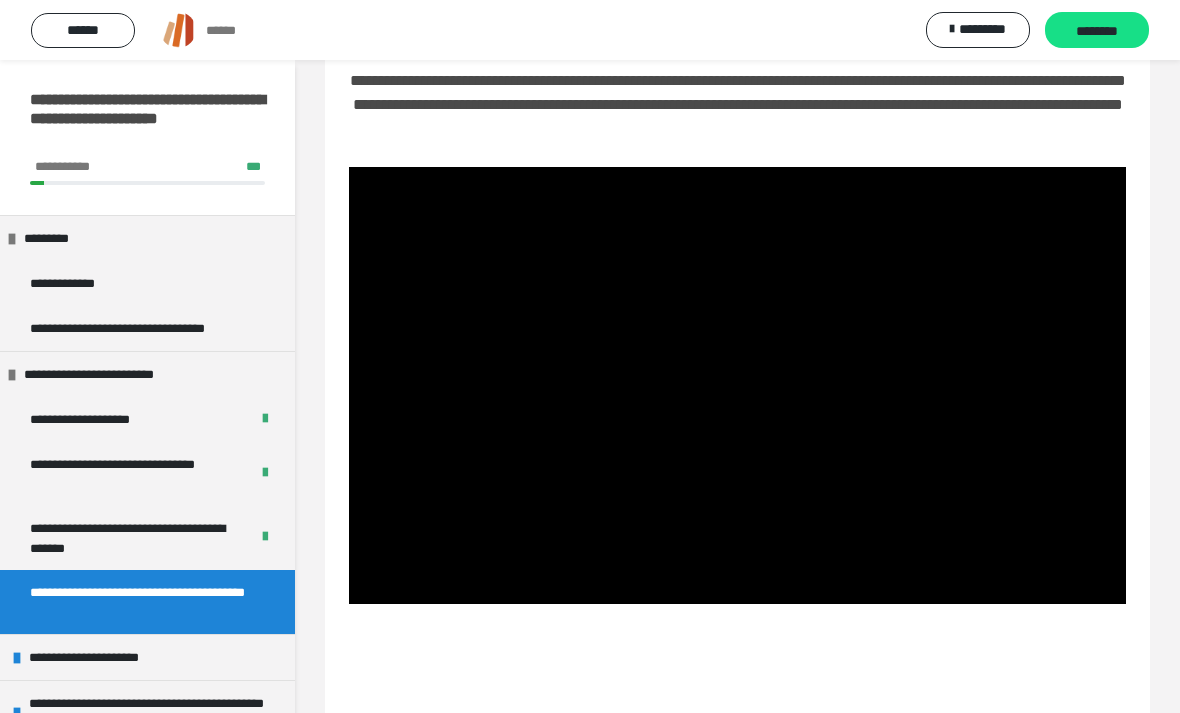 click at bounding box center (737, 385) 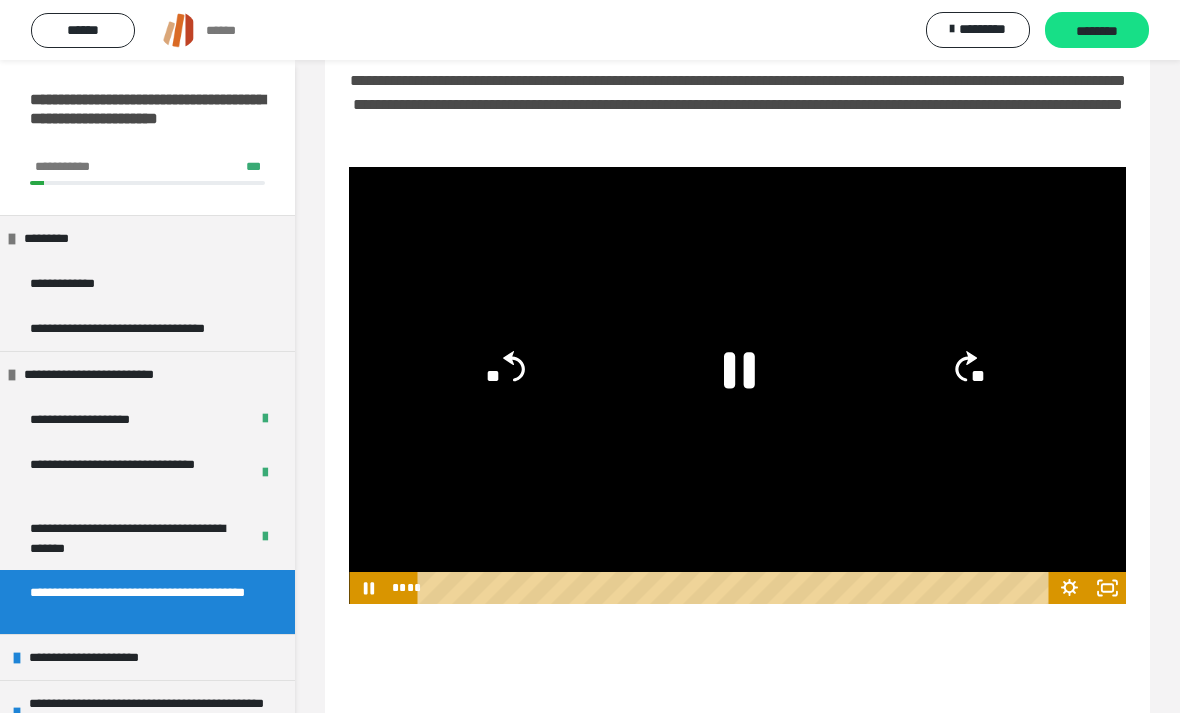 click 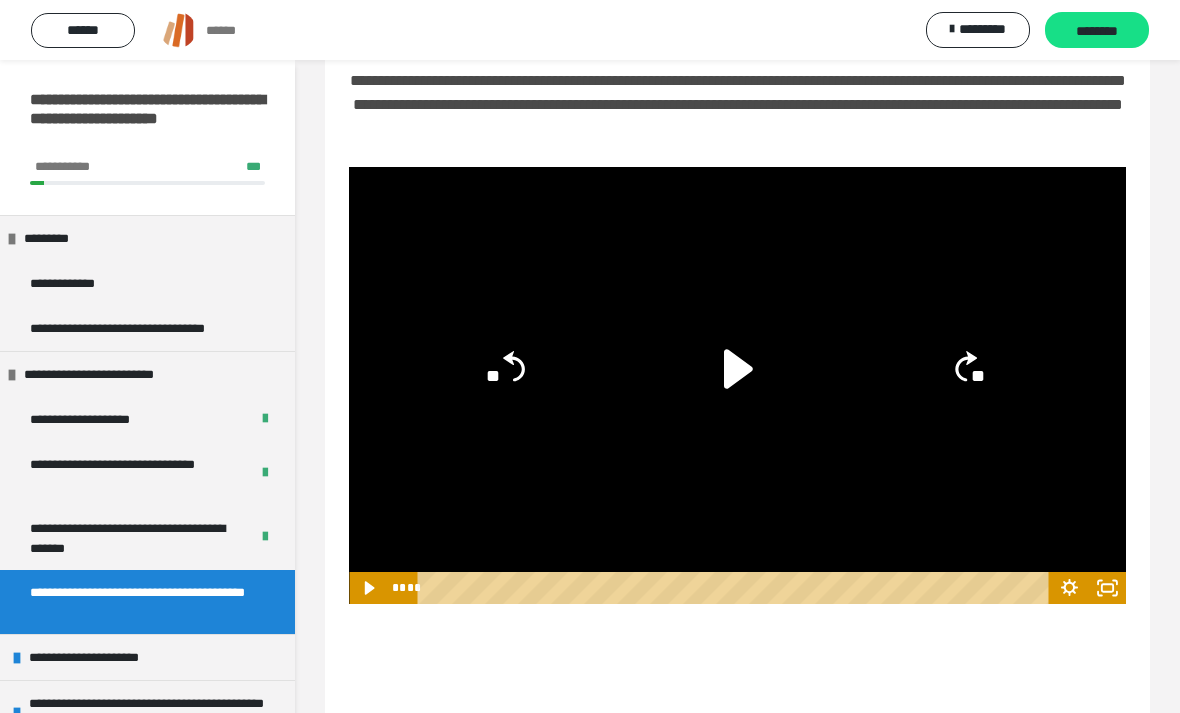 click 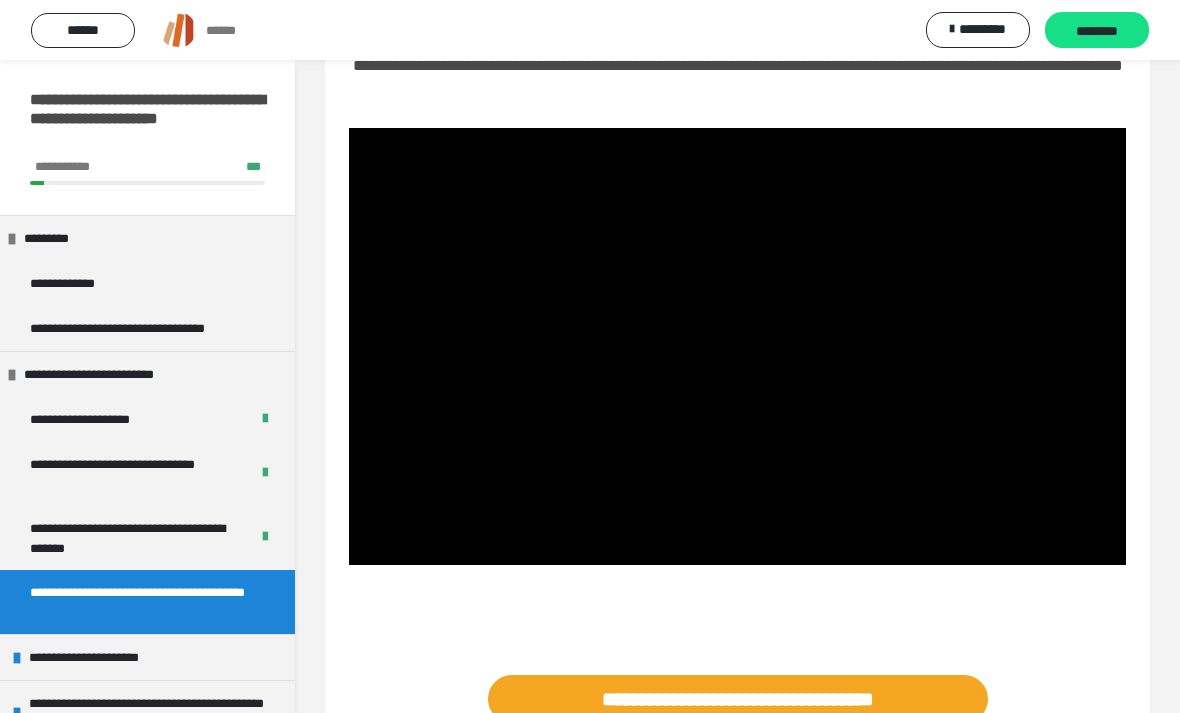scroll, scrollTop: 302, scrollLeft: 0, axis: vertical 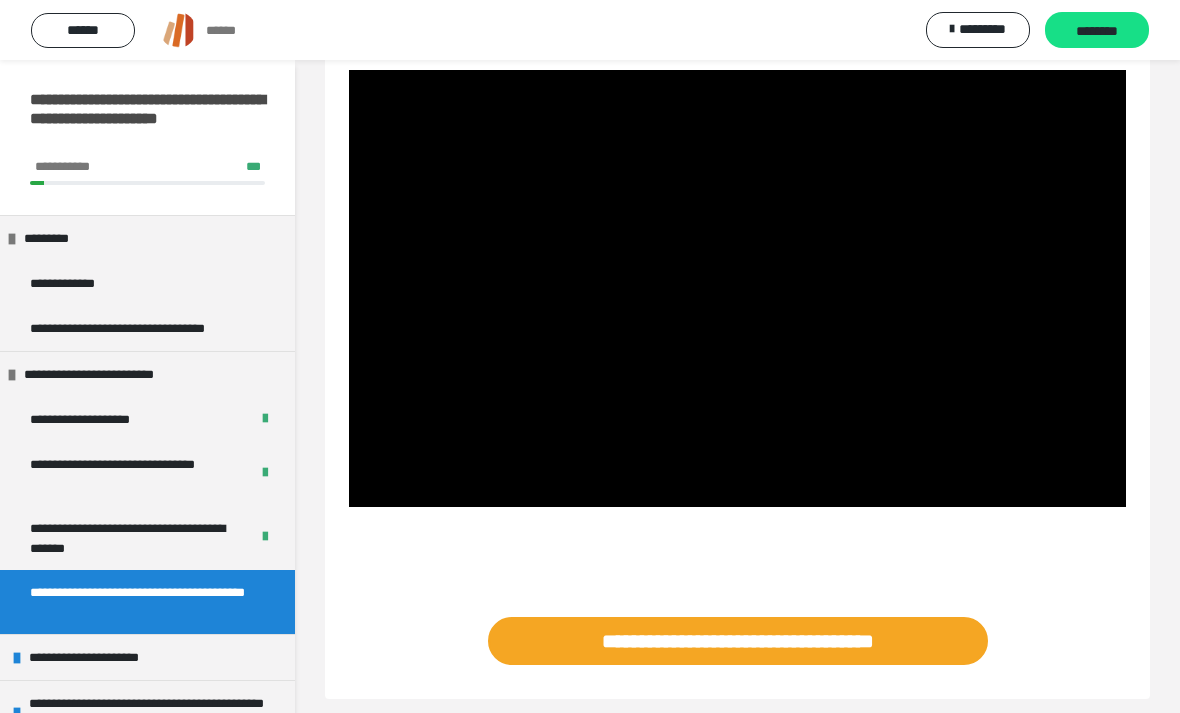 click on "********" at bounding box center (1097, 31) 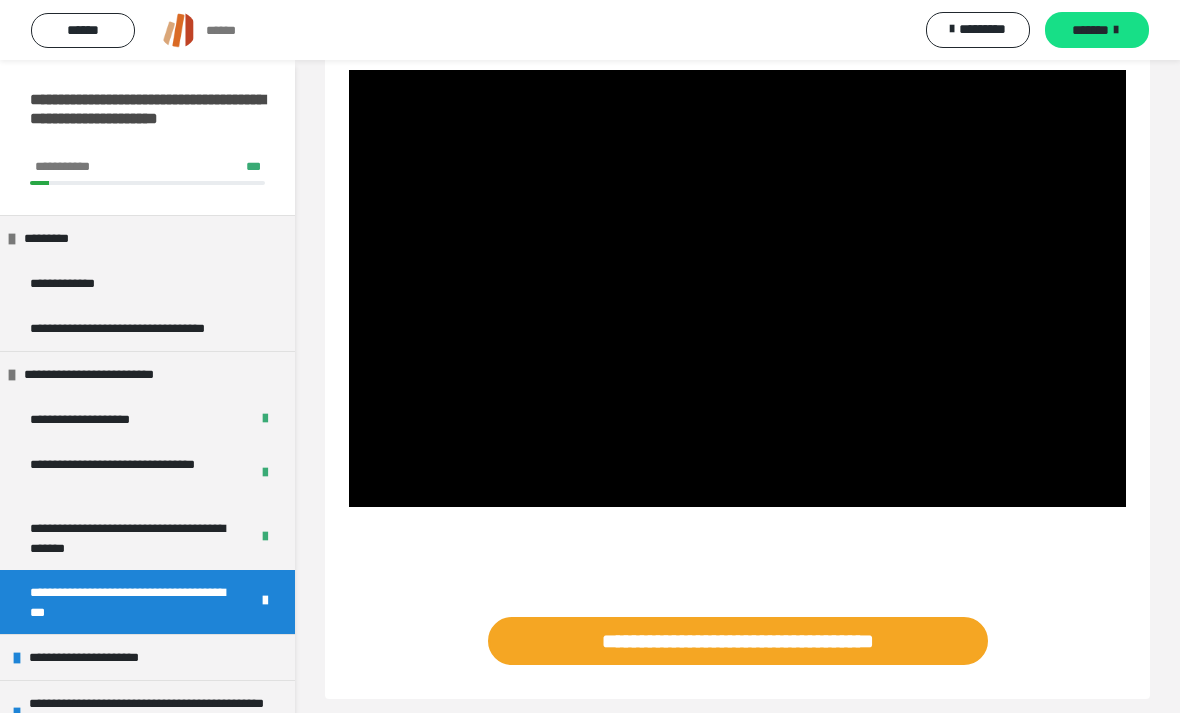 click on "*******" at bounding box center (1097, 30) 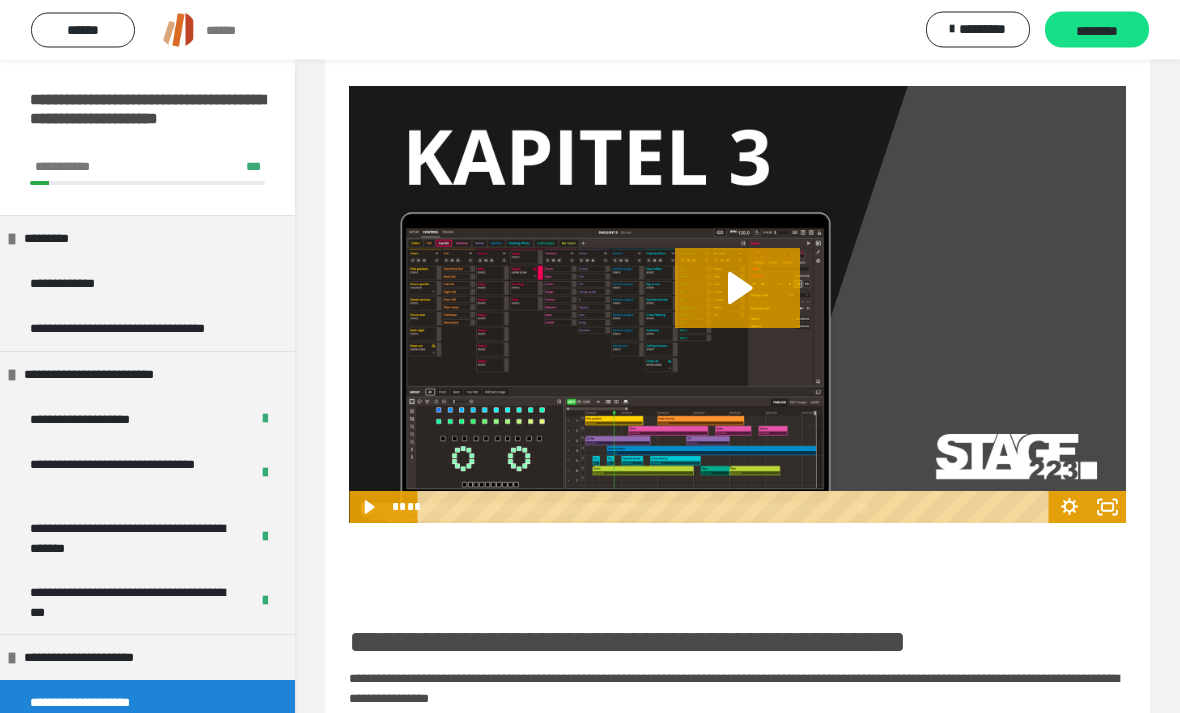scroll, scrollTop: 298, scrollLeft: 0, axis: vertical 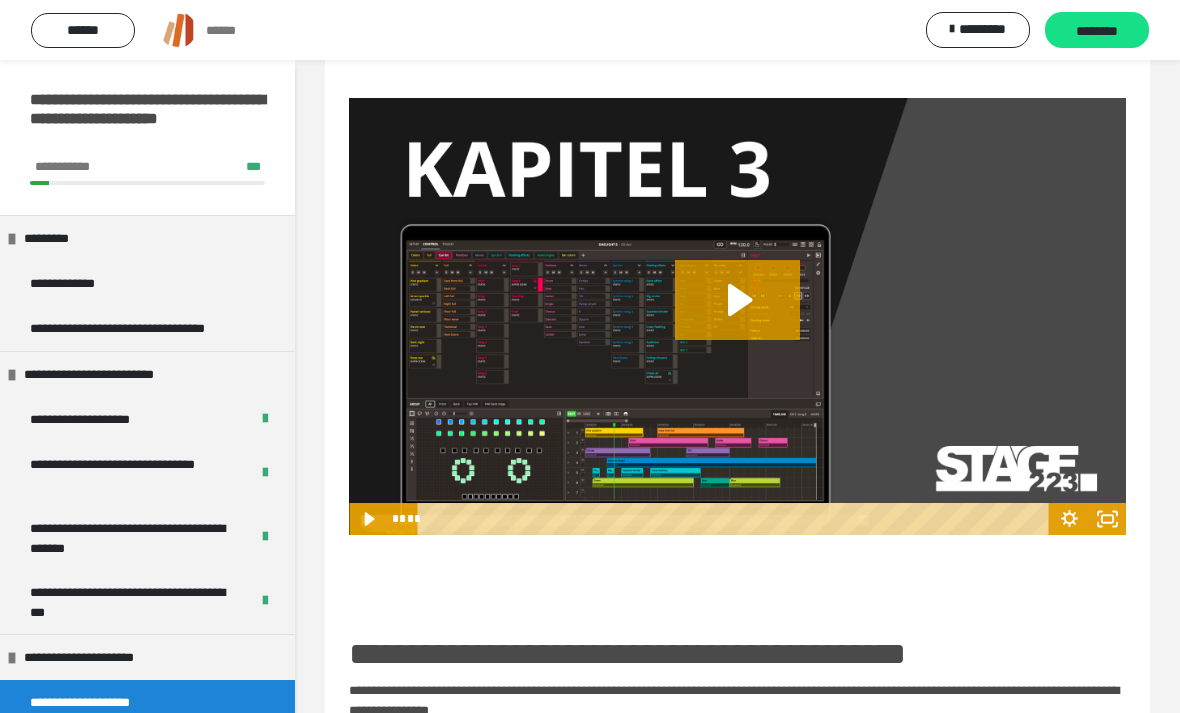 click 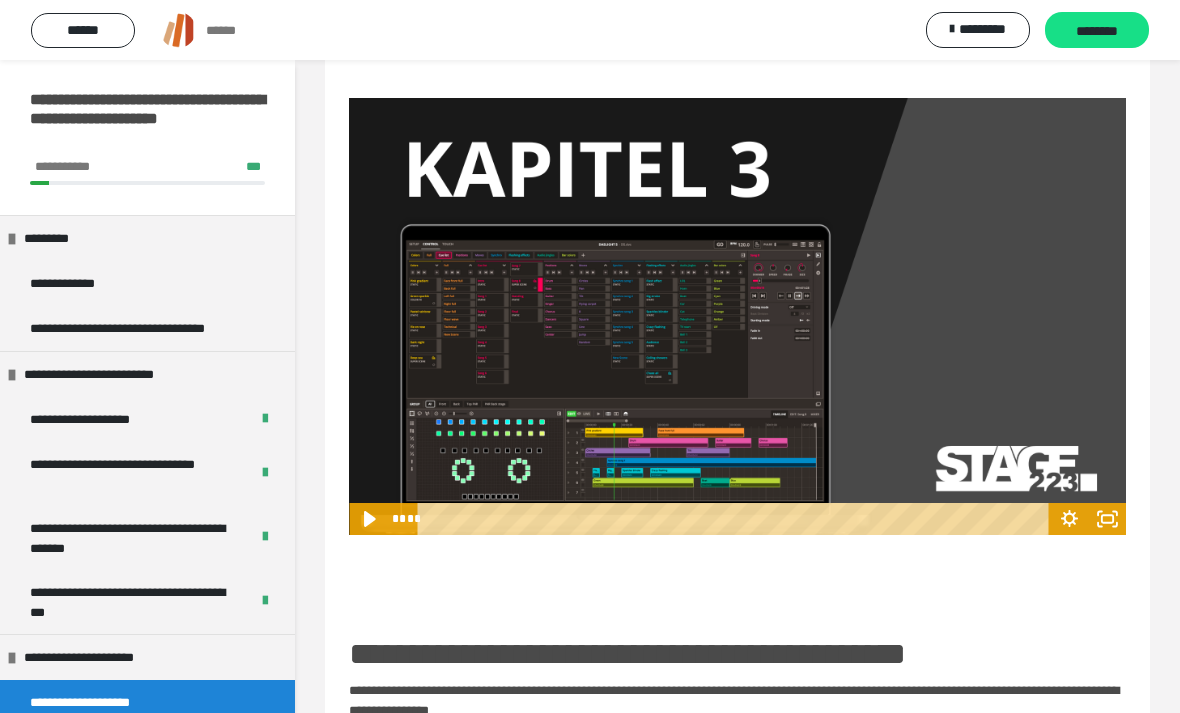 click 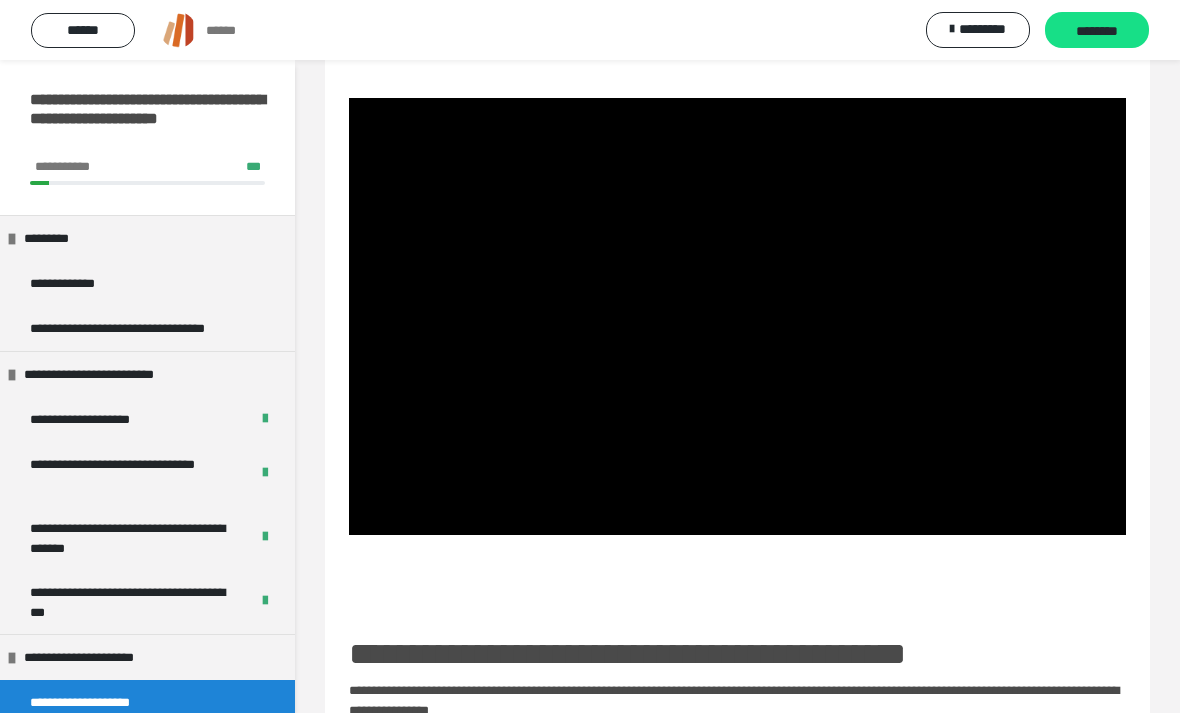click at bounding box center (737, 316) 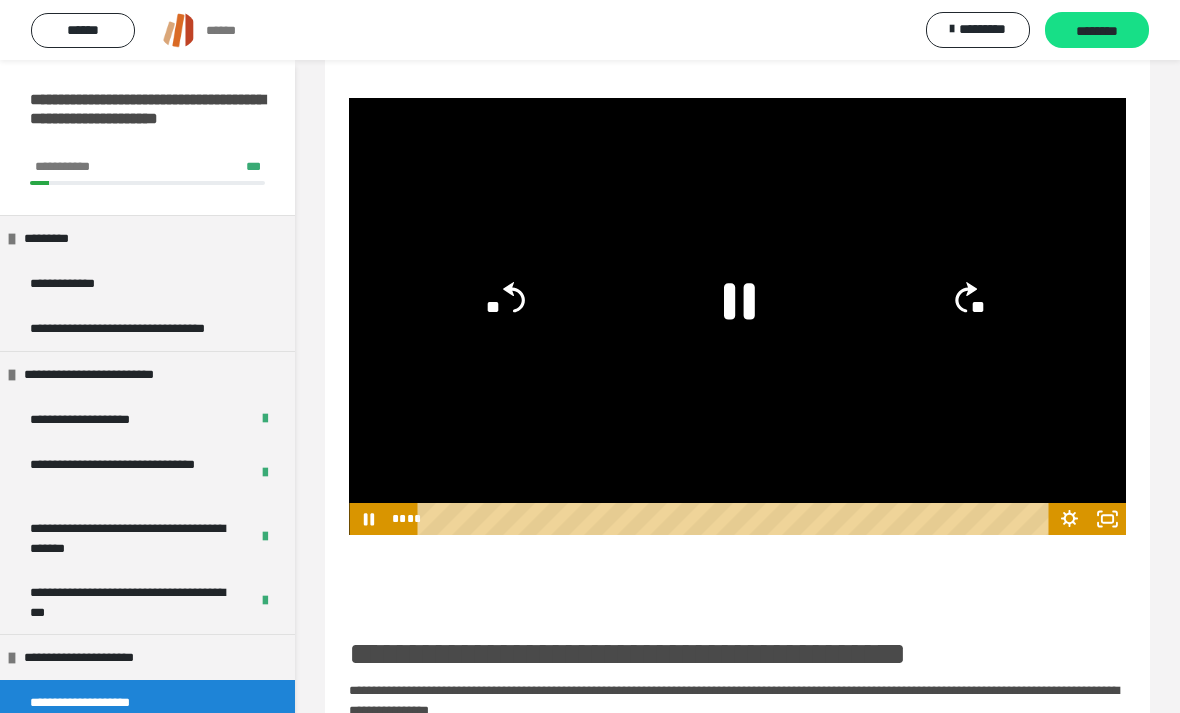 click 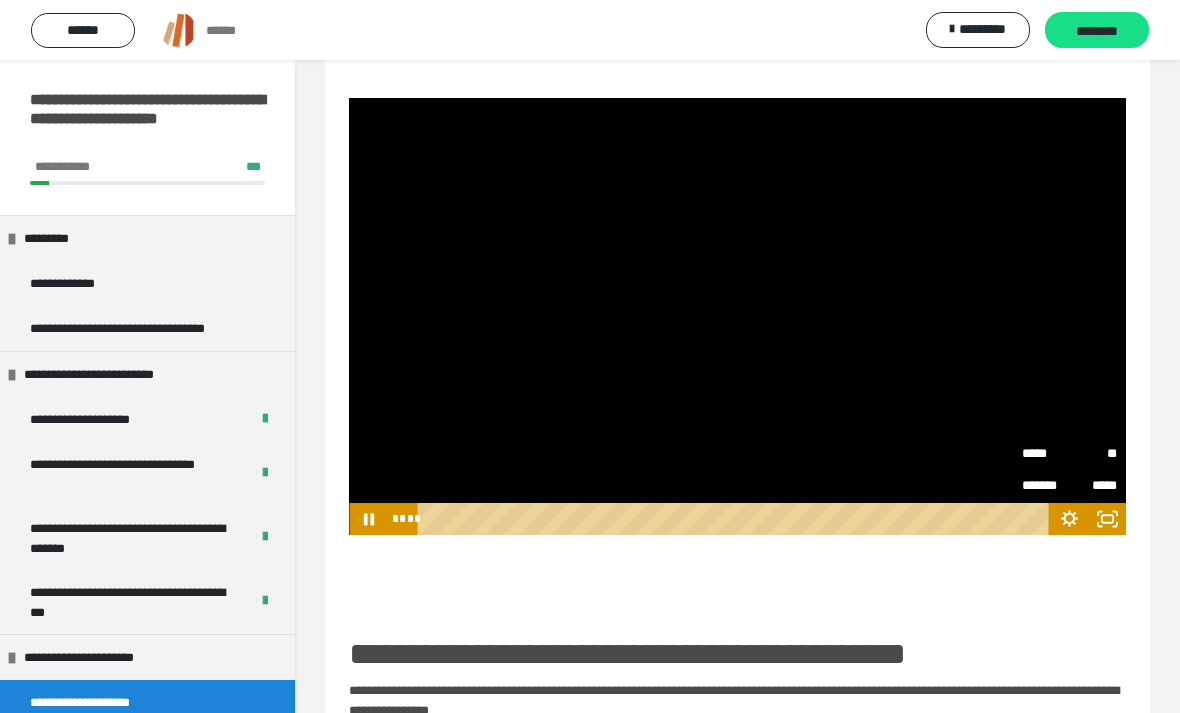click on "**" at bounding box center [1093, 454] 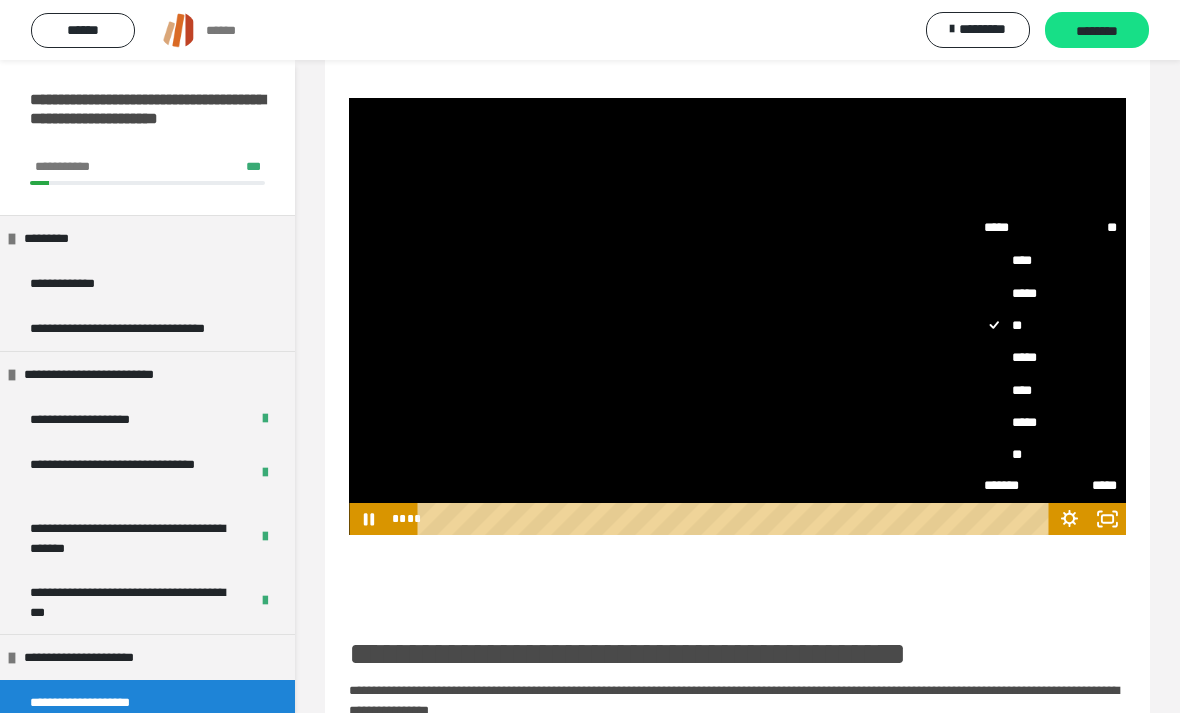 click on "*****" at bounding box center [1050, 422] 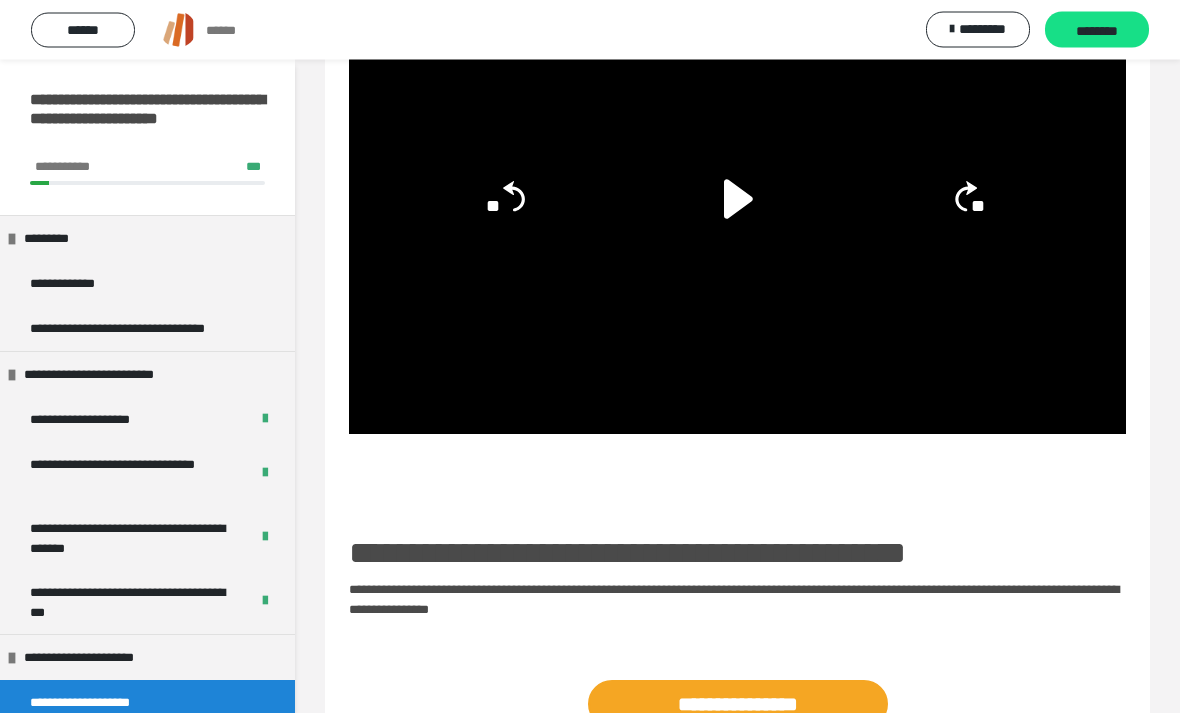 scroll, scrollTop: 399, scrollLeft: 0, axis: vertical 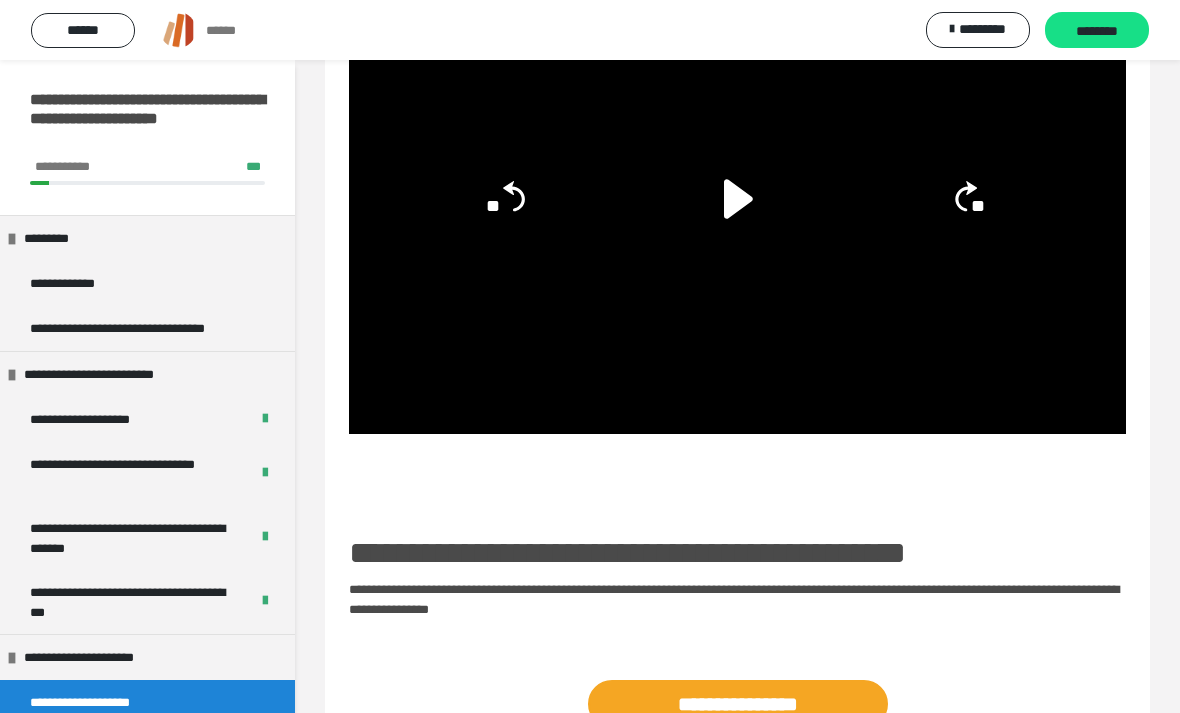 click on "**********" at bounding box center [738, 704] 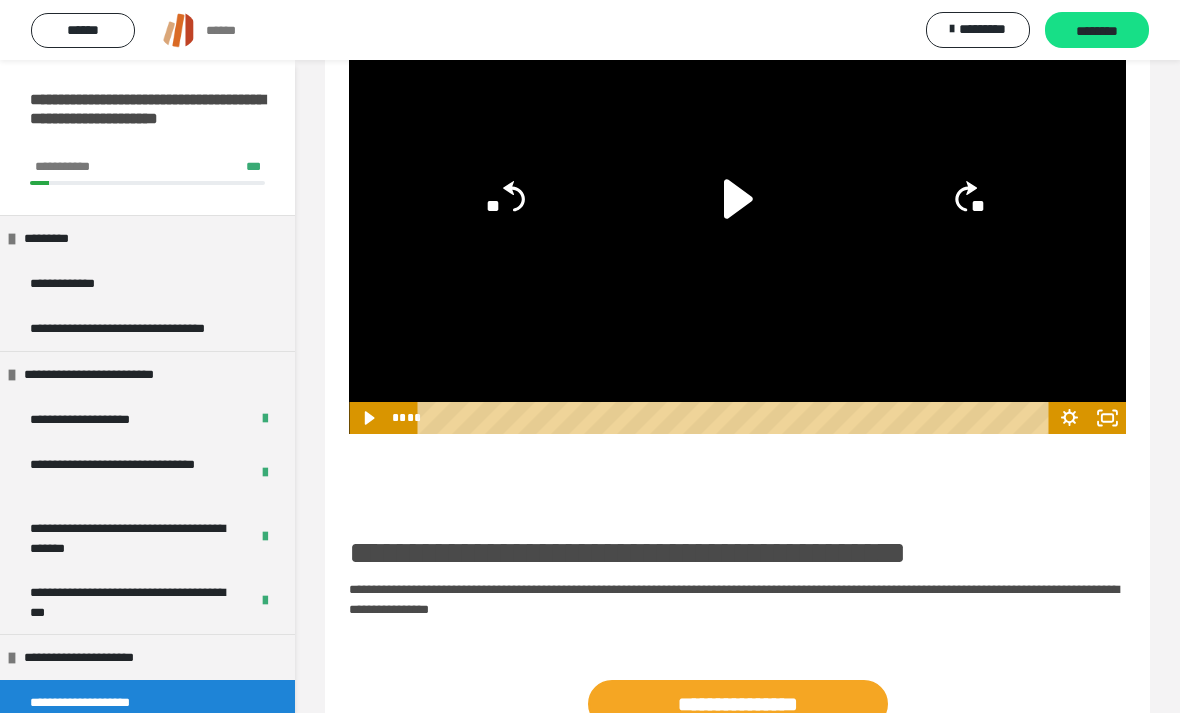 scroll, scrollTop: 0, scrollLeft: 0, axis: both 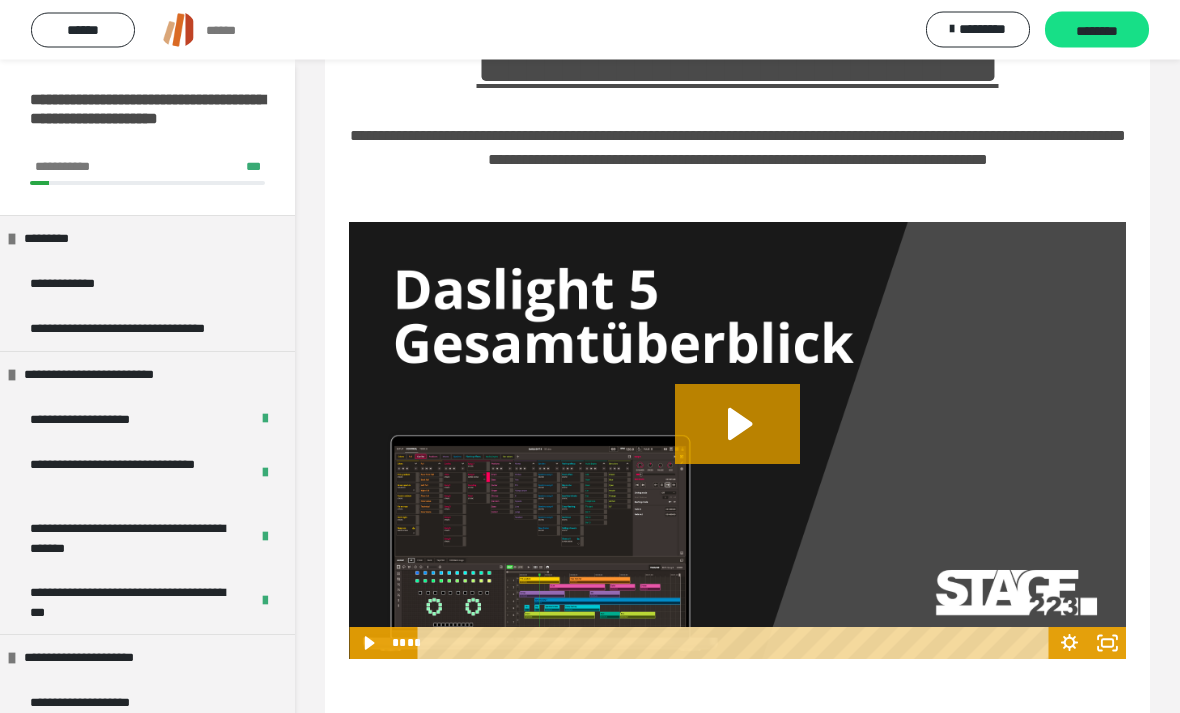click 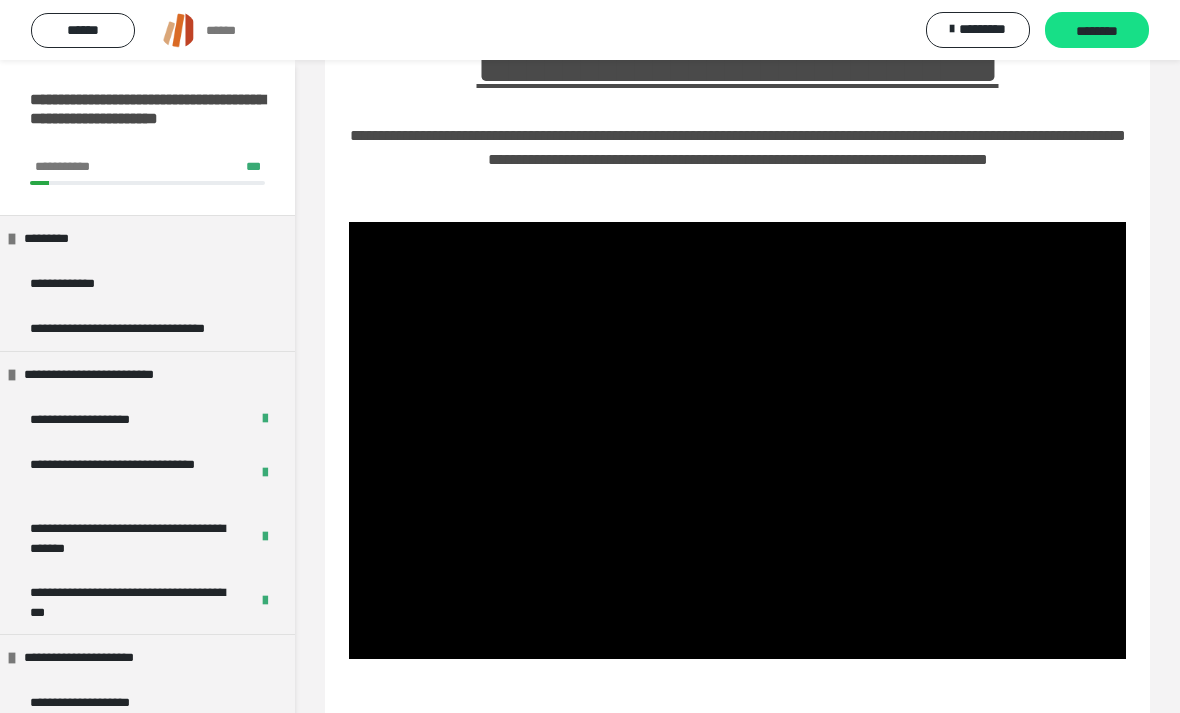 click at bounding box center (737, 440) 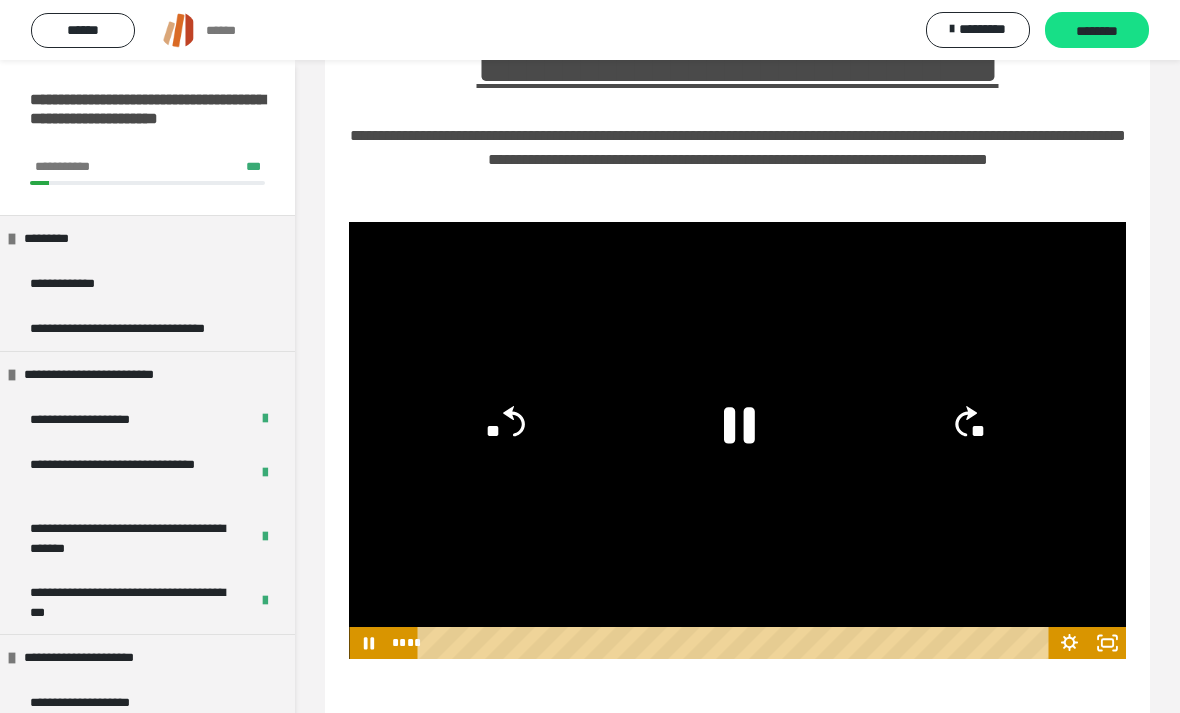 click 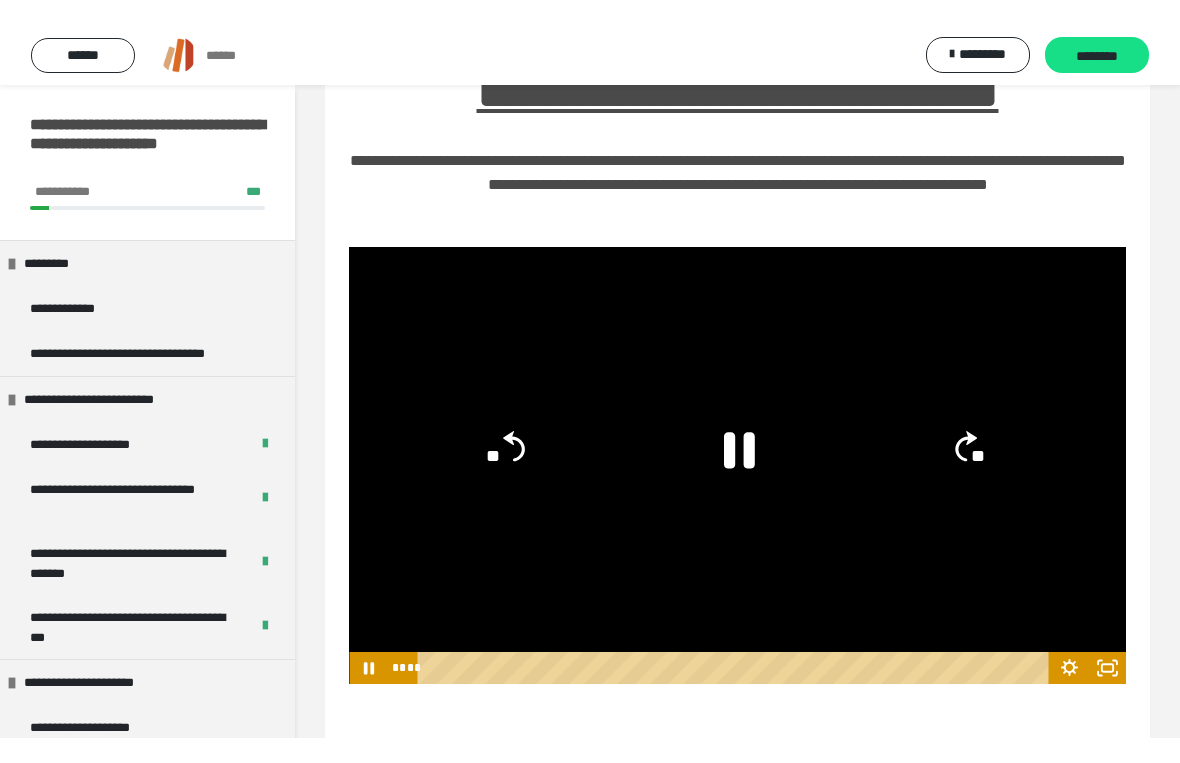 scroll, scrollTop: 24, scrollLeft: 0, axis: vertical 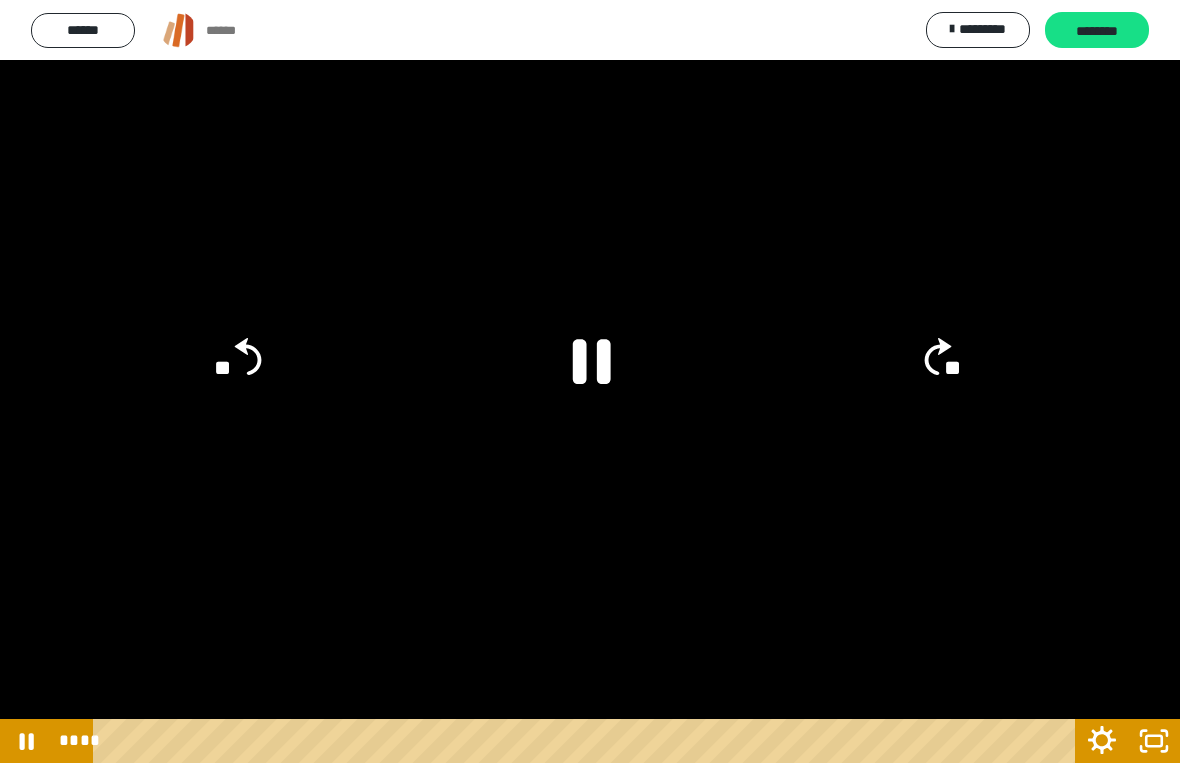 click 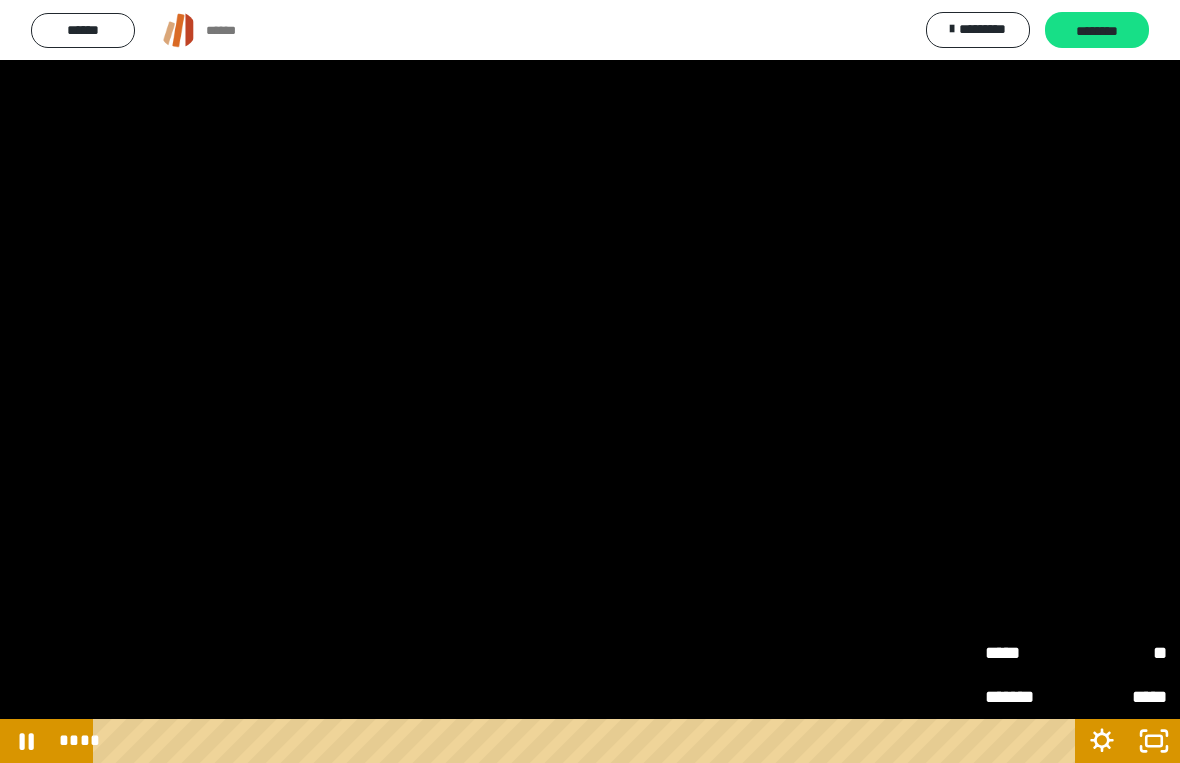 click on "**" at bounding box center (1121, 653) 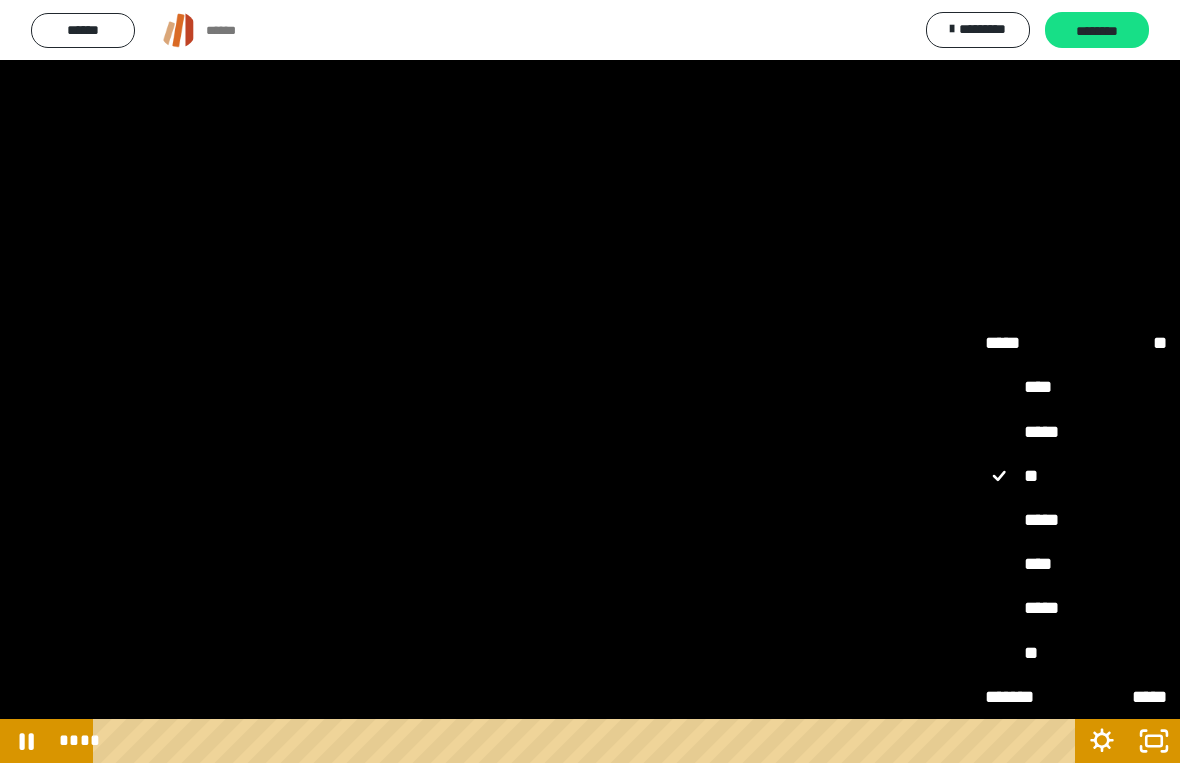 click on "****" at bounding box center [1076, 564] 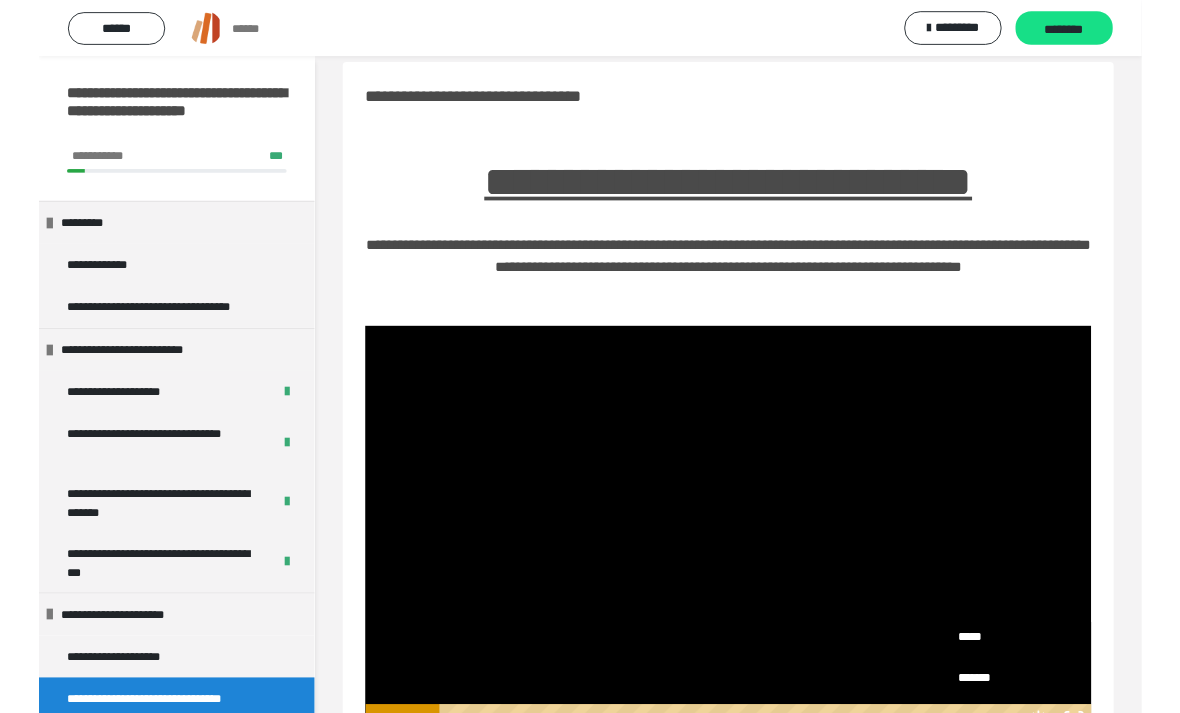 scroll, scrollTop: 150, scrollLeft: 0, axis: vertical 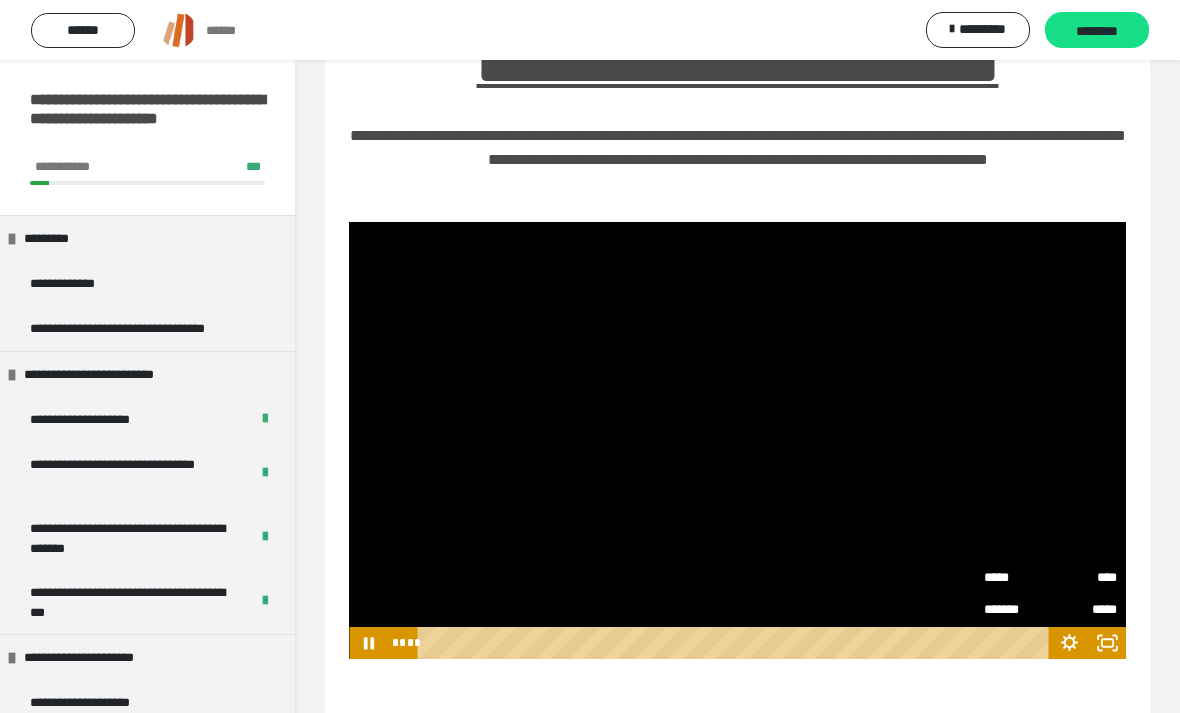 click 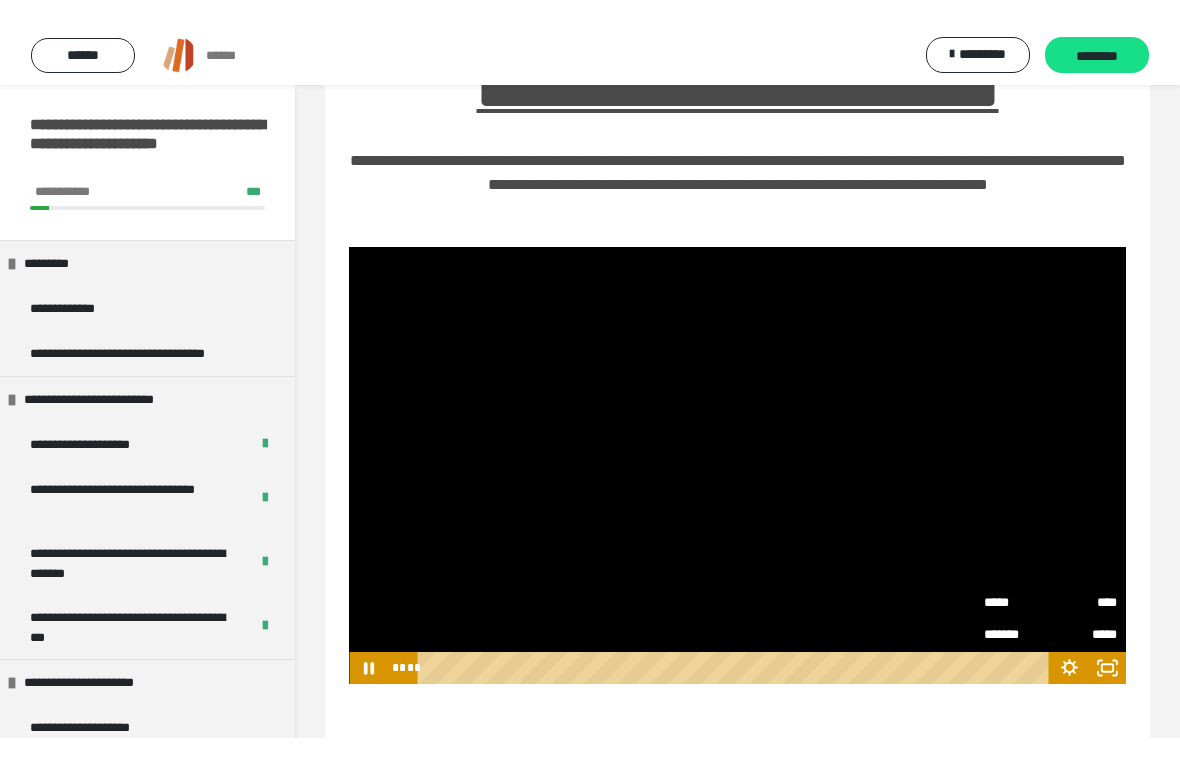 scroll, scrollTop: 24, scrollLeft: 0, axis: vertical 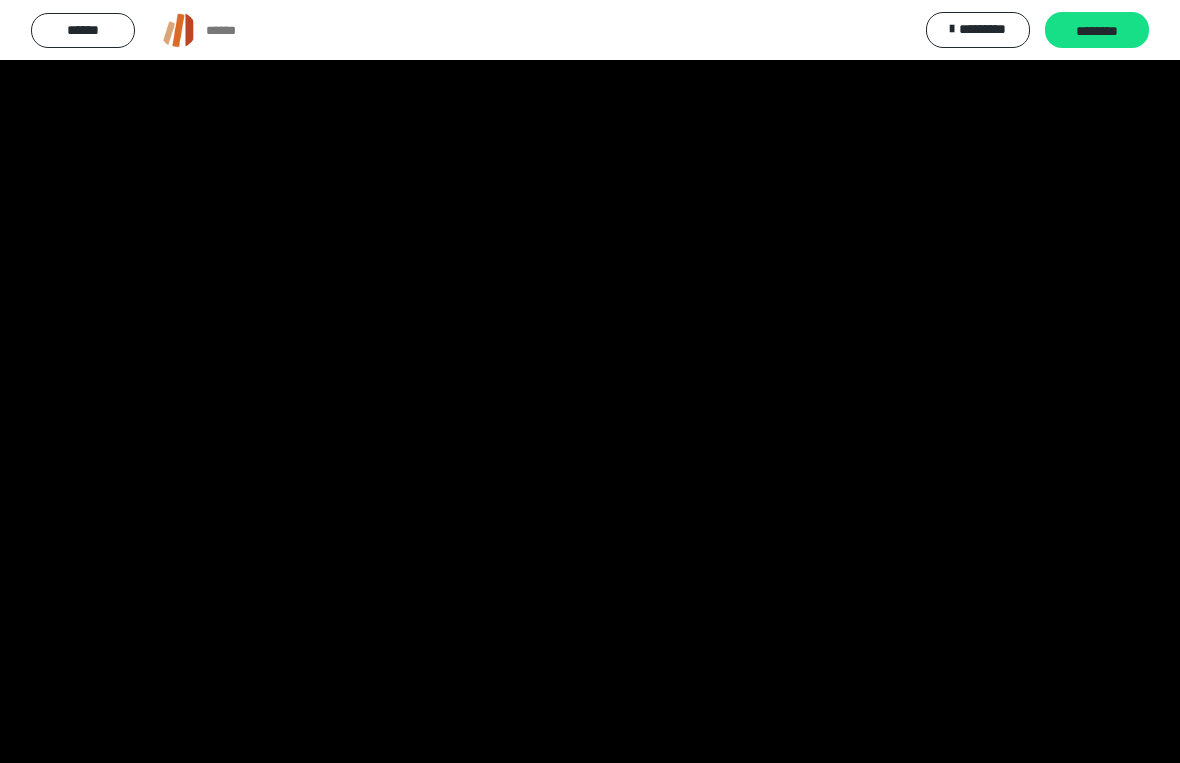 click at bounding box center (590, 381) 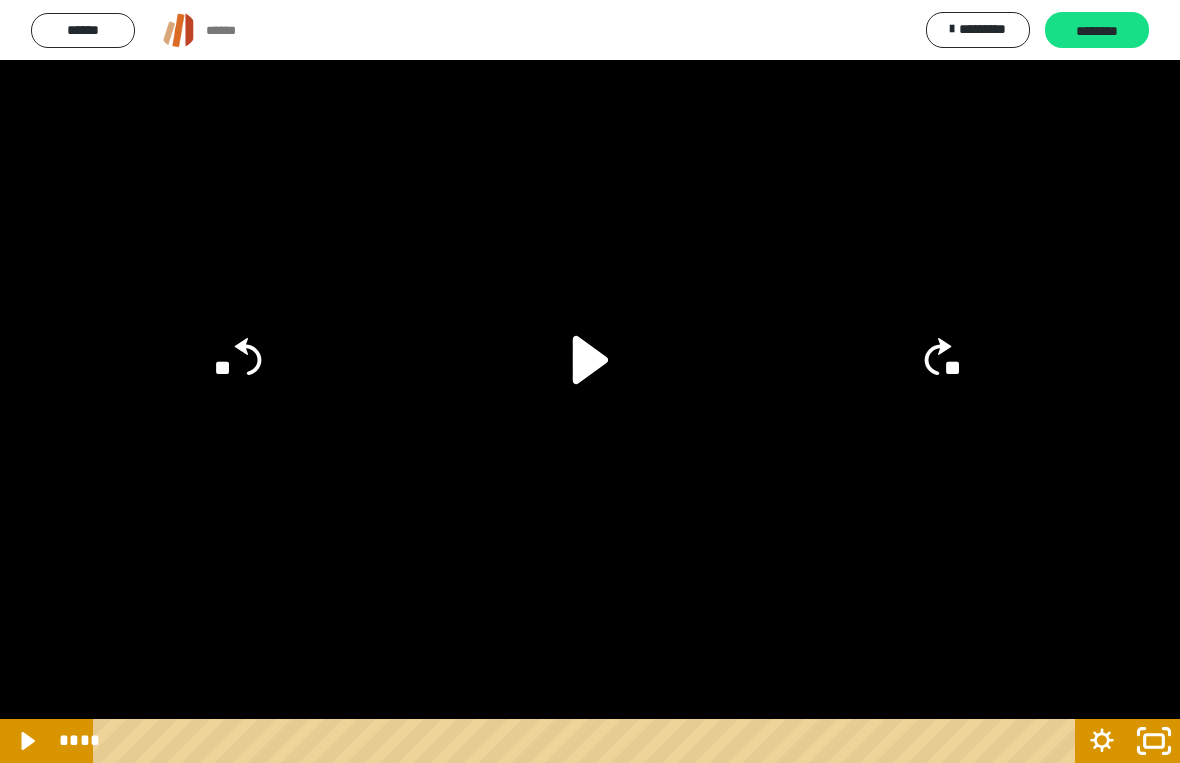 click 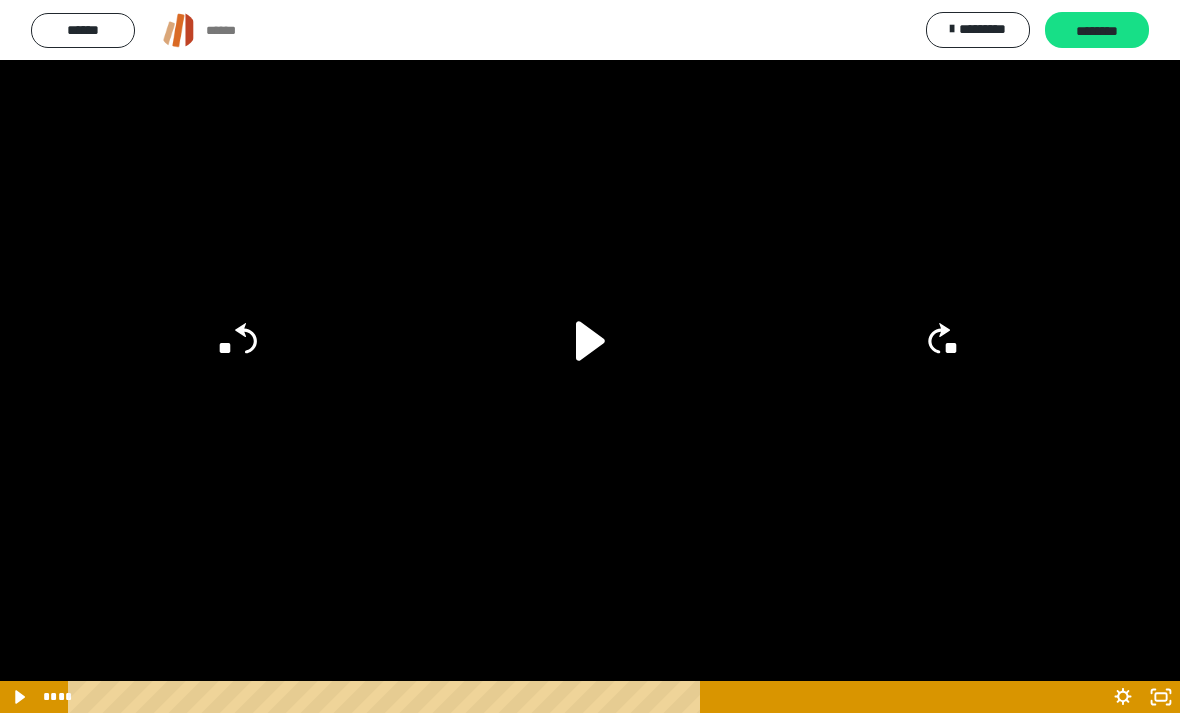 scroll, scrollTop: 302, scrollLeft: 0, axis: vertical 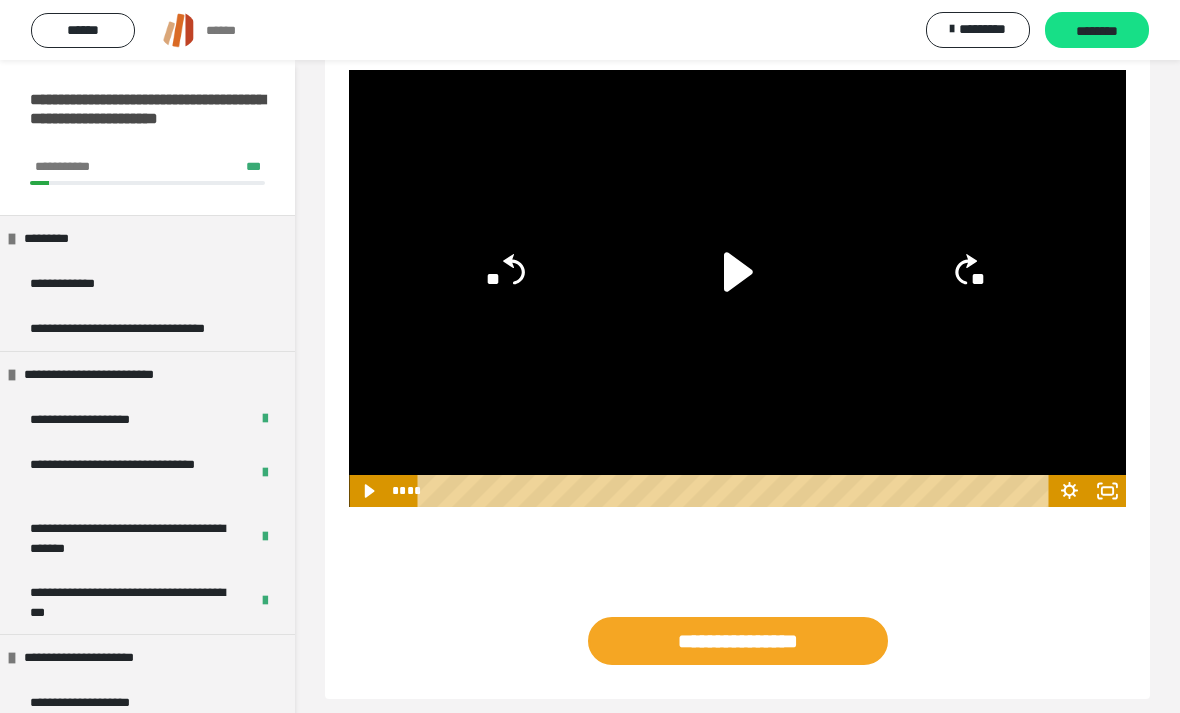 click on "**********" at bounding box center [738, 641] 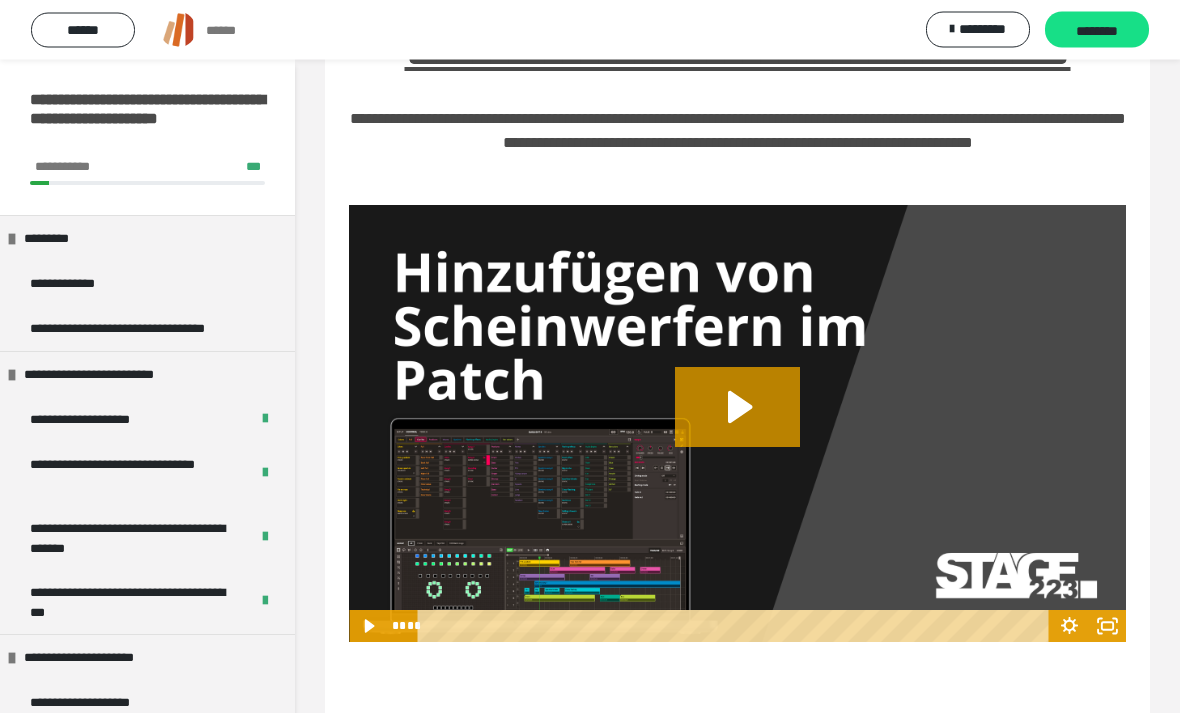 scroll, scrollTop: 167, scrollLeft: 0, axis: vertical 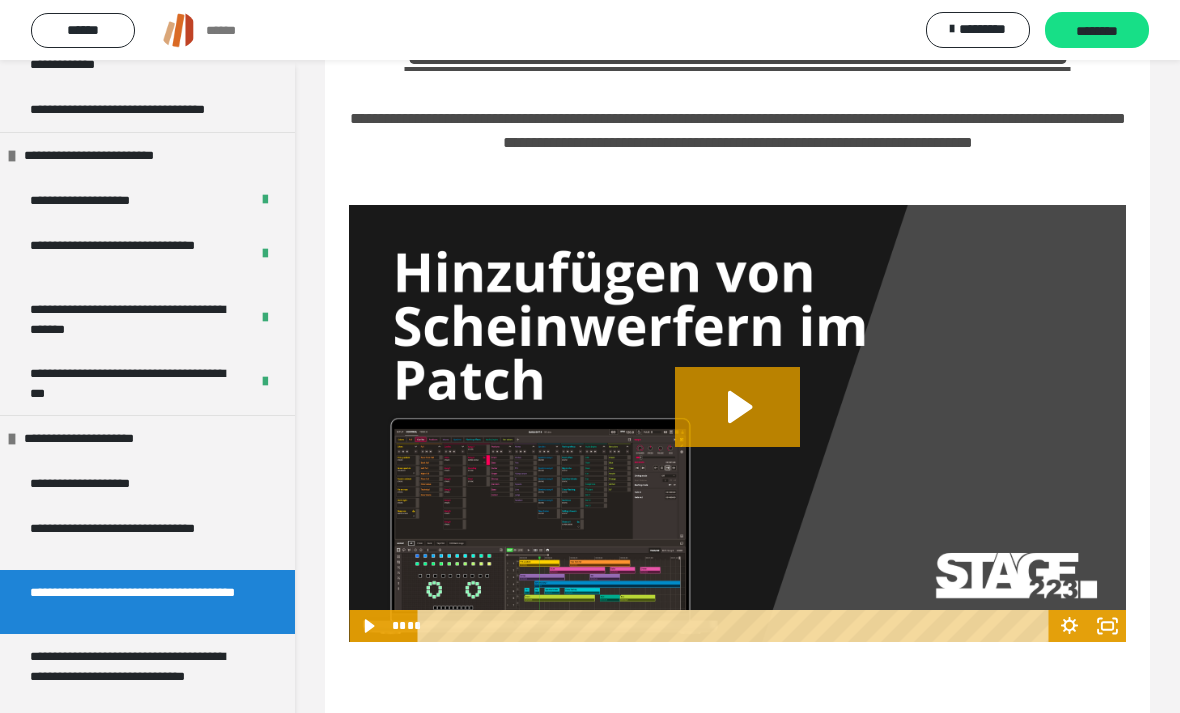 click on "**********" at bounding box center [139, 538] 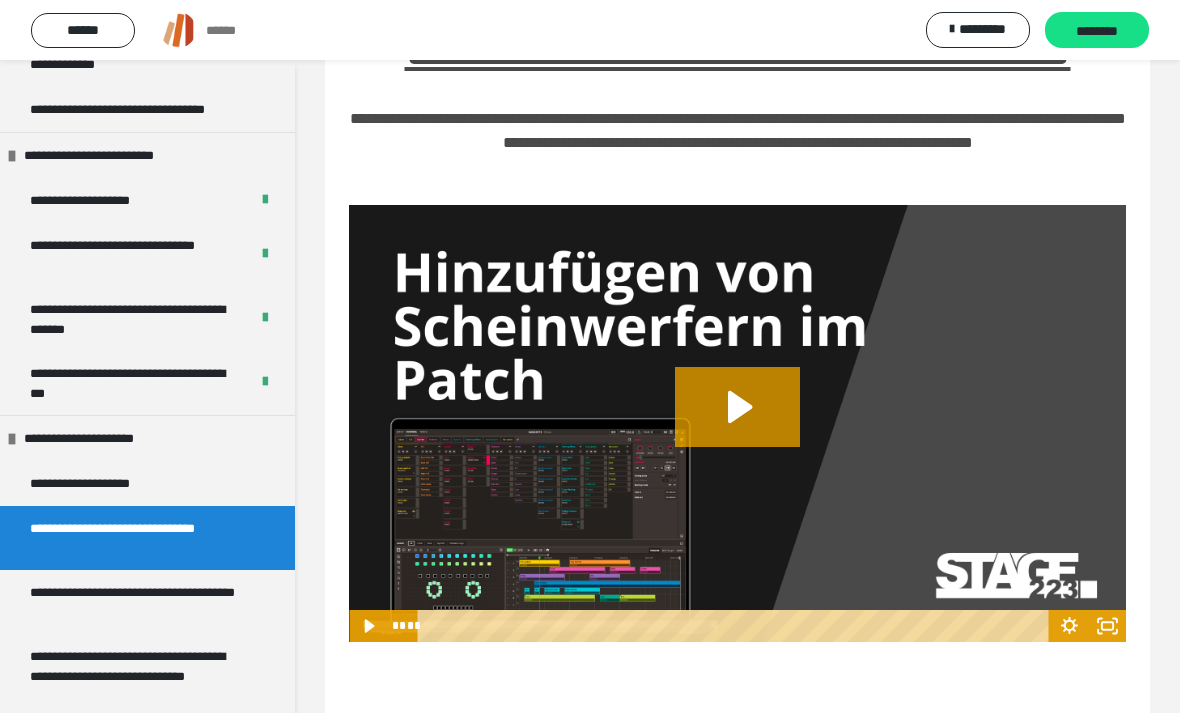 scroll, scrollTop: 60, scrollLeft: 0, axis: vertical 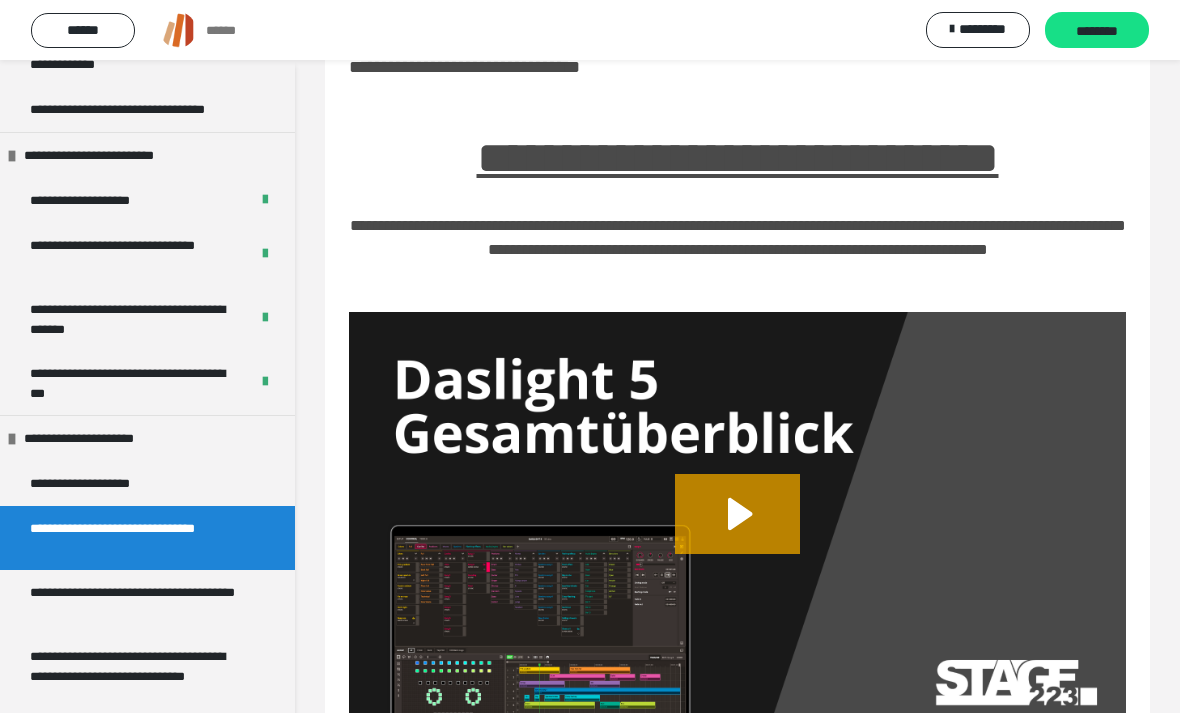 click on "********" at bounding box center (1097, 31) 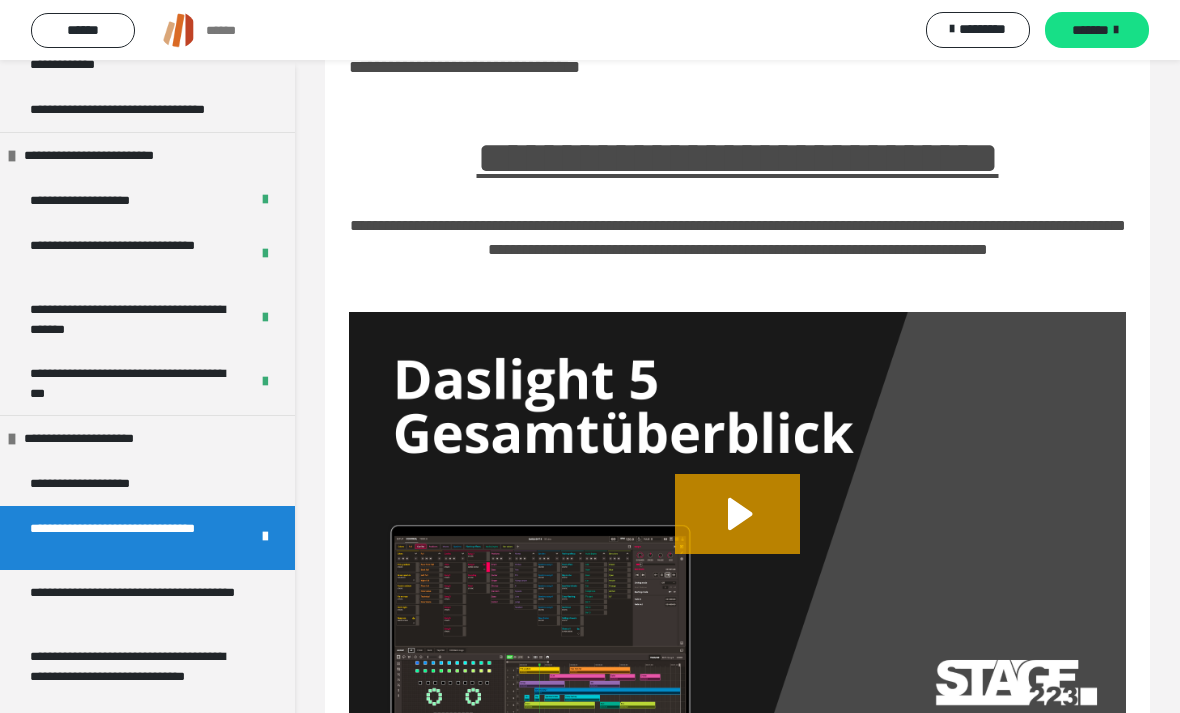 click on "*******" at bounding box center [1090, 30] 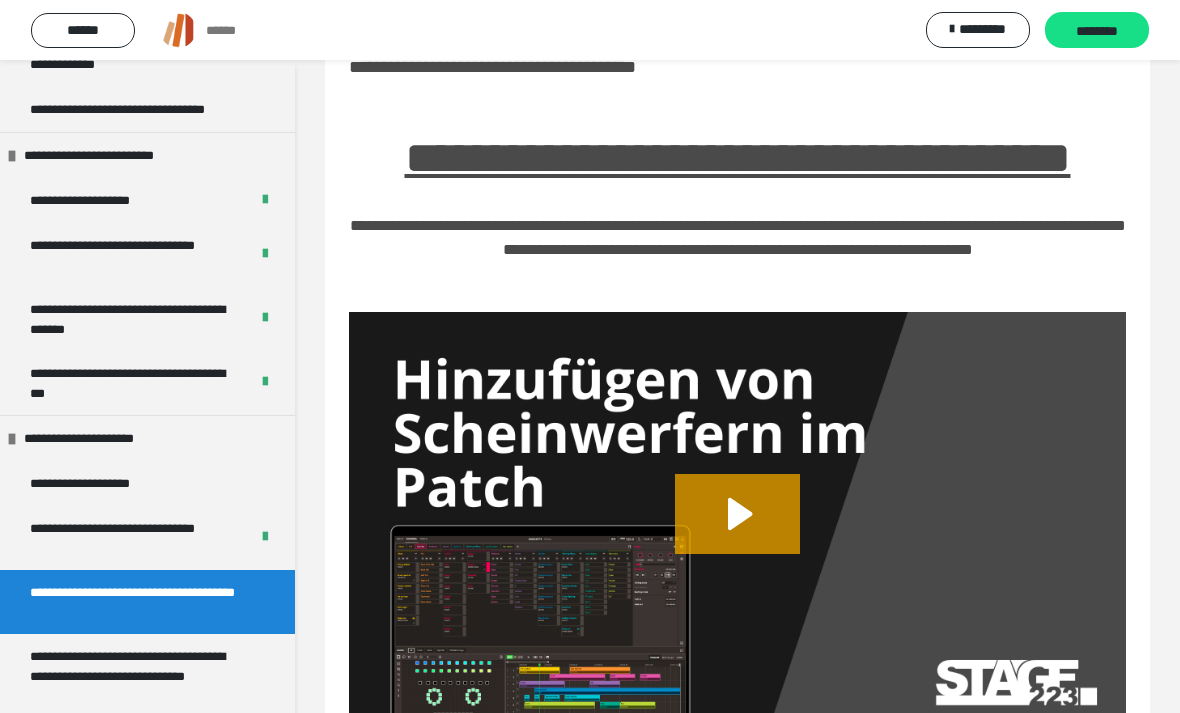 click 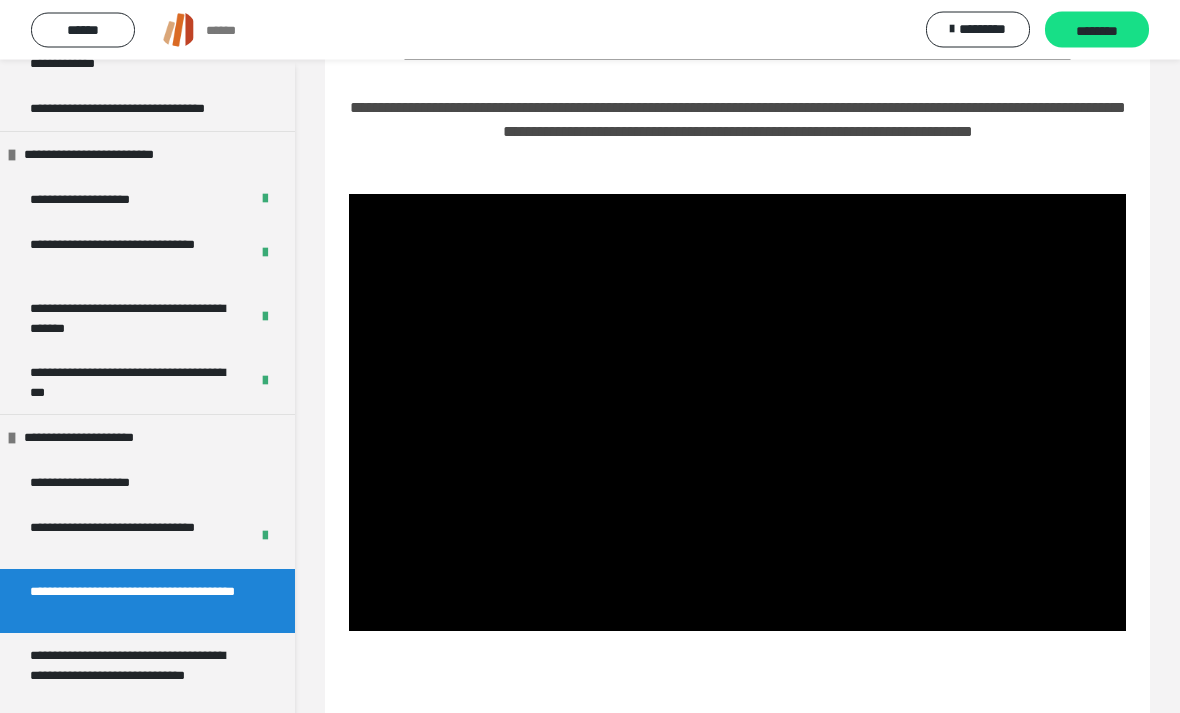 scroll, scrollTop: 181, scrollLeft: 0, axis: vertical 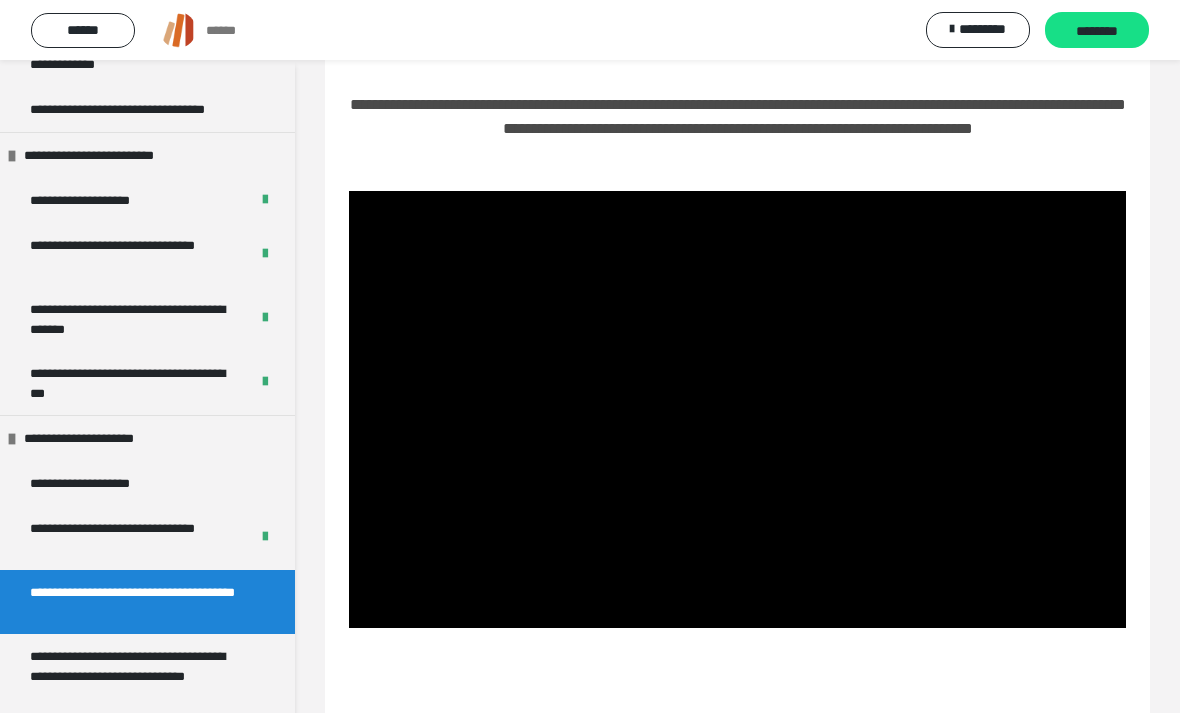 click at bounding box center [737, 409] 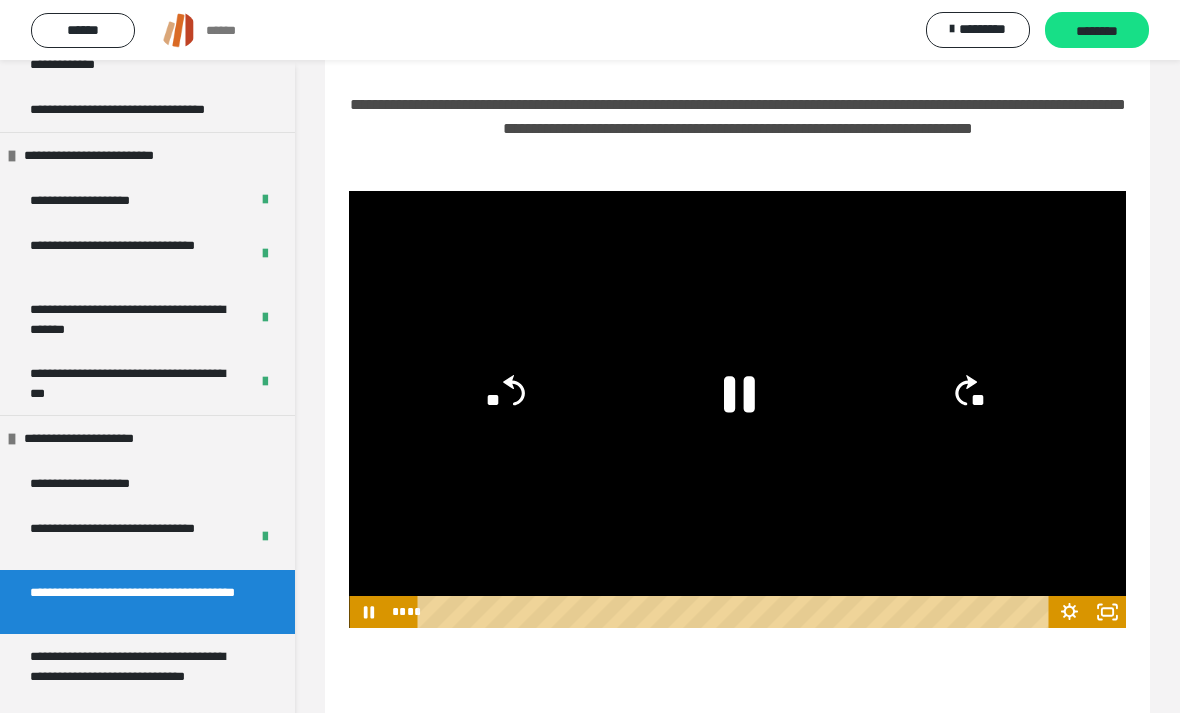 click 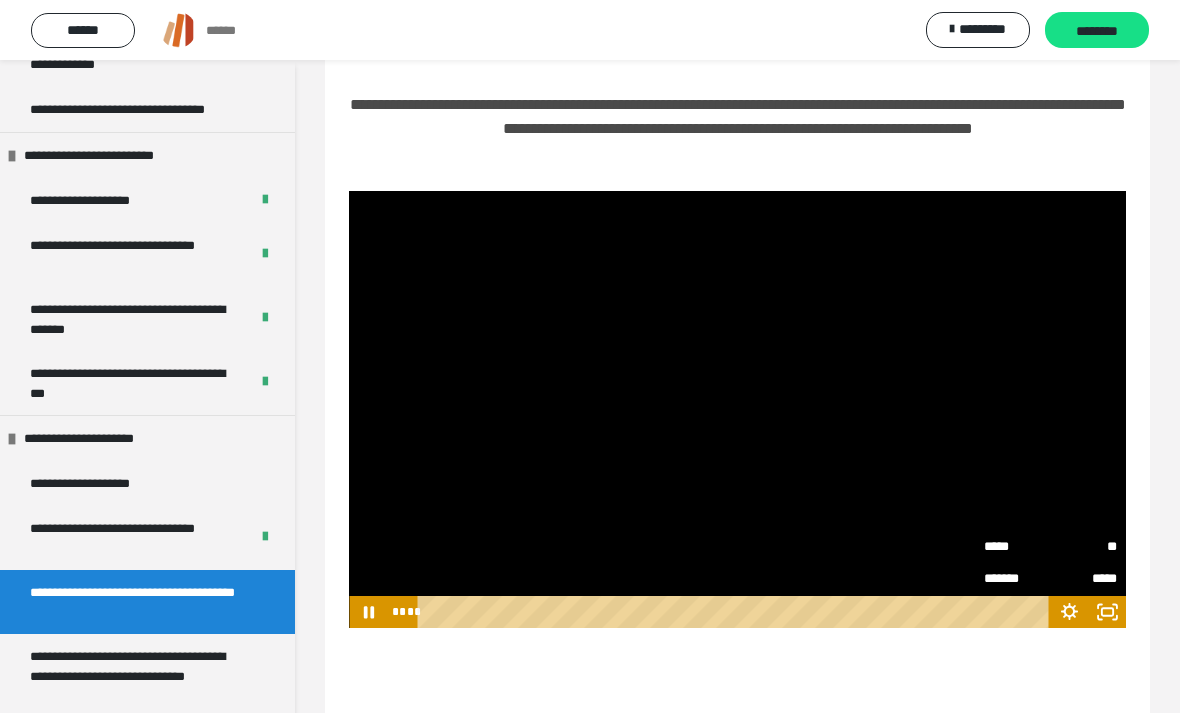 click on "**" at bounding box center [1083, 546] 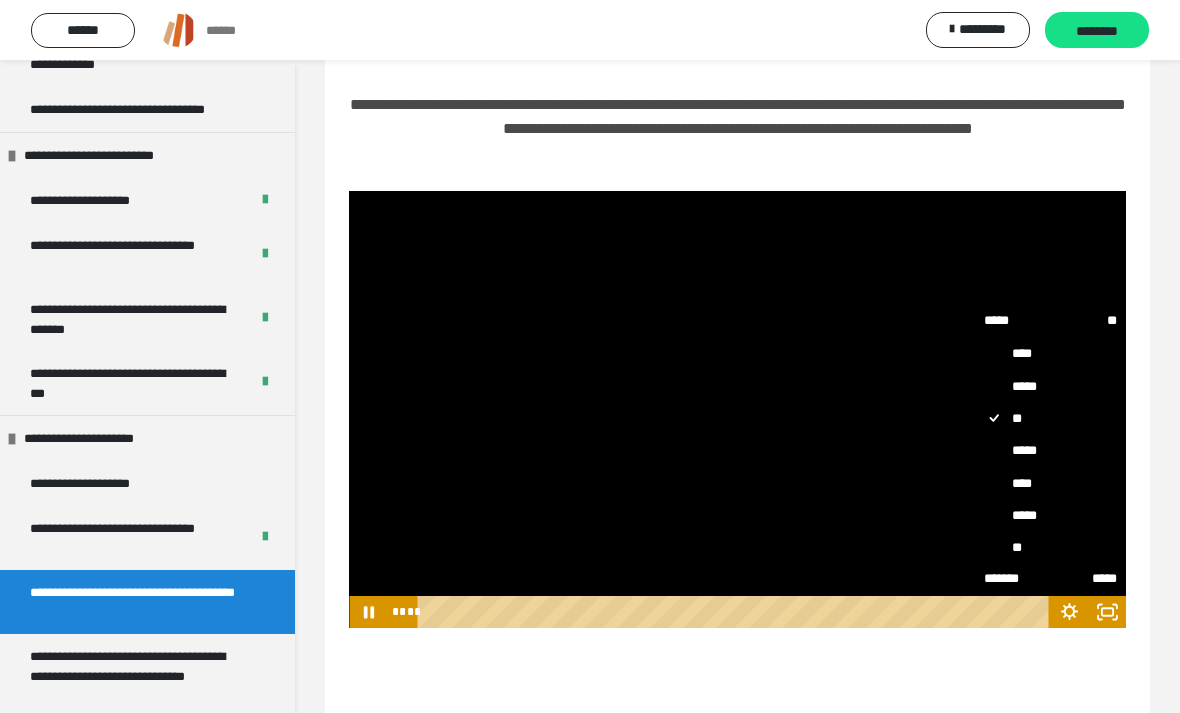 click on "****" at bounding box center (1050, 483) 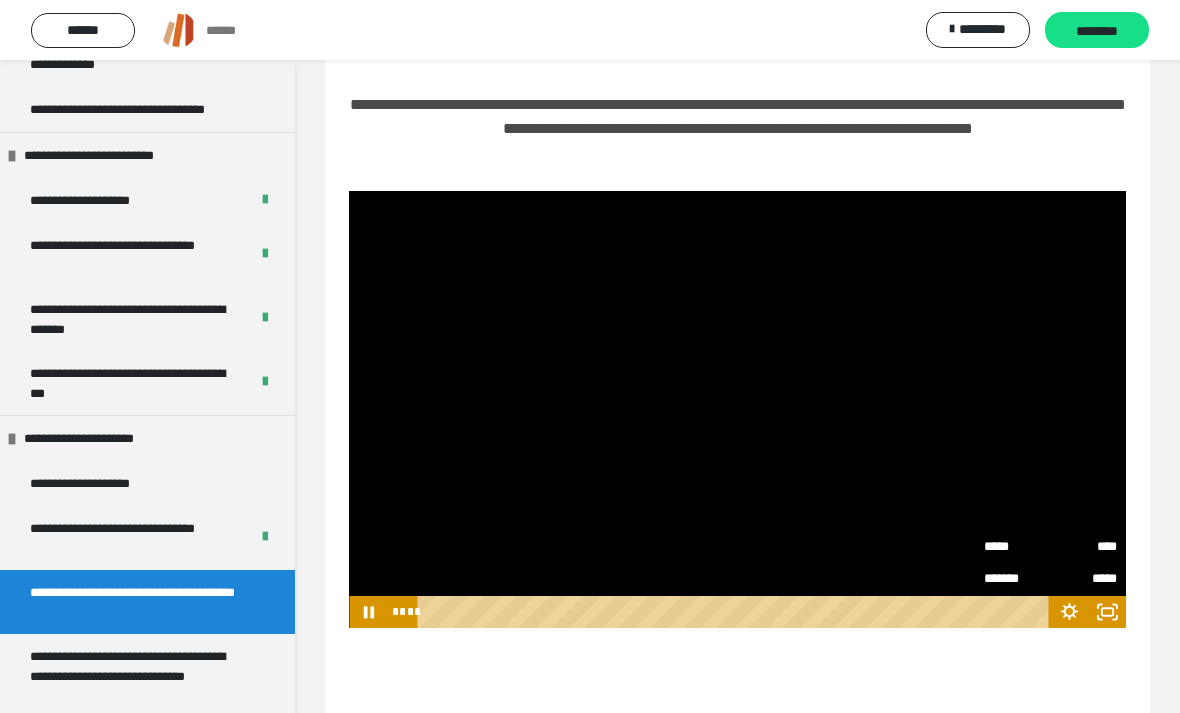 click 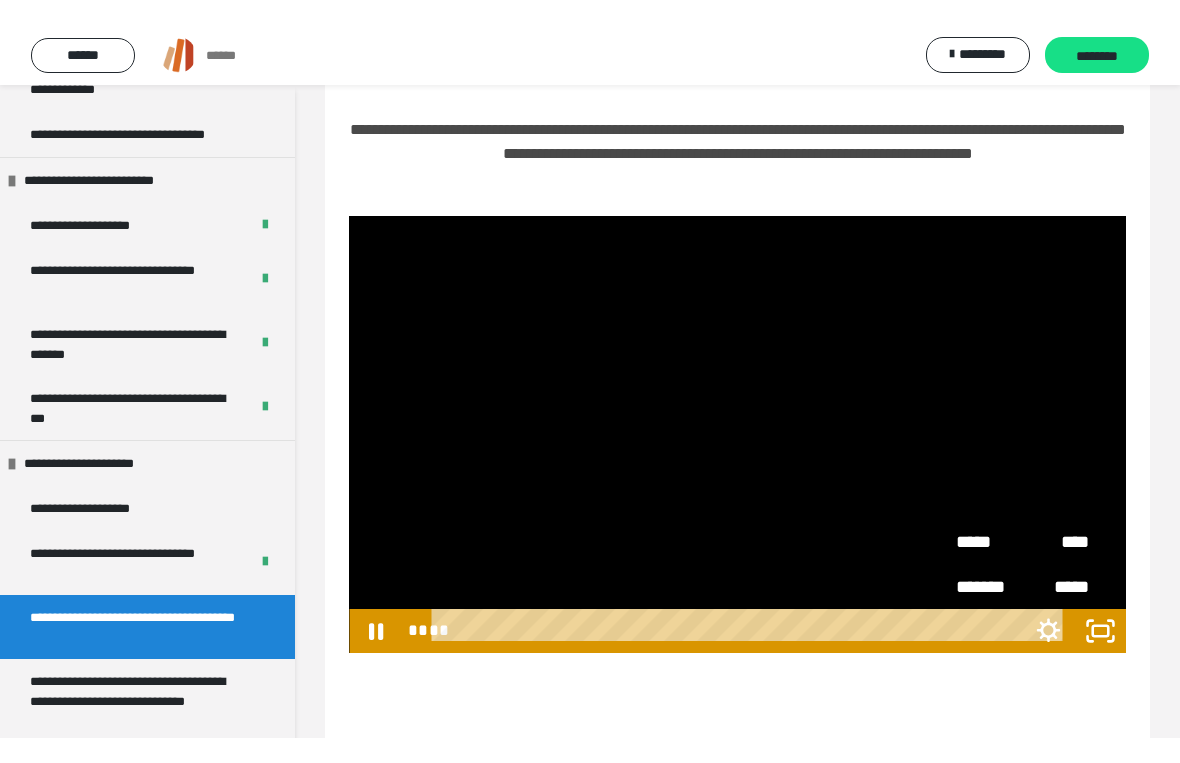 scroll, scrollTop: 24, scrollLeft: 0, axis: vertical 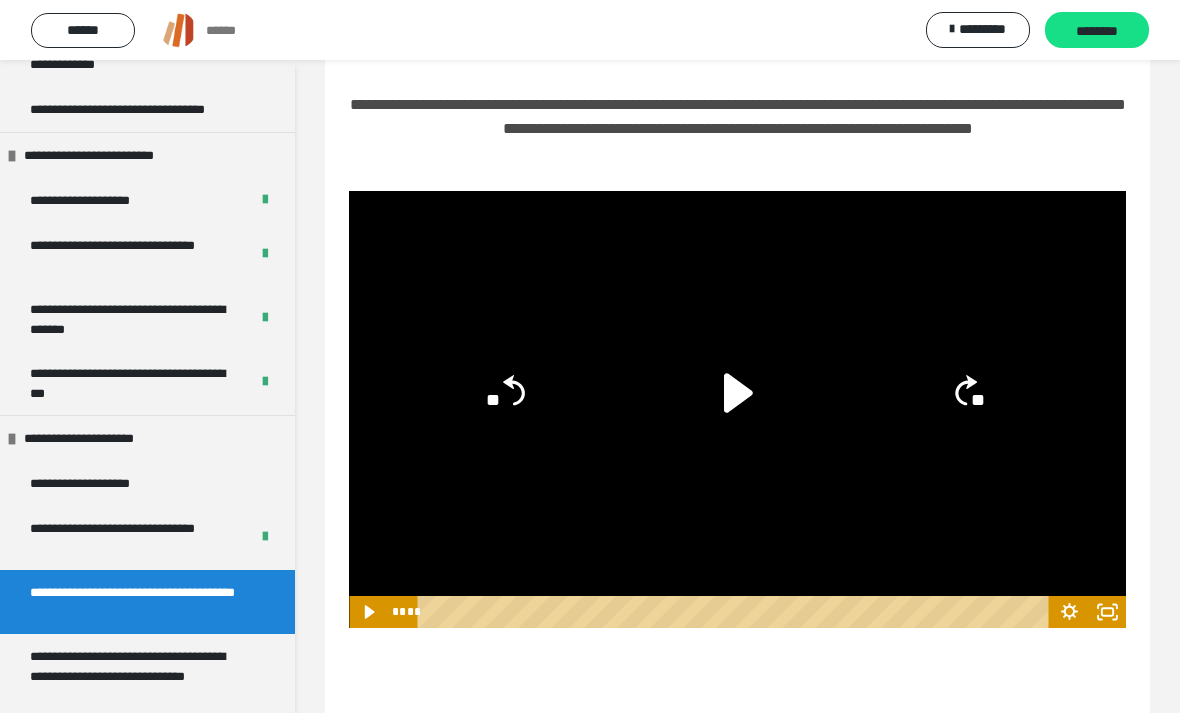 click on "********" at bounding box center (1097, 30) 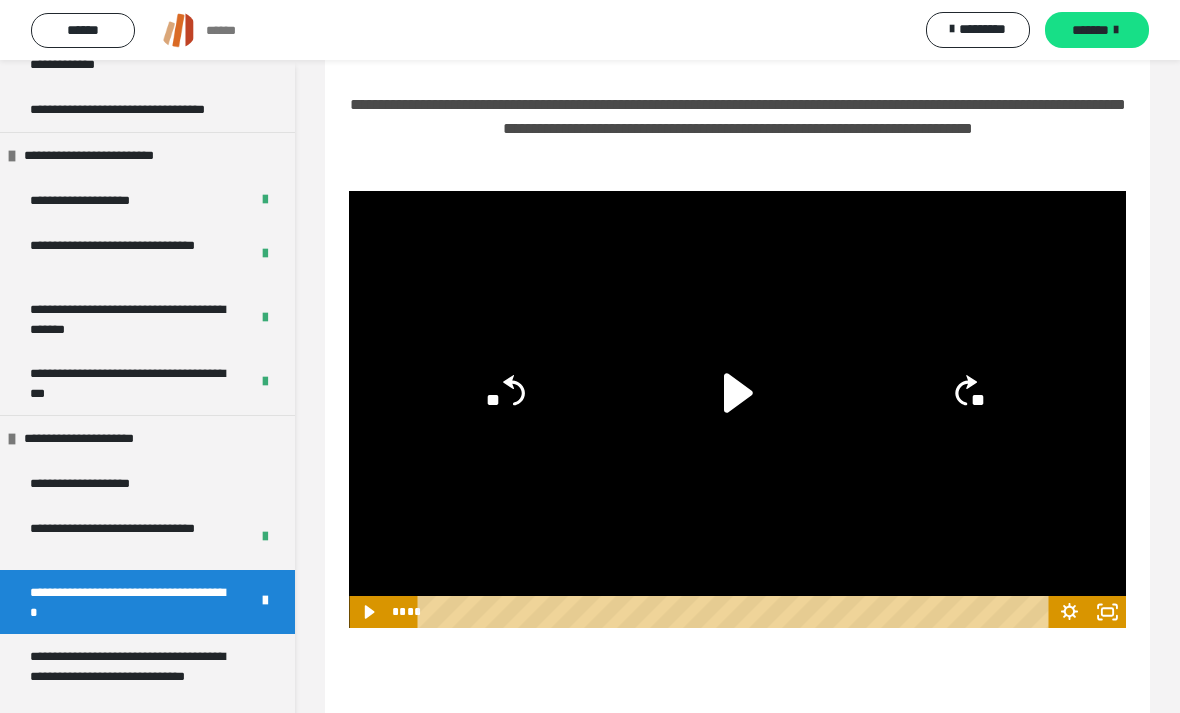 click on "*******" at bounding box center (1090, 30) 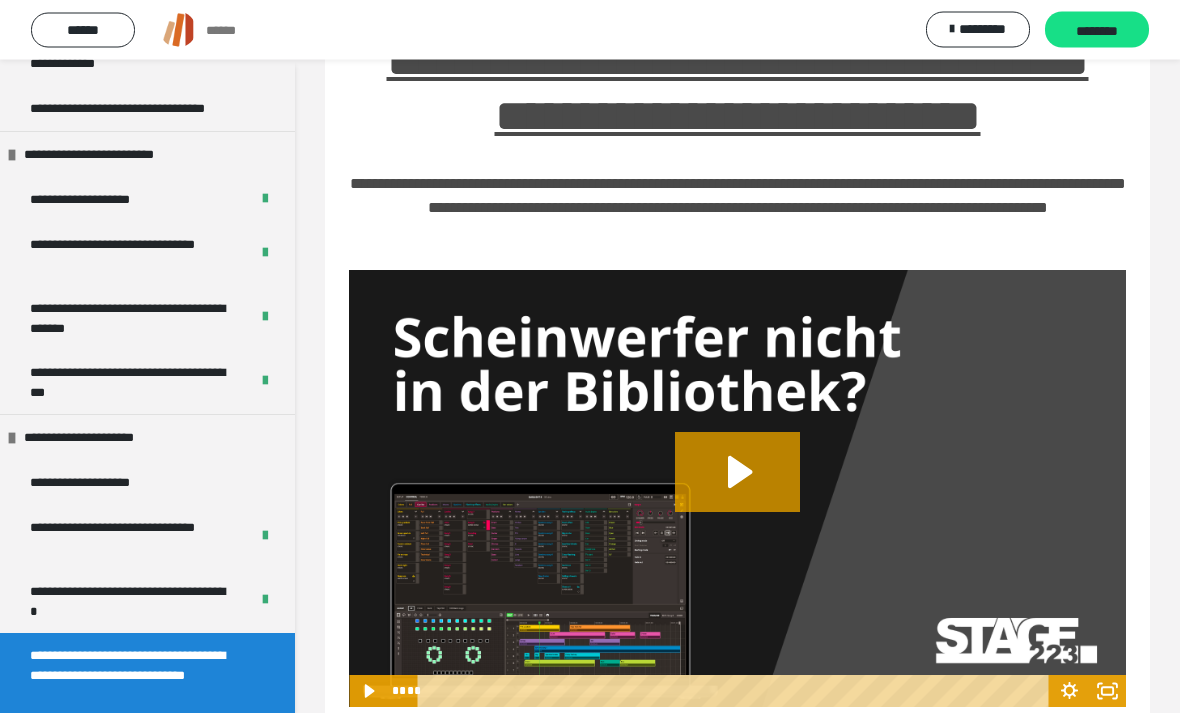 scroll, scrollTop: 165, scrollLeft: 0, axis: vertical 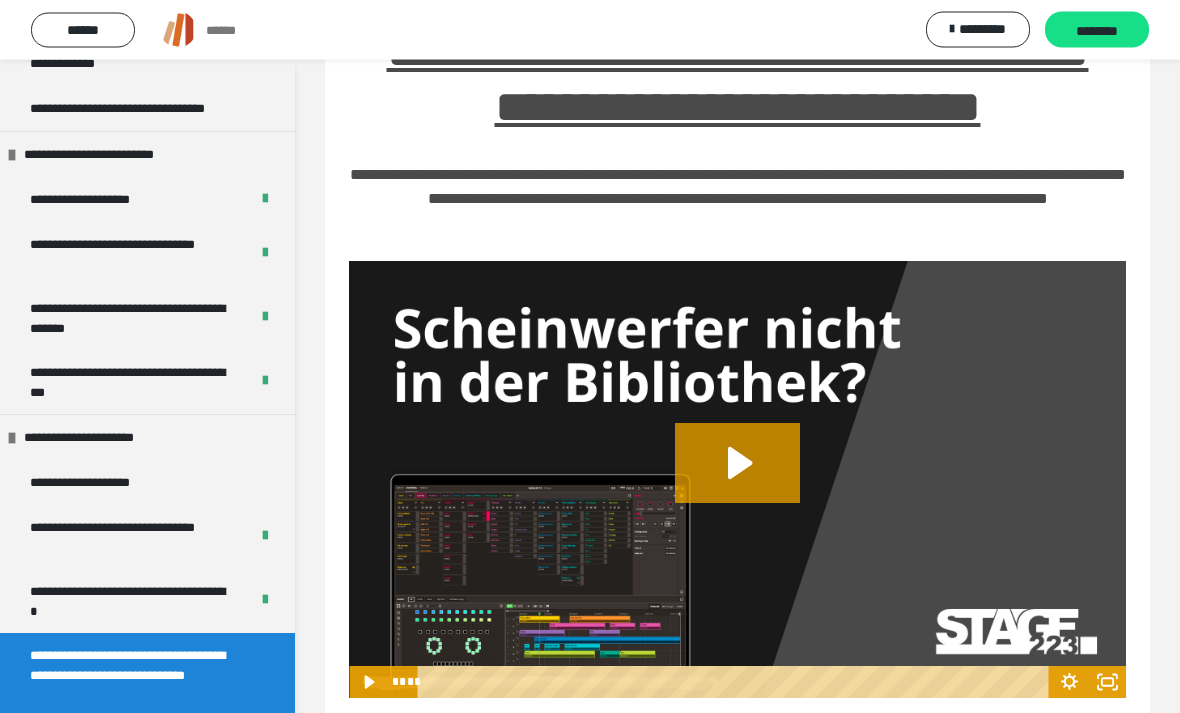 click 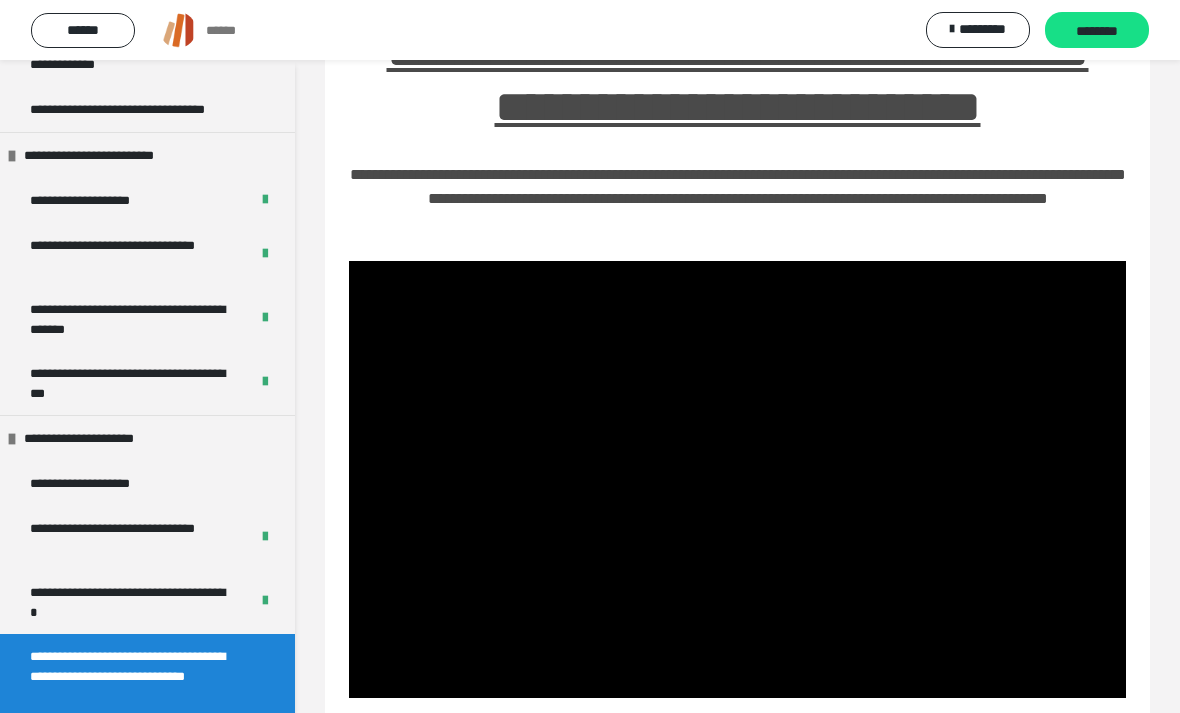 click at bounding box center [737, 479] 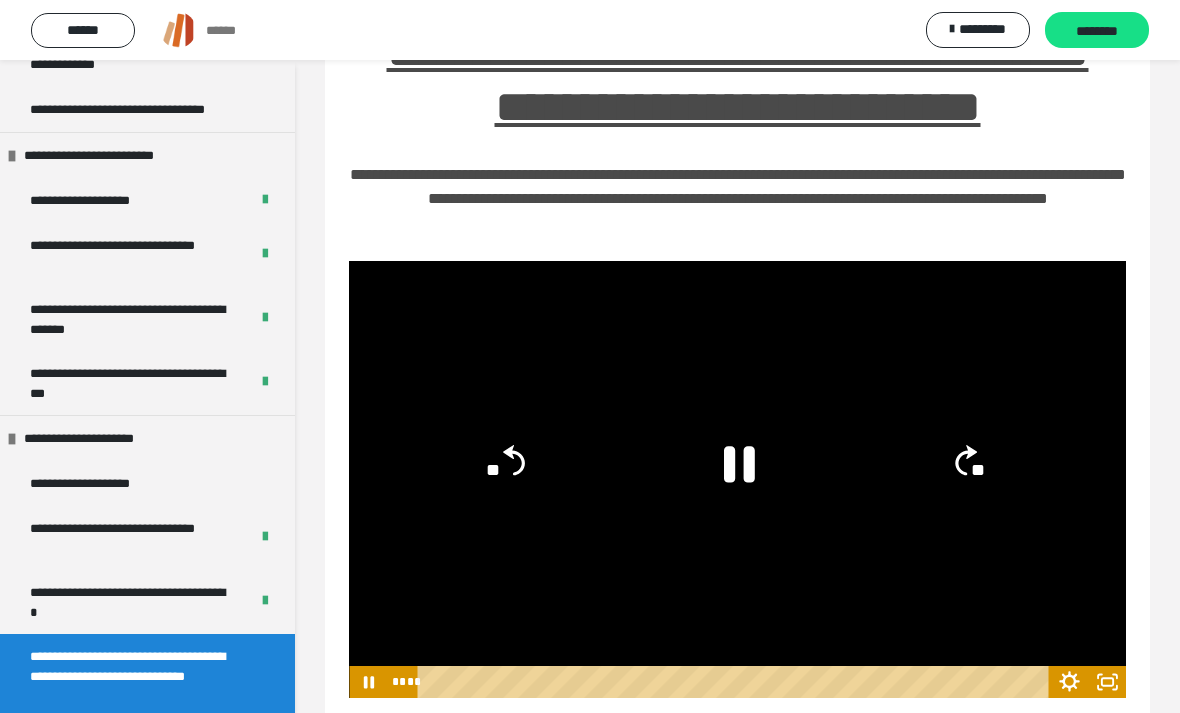 click 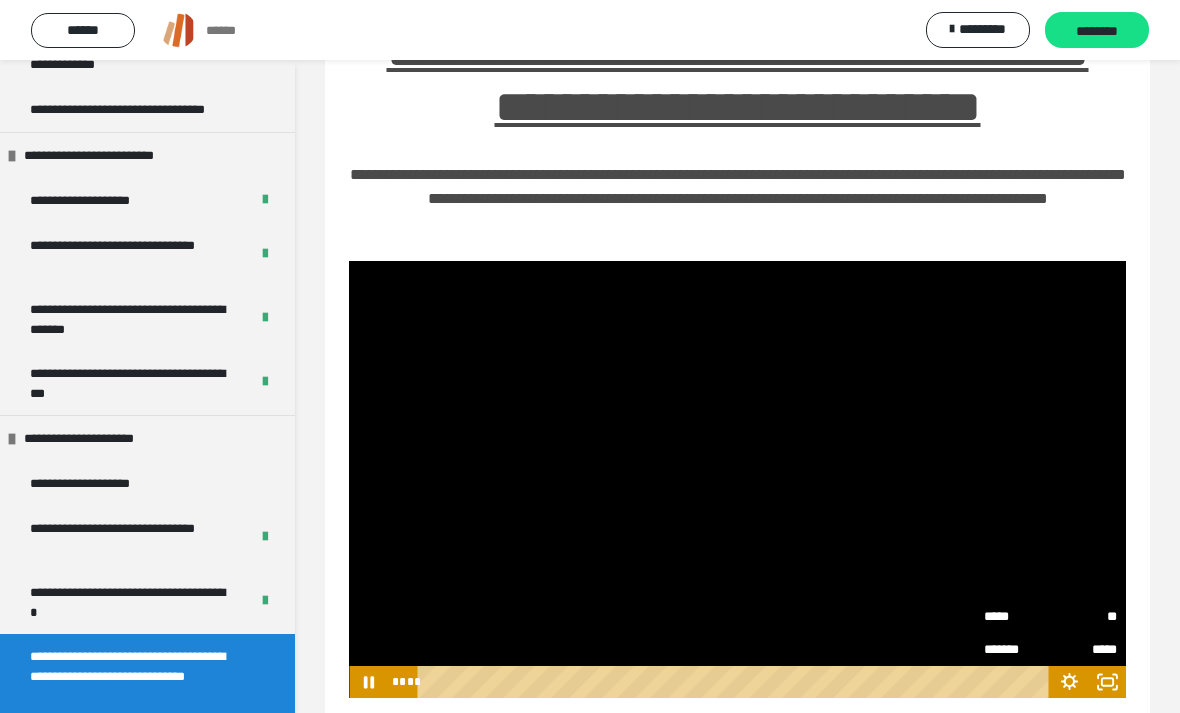 click on "**" at bounding box center (1083, 617) 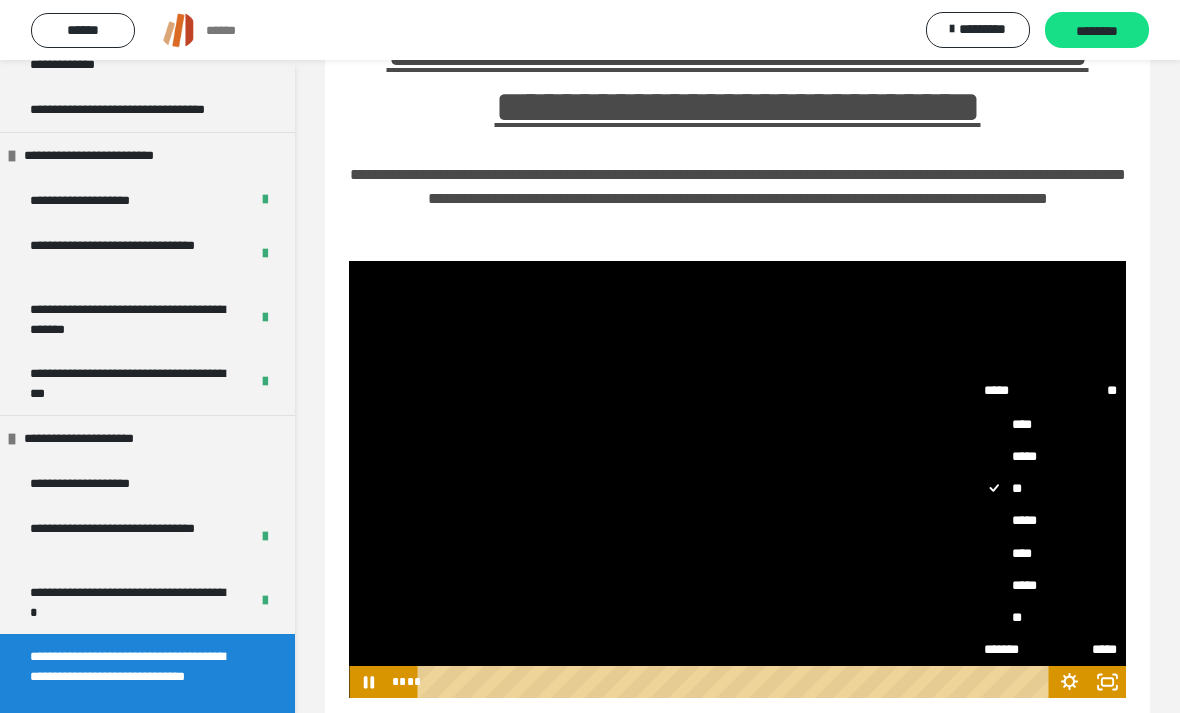 click on "****" at bounding box center (1050, 553) 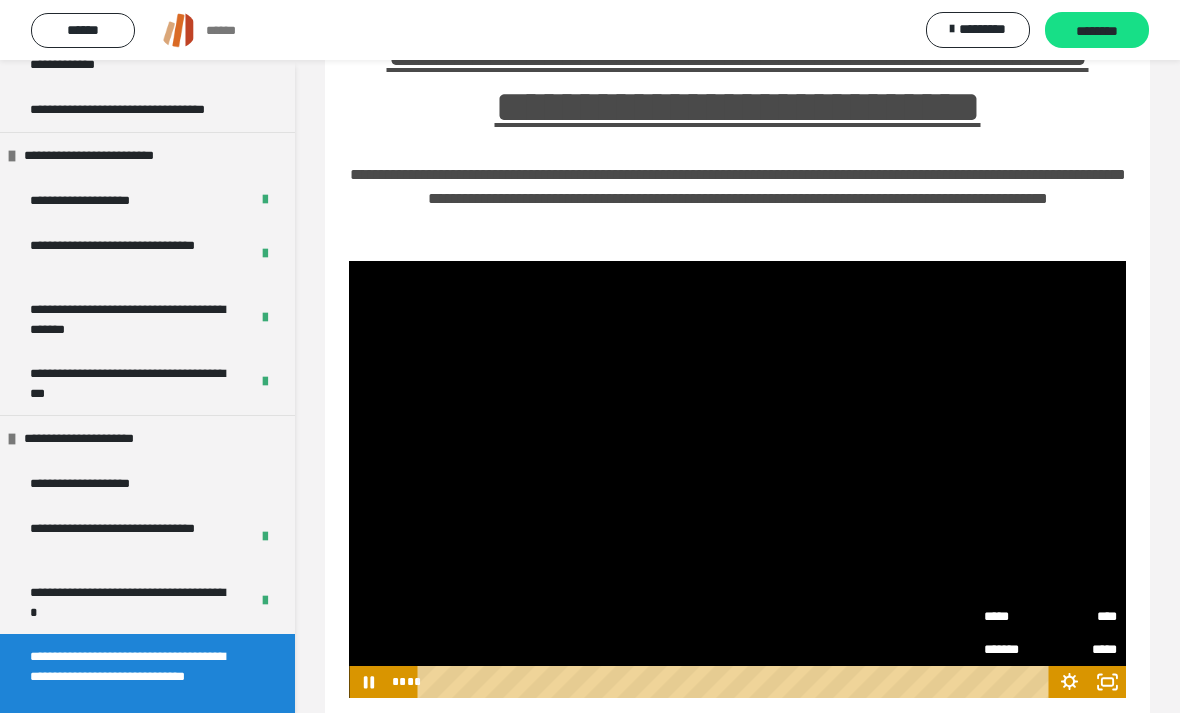 click 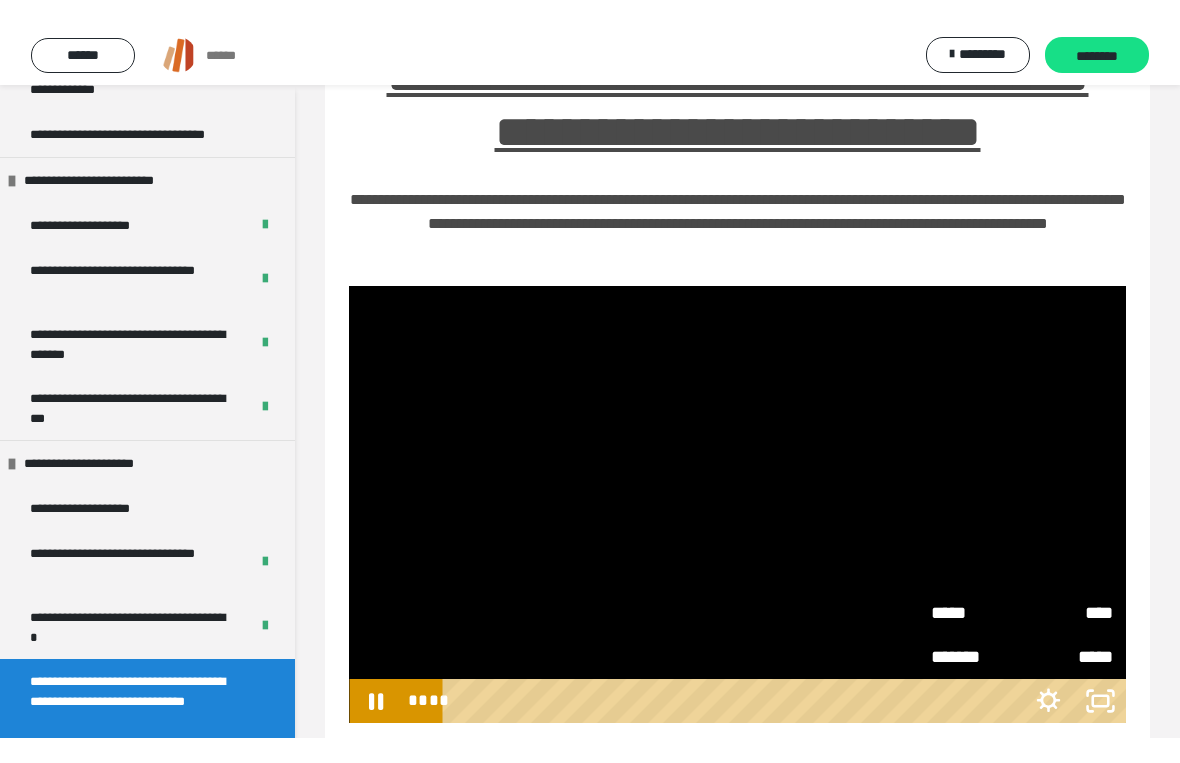 scroll, scrollTop: 24, scrollLeft: 0, axis: vertical 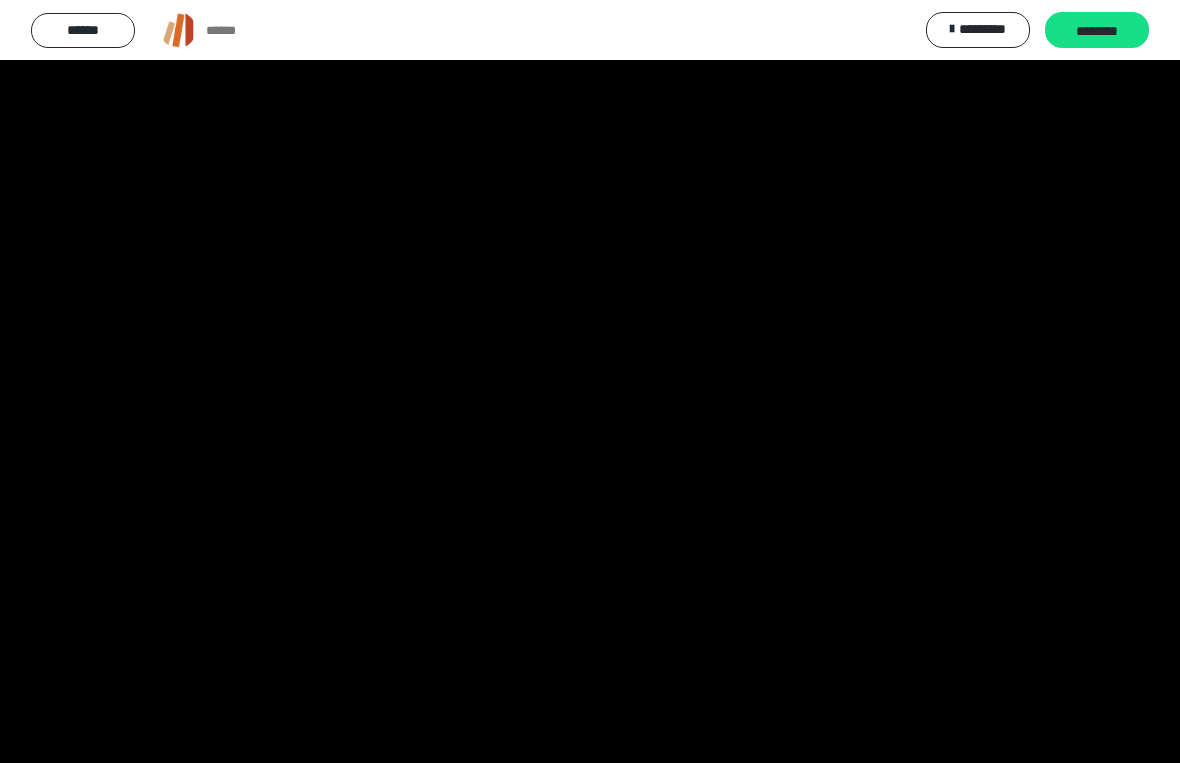 click at bounding box center [590, 381] 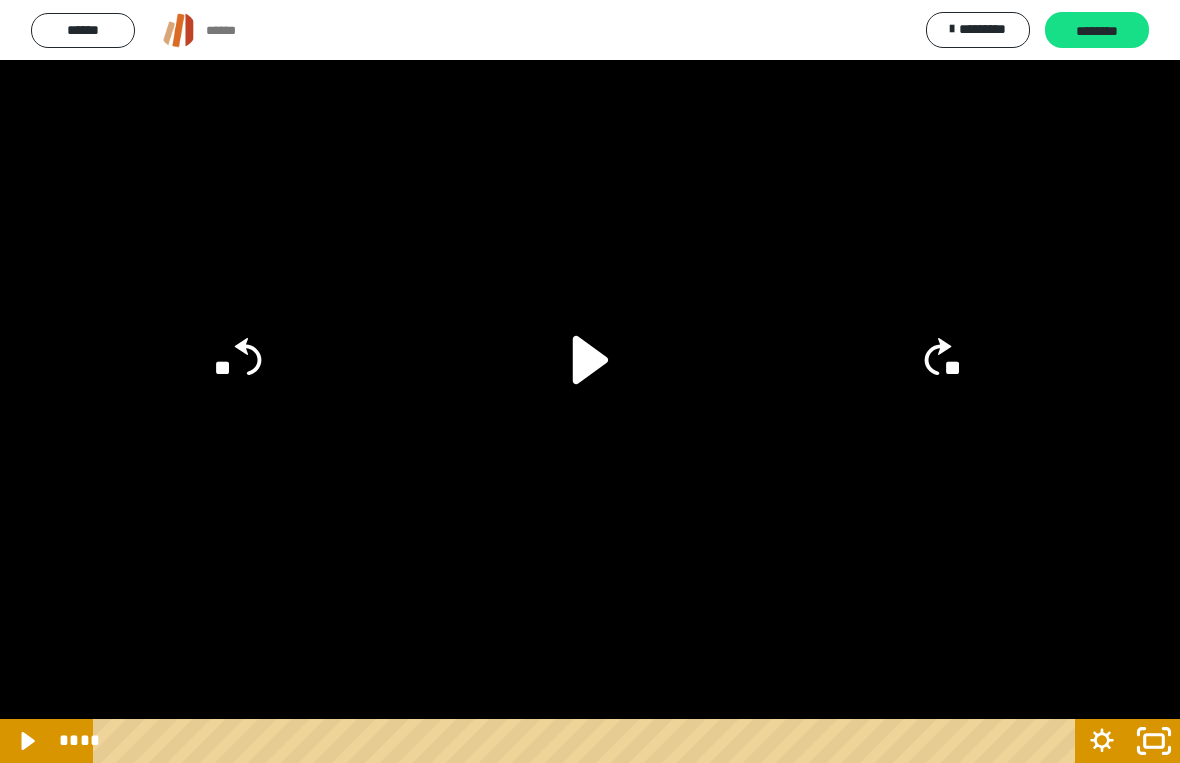click 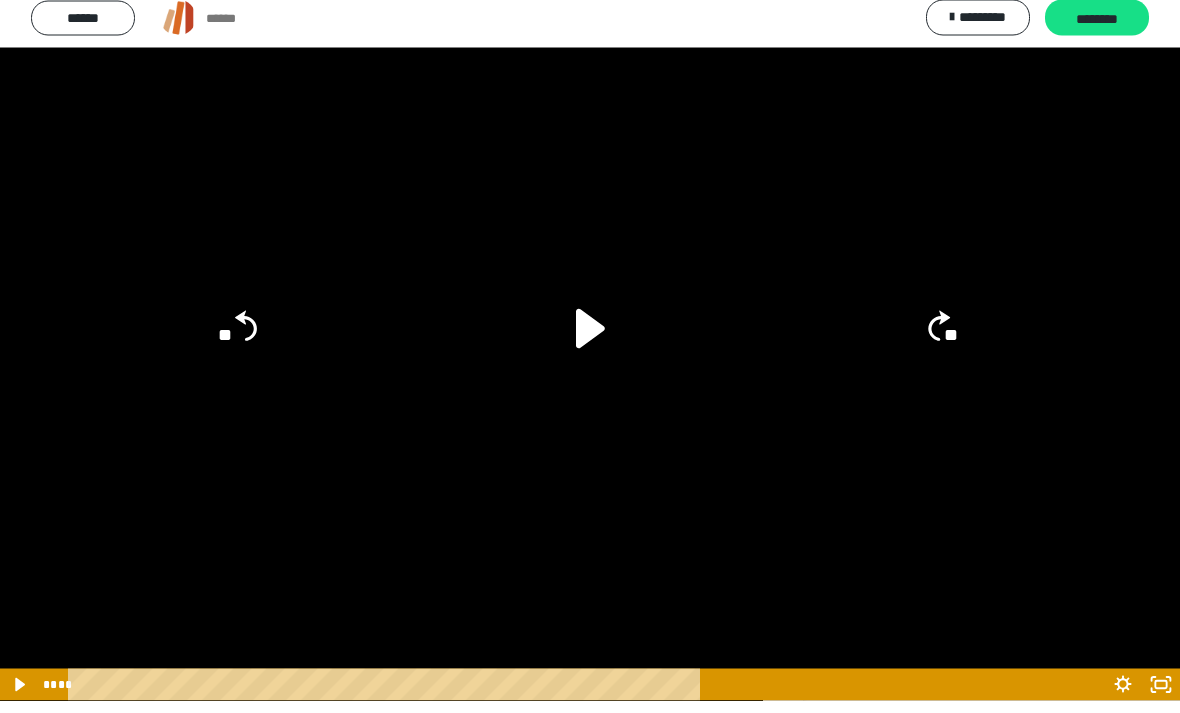 scroll, scrollTop: 357, scrollLeft: 0, axis: vertical 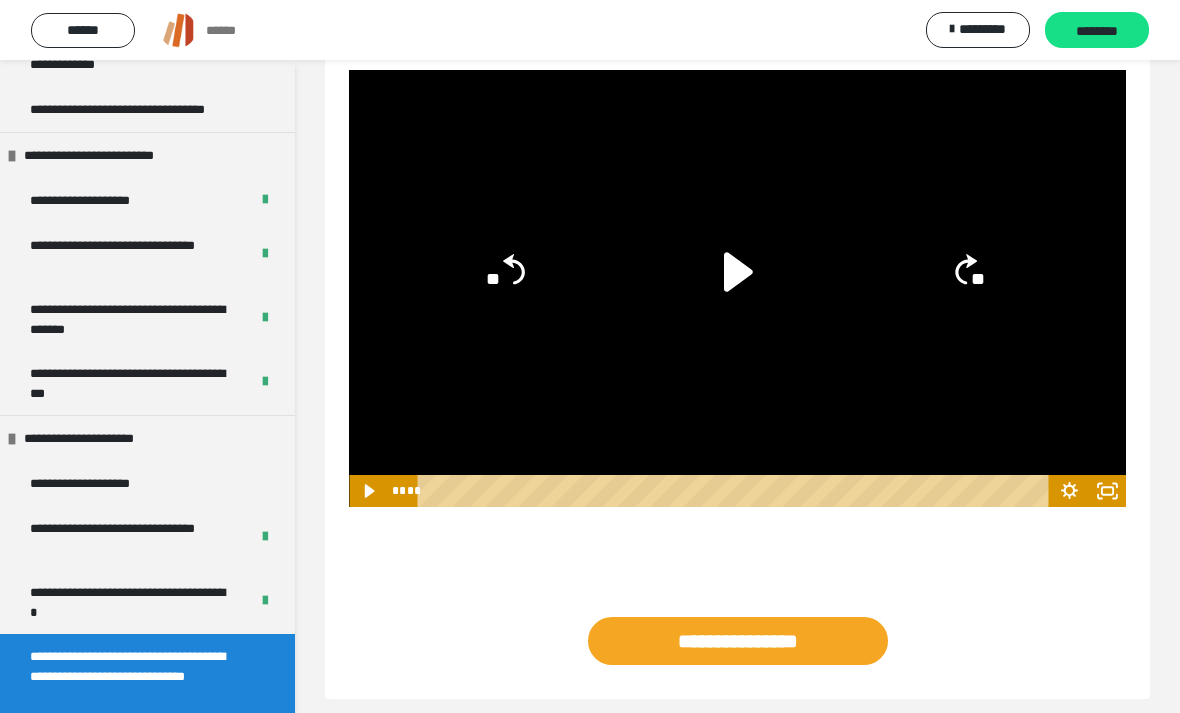 click on "********" at bounding box center [1097, 31] 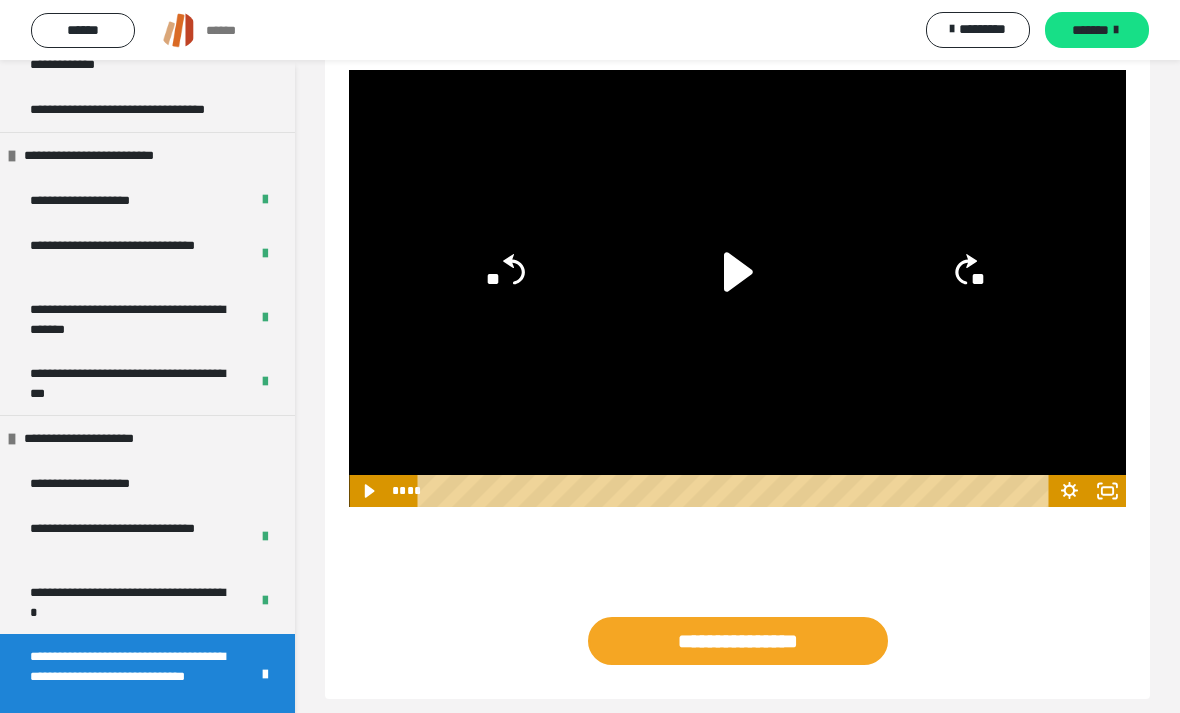click on "**********" at bounding box center (738, 641) 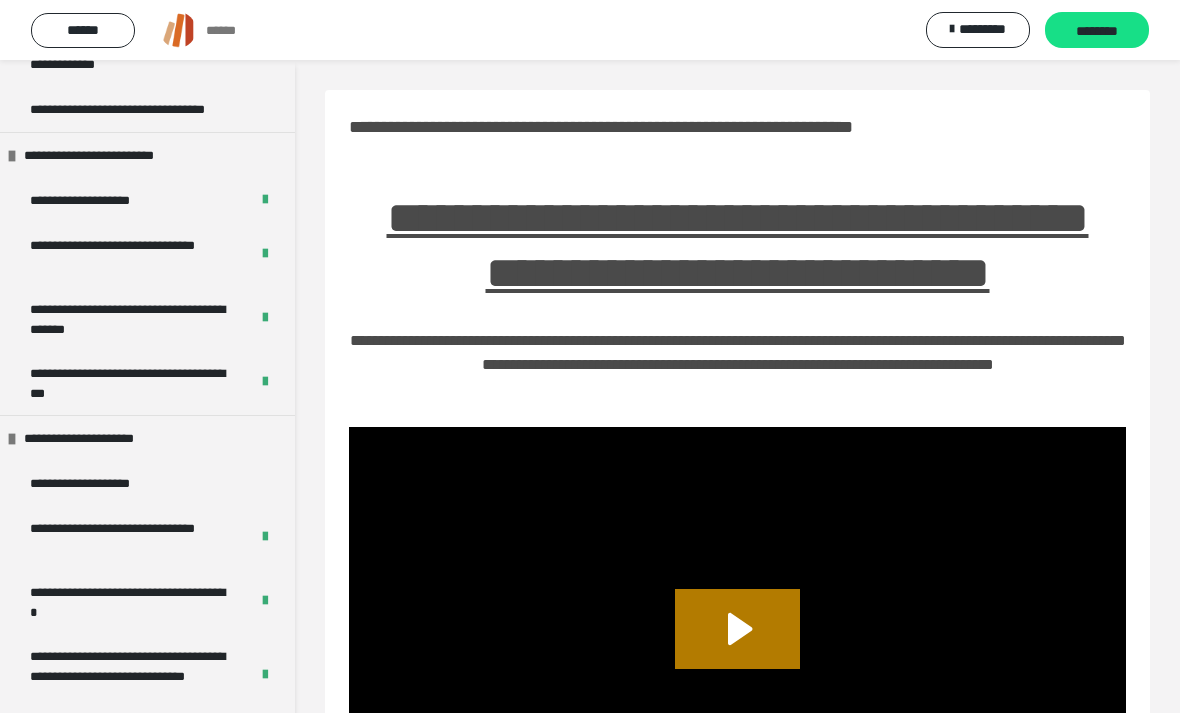 click 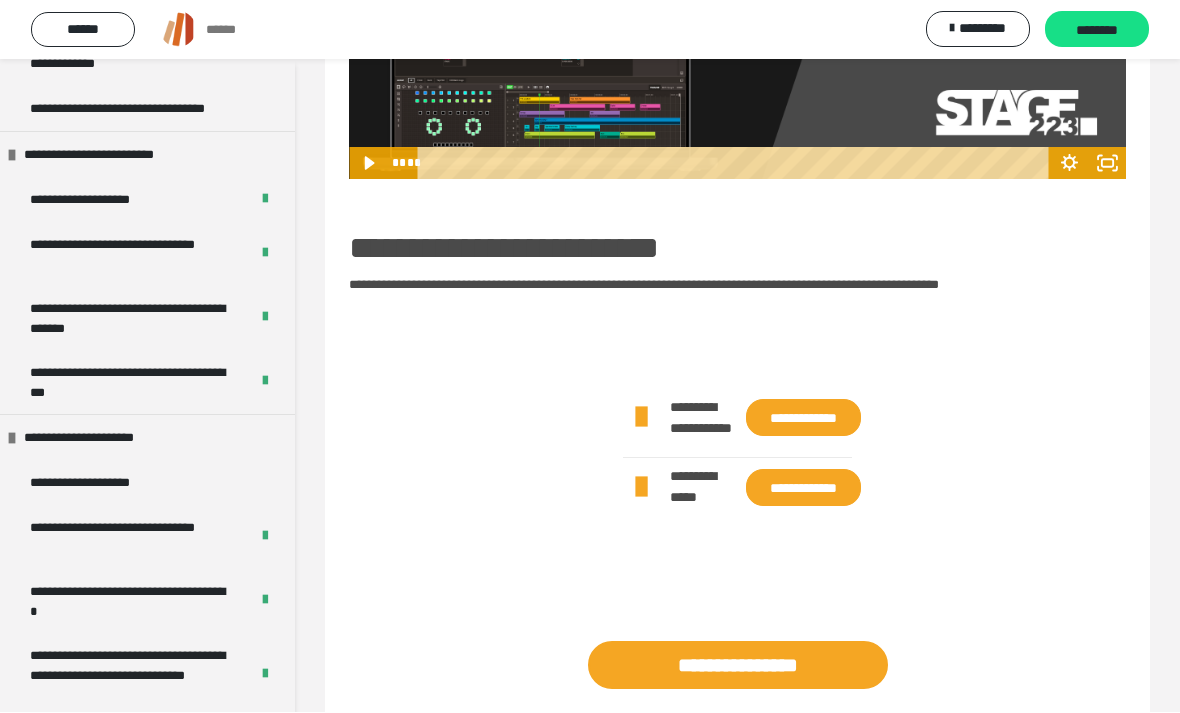 scroll, scrollTop: 1246, scrollLeft: 0, axis: vertical 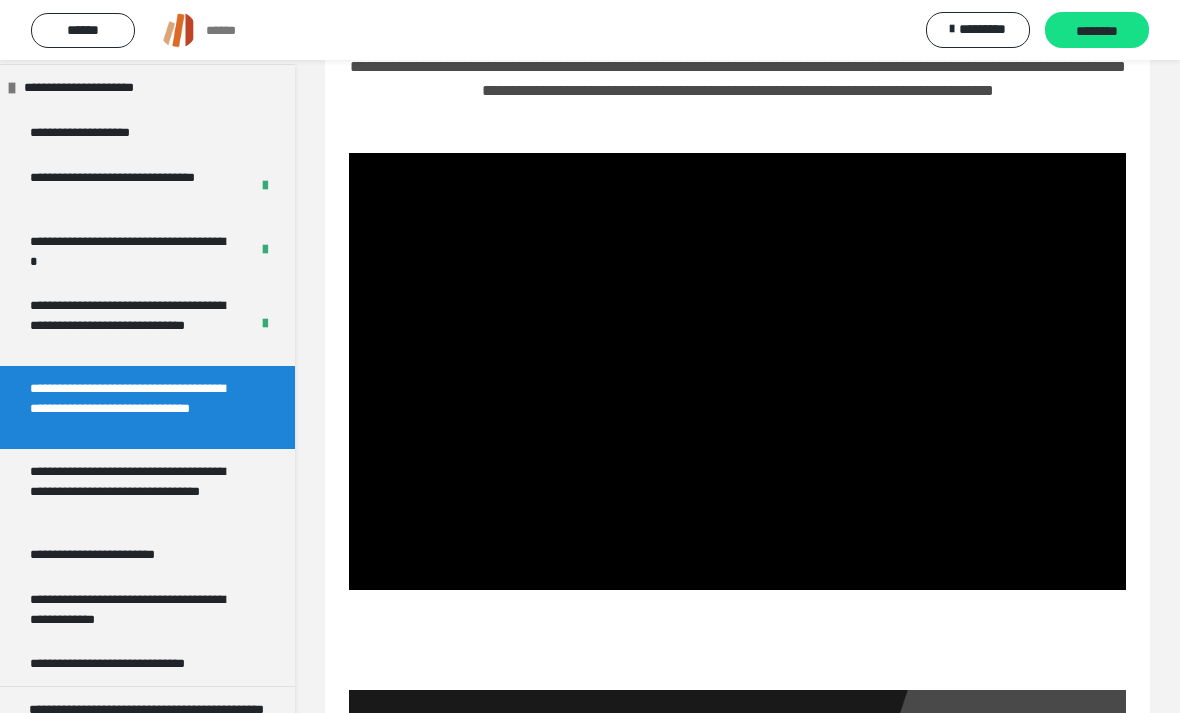 click at bounding box center (737, 371) 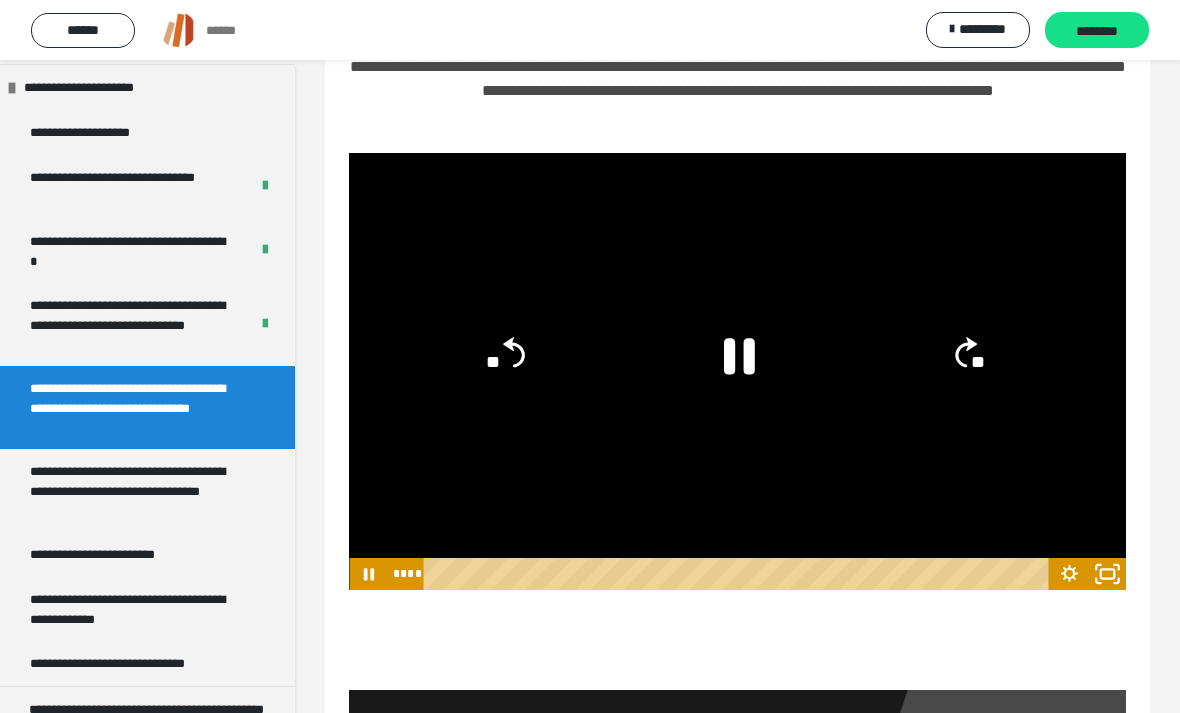 click 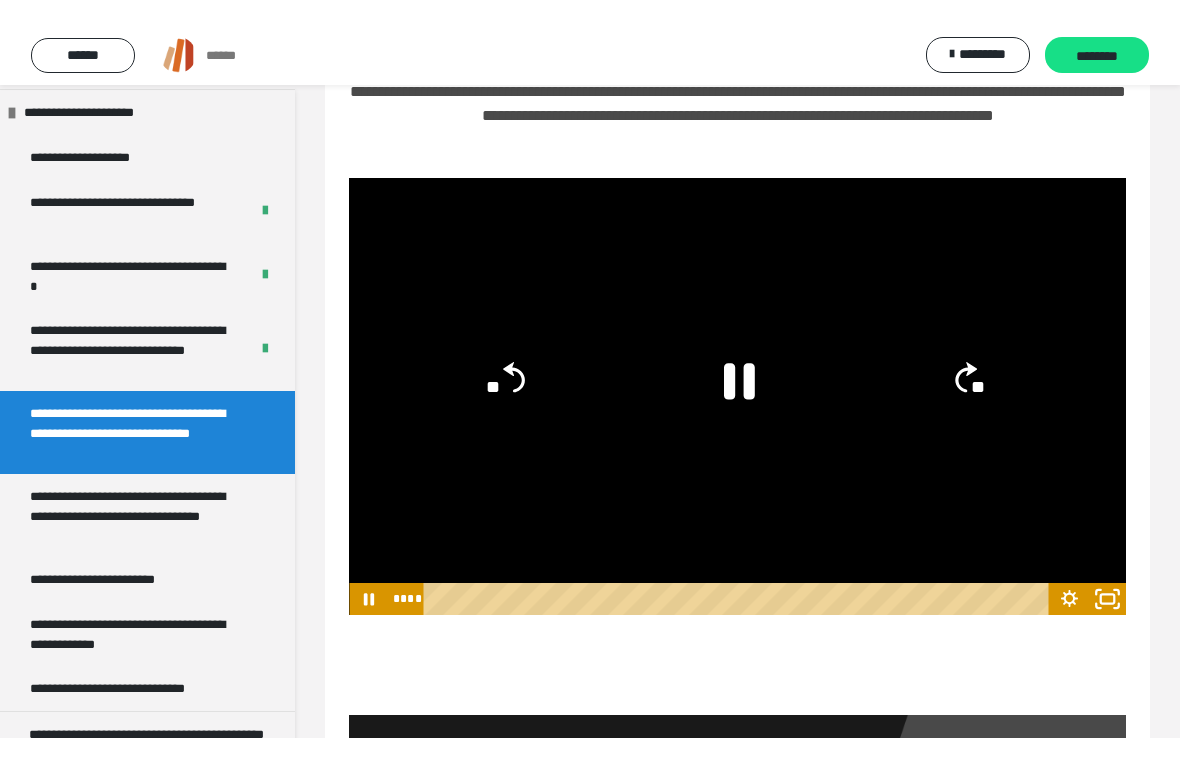 scroll, scrollTop: 24, scrollLeft: 0, axis: vertical 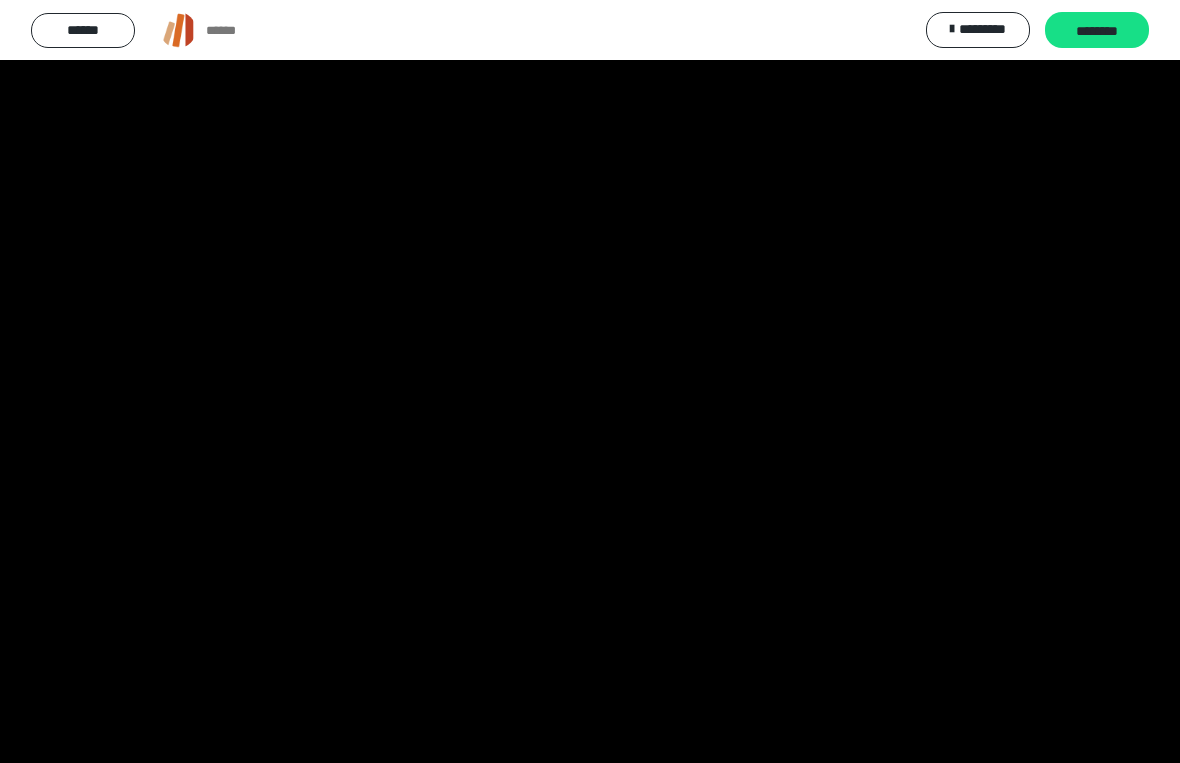 click at bounding box center (590, 381) 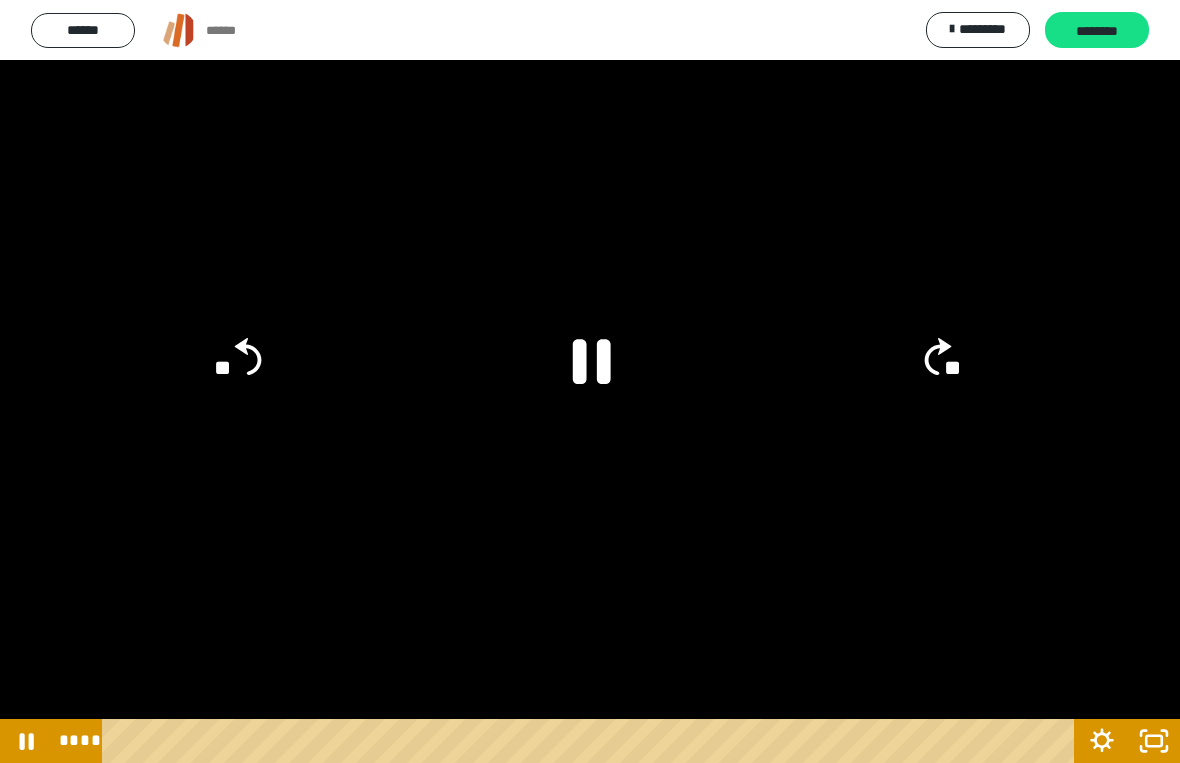 click 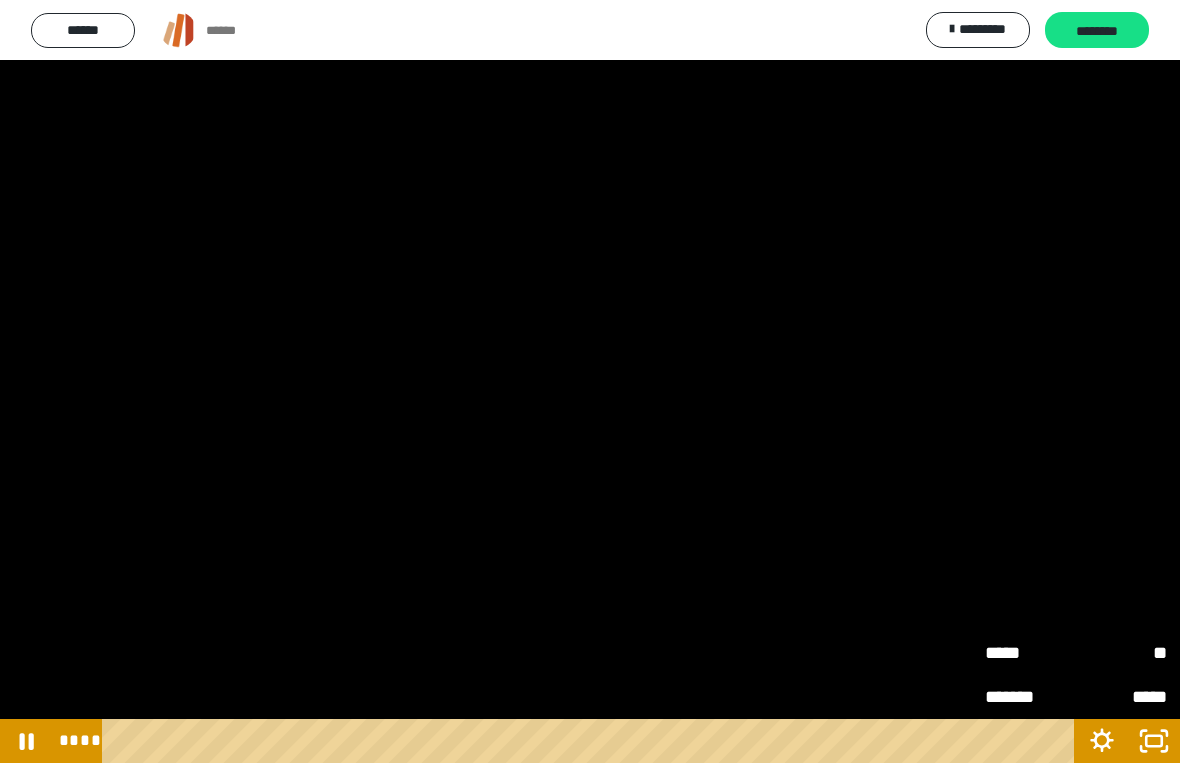 click on "**" at bounding box center (1121, 653) 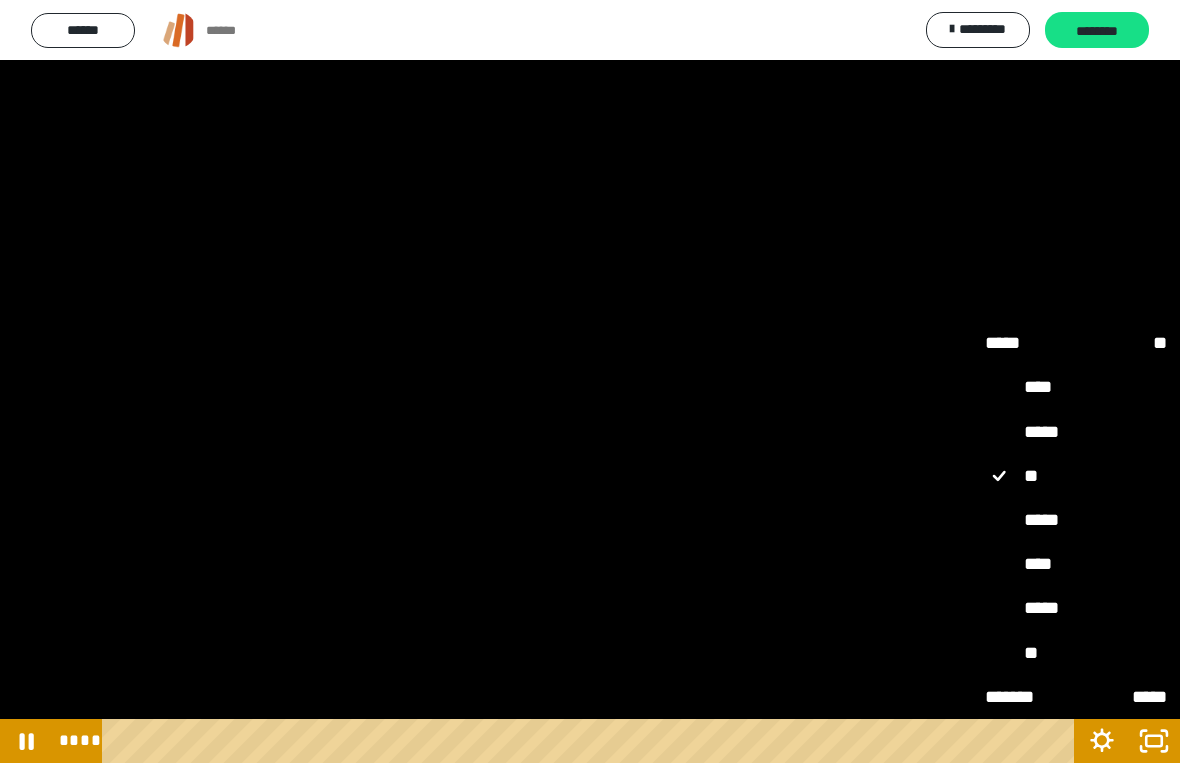 click on "****" at bounding box center (1076, 564) 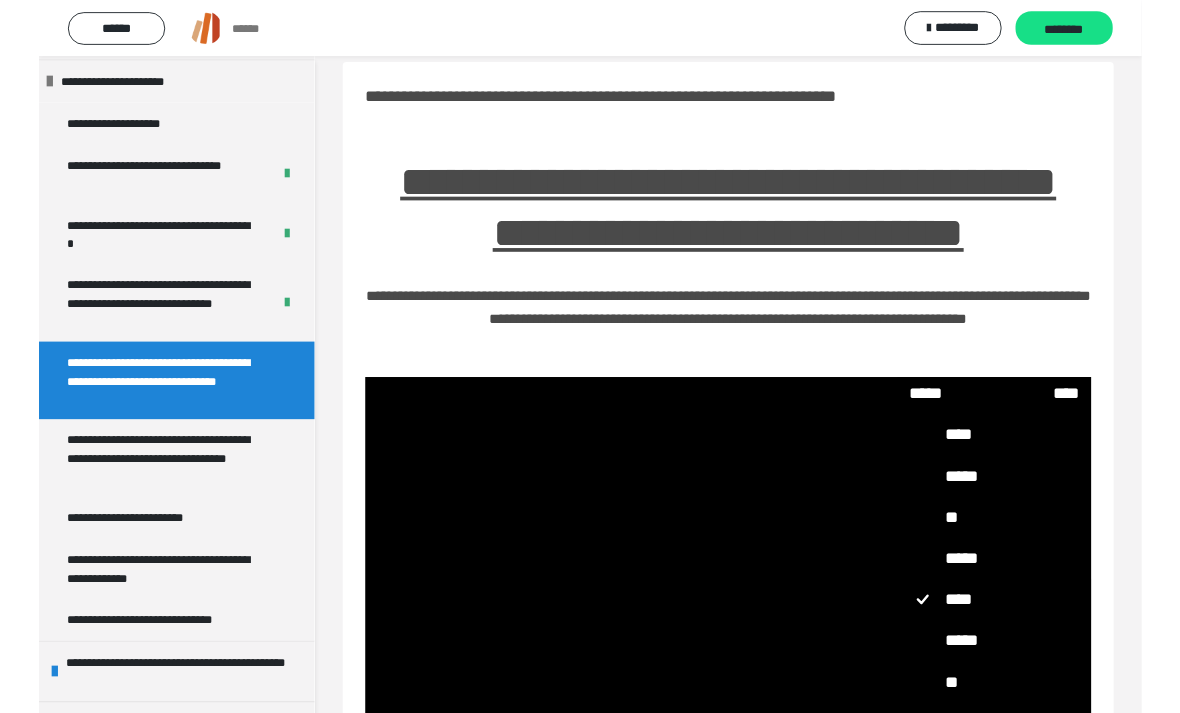 scroll, scrollTop: 274, scrollLeft: 0, axis: vertical 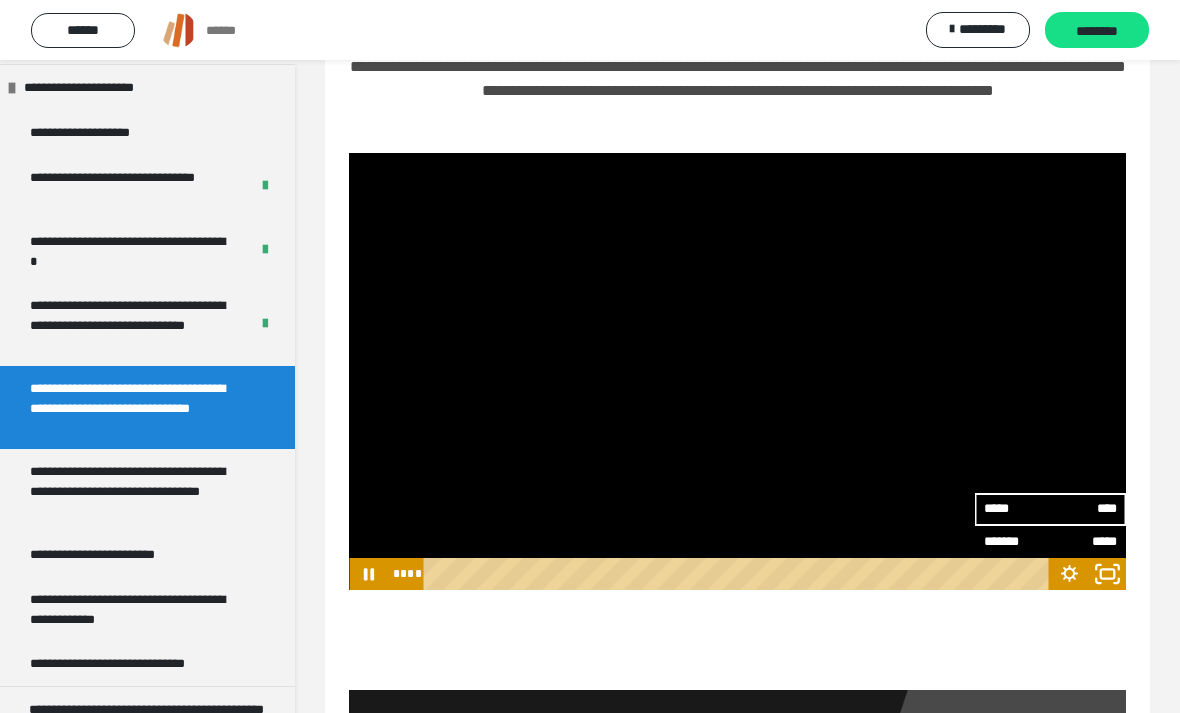 click 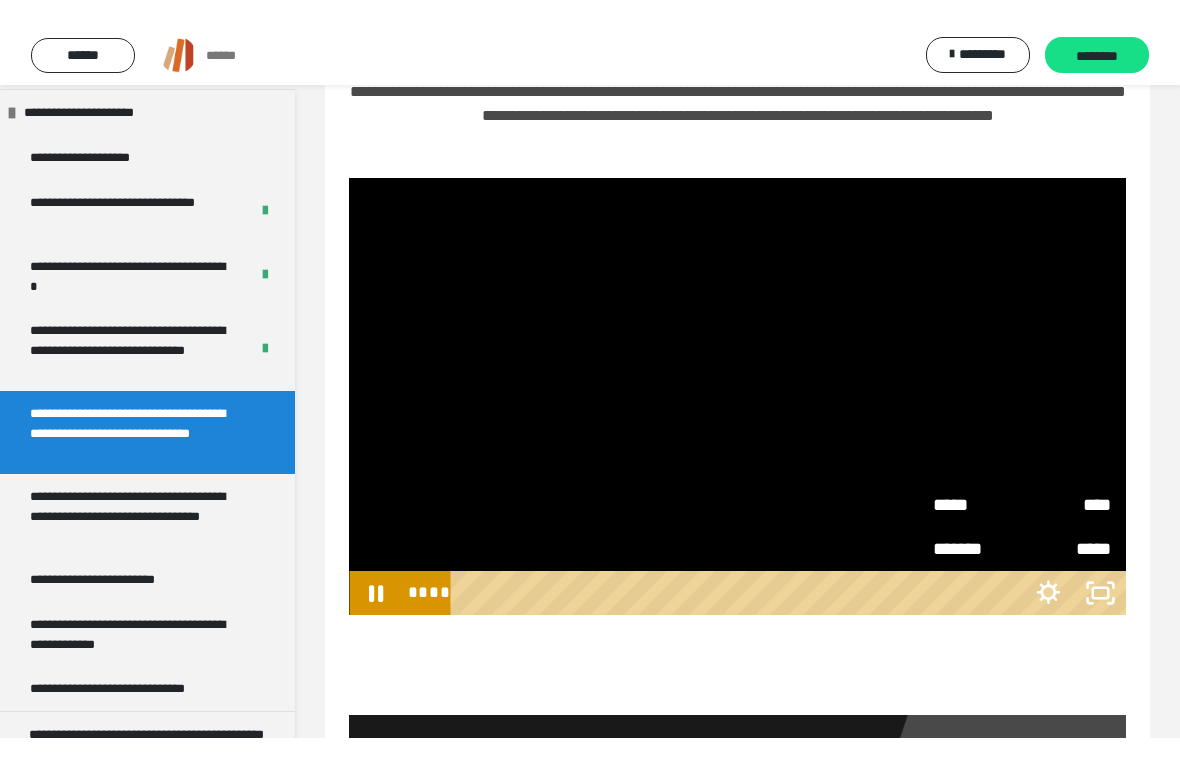 scroll, scrollTop: 24, scrollLeft: 0, axis: vertical 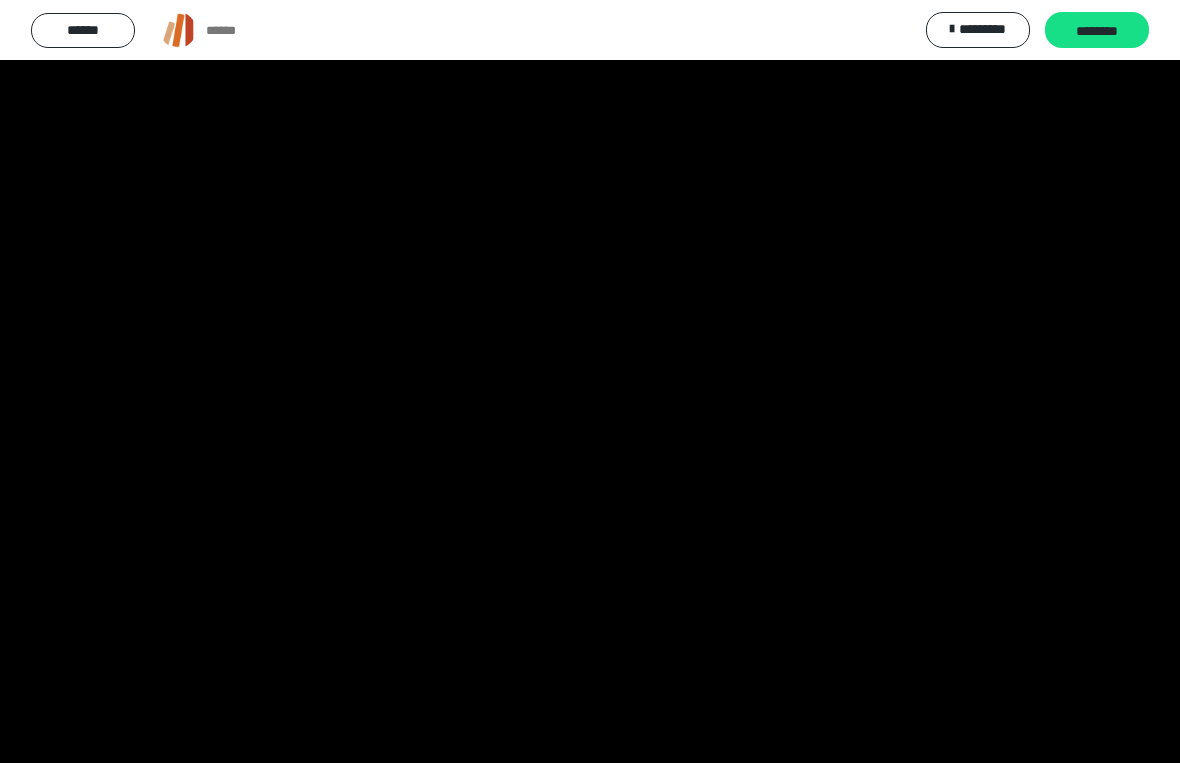 click at bounding box center [590, 381] 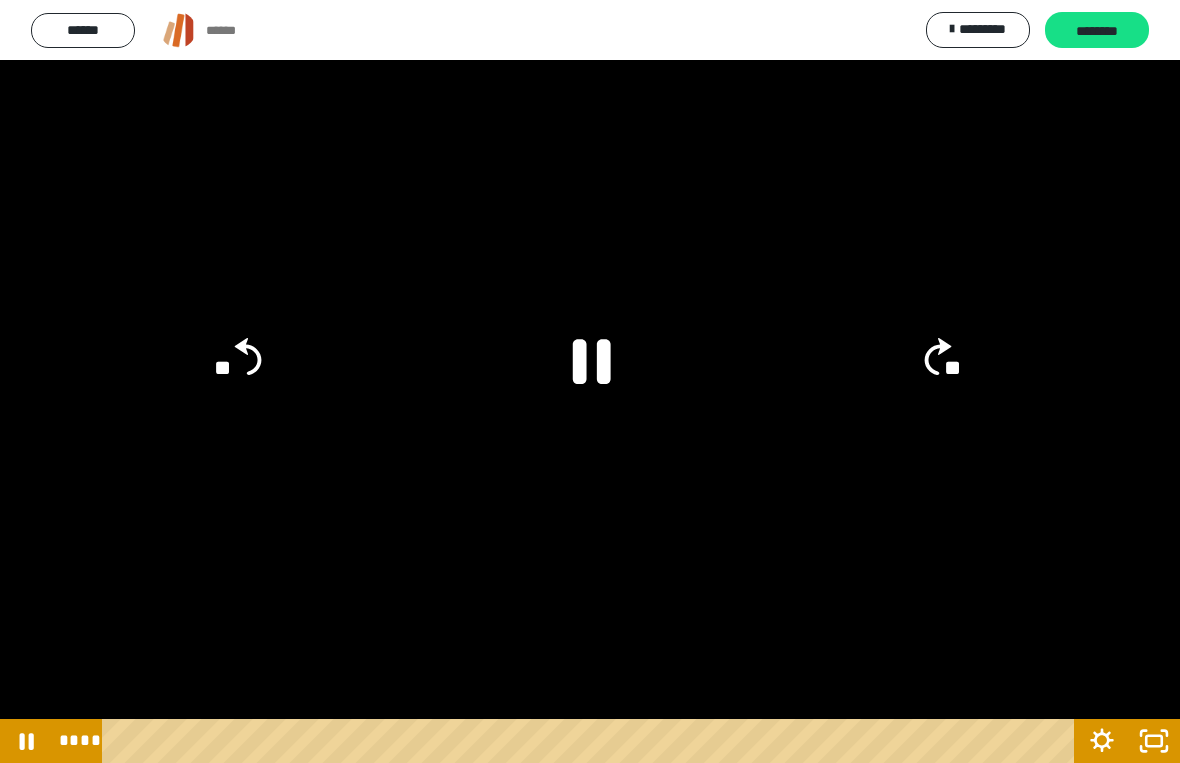 click at bounding box center (590, 381) 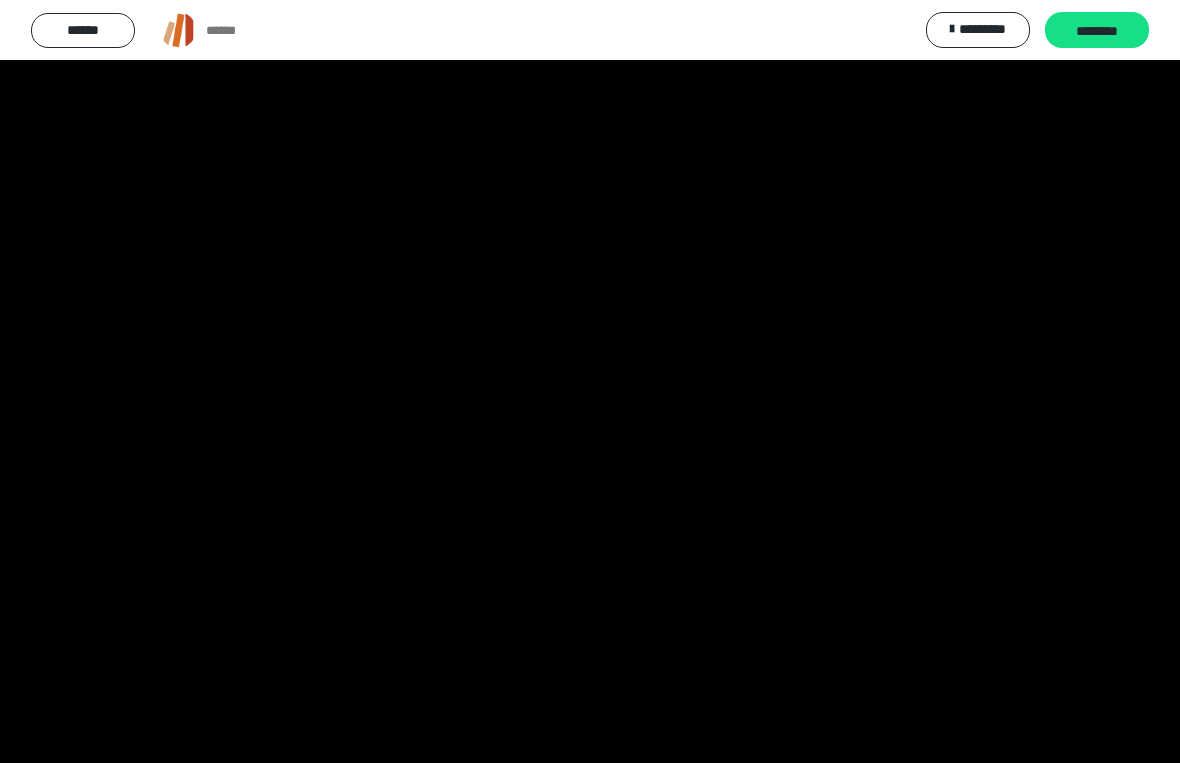 click at bounding box center [590, 381] 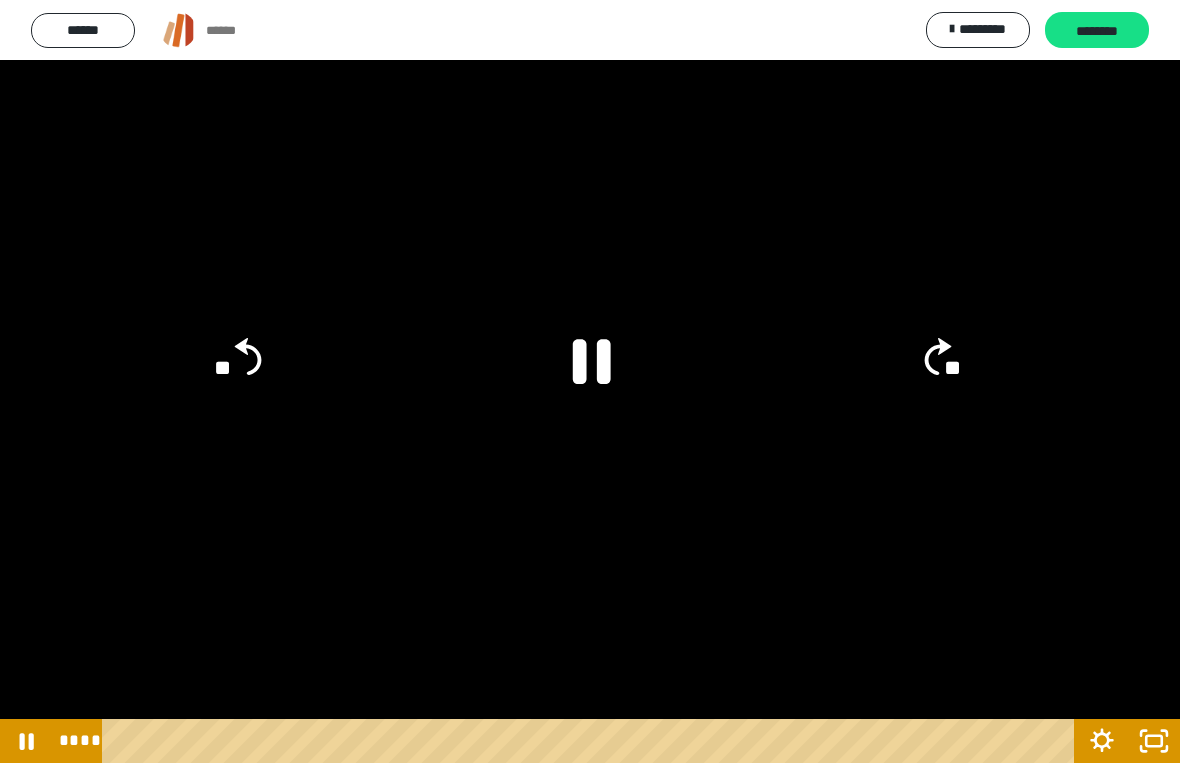 click on "**" 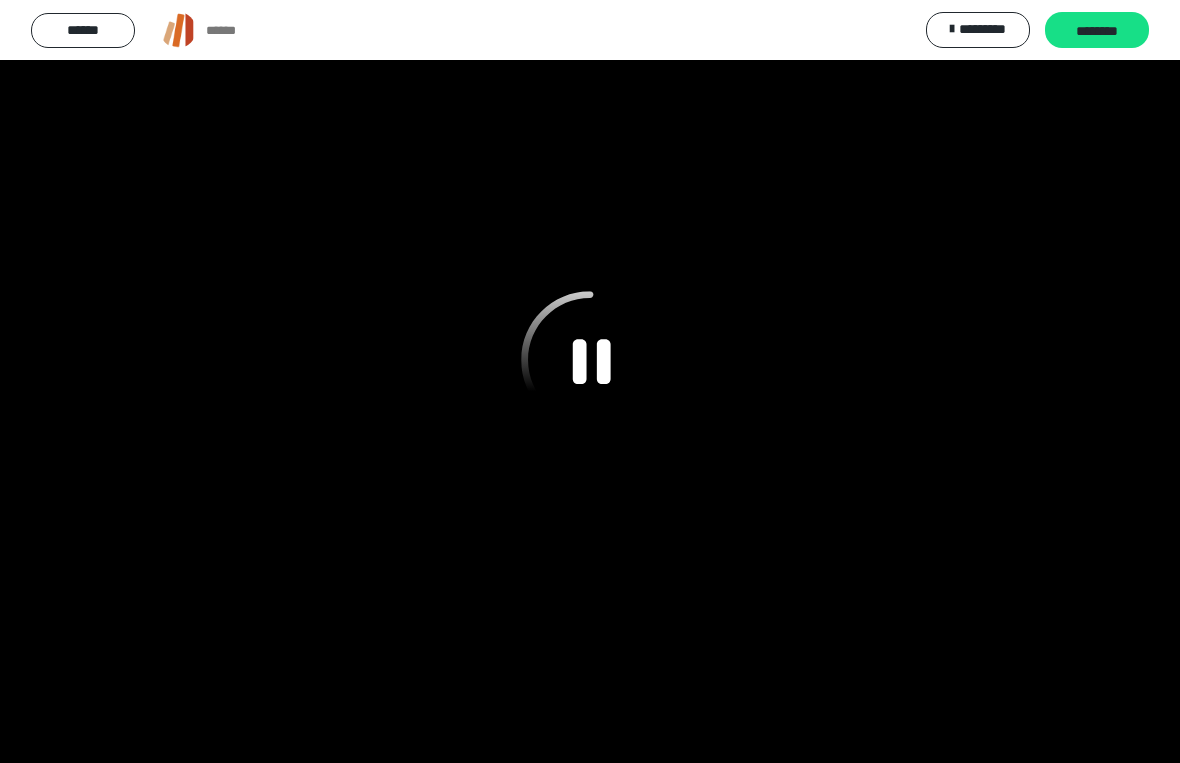 click at bounding box center [590, 381] 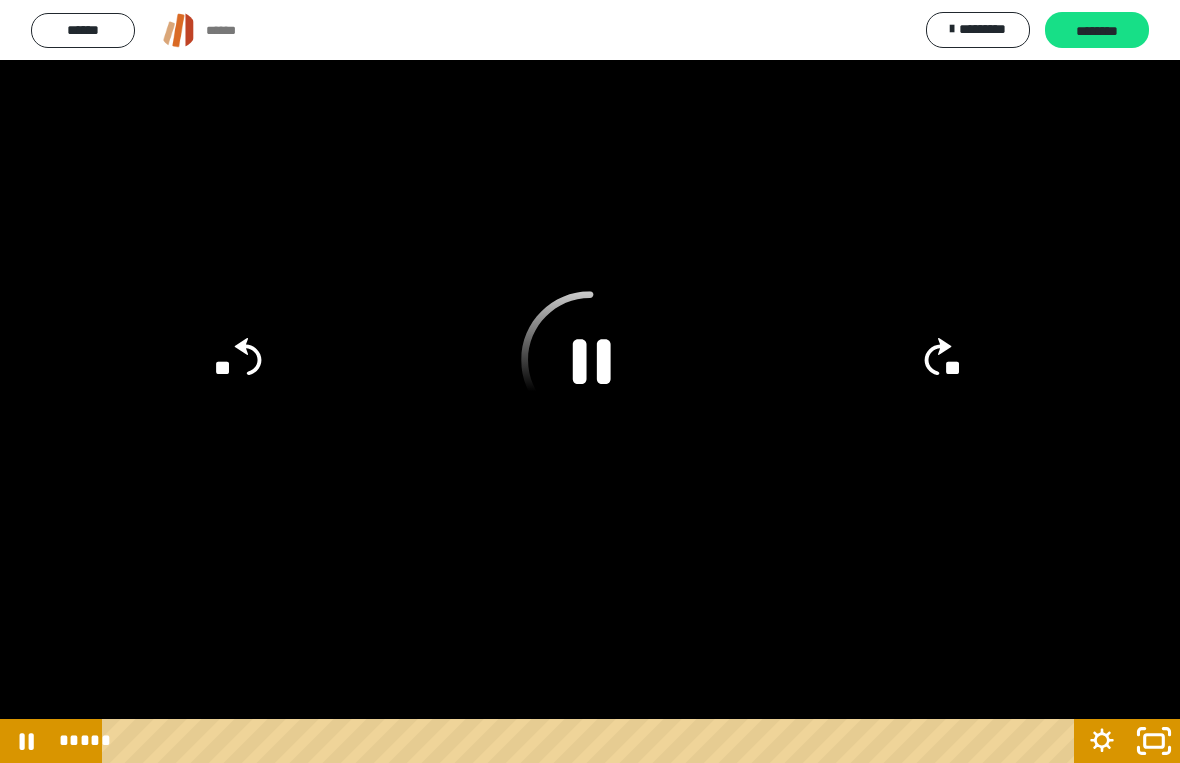 click 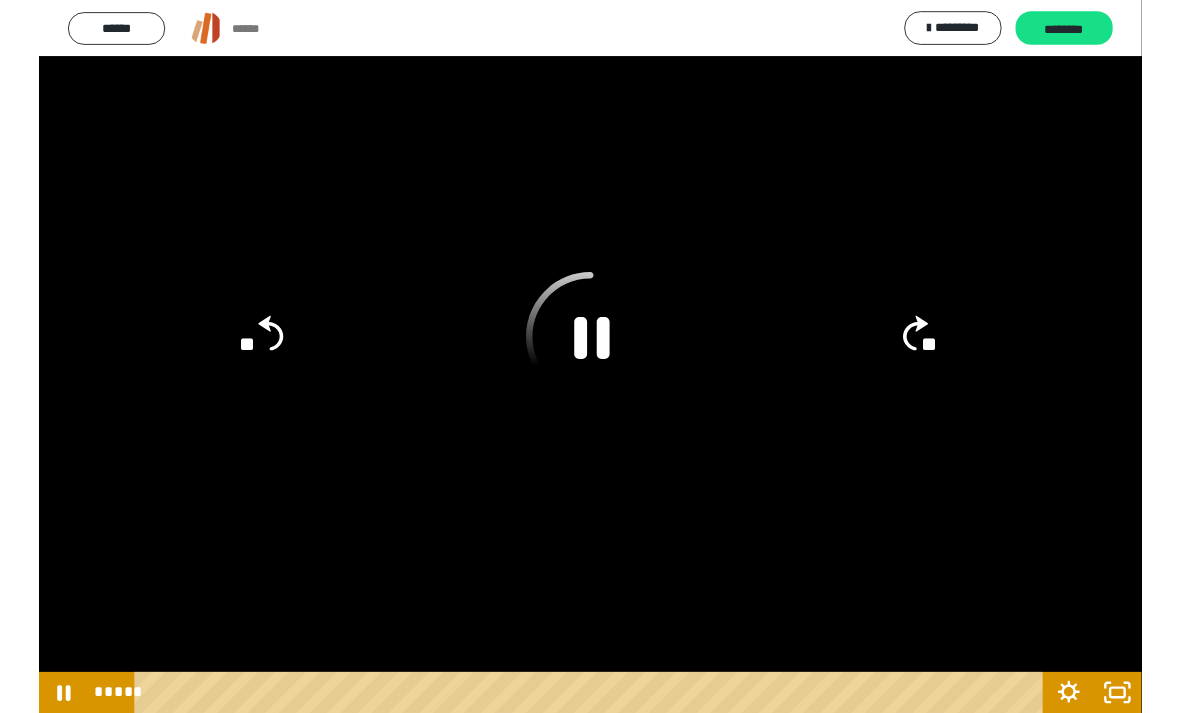 scroll, scrollTop: 274, scrollLeft: 0, axis: vertical 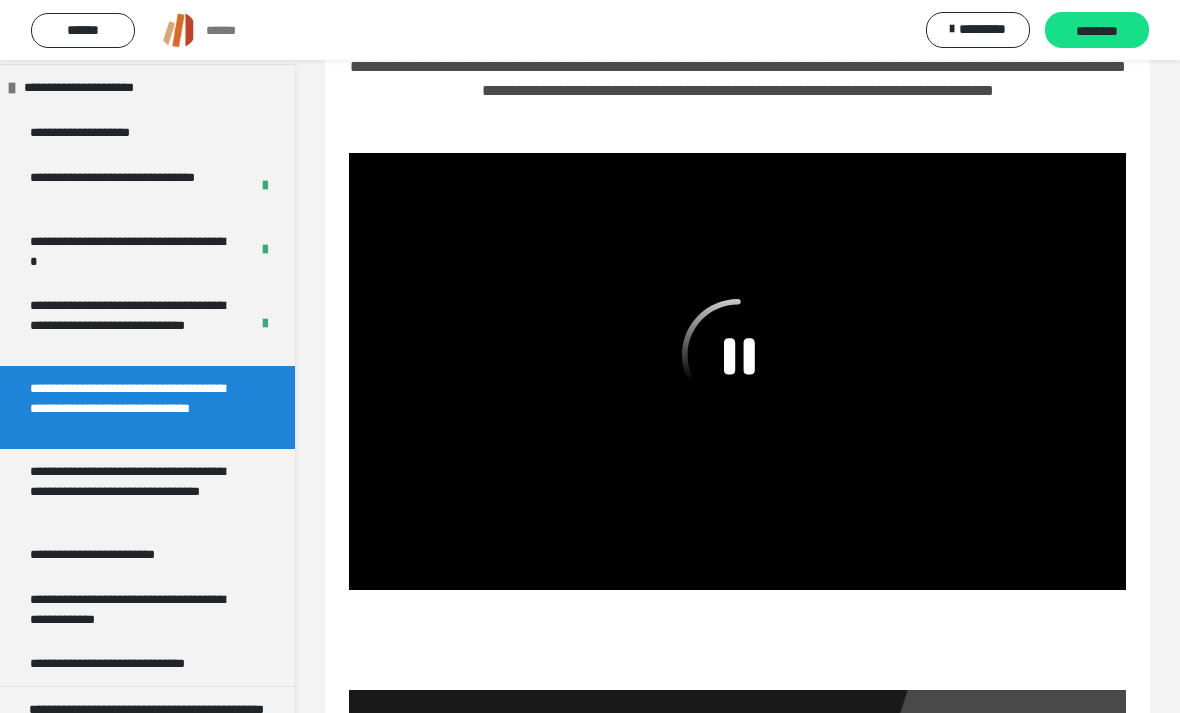 click on "**********" at bounding box center [139, 490] 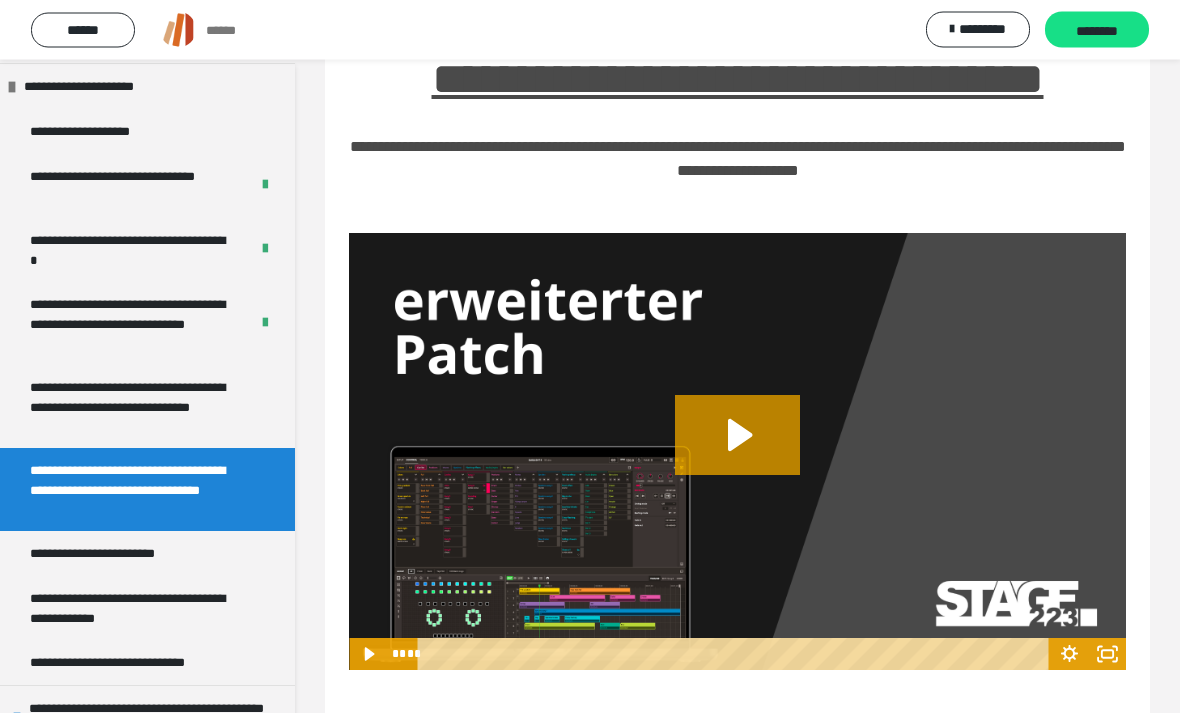 scroll, scrollTop: 194, scrollLeft: 0, axis: vertical 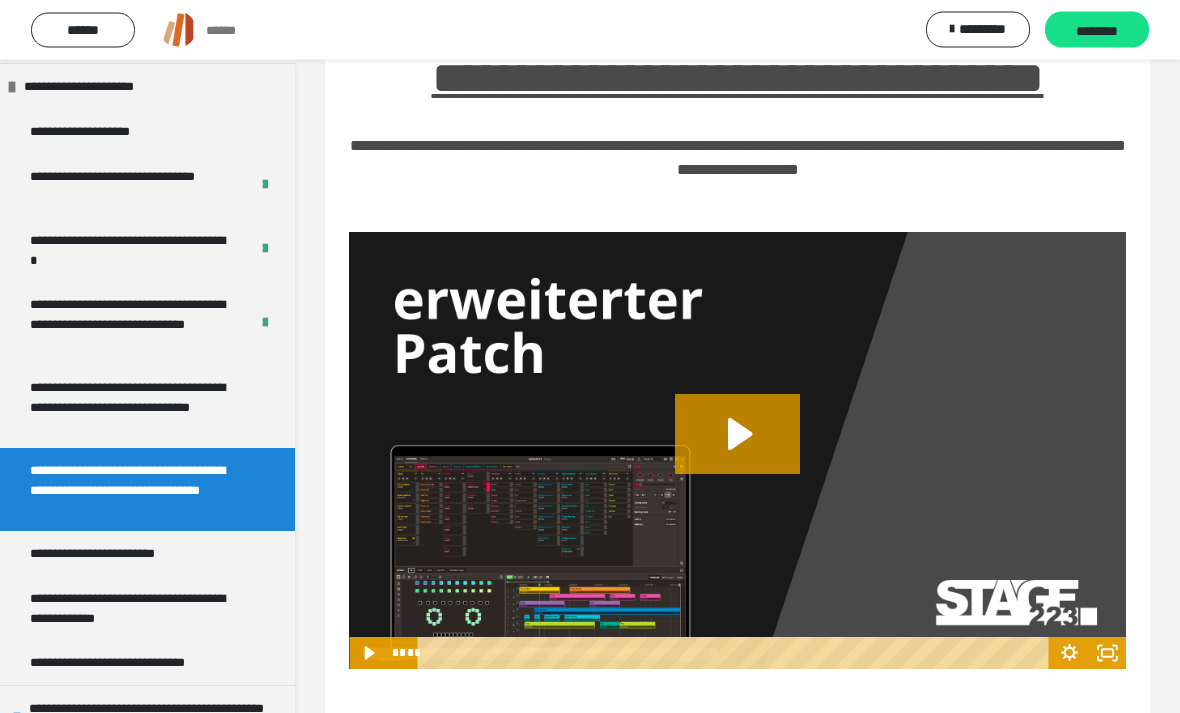click on "**********" at bounding box center (139, 407) 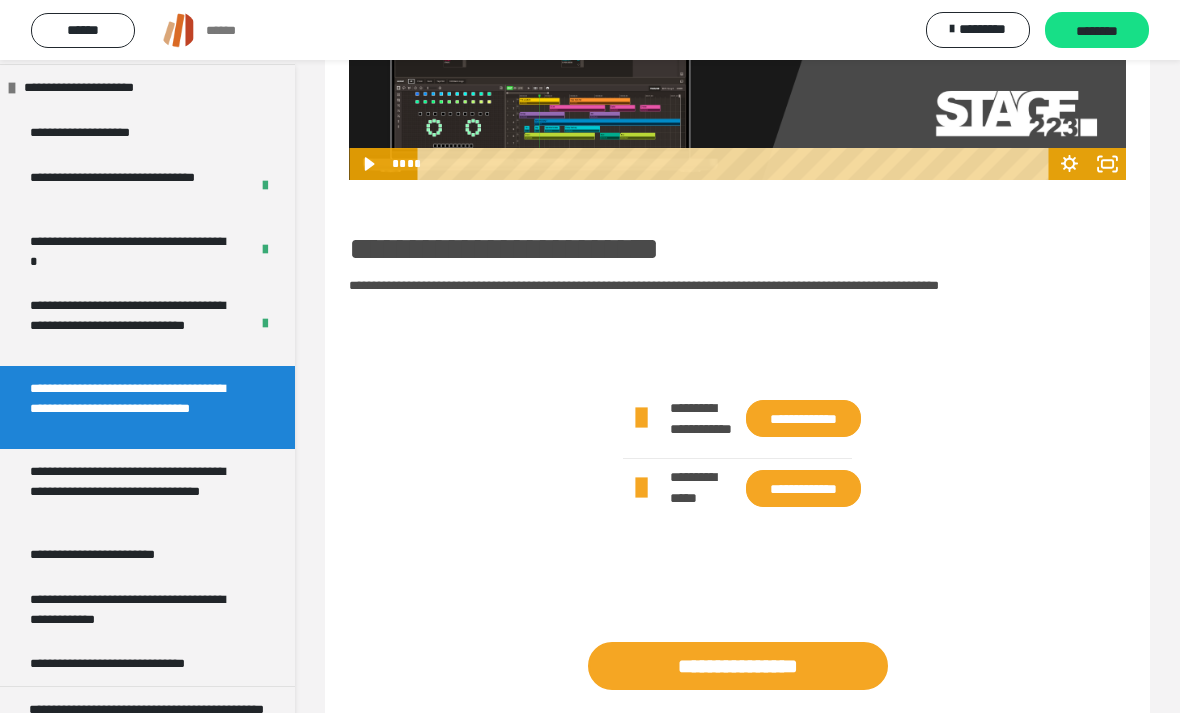 scroll, scrollTop: 1246, scrollLeft: 0, axis: vertical 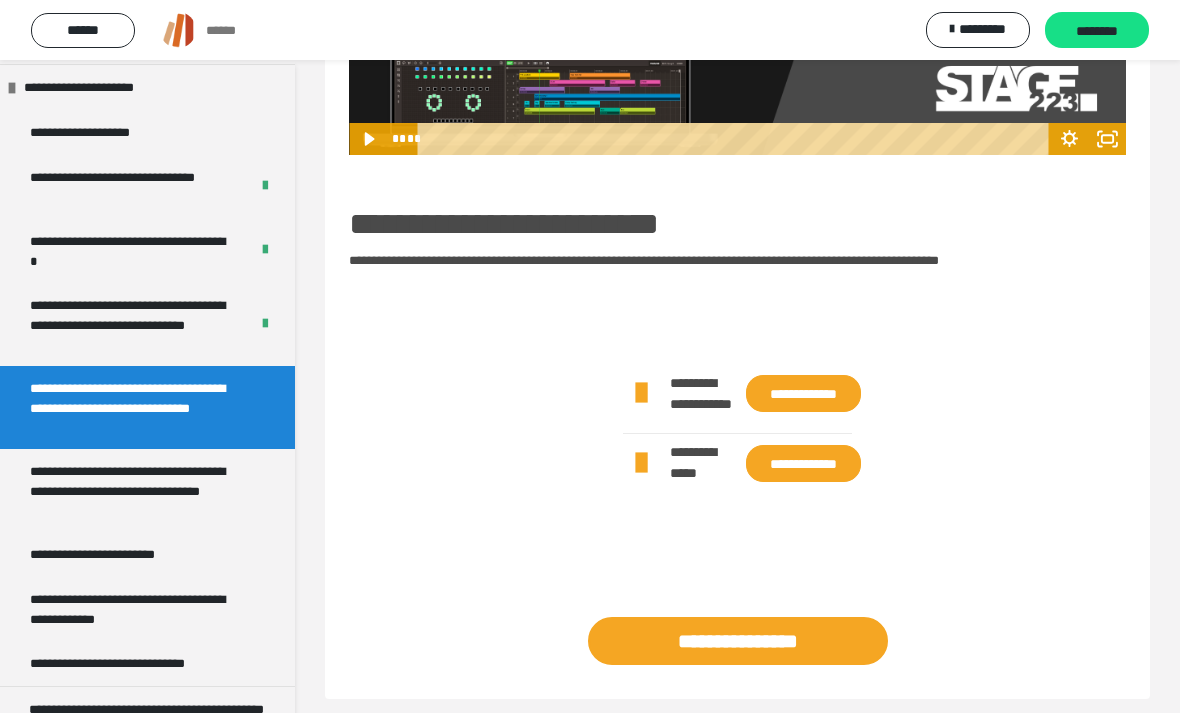 click on "**********" at bounding box center (738, 641) 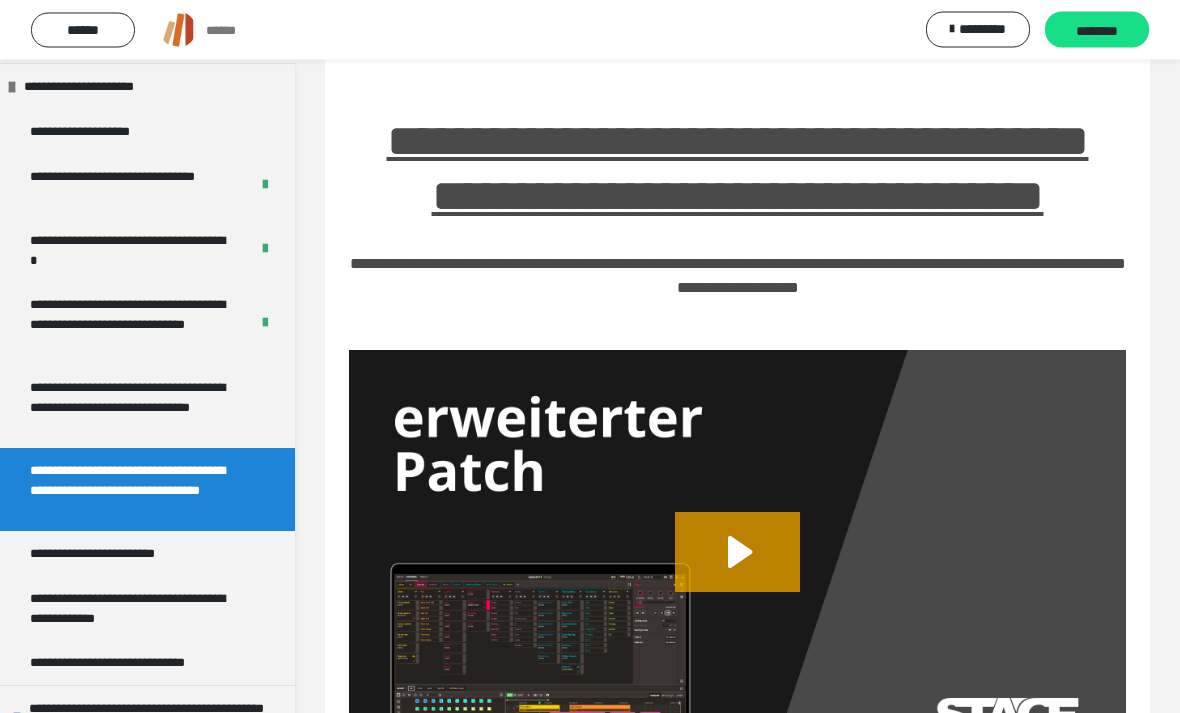 scroll, scrollTop: 86, scrollLeft: 0, axis: vertical 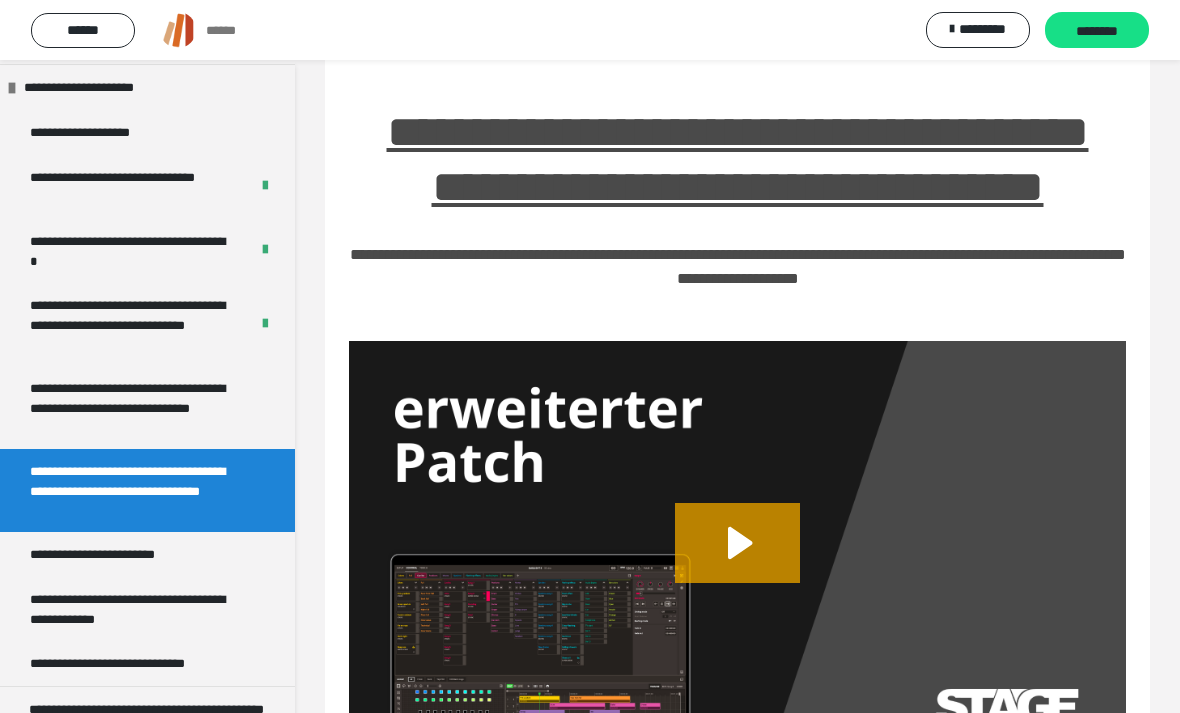 click 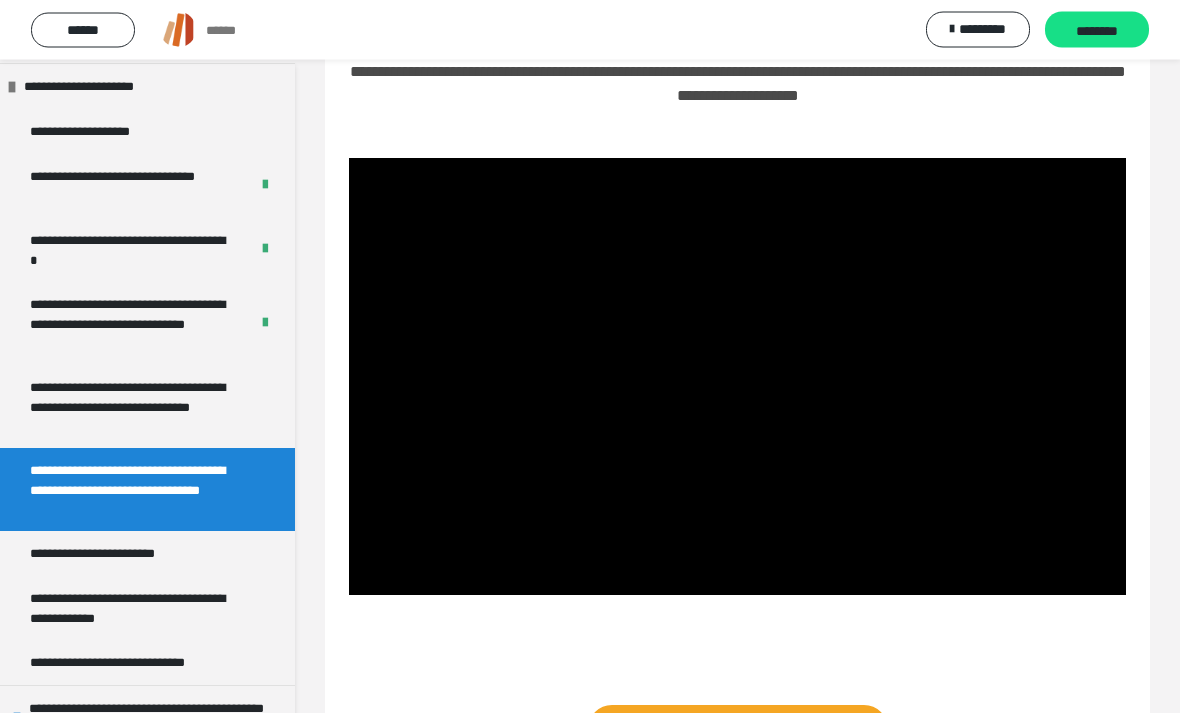 scroll, scrollTop: 270, scrollLeft: 0, axis: vertical 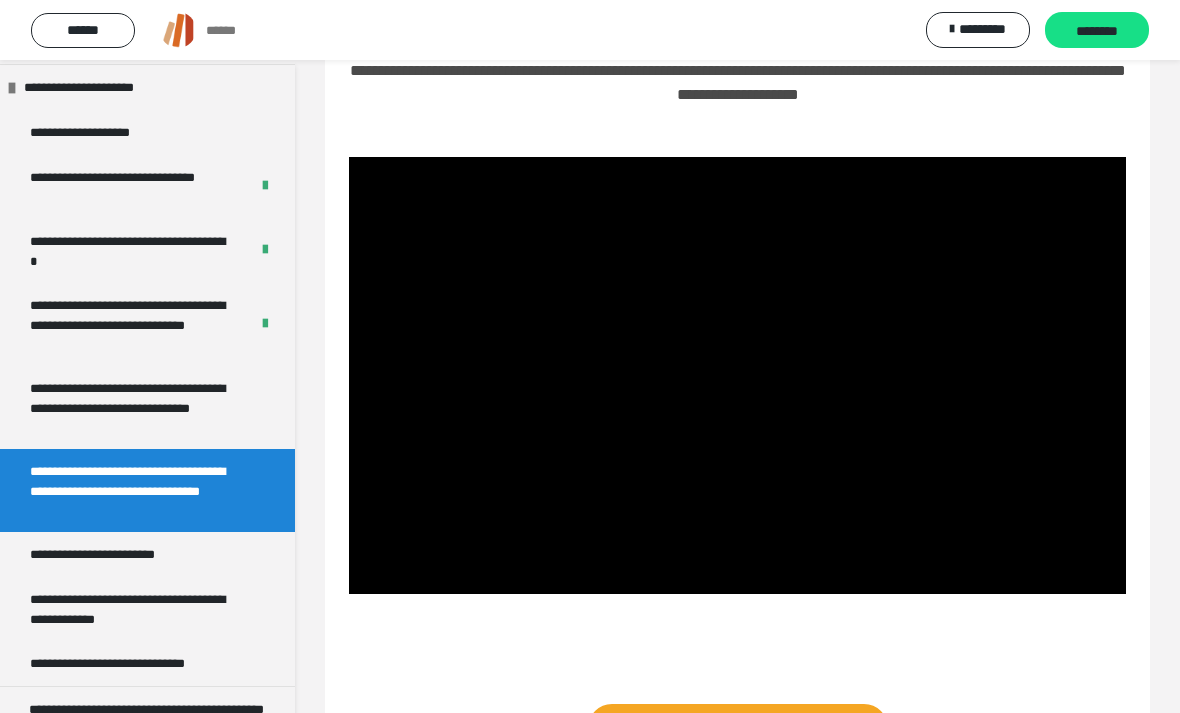click at bounding box center (737, 375) 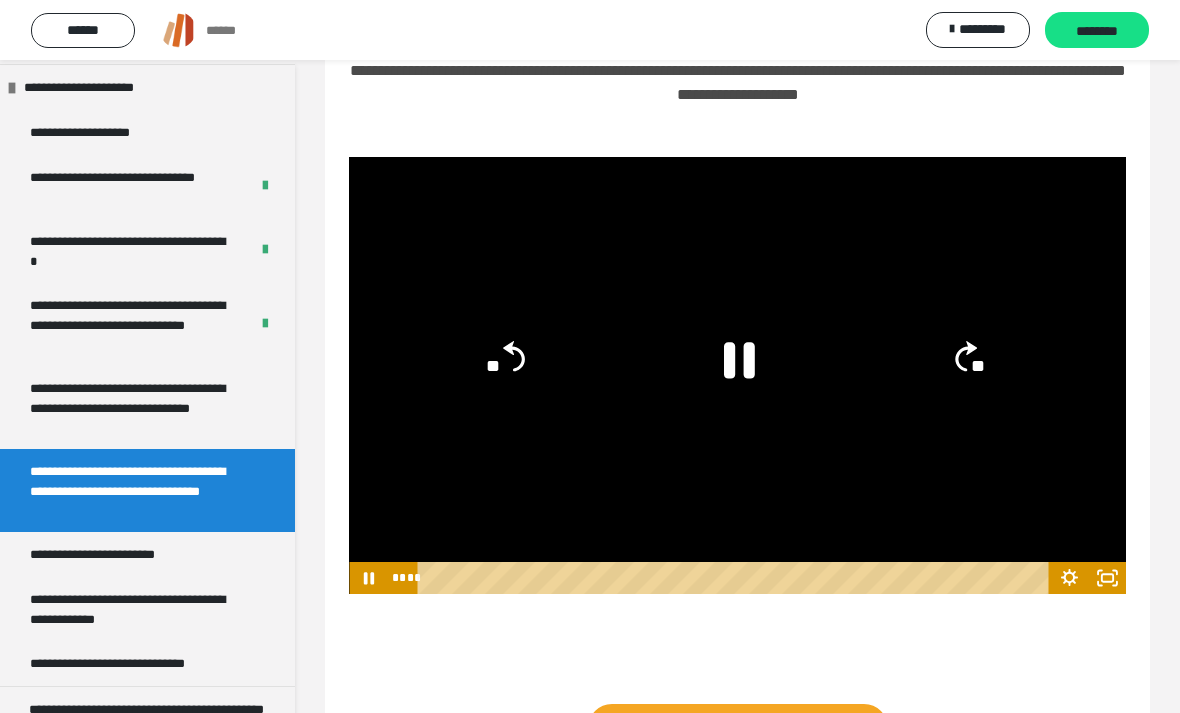 click 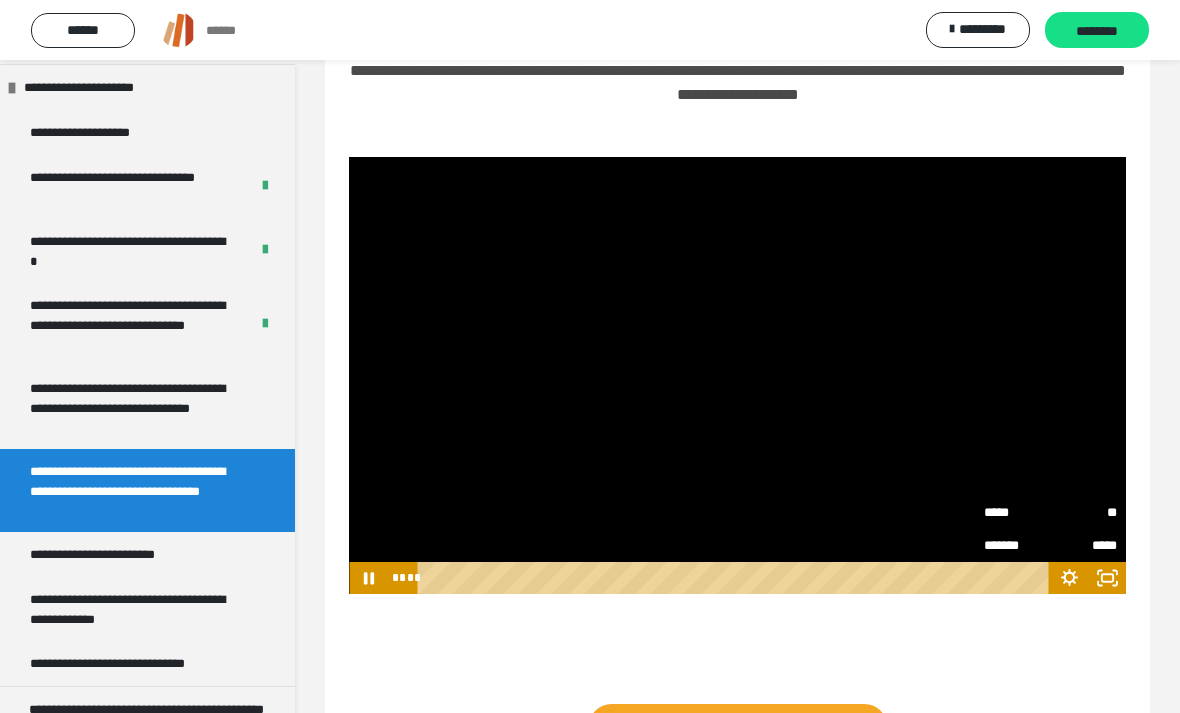 click on "**" at bounding box center [1083, 510] 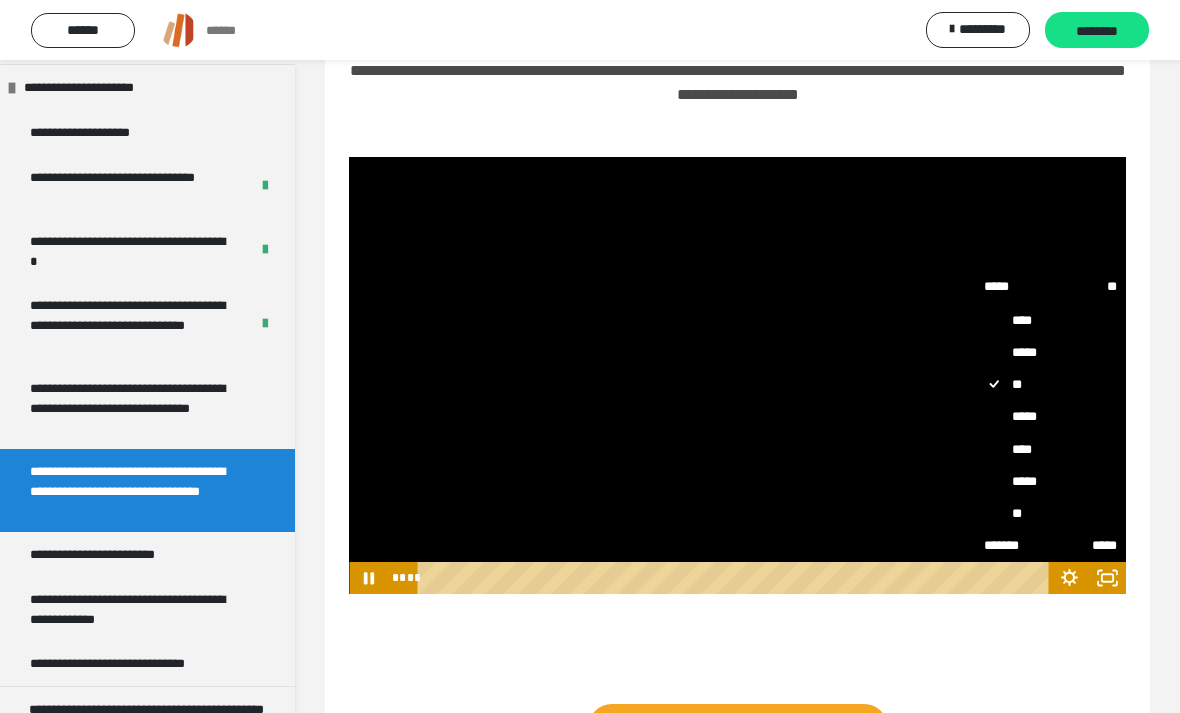 click on "****" at bounding box center (1050, 449) 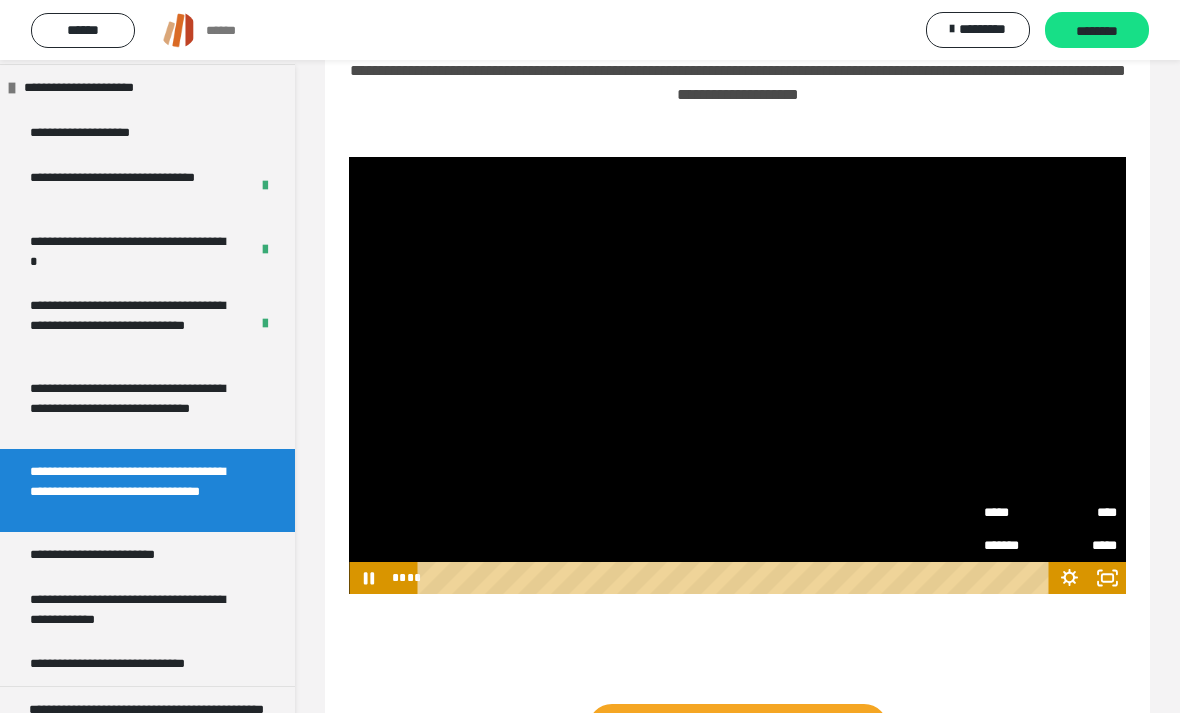 click 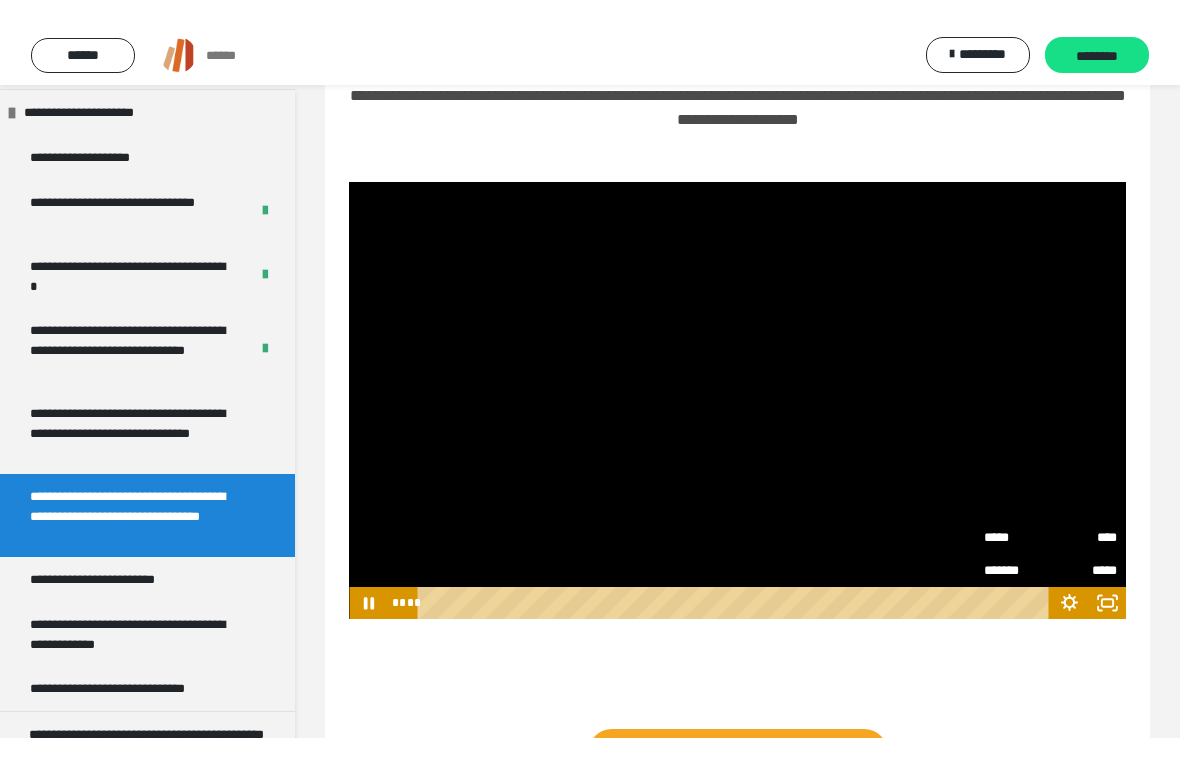scroll, scrollTop: 24, scrollLeft: 0, axis: vertical 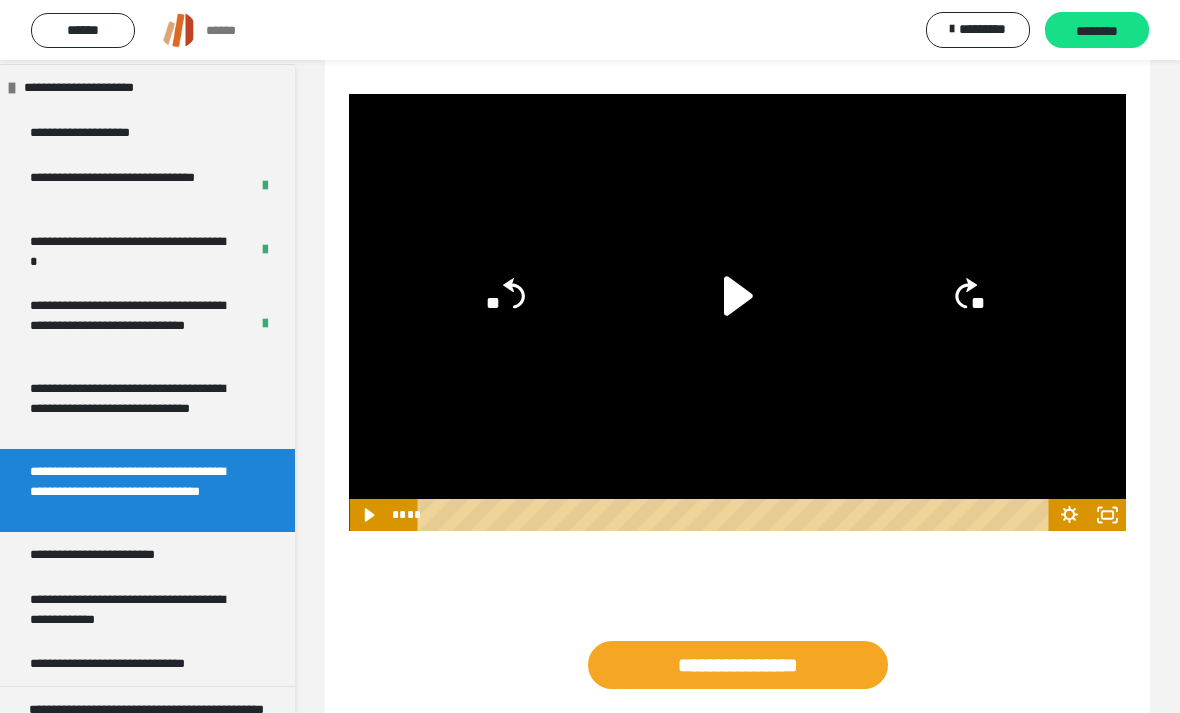 click on "********" at bounding box center [1097, 31] 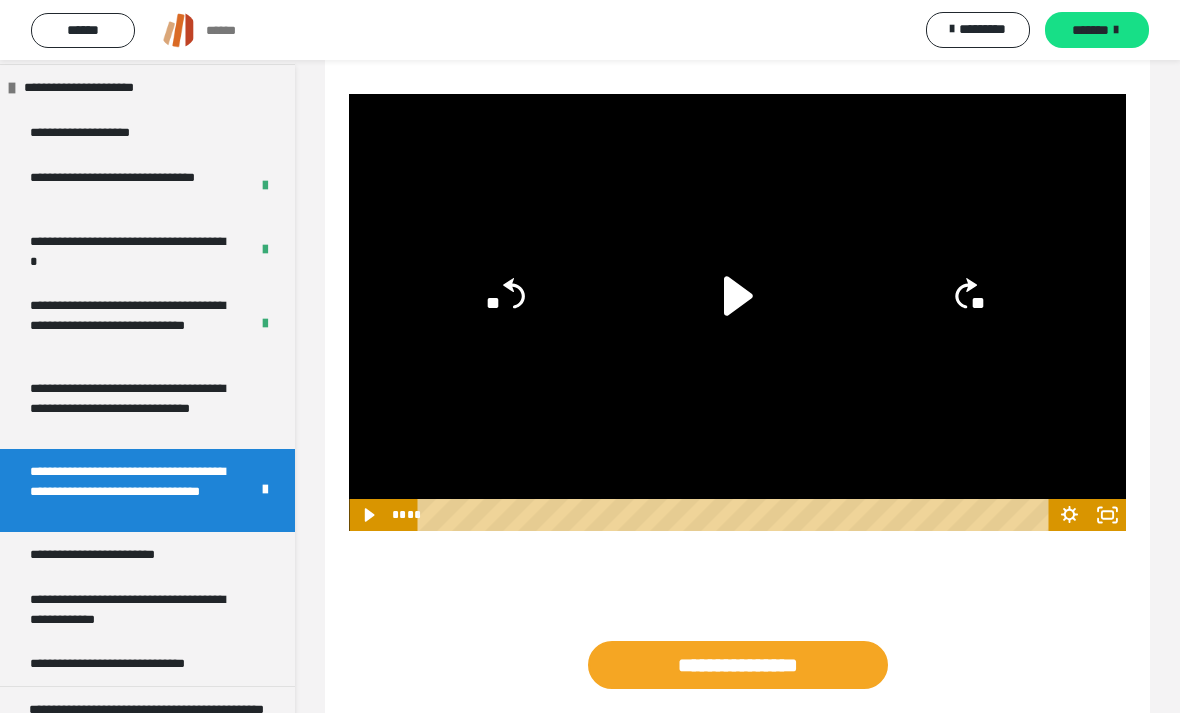 click on "**********" at bounding box center [738, 665] 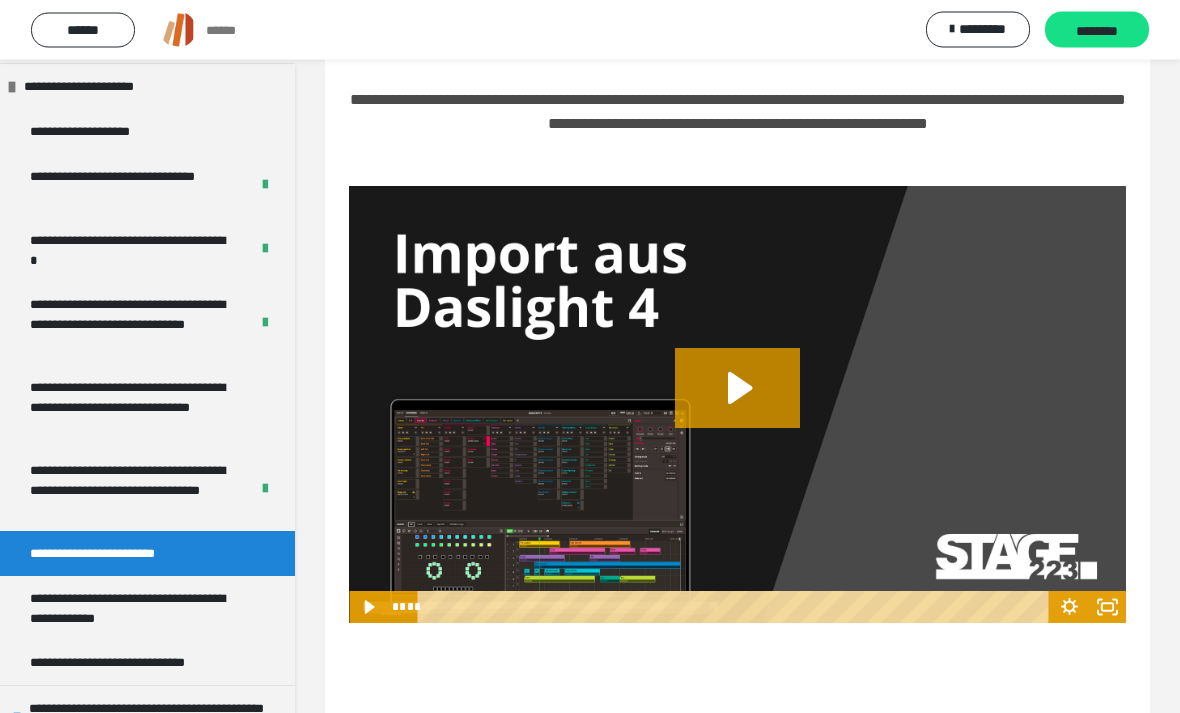 scroll, scrollTop: 186, scrollLeft: 0, axis: vertical 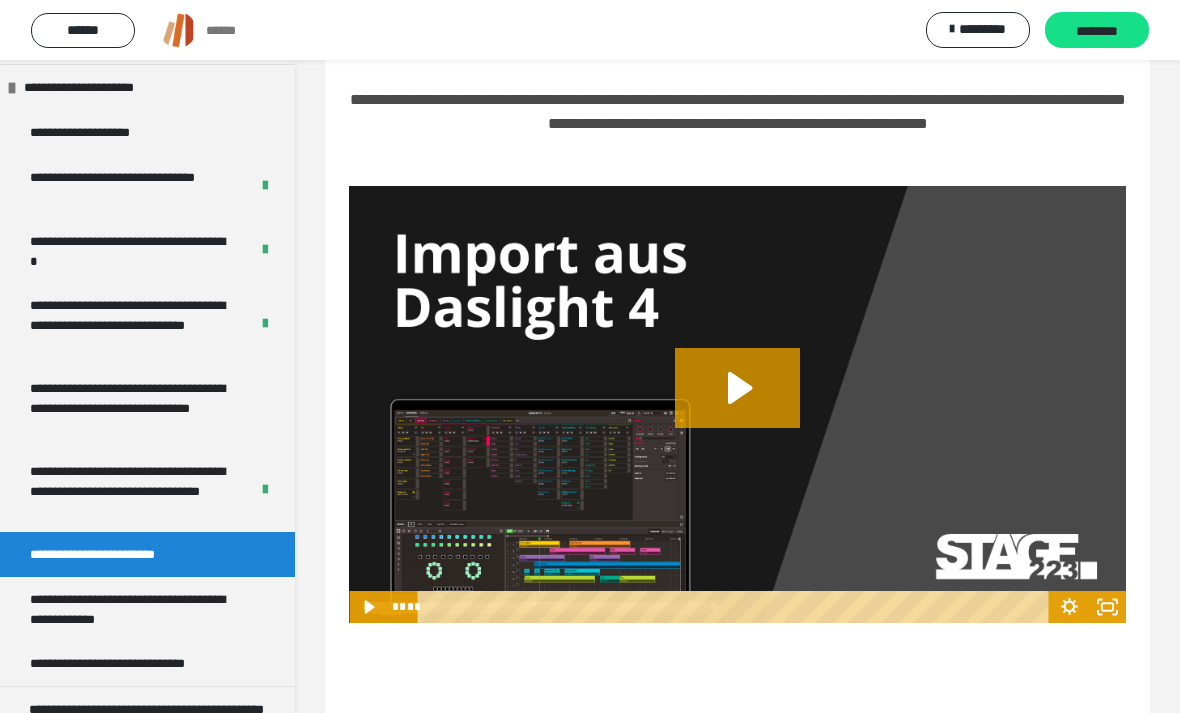 click 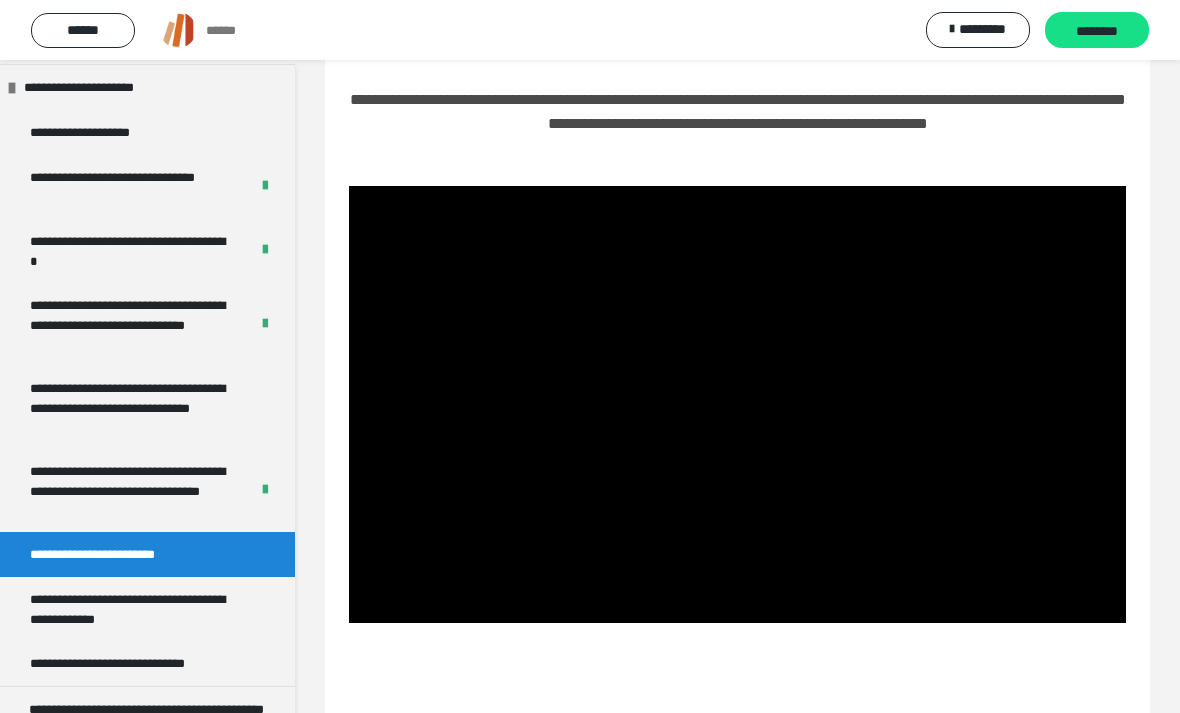click at bounding box center [737, 404] 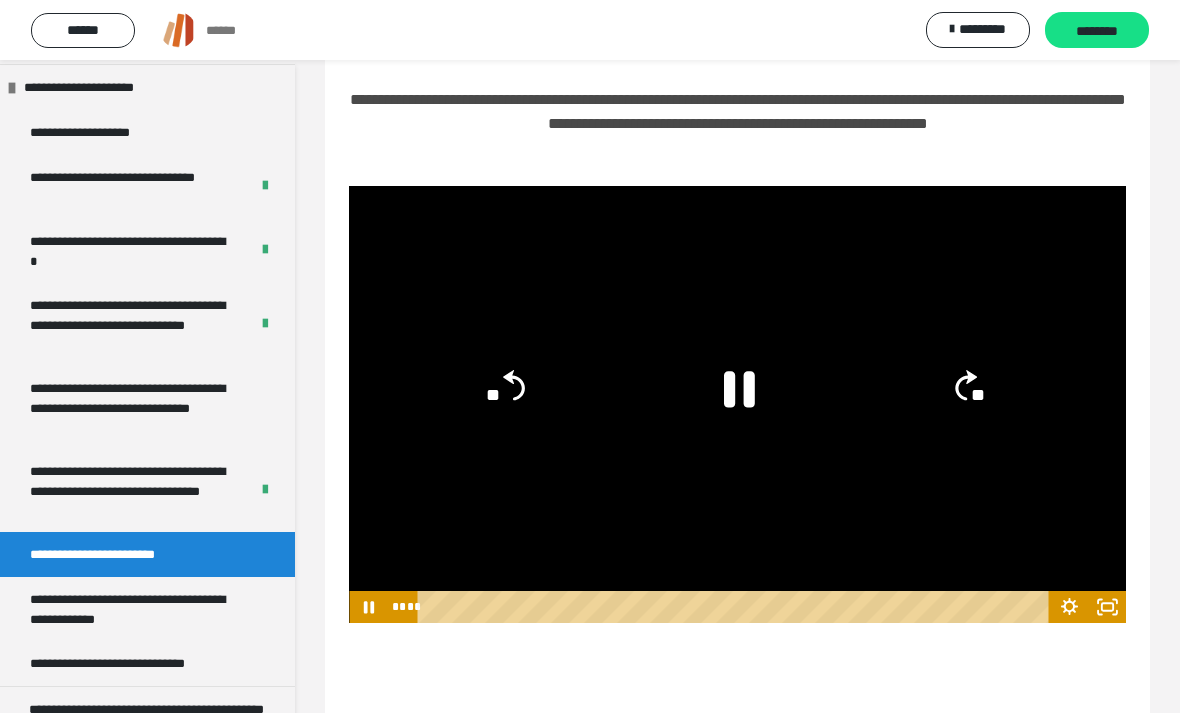 click 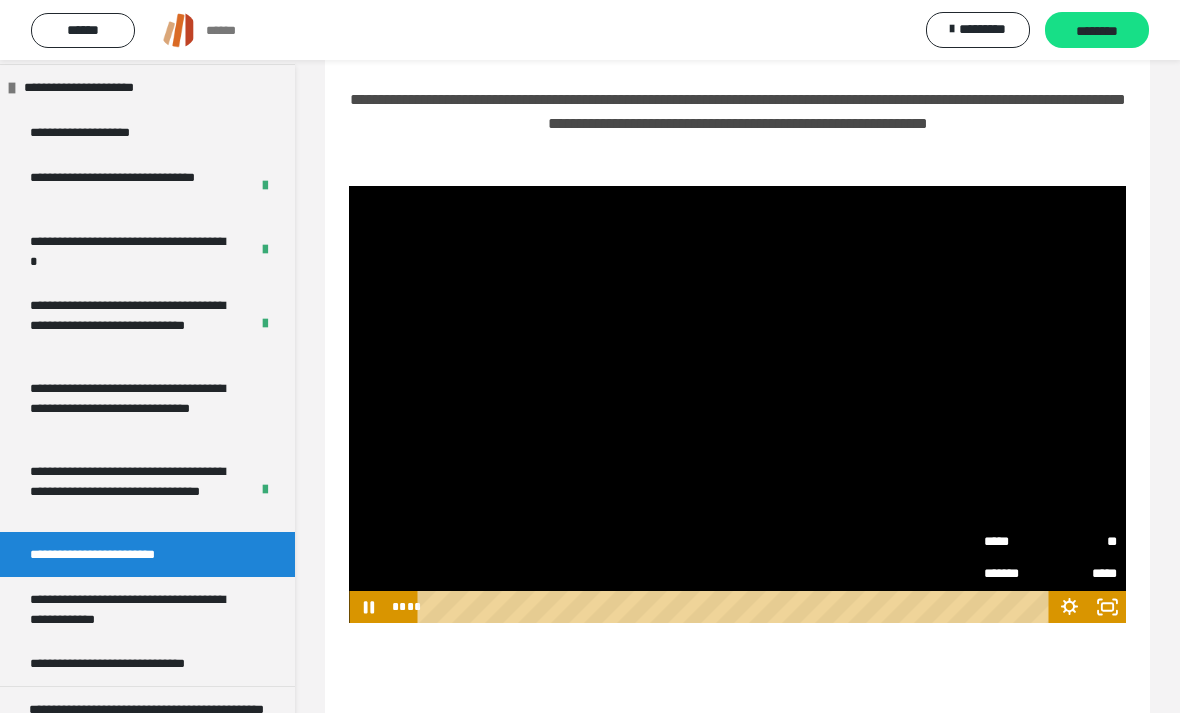 click on "**" at bounding box center [1083, 542] 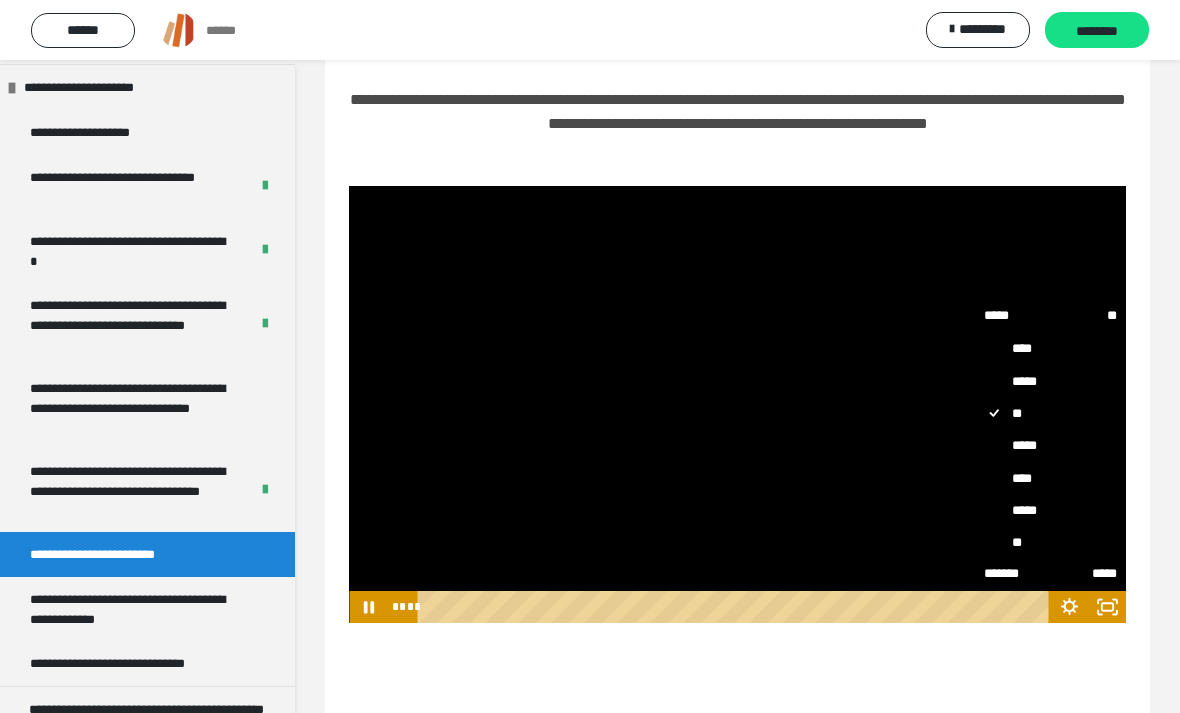 click on "****" at bounding box center (1050, 478) 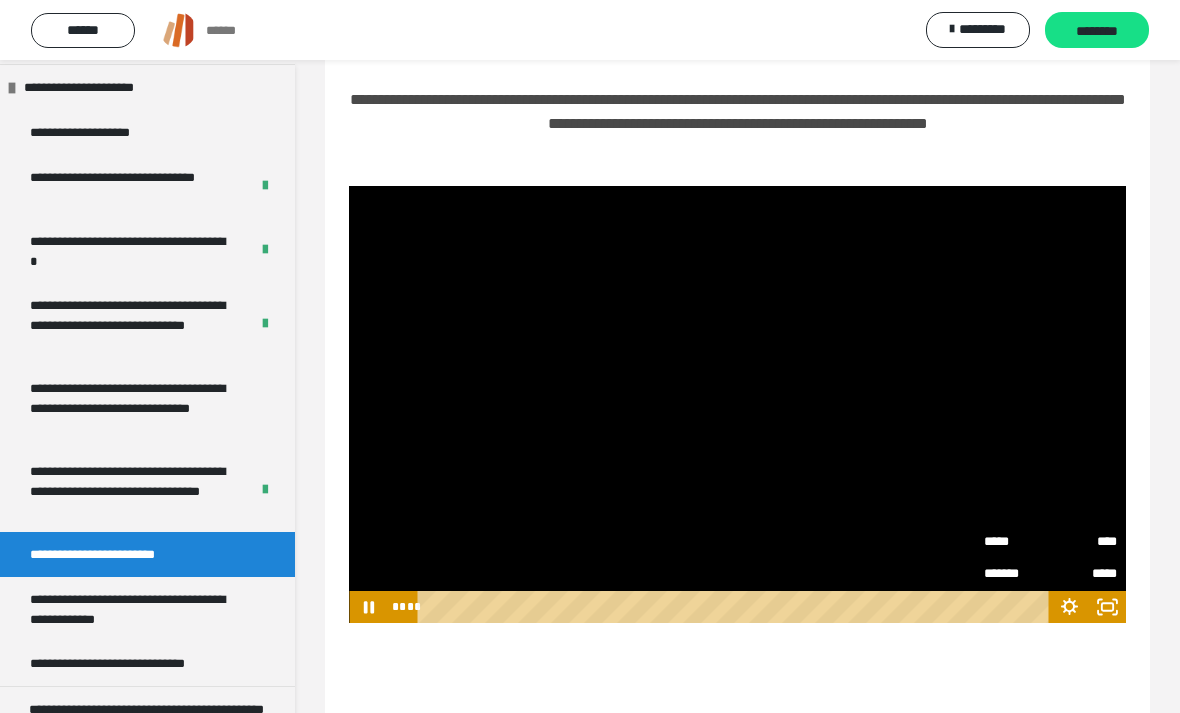 click 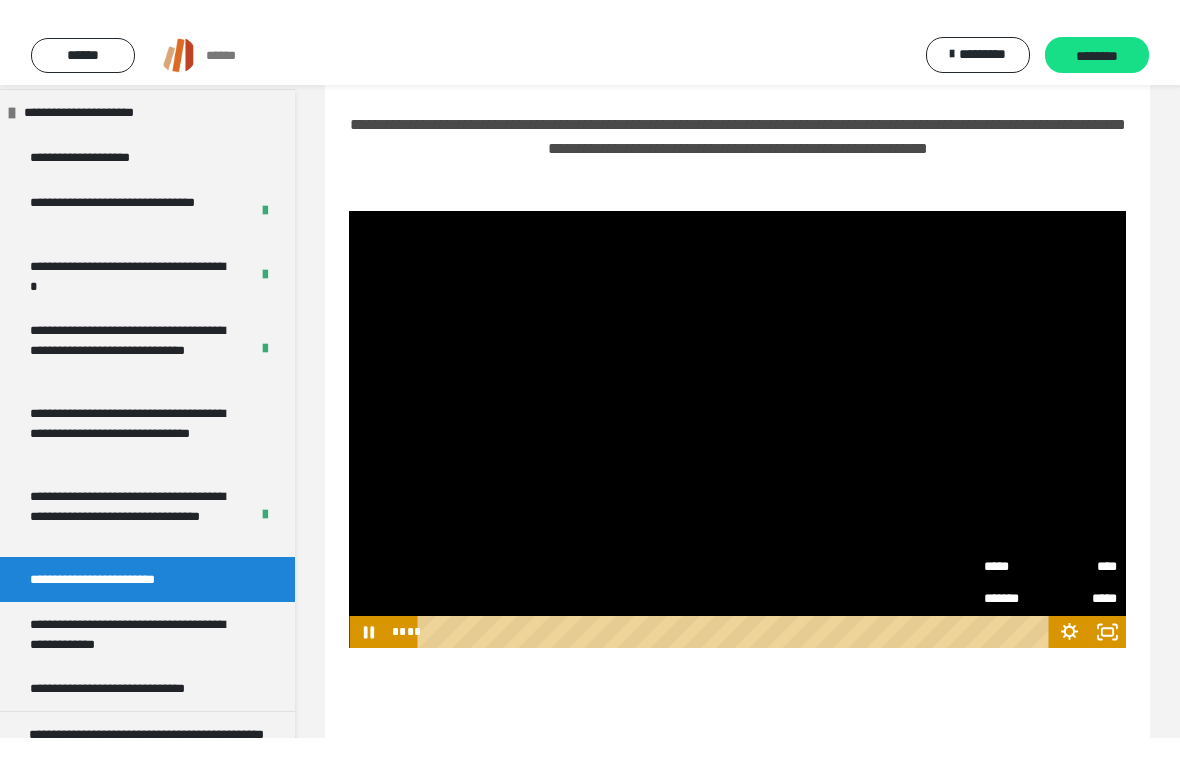 scroll, scrollTop: 24, scrollLeft: 0, axis: vertical 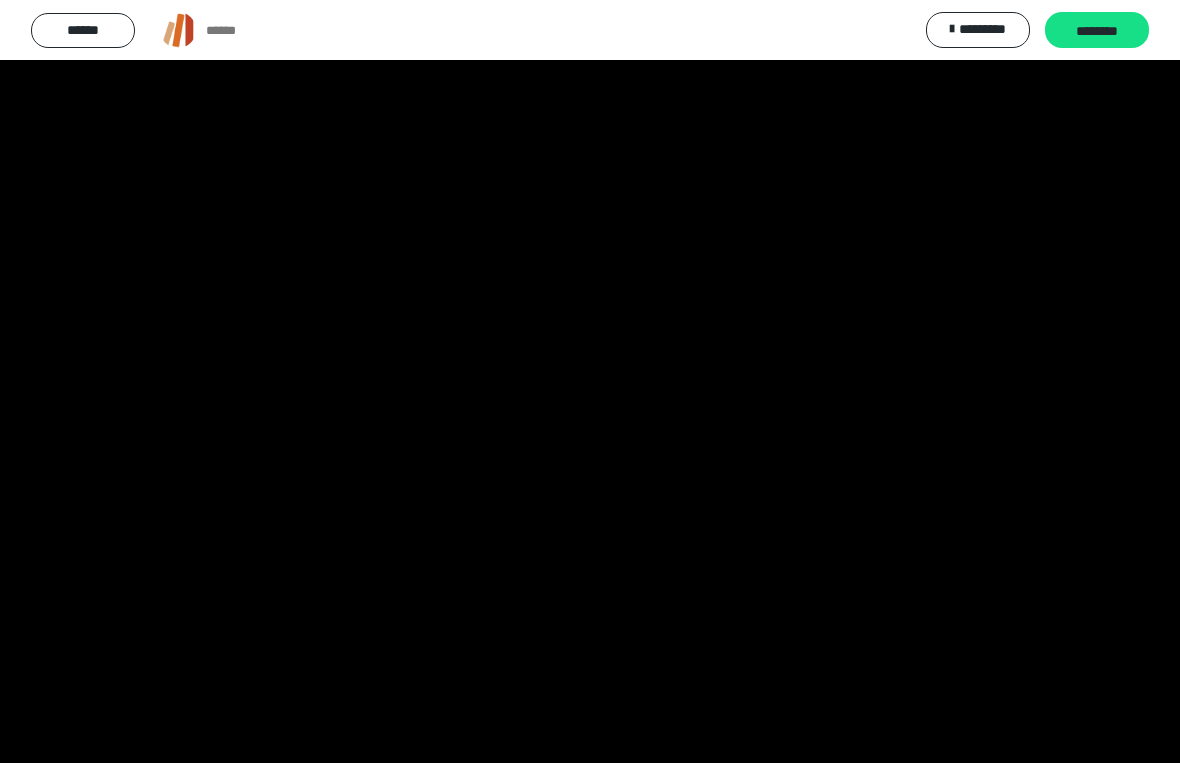 click at bounding box center (590, 381) 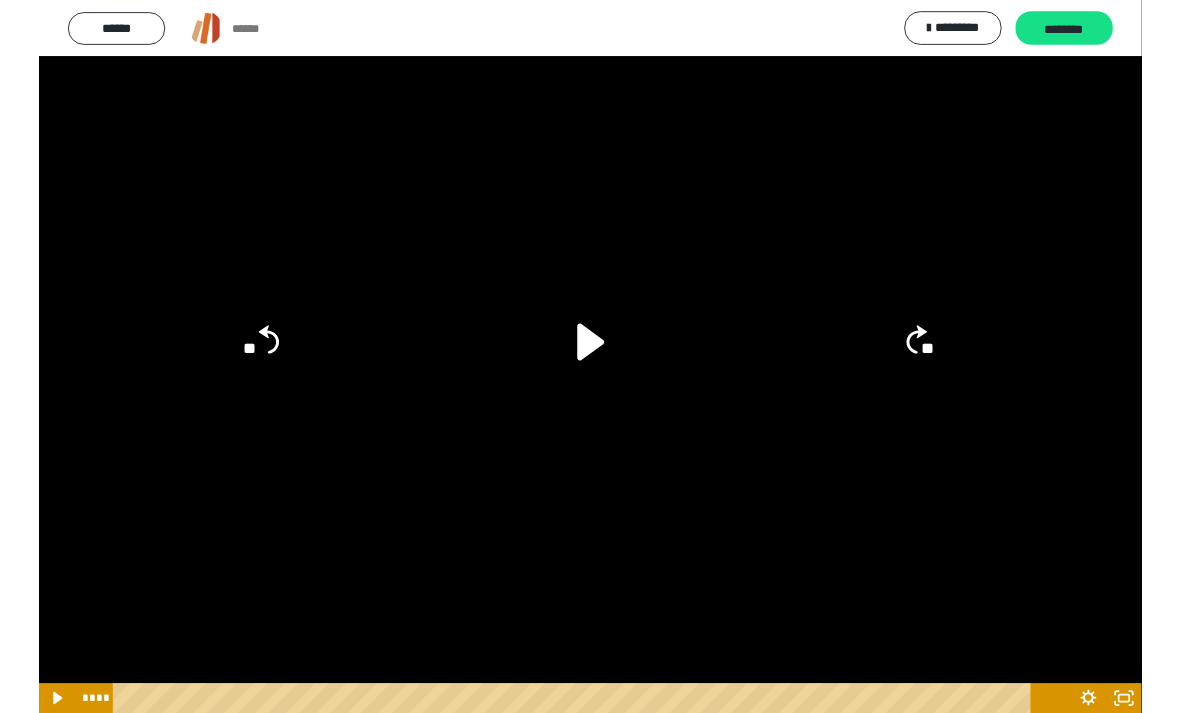 scroll, scrollTop: 186, scrollLeft: 0, axis: vertical 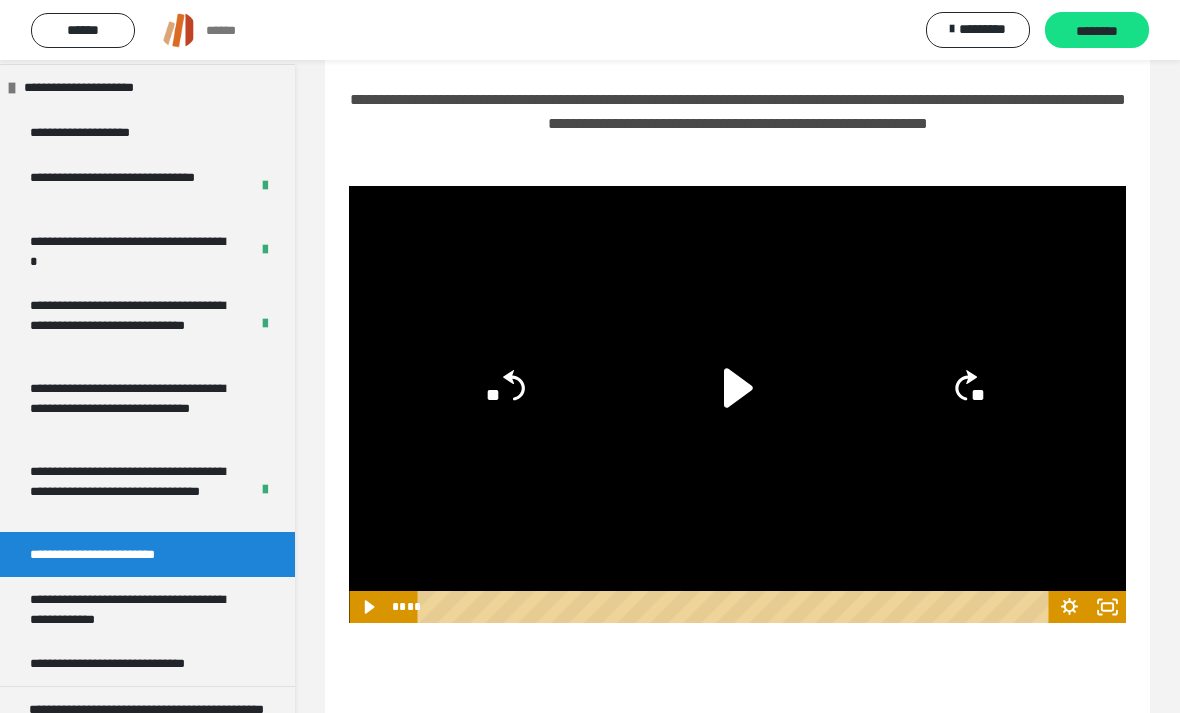 click on "********" at bounding box center (1097, 30) 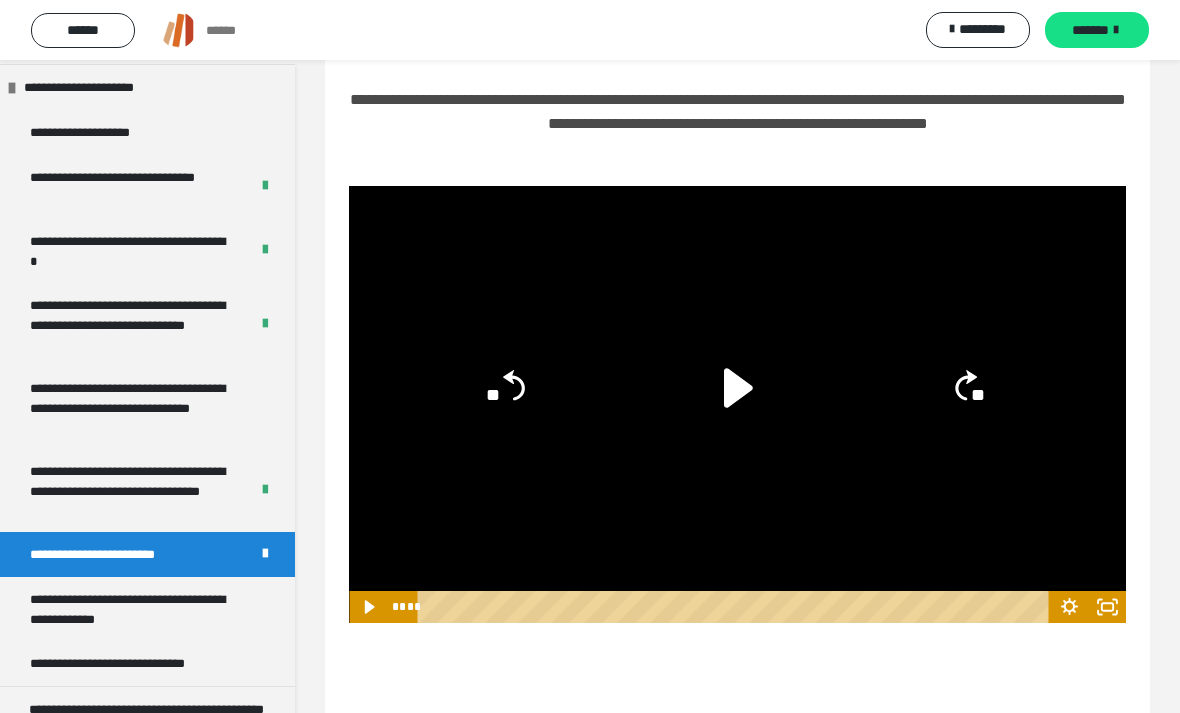 click on "*******" at bounding box center [1090, 30] 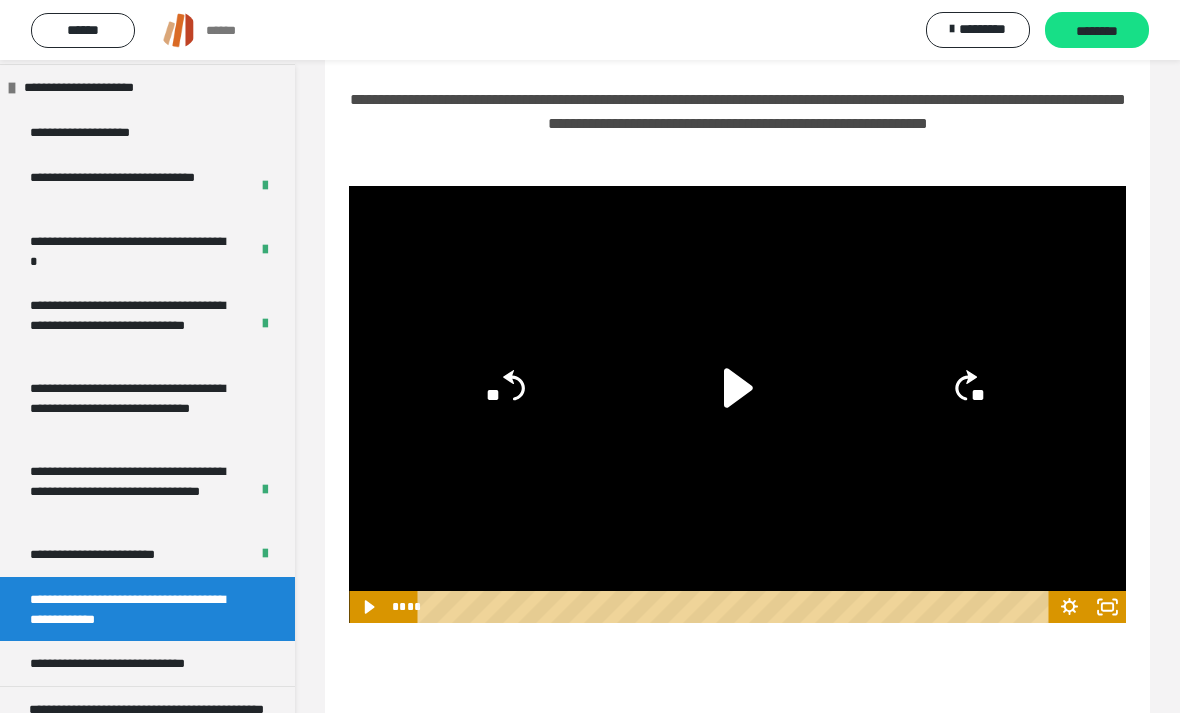 scroll, scrollTop: 124, scrollLeft: 0, axis: vertical 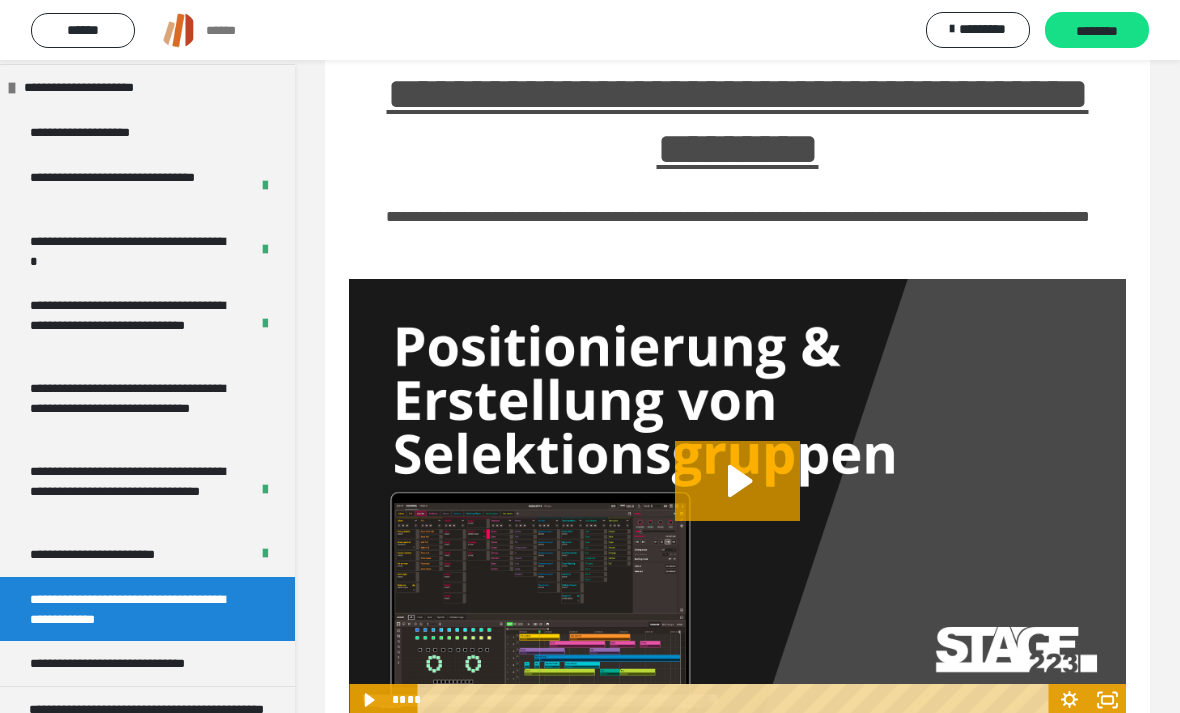 click 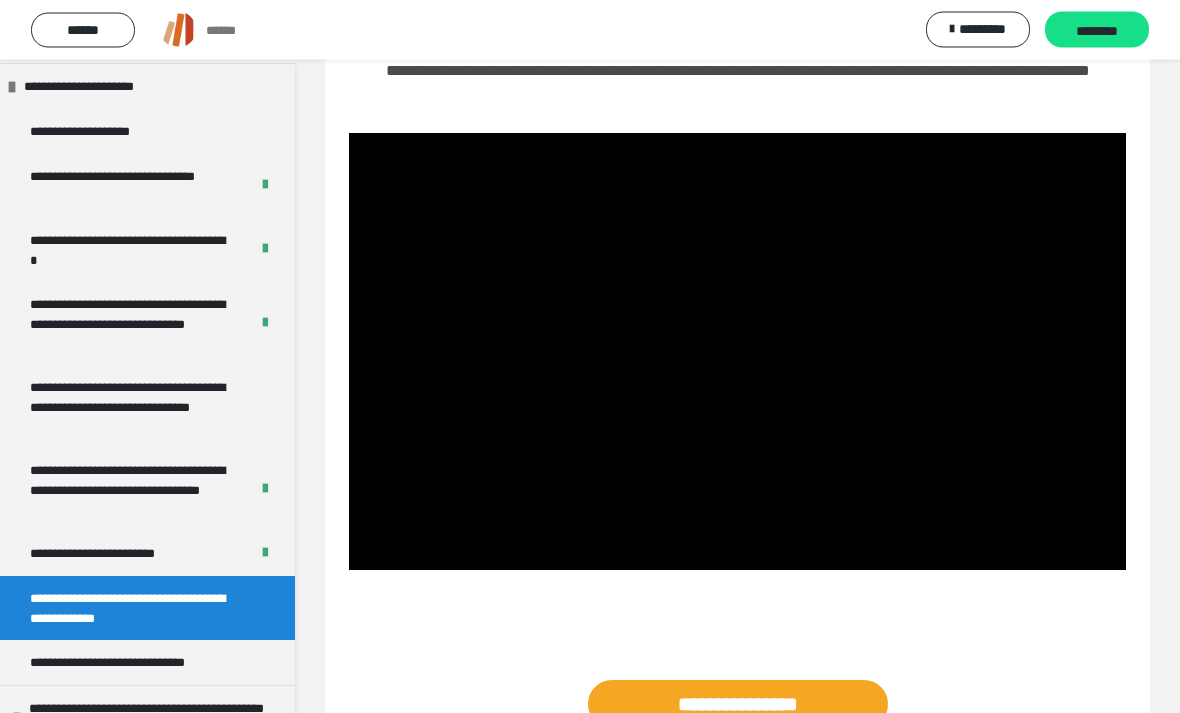 scroll, scrollTop: 270, scrollLeft: 0, axis: vertical 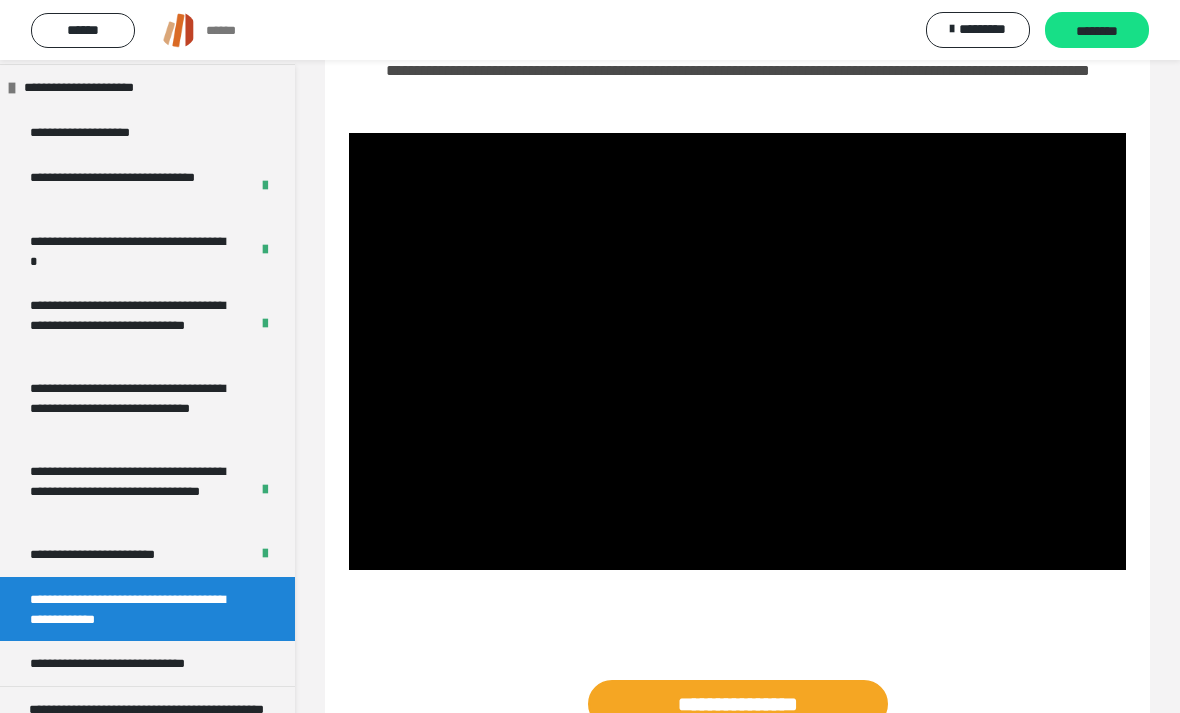 click at bounding box center (737, 351) 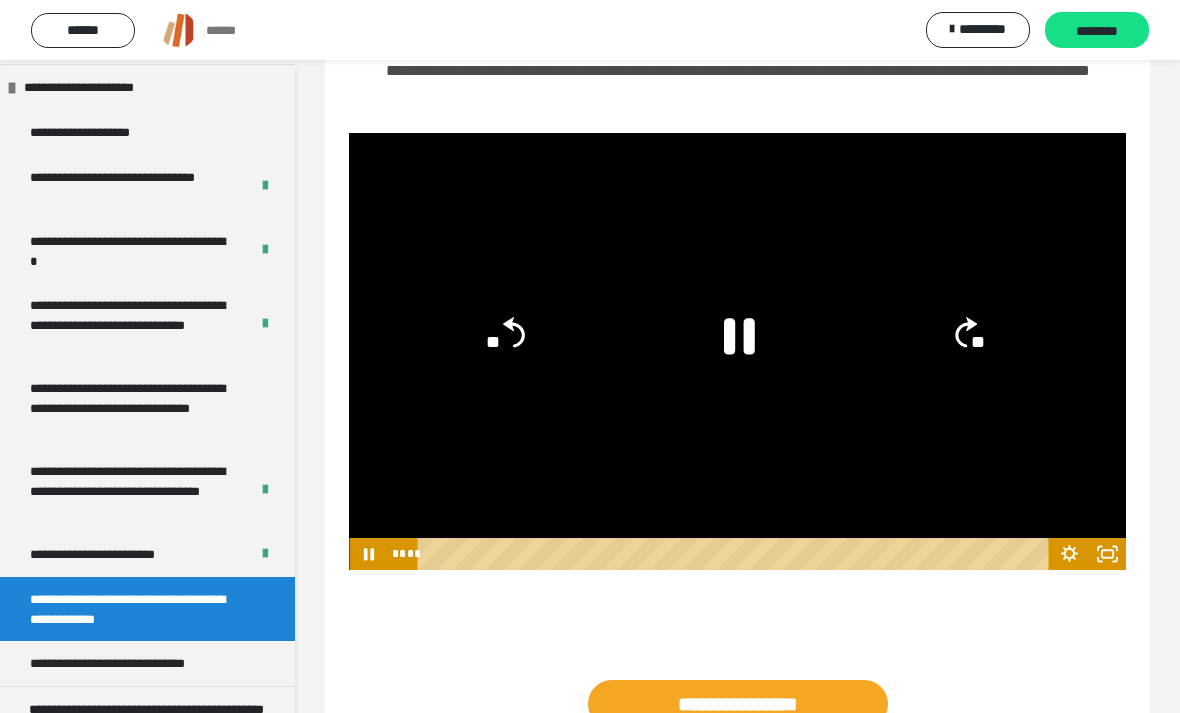 click 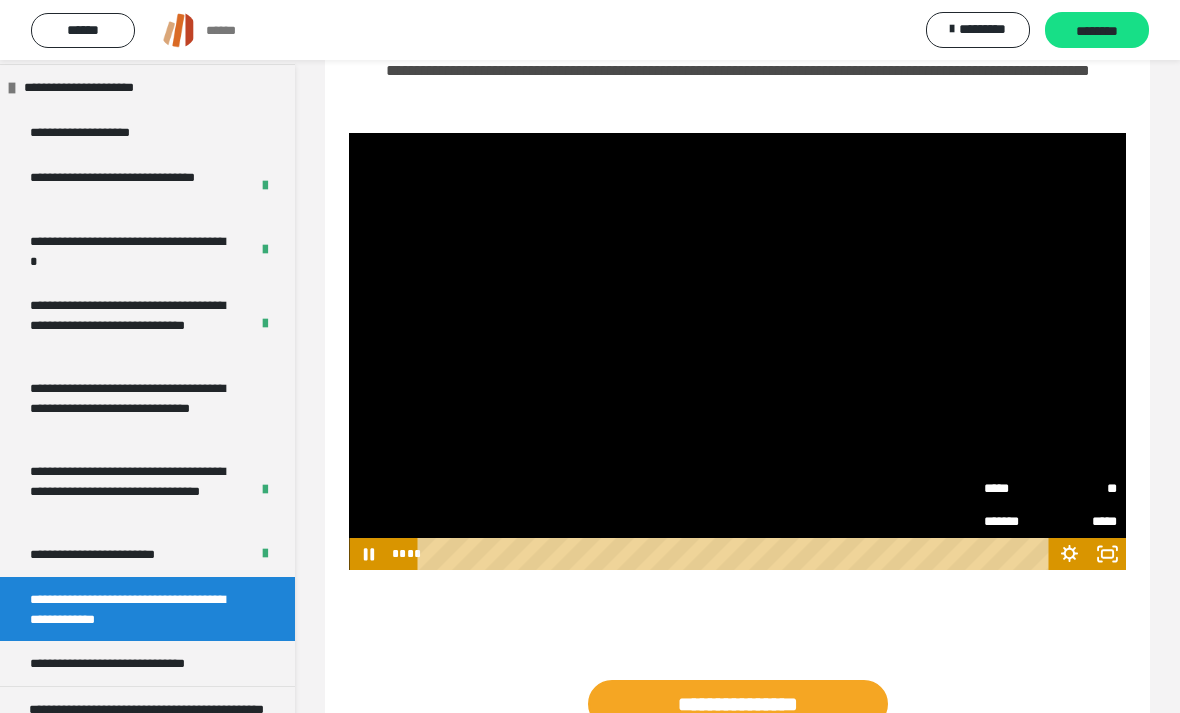 click on "**" at bounding box center [1083, 489] 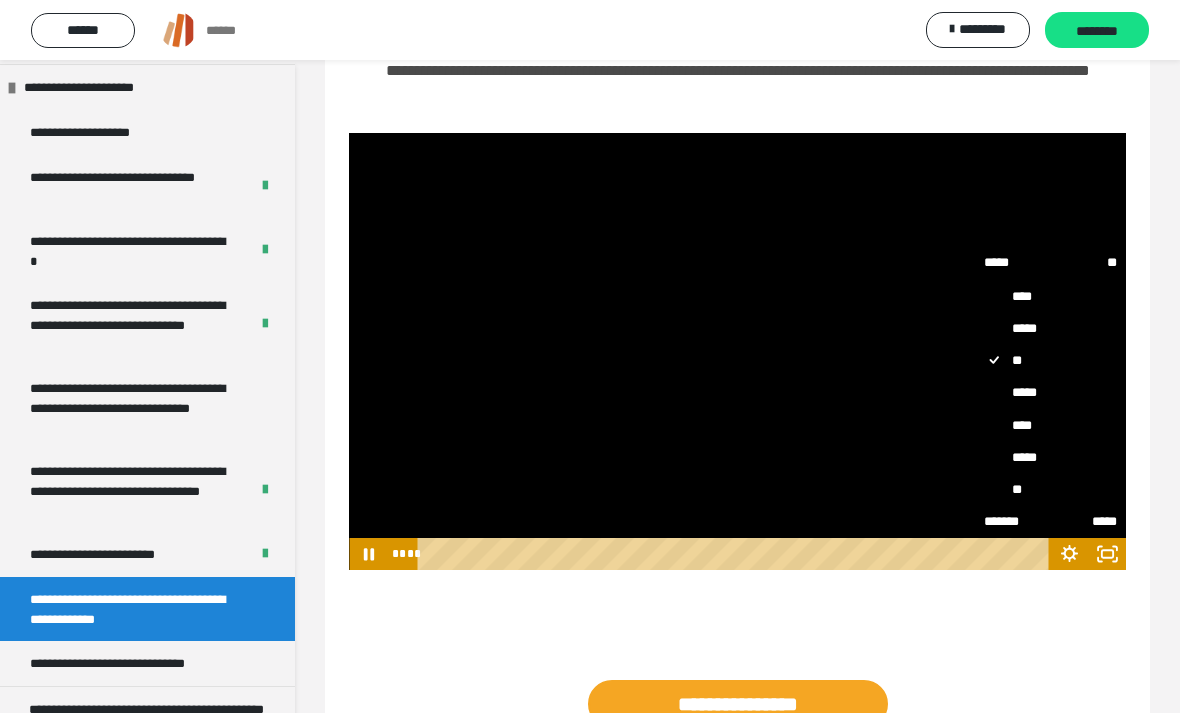 click on "****" at bounding box center [1050, 425] 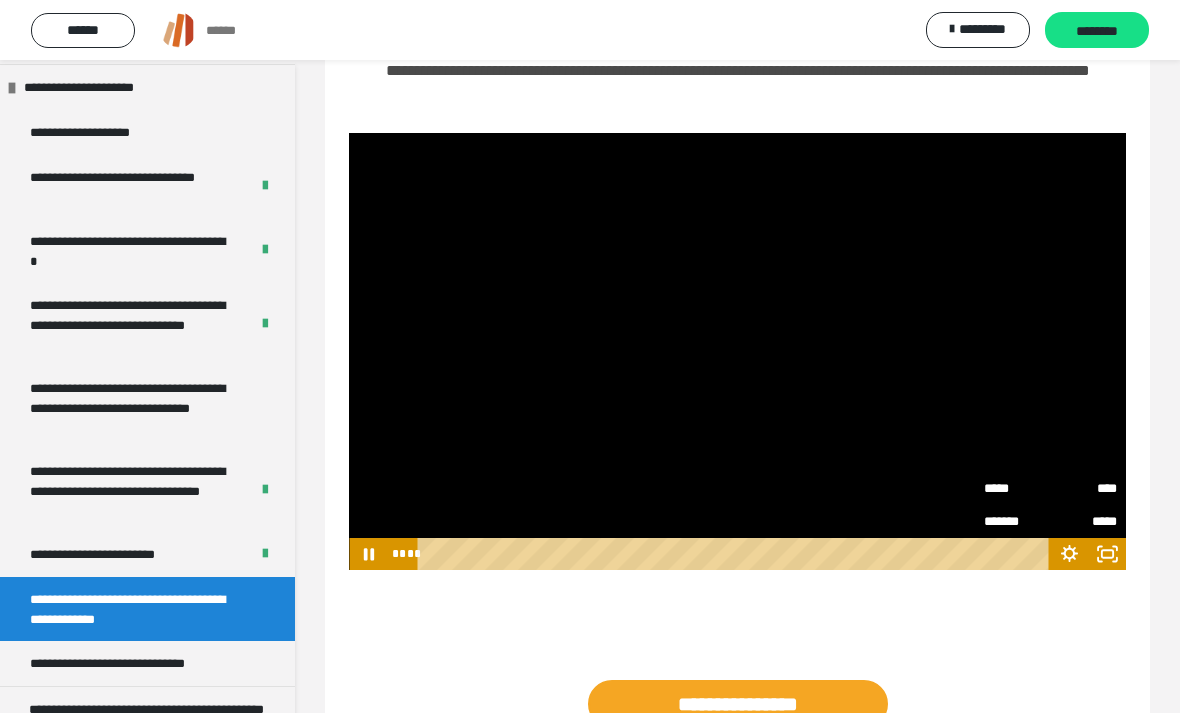 click 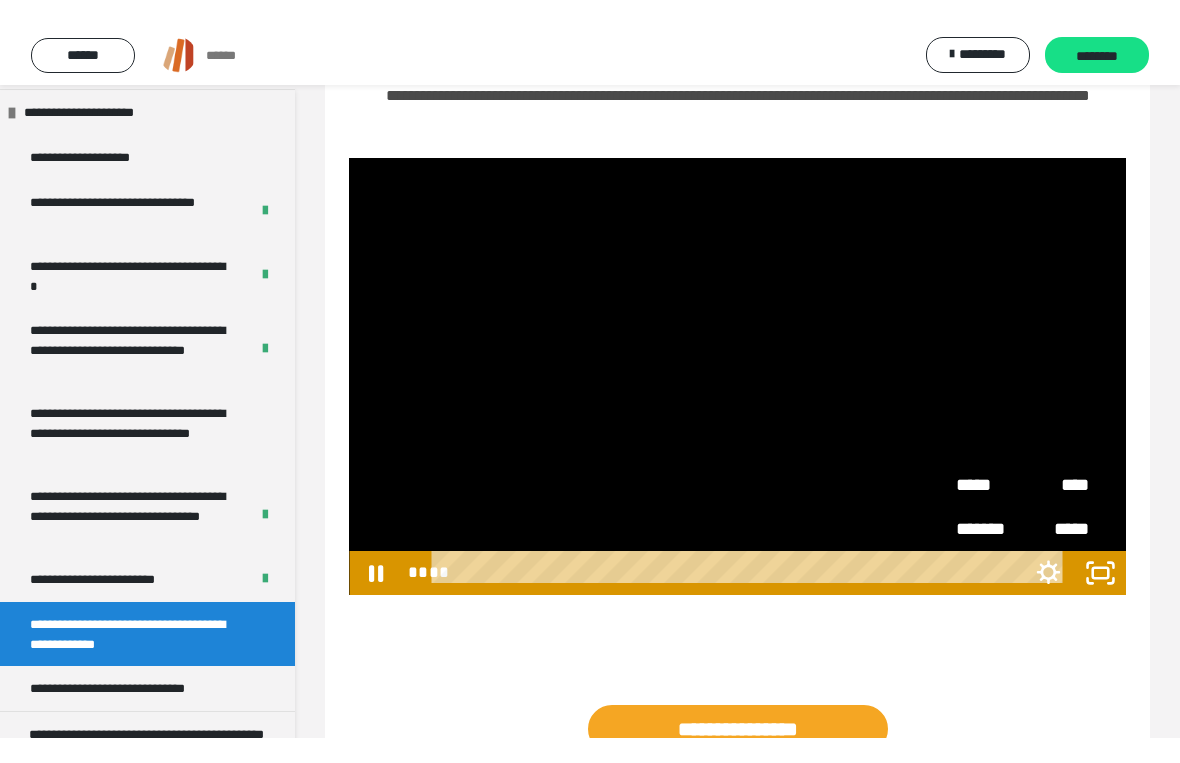 scroll, scrollTop: 24, scrollLeft: 0, axis: vertical 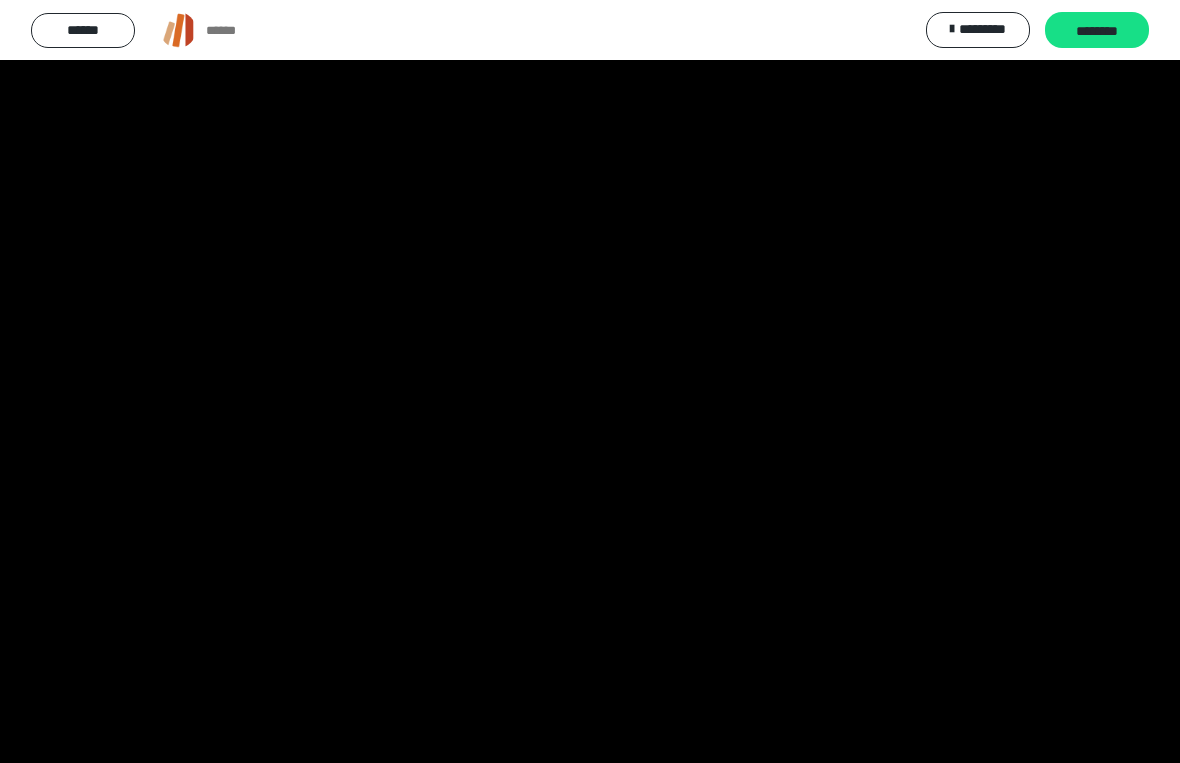 click at bounding box center [590, 381] 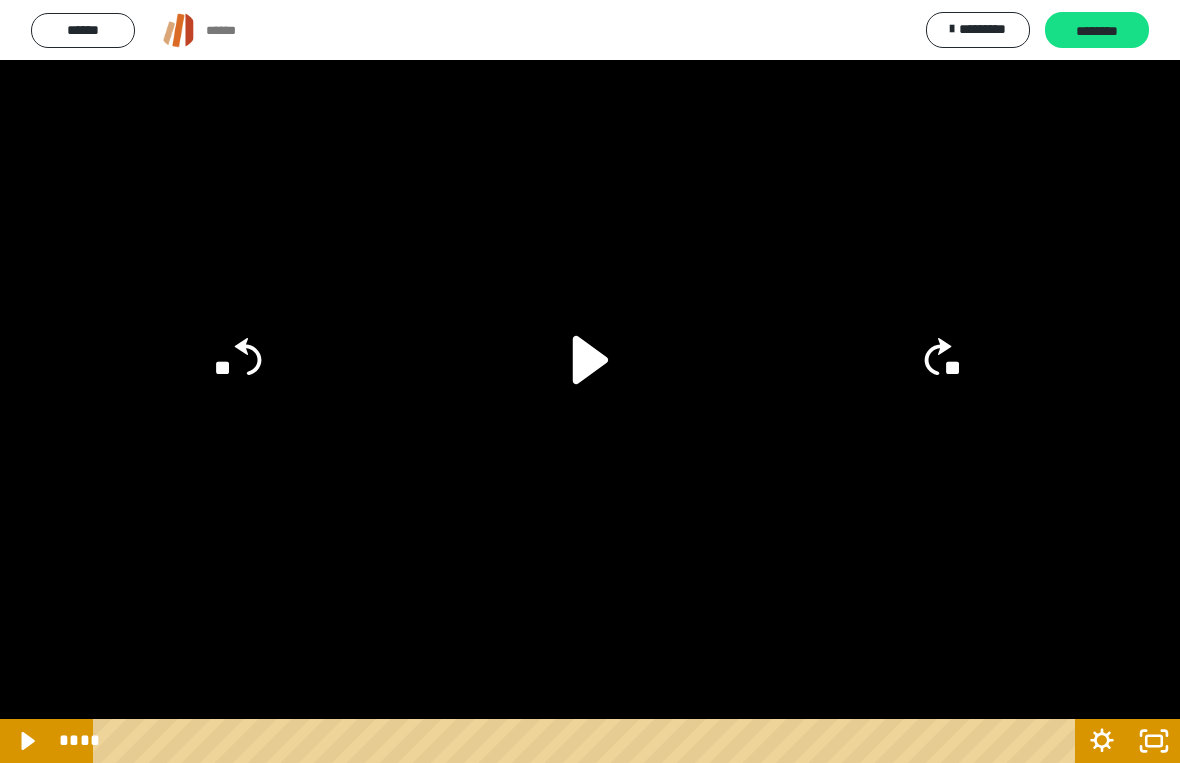click on "**" 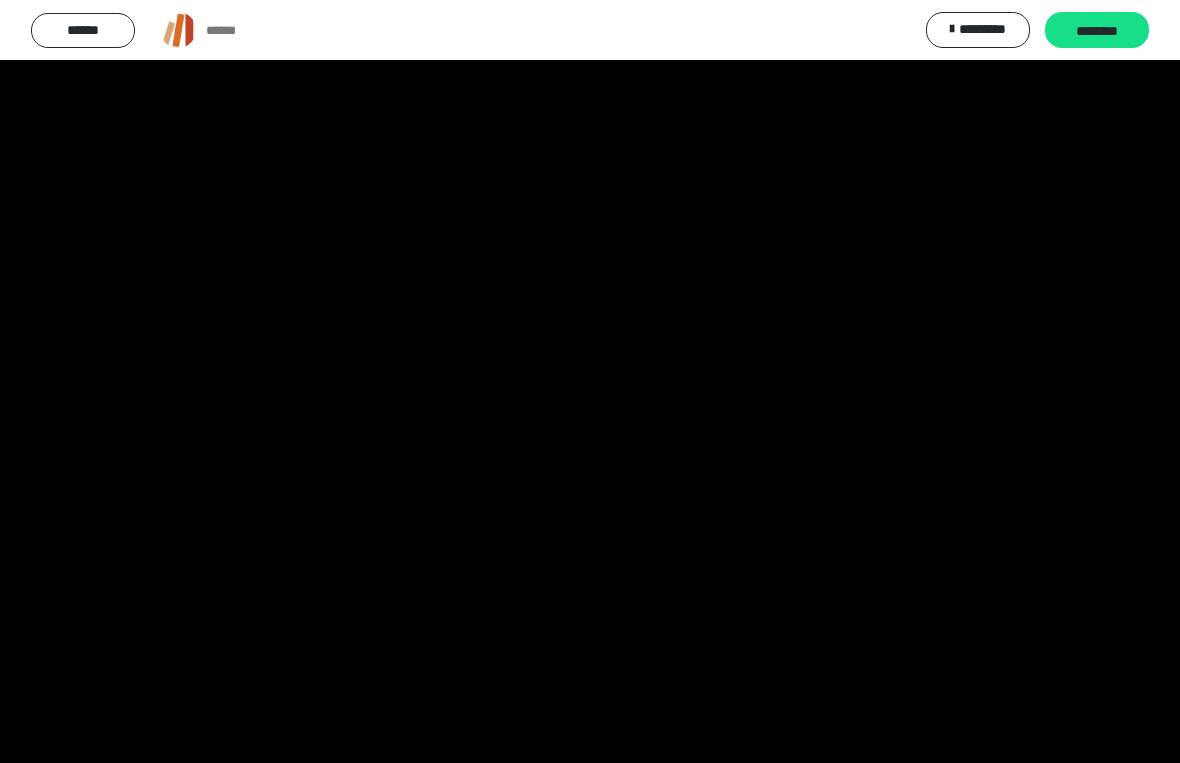 click at bounding box center [590, 381] 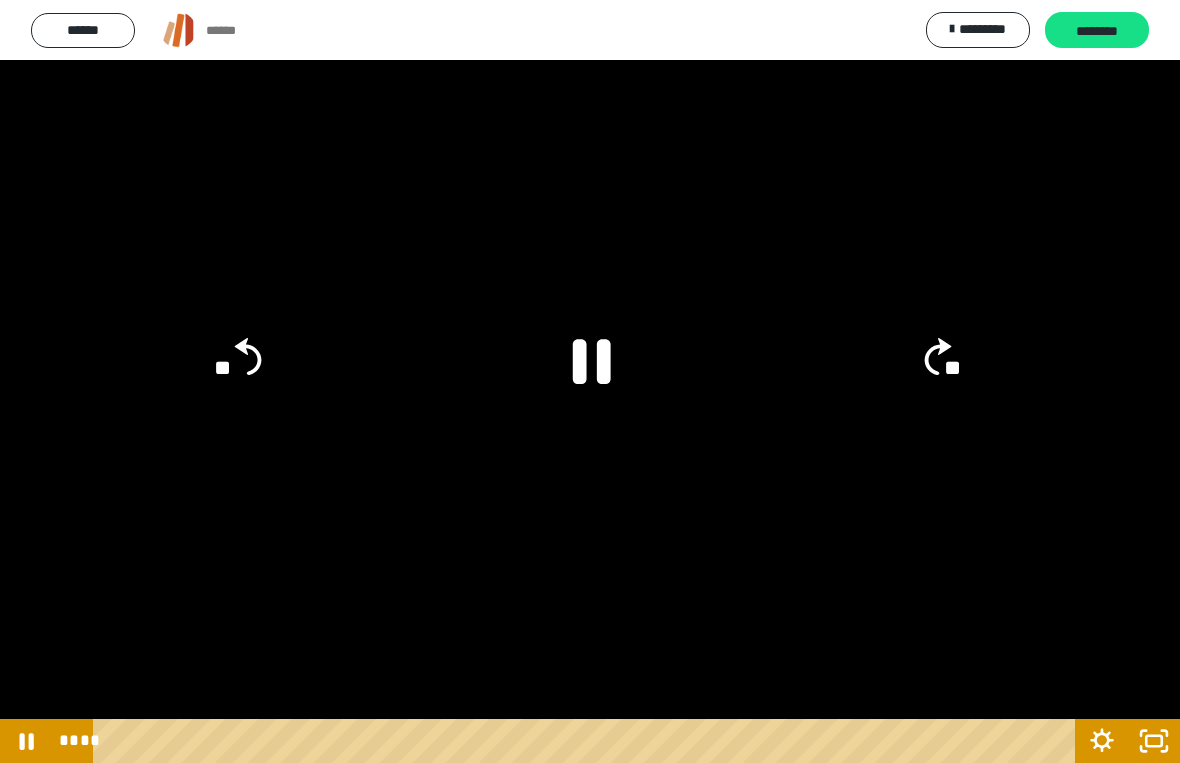 click on "**" 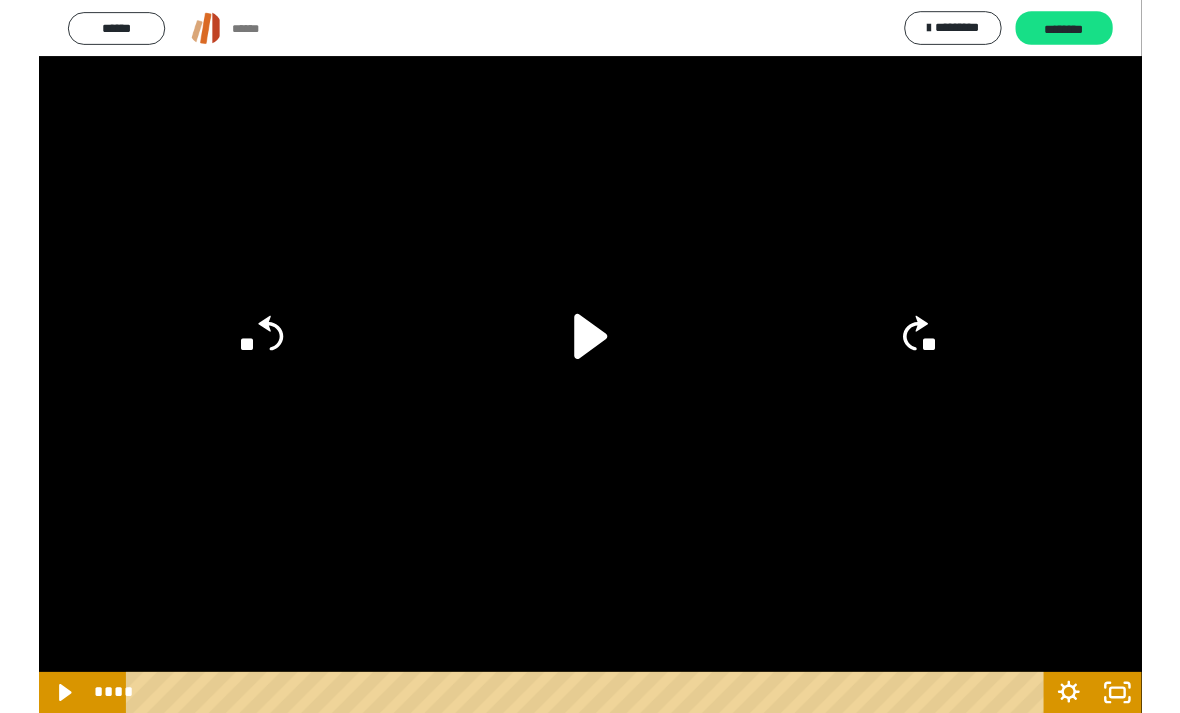 scroll, scrollTop: 270, scrollLeft: 0, axis: vertical 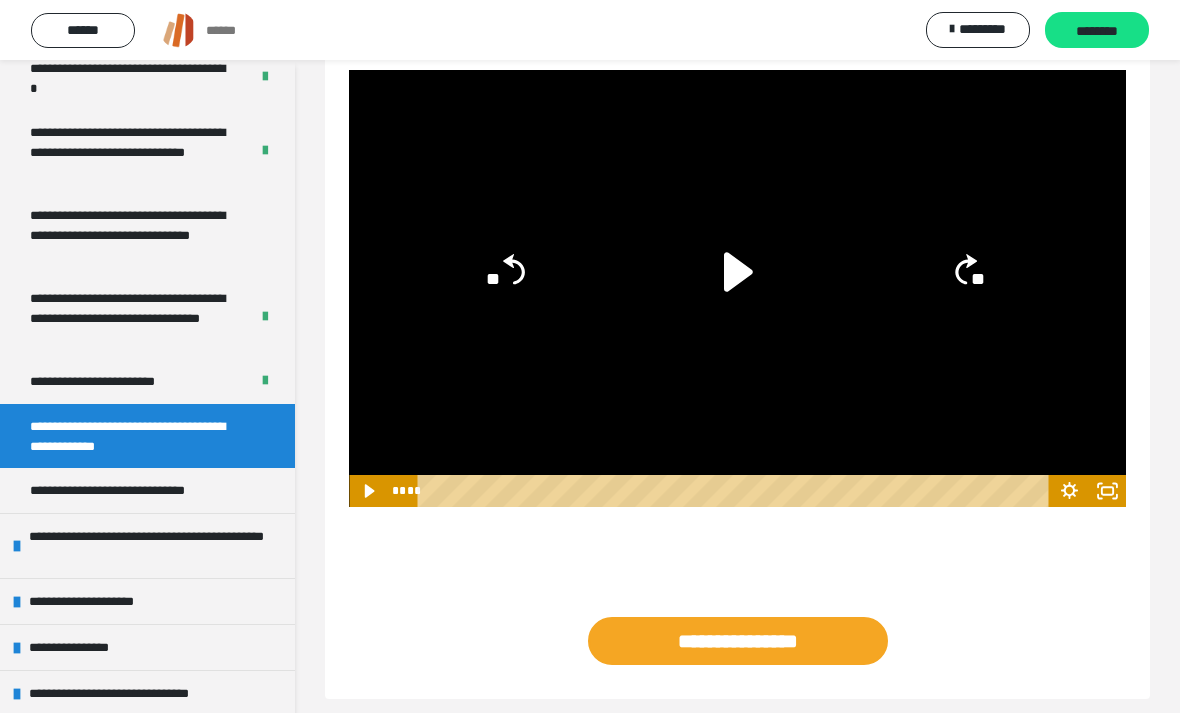 click on "********" at bounding box center (1097, 31) 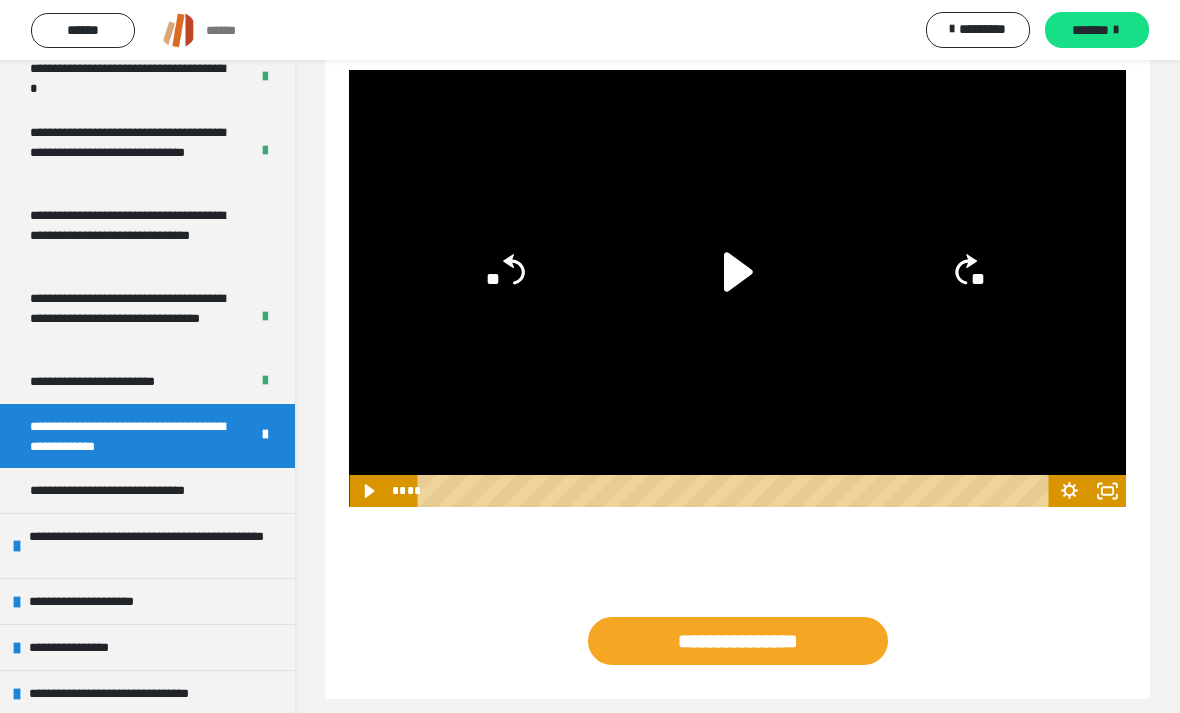 click on "*******" at bounding box center [1090, 30] 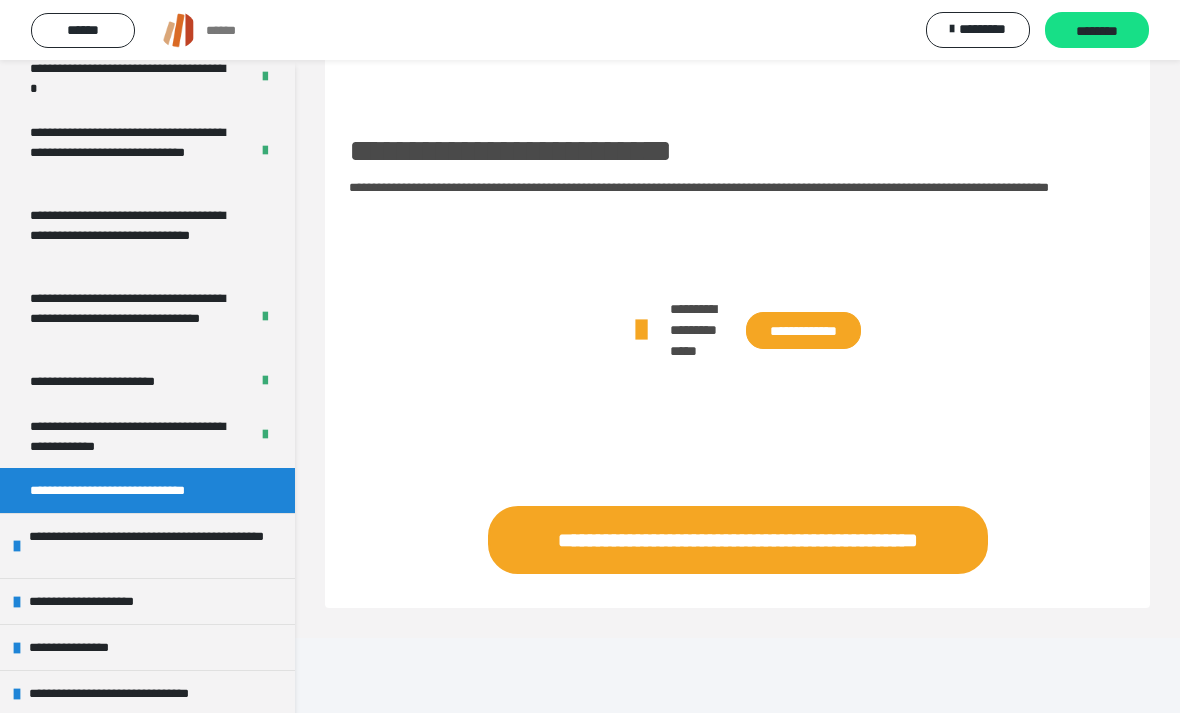 scroll, scrollTop: 242, scrollLeft: 0, axis: vertical 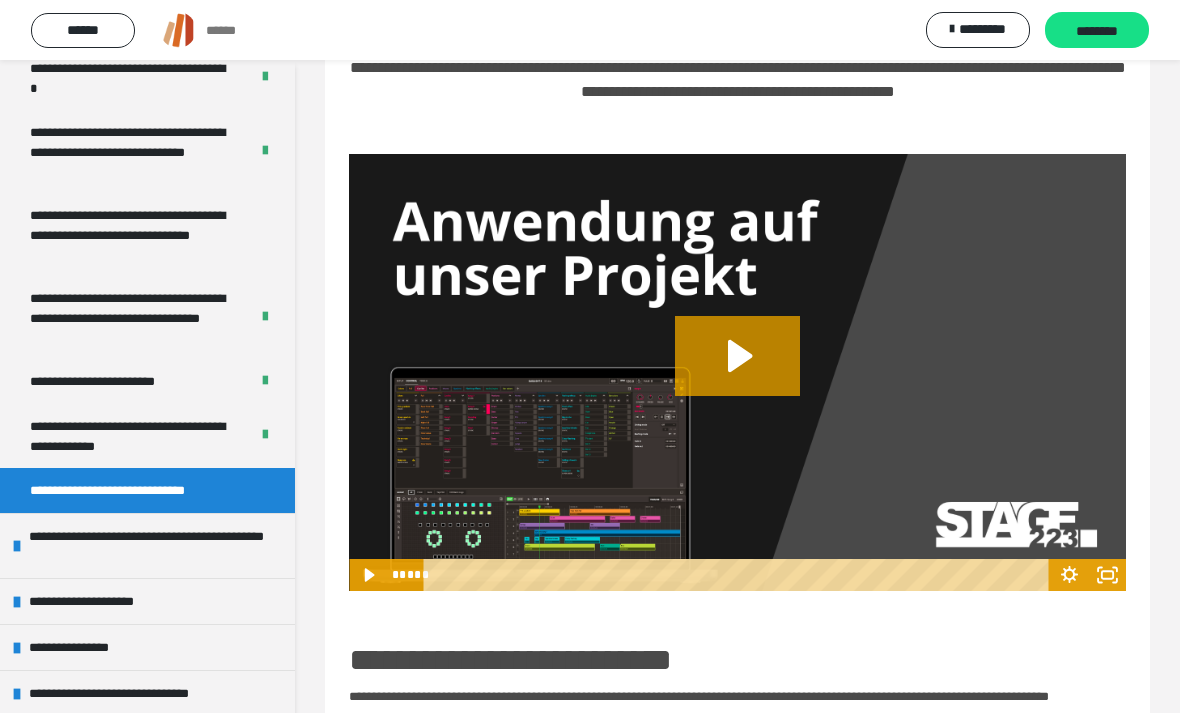 click 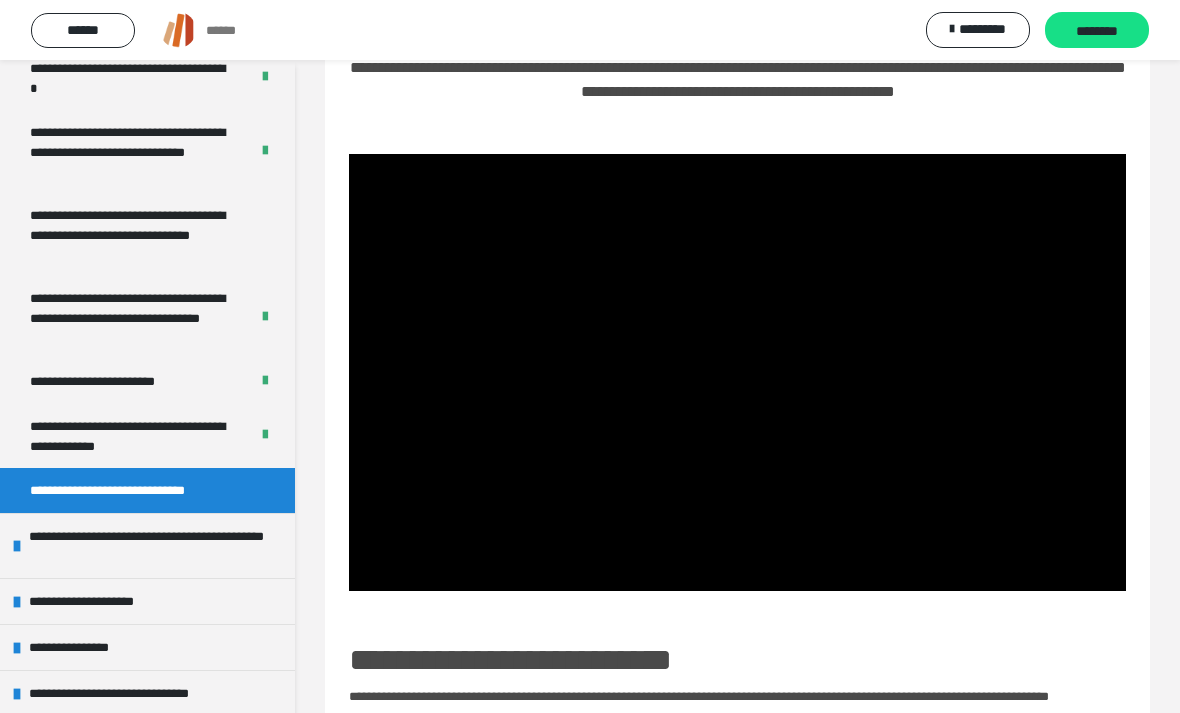 click at bounding box center (737, 372) 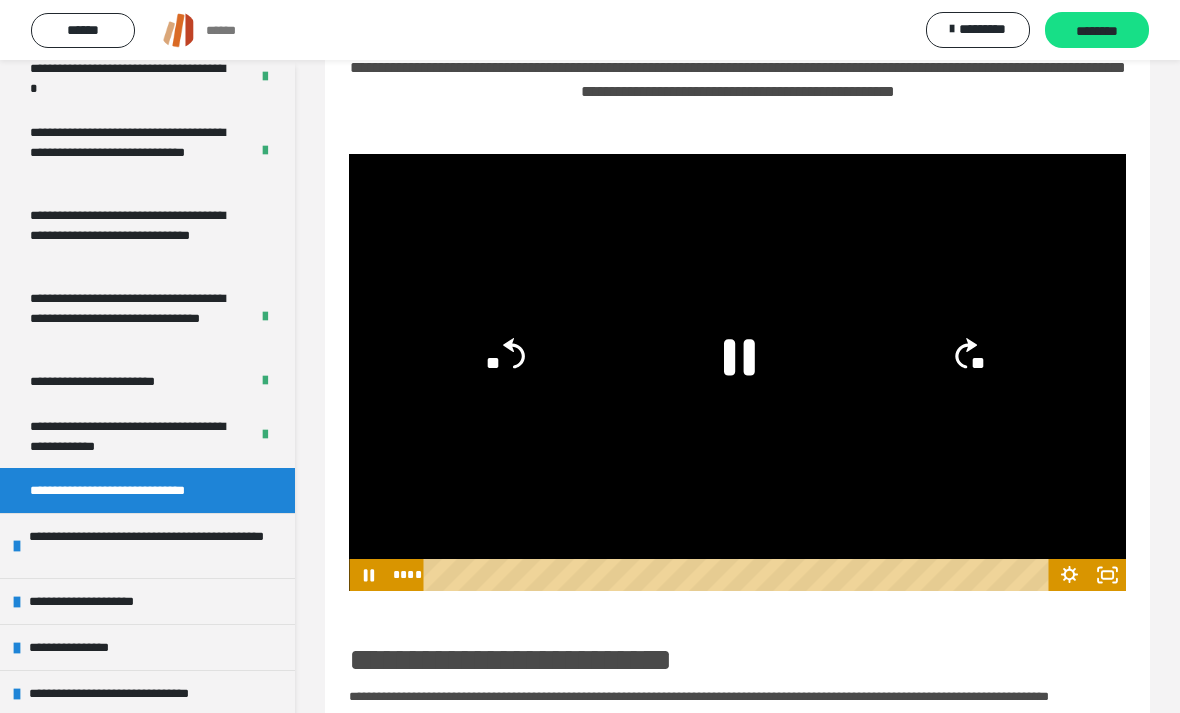 click 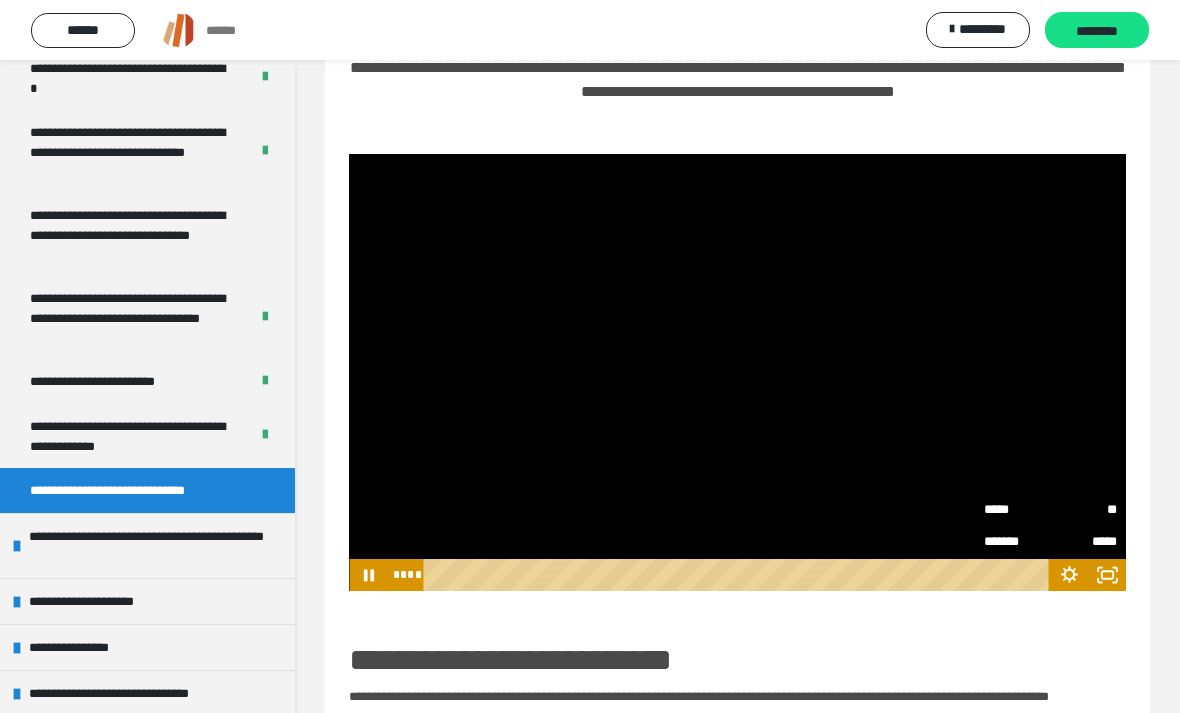 click on "**" at bounding box center (1083, 510) 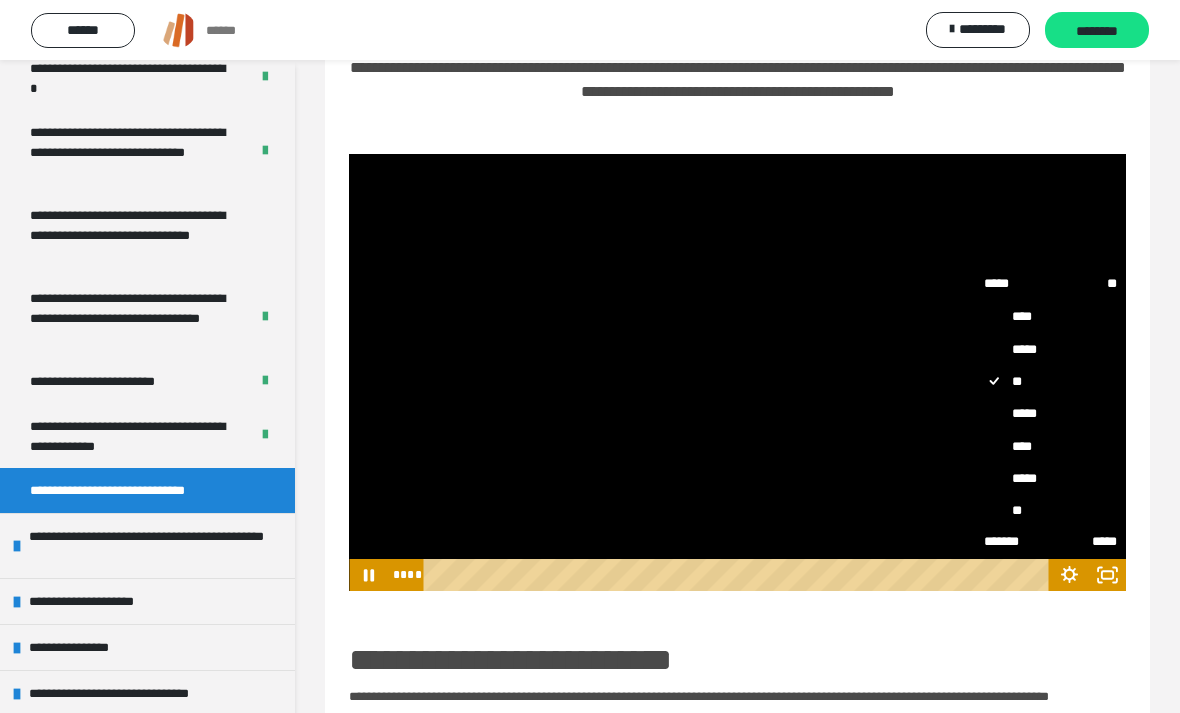 click on "****" at bounding box center [1050, 446] 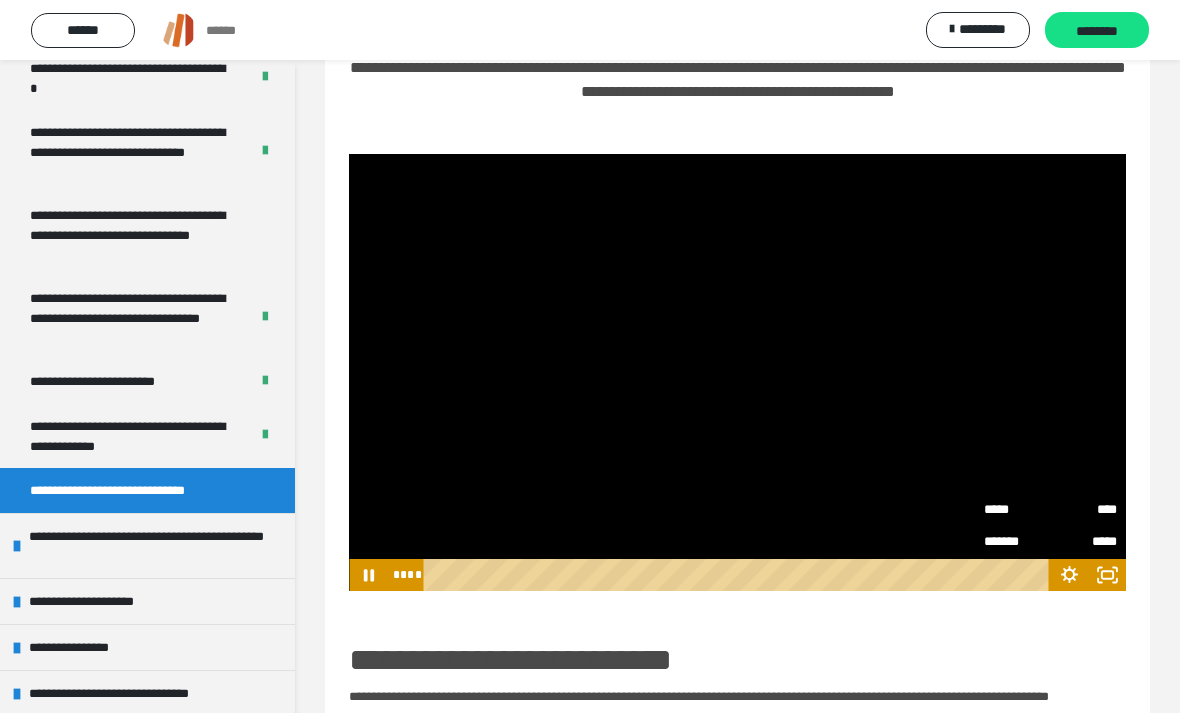 click 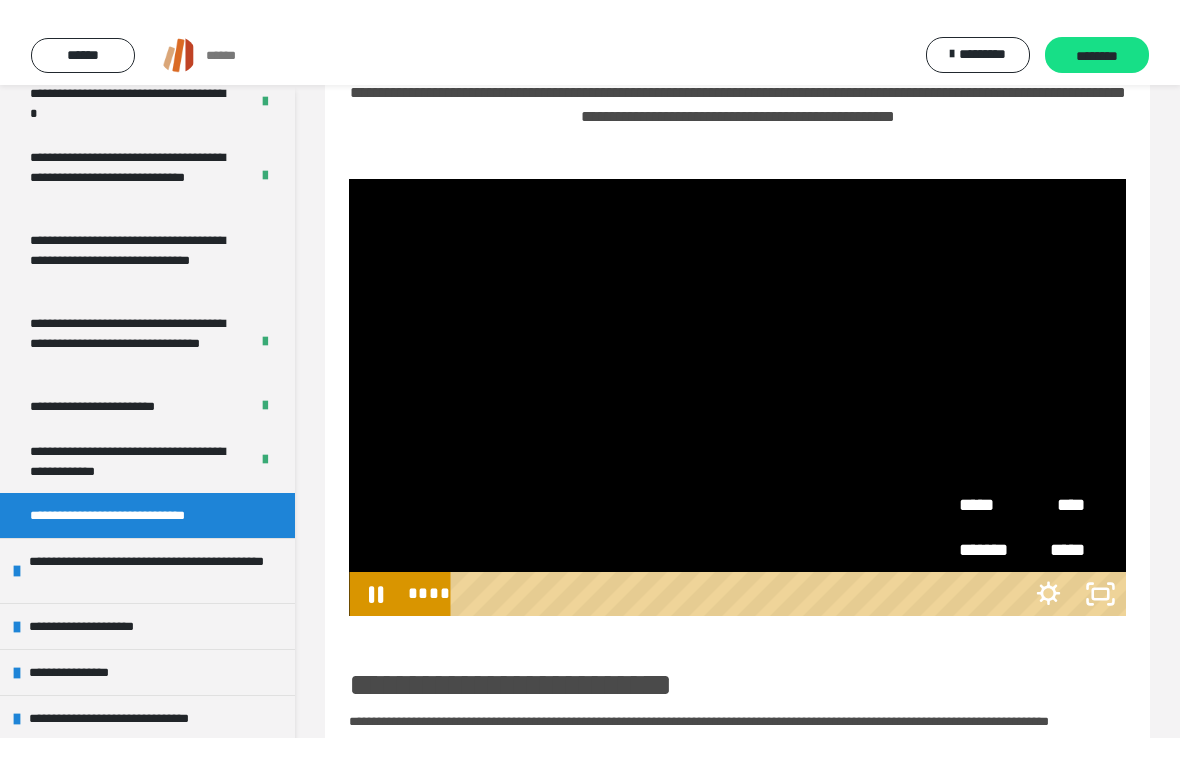 scroll, scrollTop: 24, scrollLeft: 0, axis: vertical 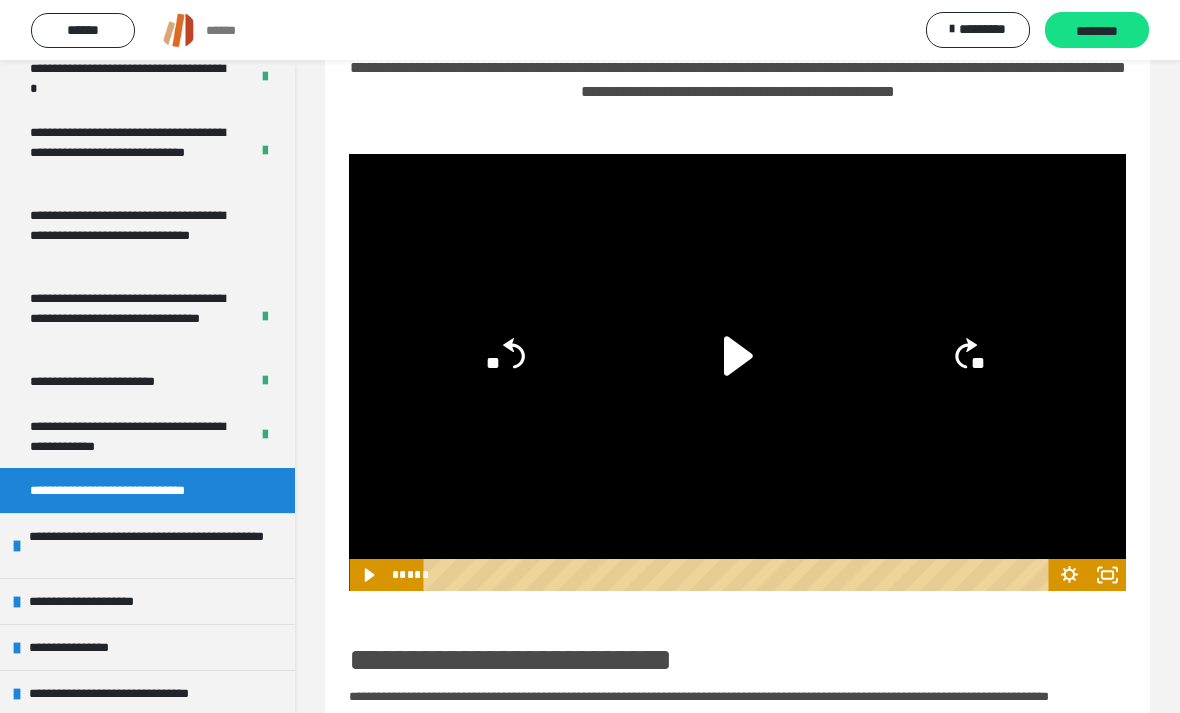 click on "********" at bounding box center [1097, 31] 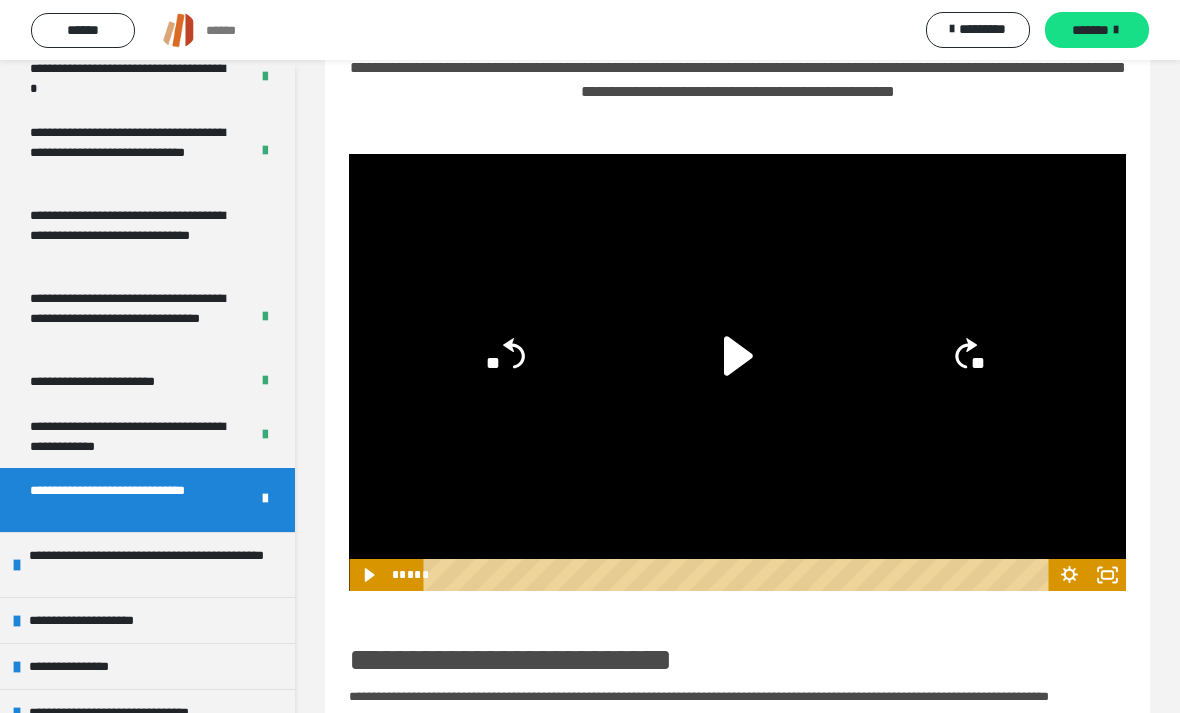 click on "*******" at bounding box center (1097, 30) 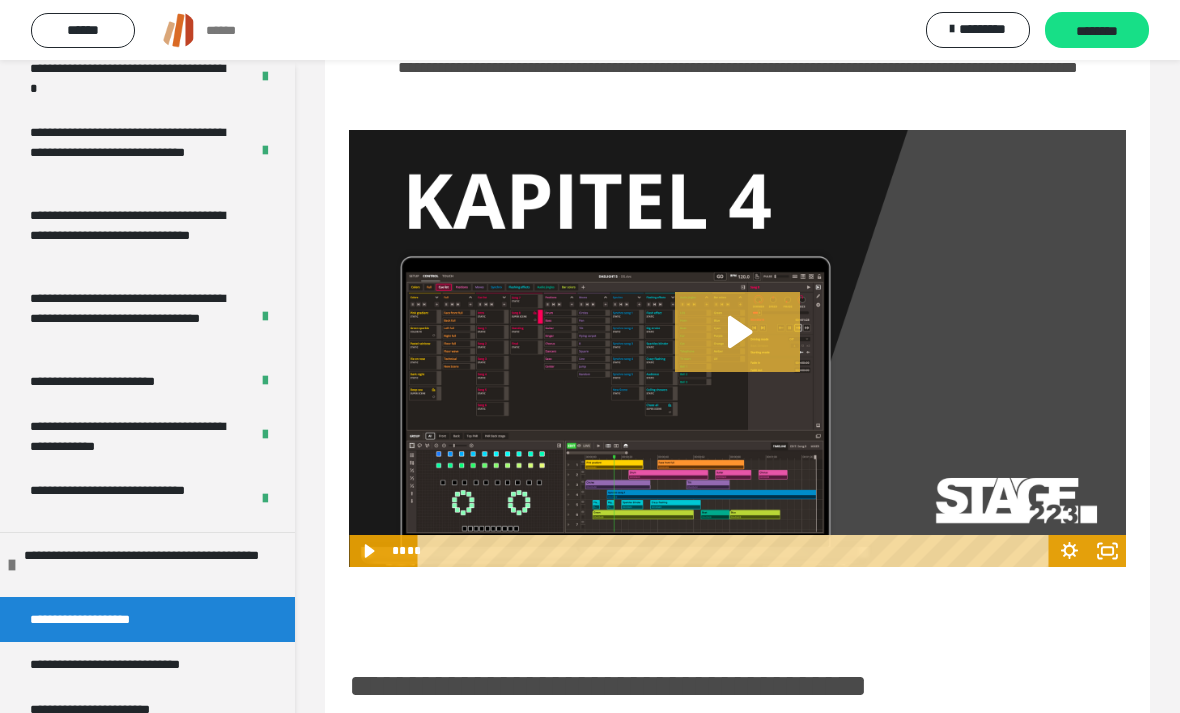 click 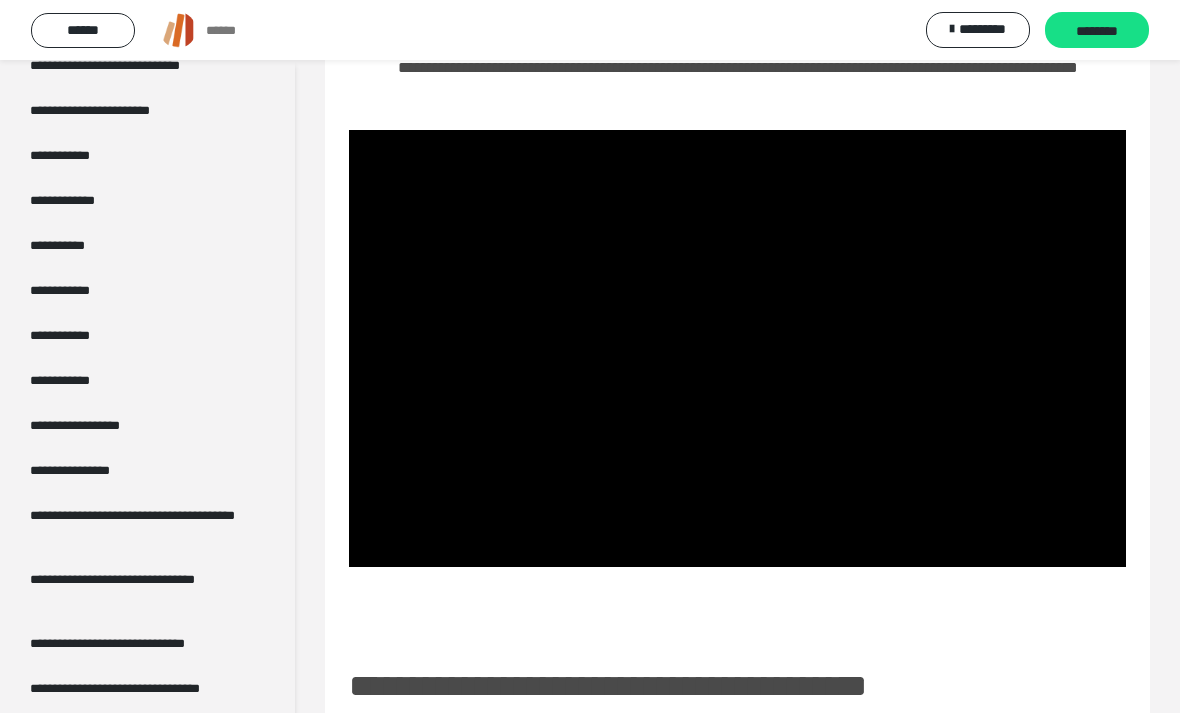scroll, scrollTop: 1344, scrollLeft: 0, axis: vertical 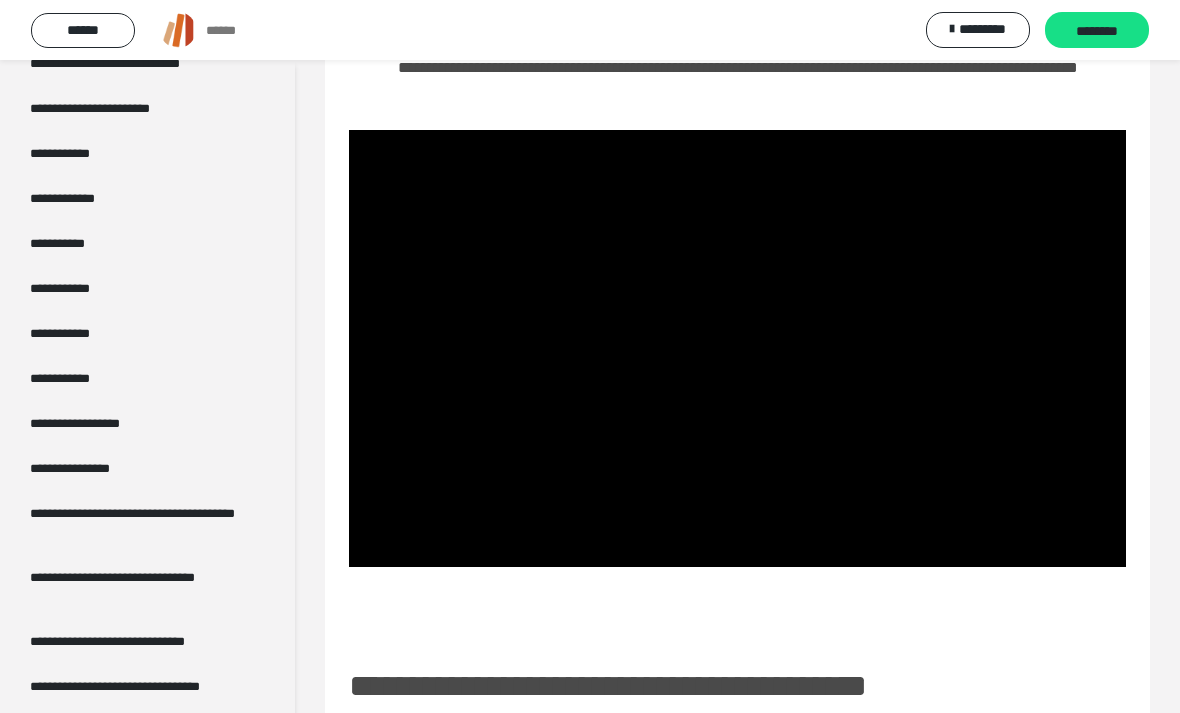 click at bounding box center (737, 348) 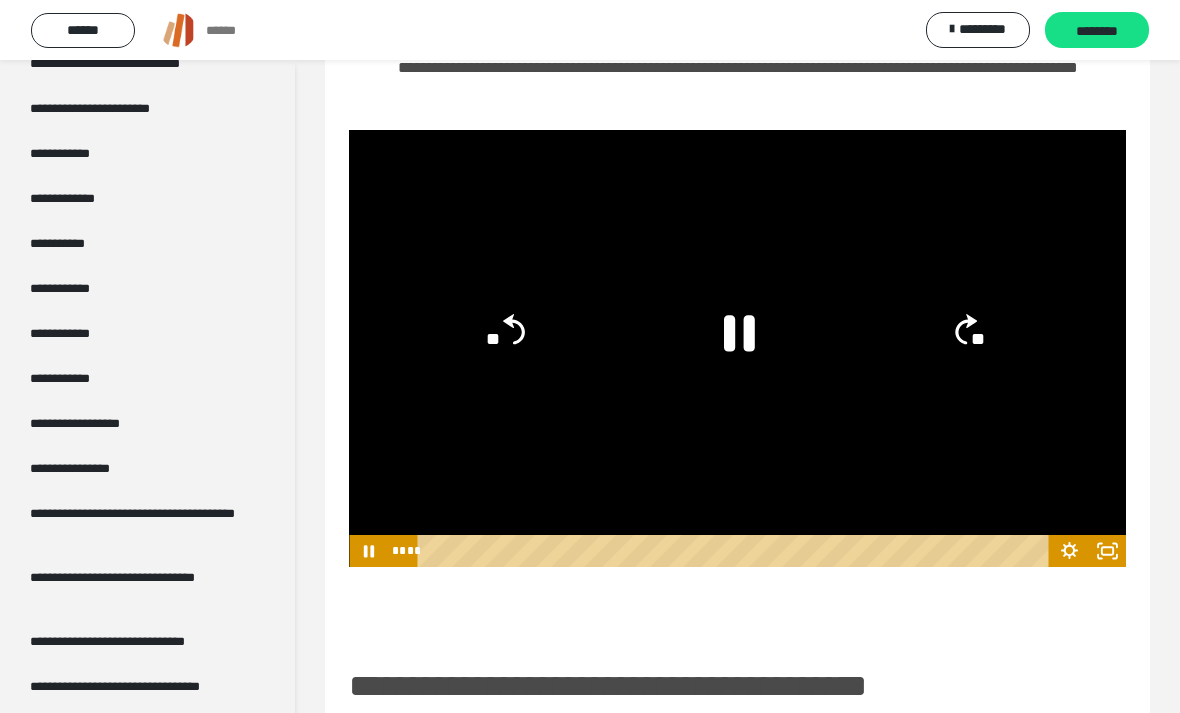 click 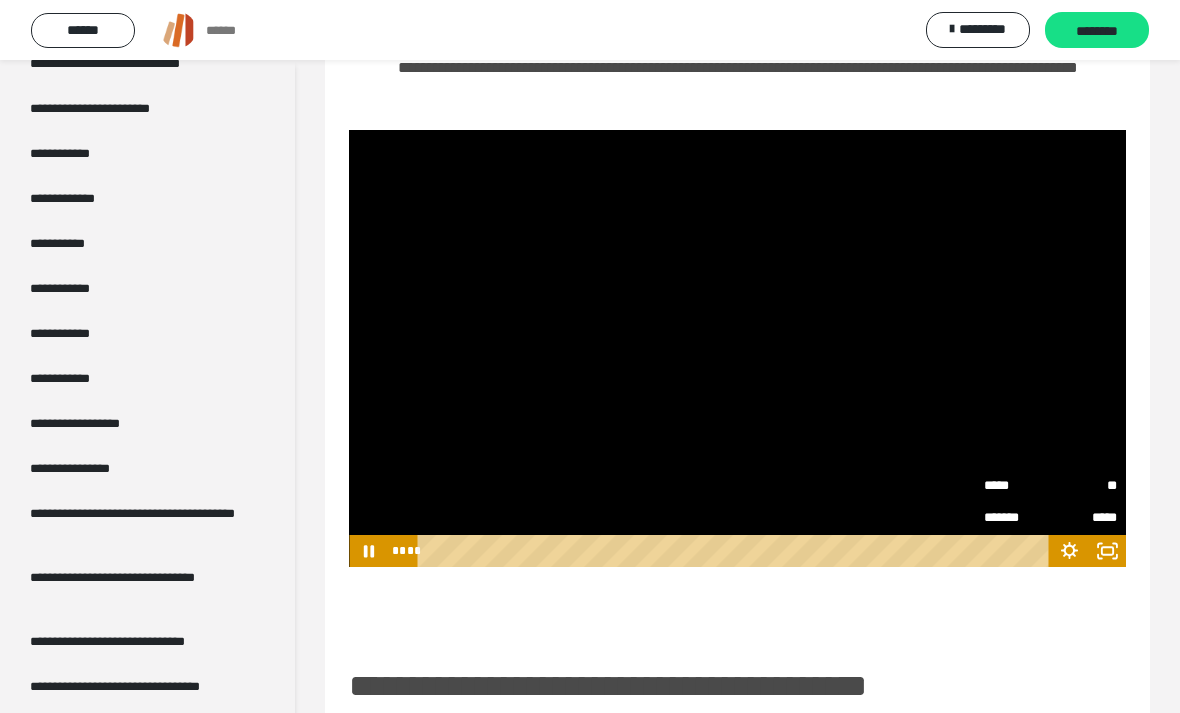 click on "**" at bounding box center [1083, 486] 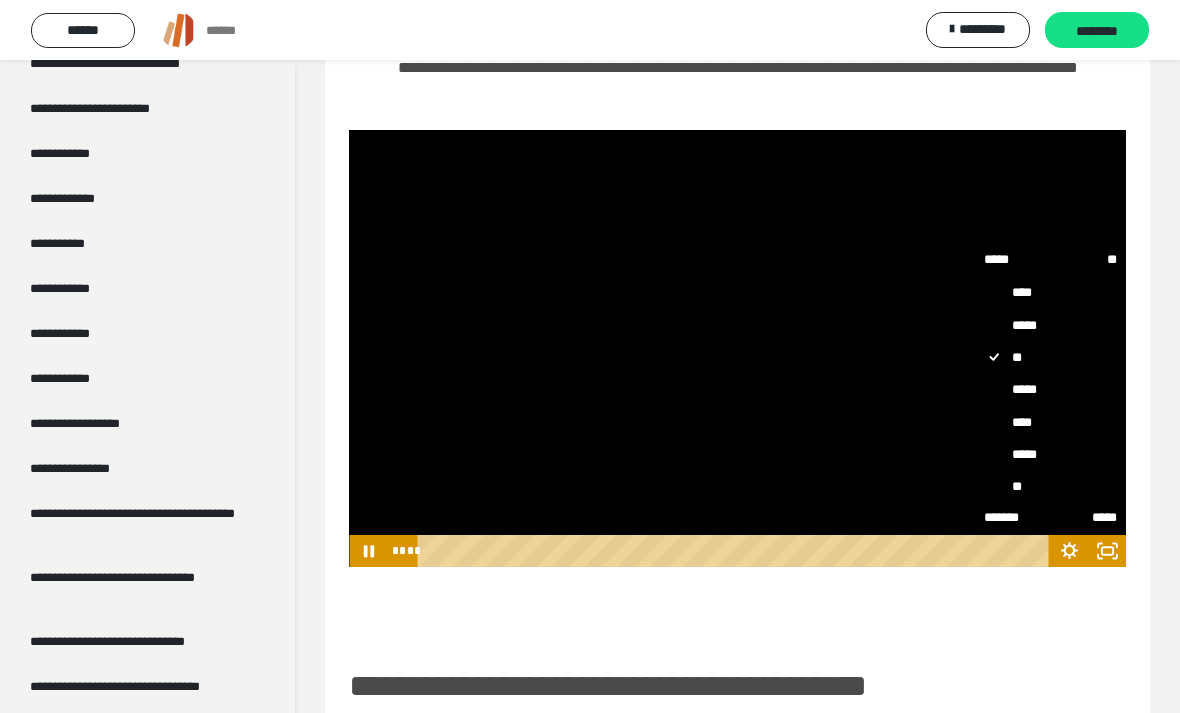 click on "****" at bounding box center (1050, 422) 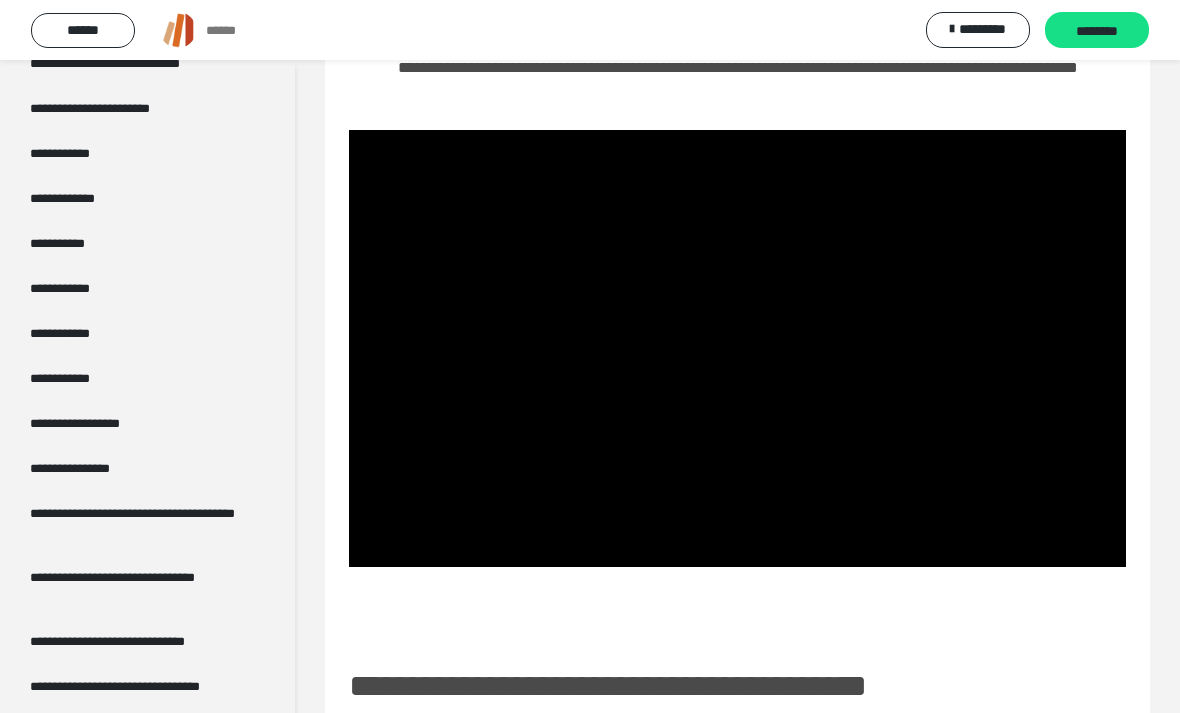 click at bounding box center [737, 348] 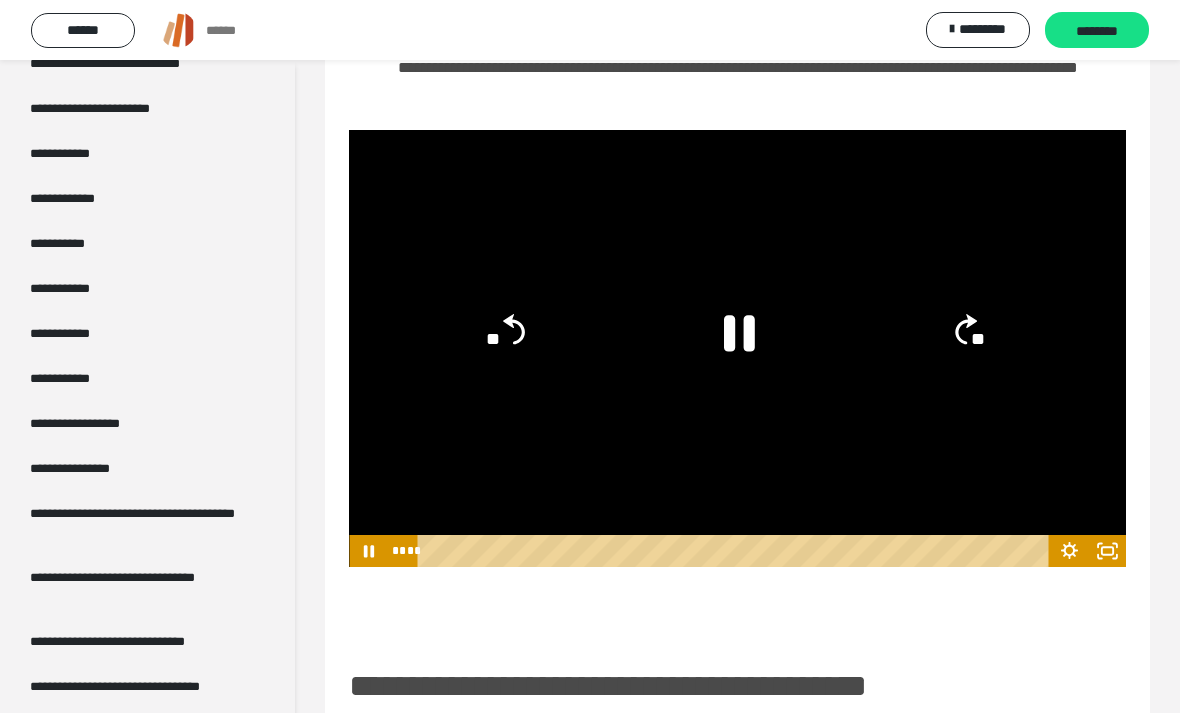 click 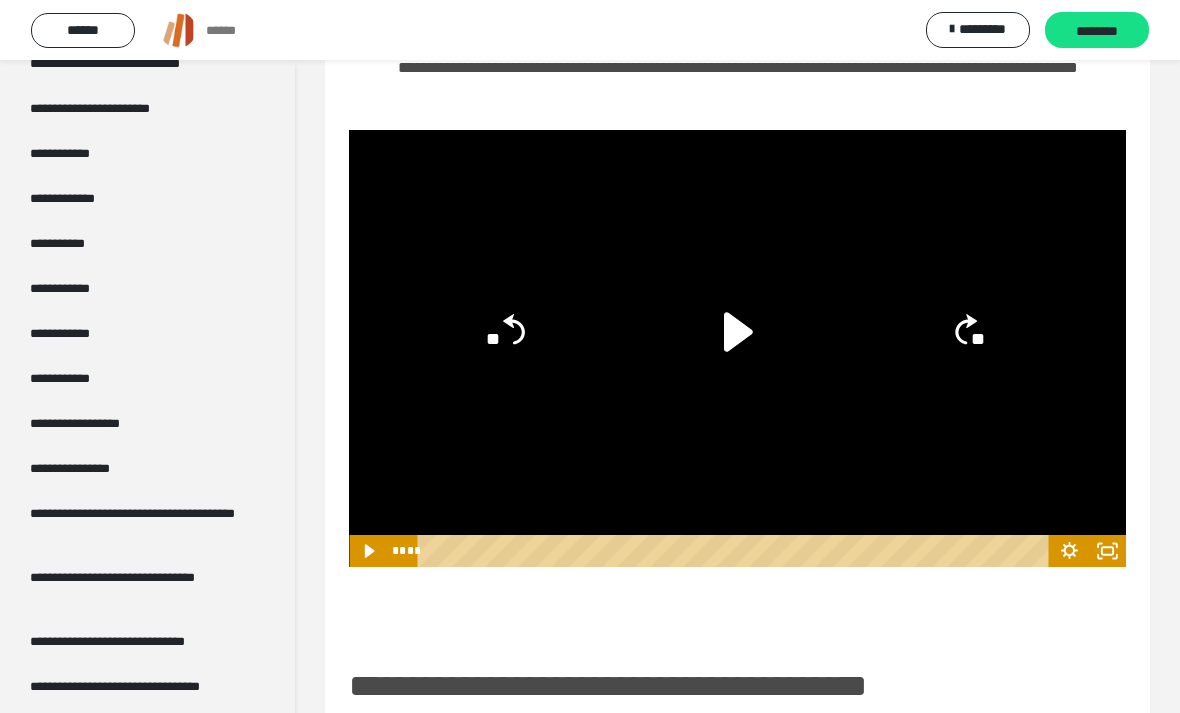 click 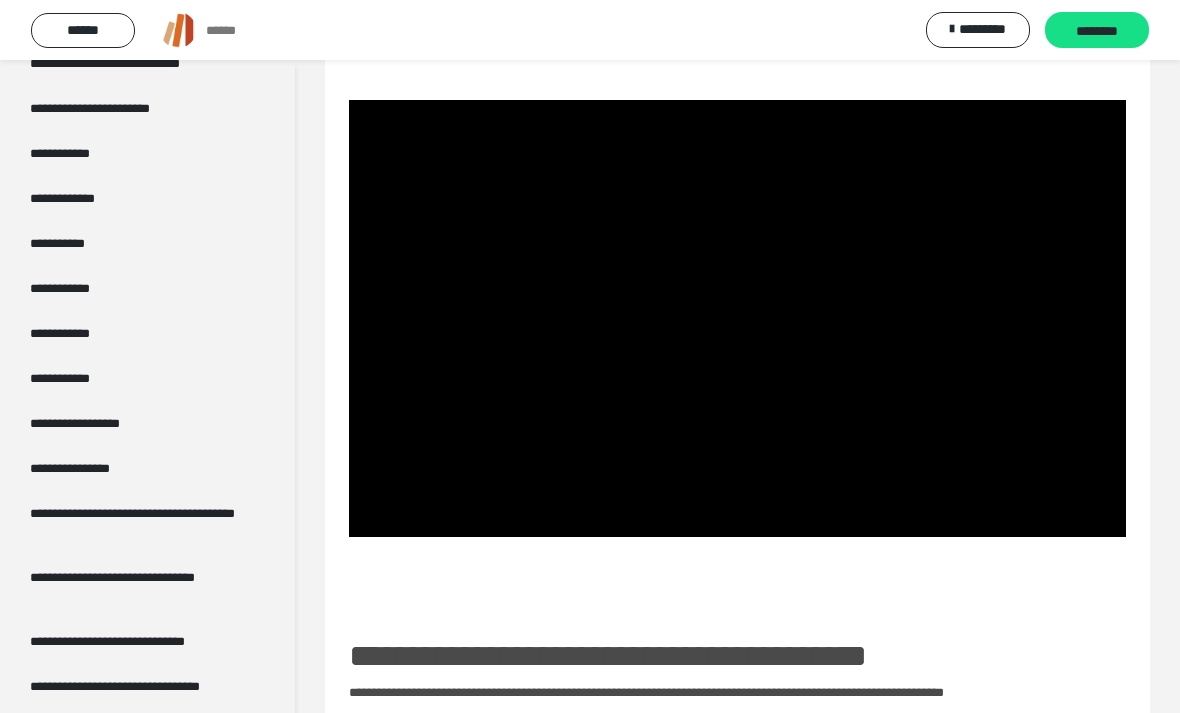 scroll, scrollTop: 257, scrollLeft: 0, axis: vertical 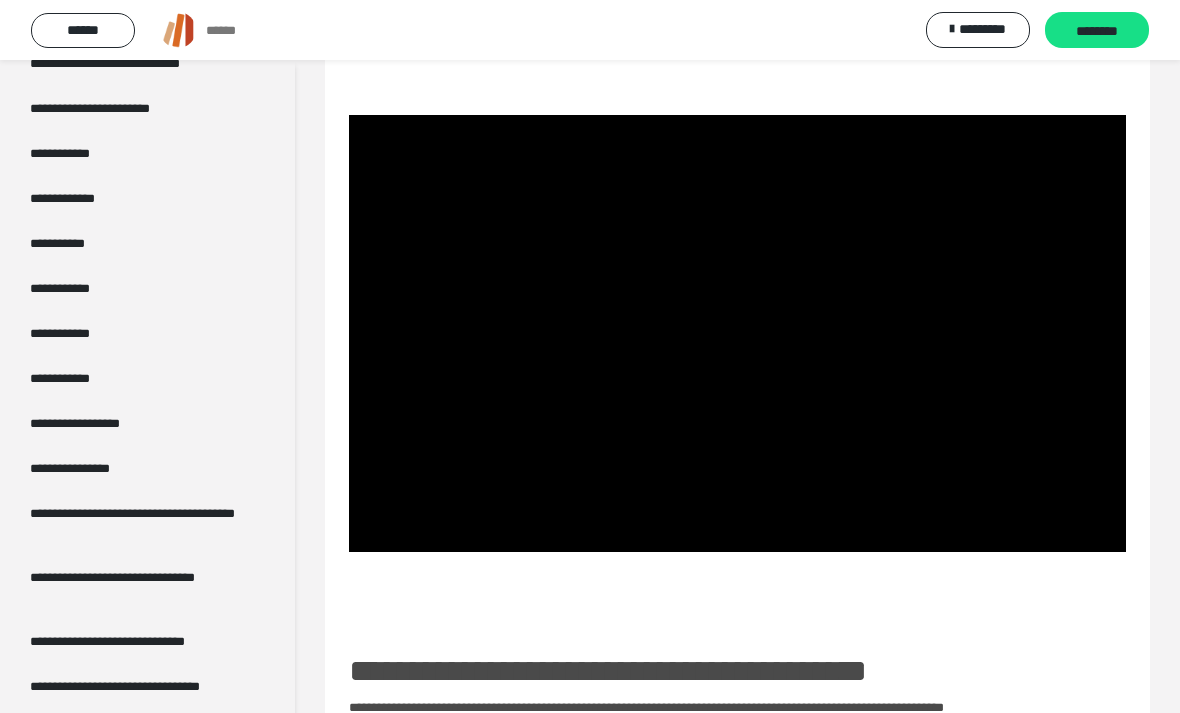 click on "********" at bounding box center (1097, 31) 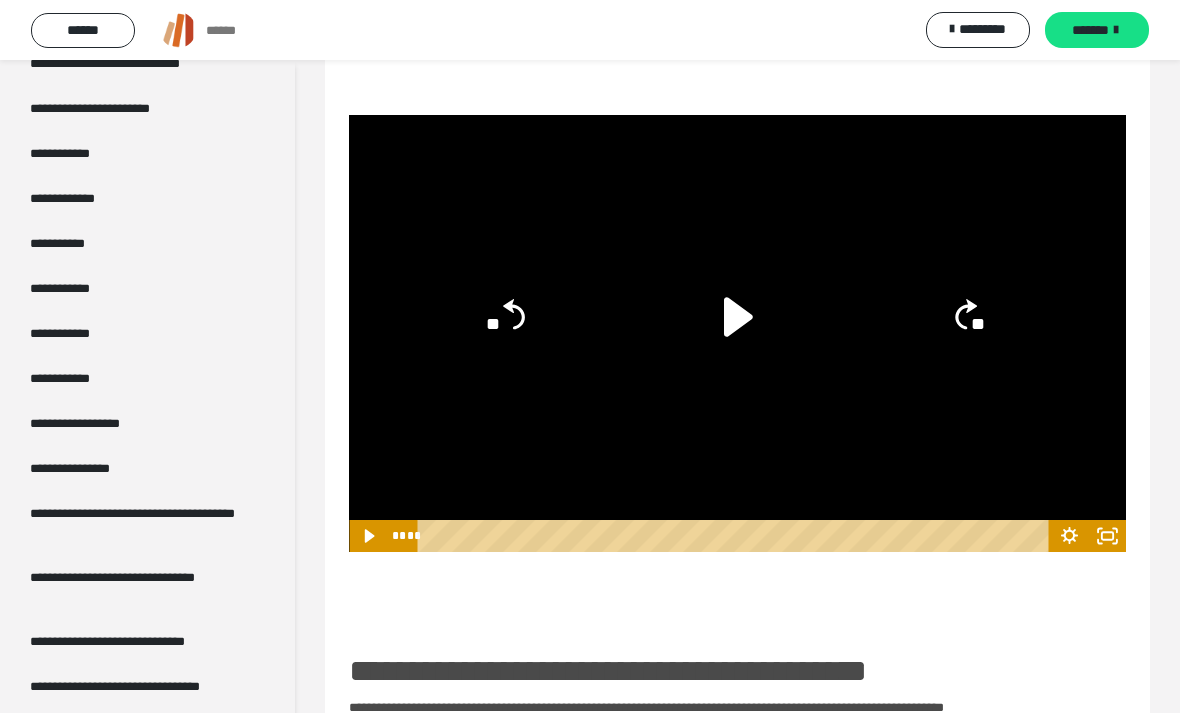 click on "*******" at bounding box center (1090, 30) 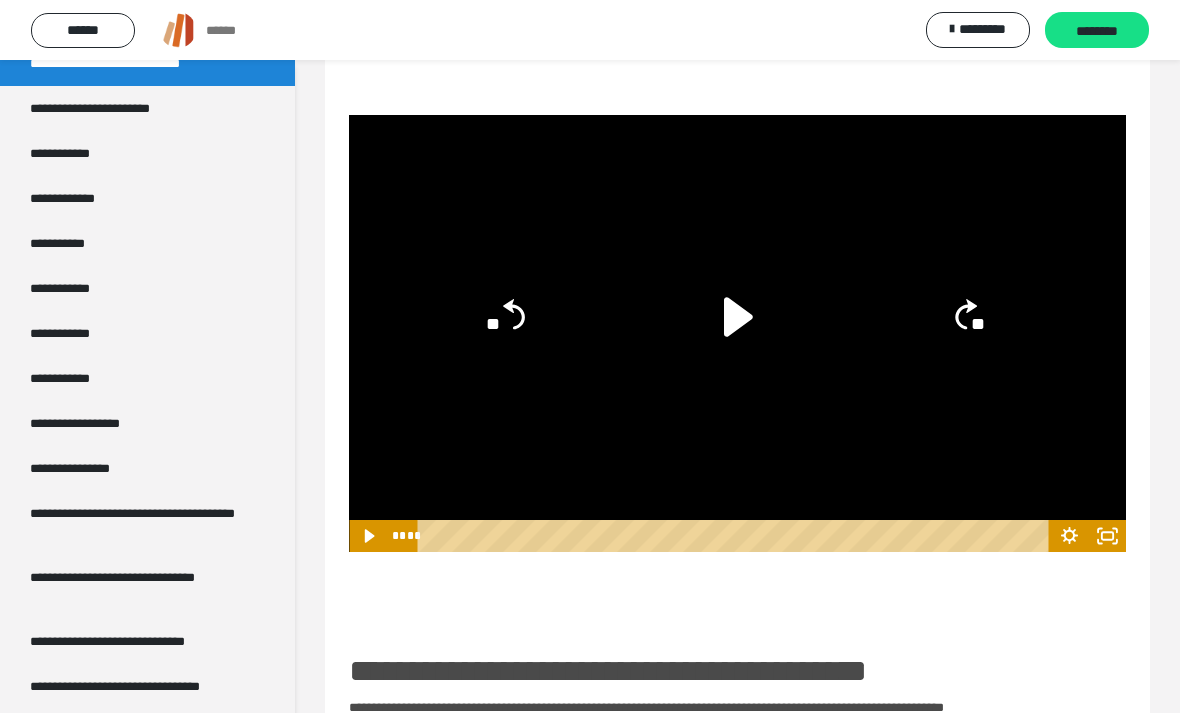scroll, scrollTop: 60, scrollLeft: 0, axis: vertical 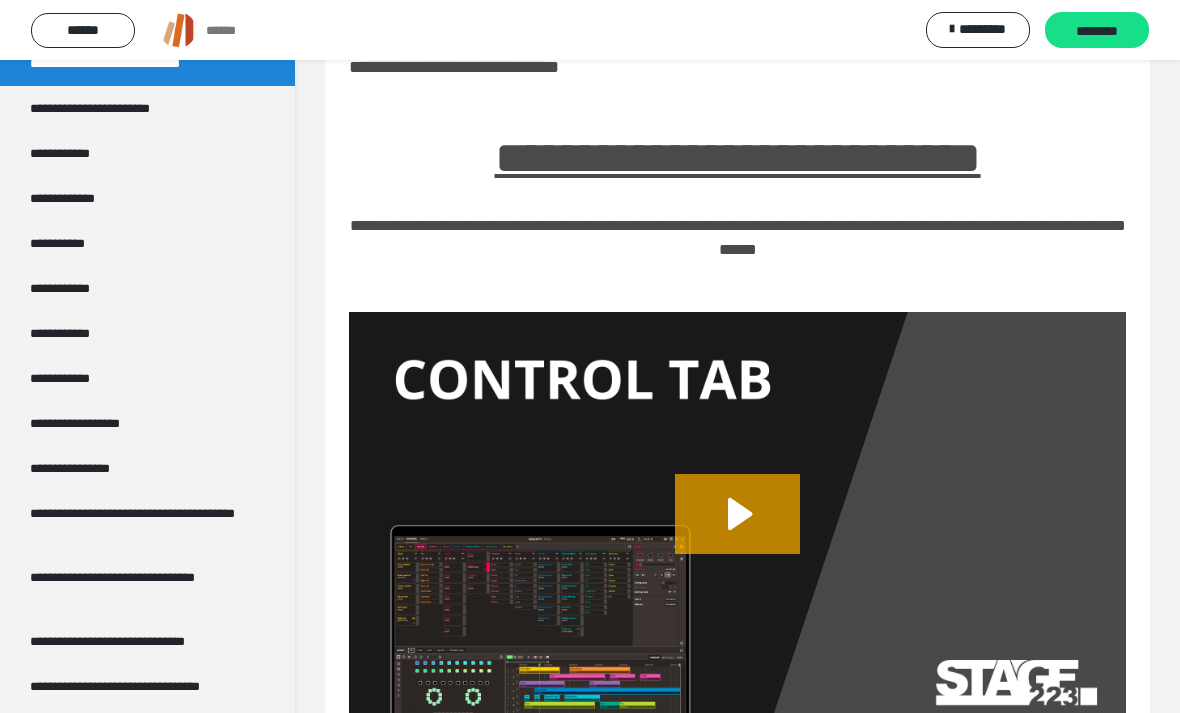click 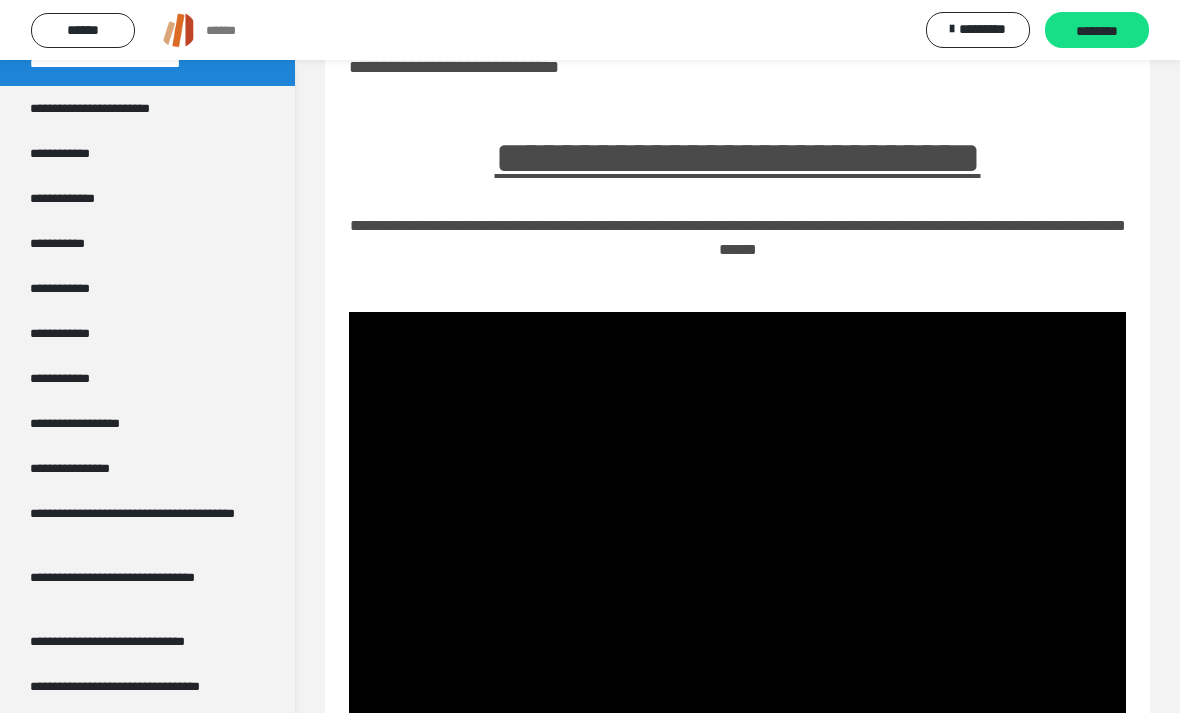 click at bounding box center (737, 530) 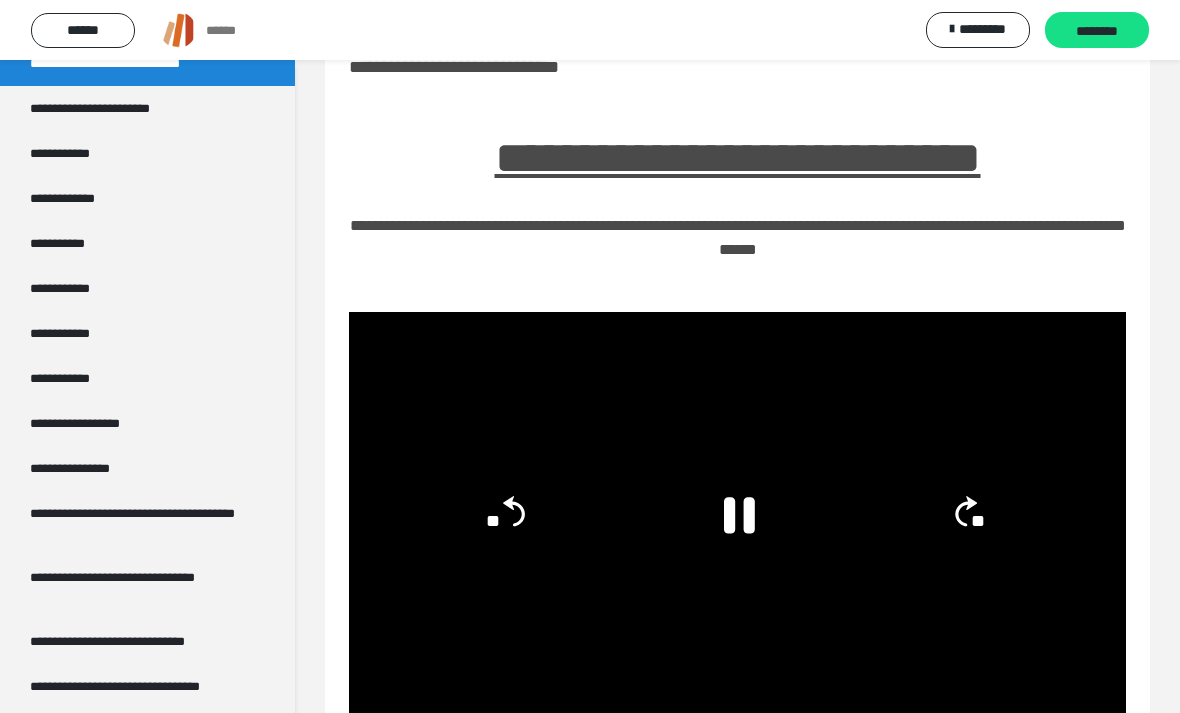 click 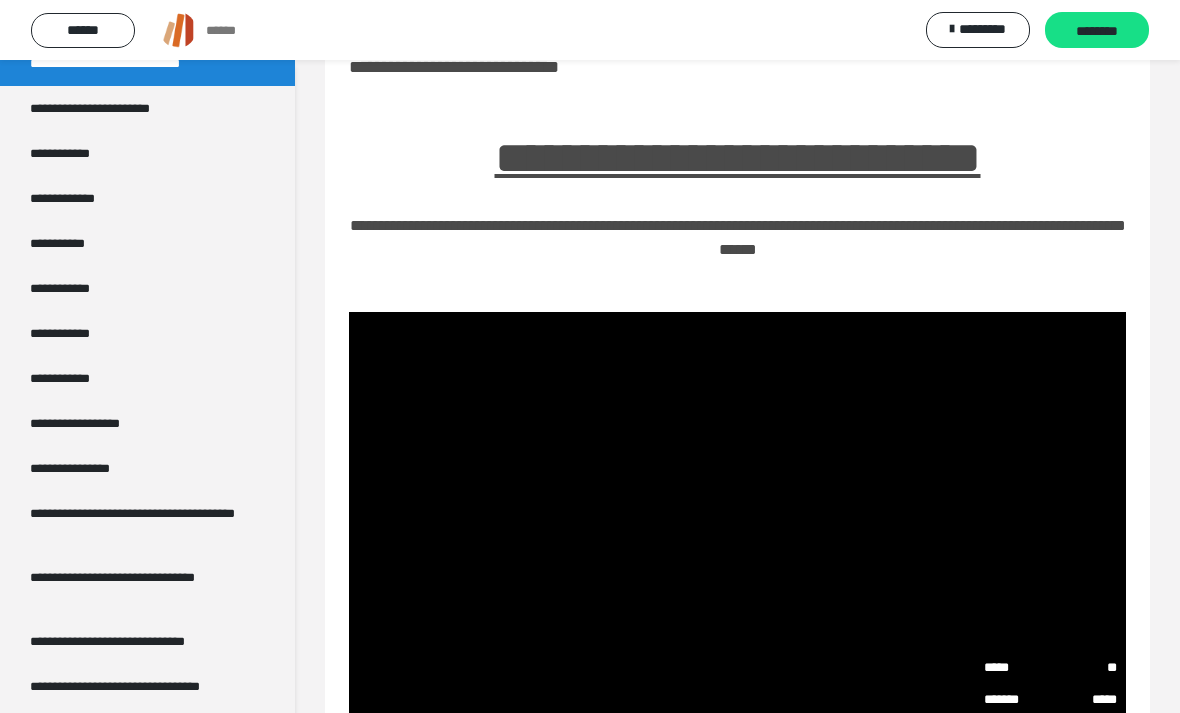 click on "**" at bounding box center (1083, 668) 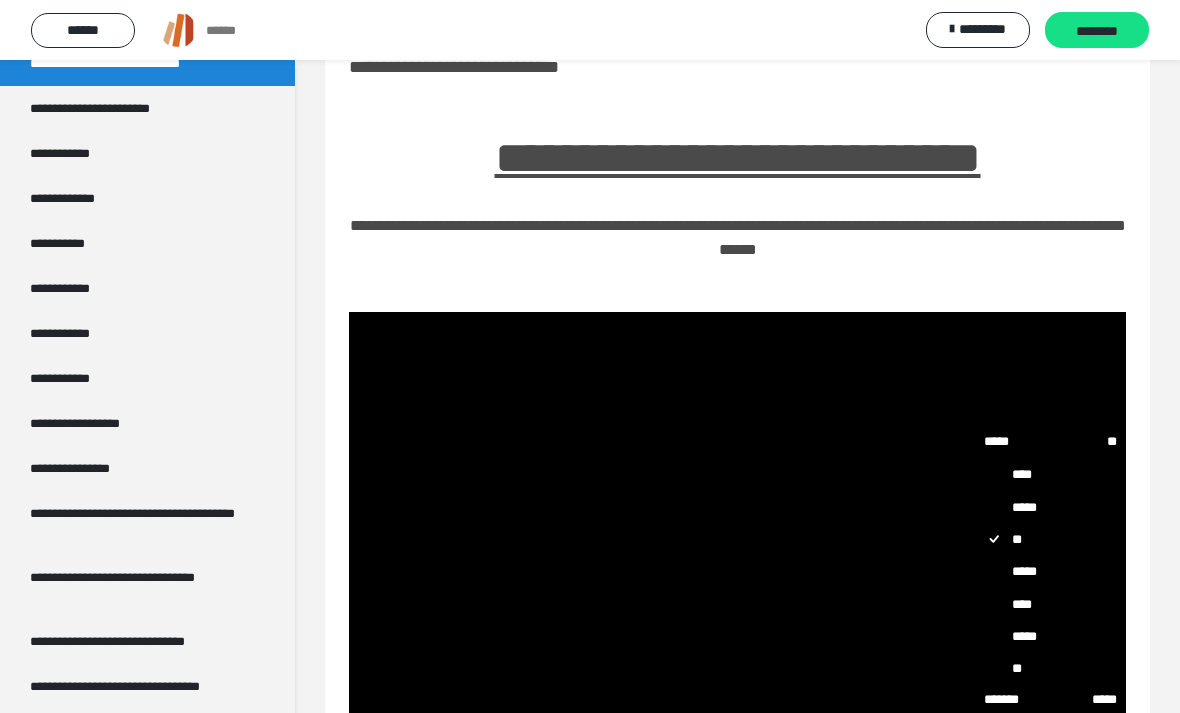 click on "****" at bounding box center (1050, 604) 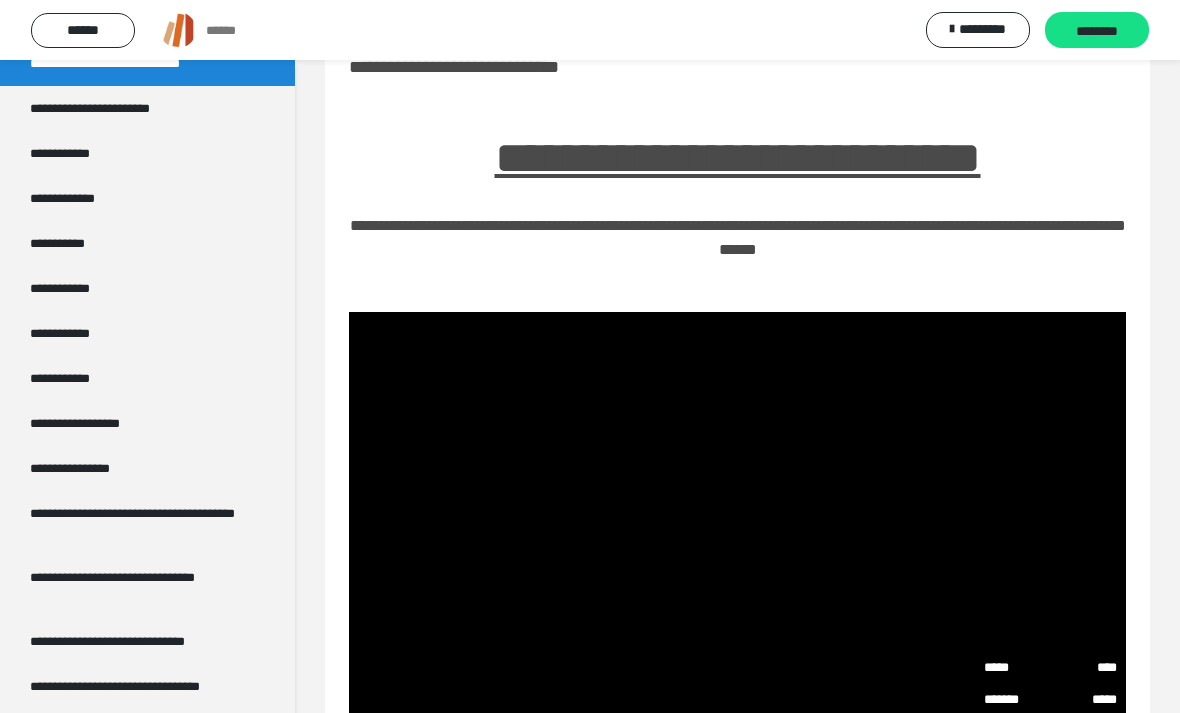 click 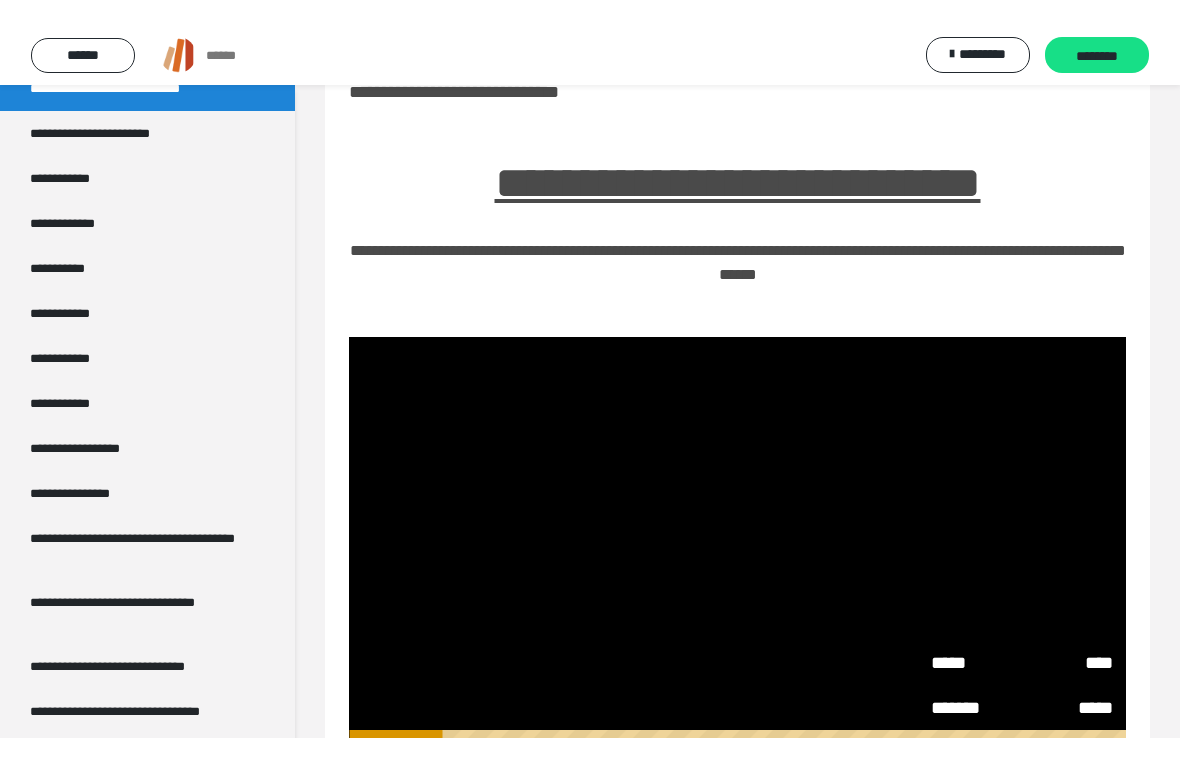 scroll, scrollTop: 24, scrollLeft: 0, axis: vertical 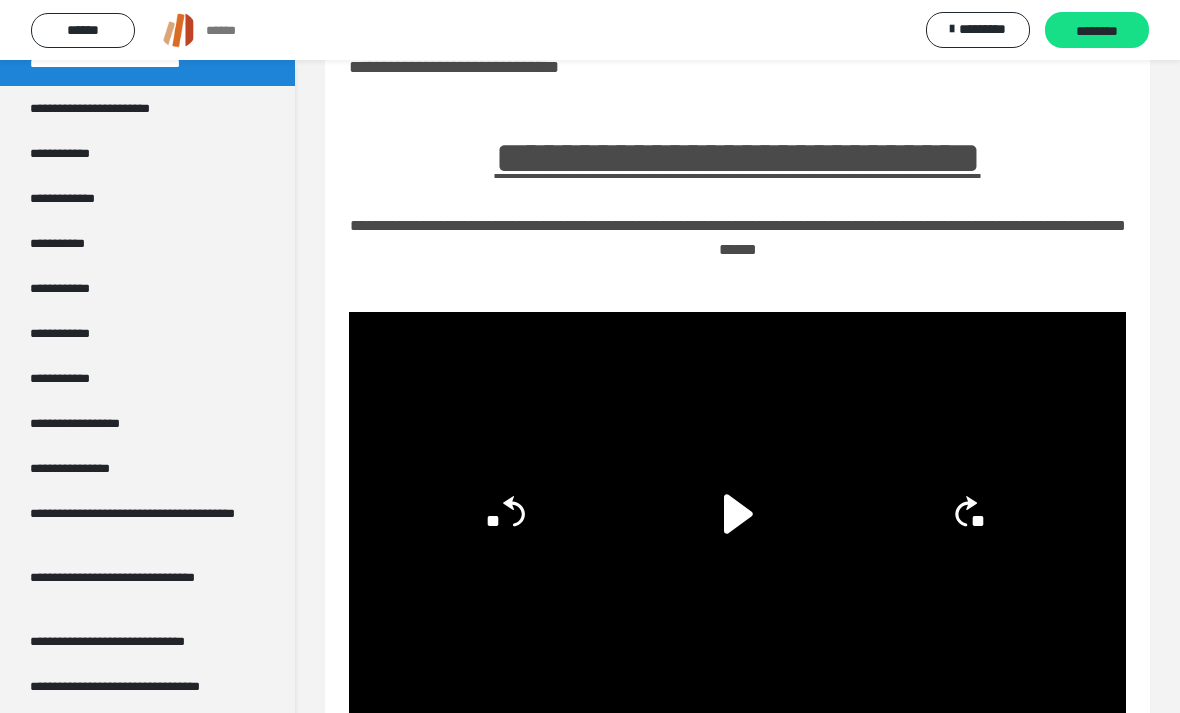 click on "********" at bounding box center [1097, 30] 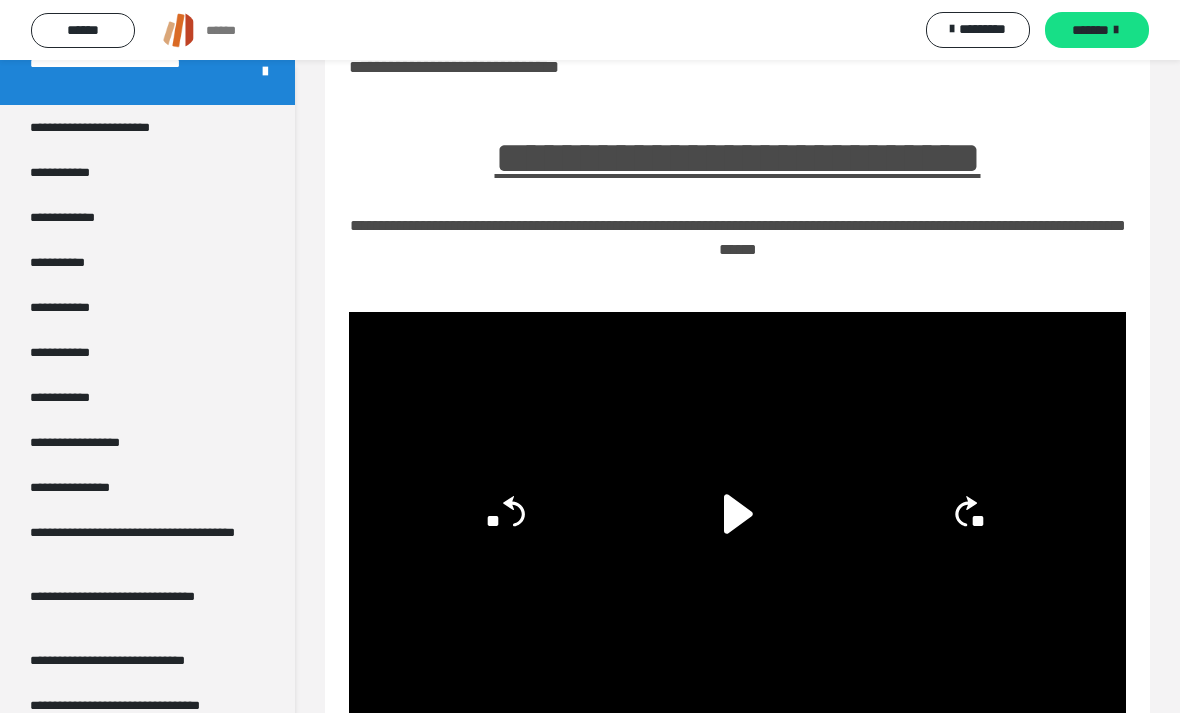 click on "*******" at bounding box center [1097, 30] 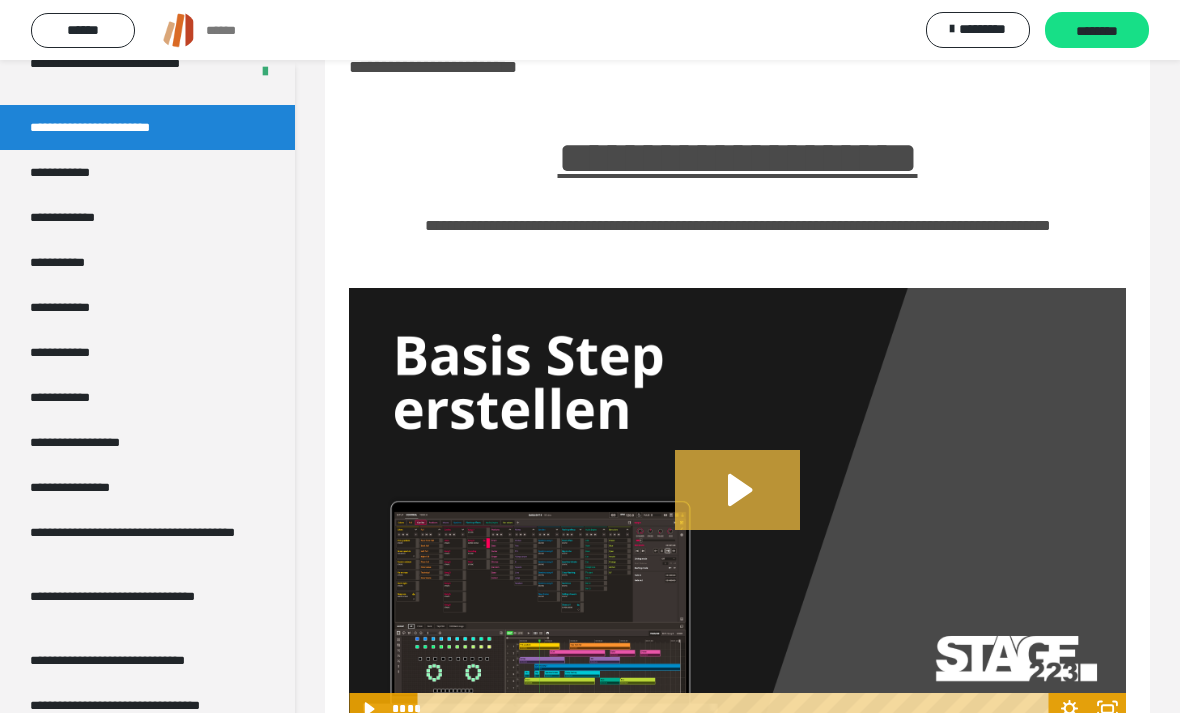 click 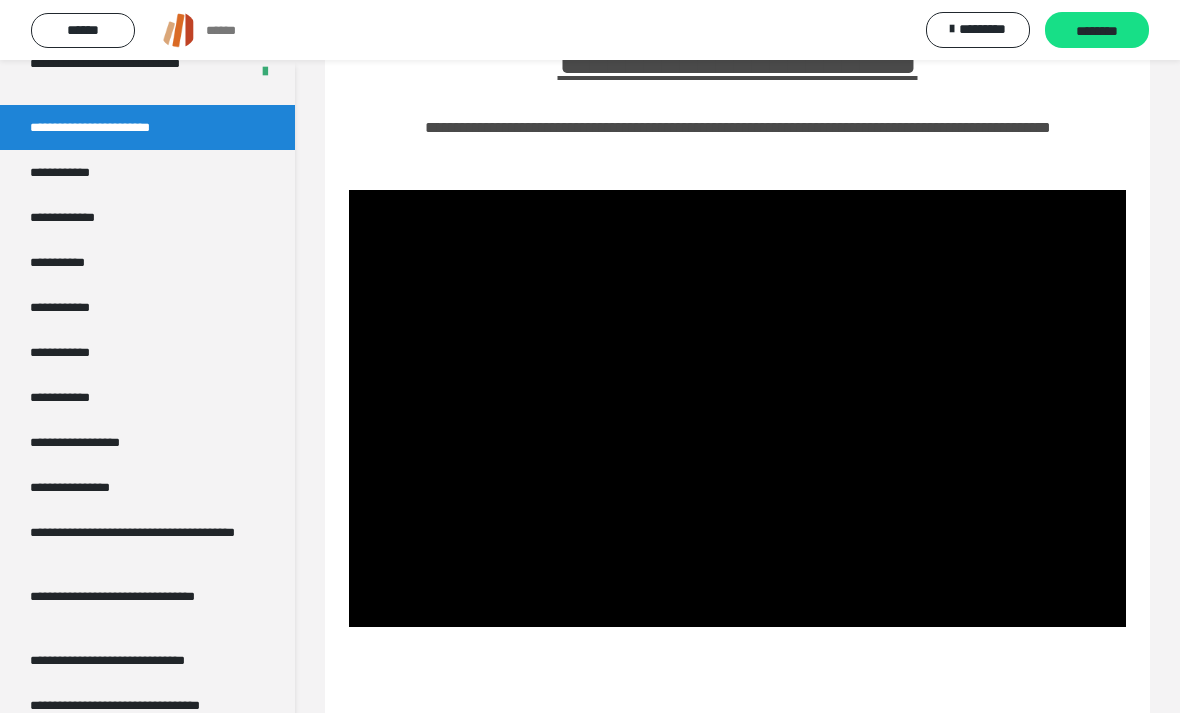 scroll, scrollTop: 159, scrollLeft: 0, axis: vertical 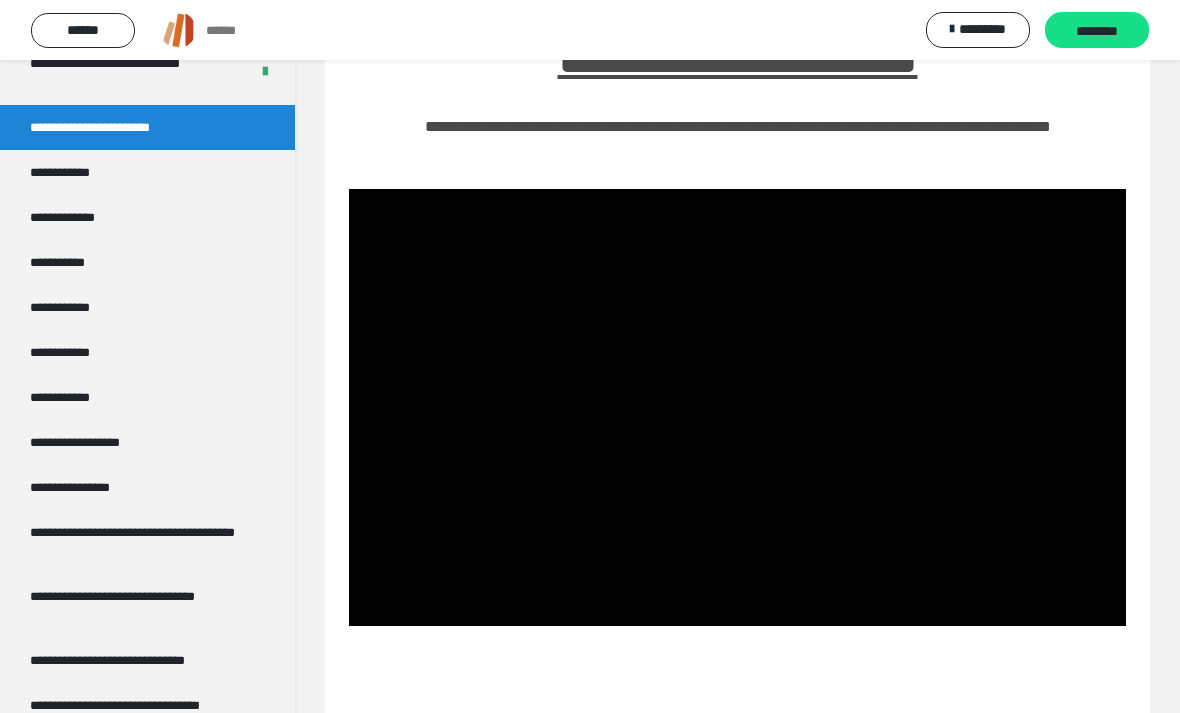click at bounding box center (737, 407) 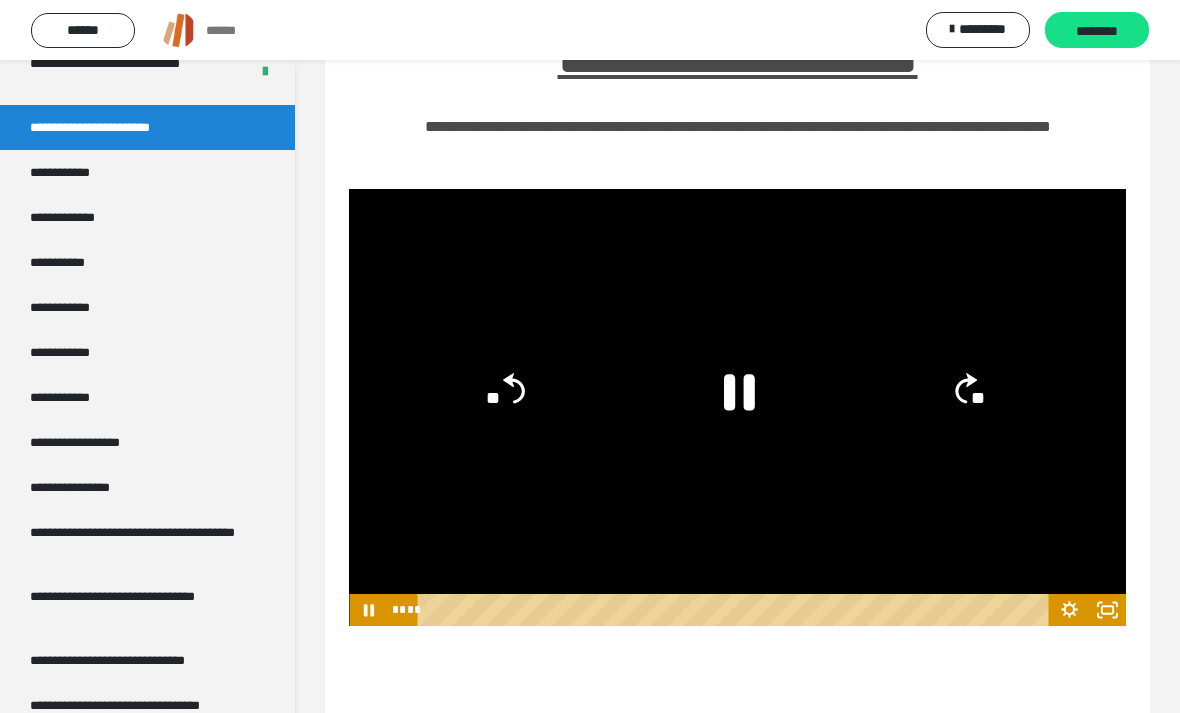 click 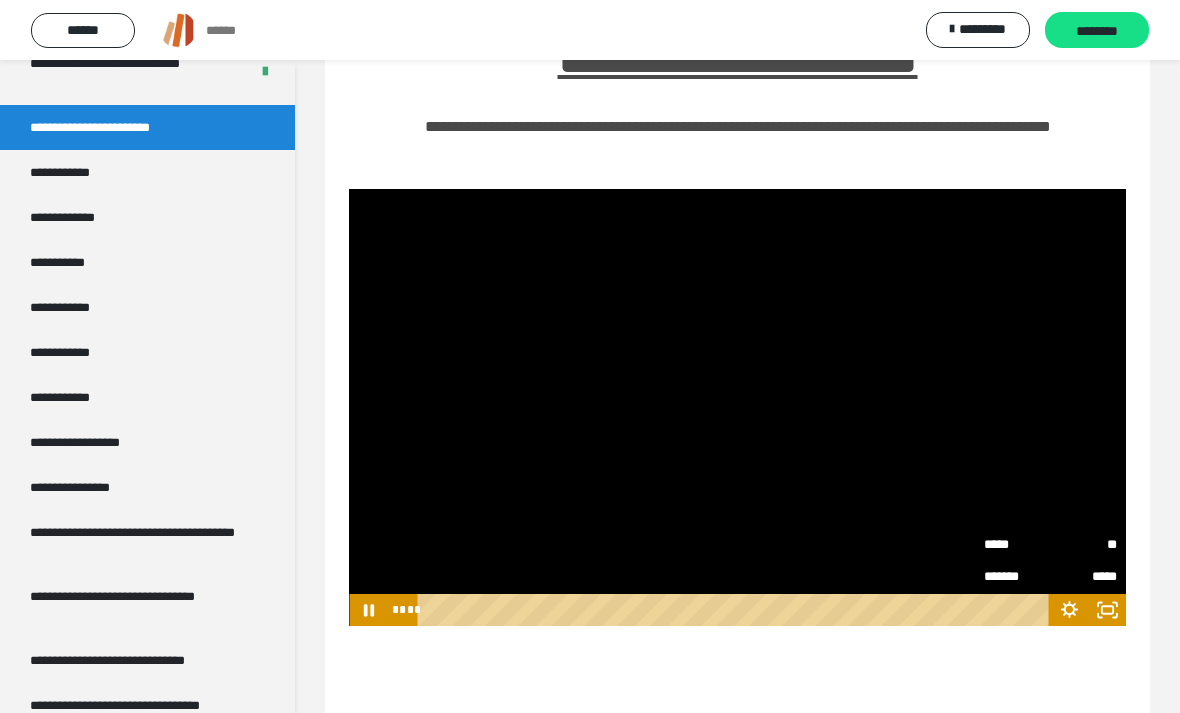 click on "**" at bounding box center [1083, 545] 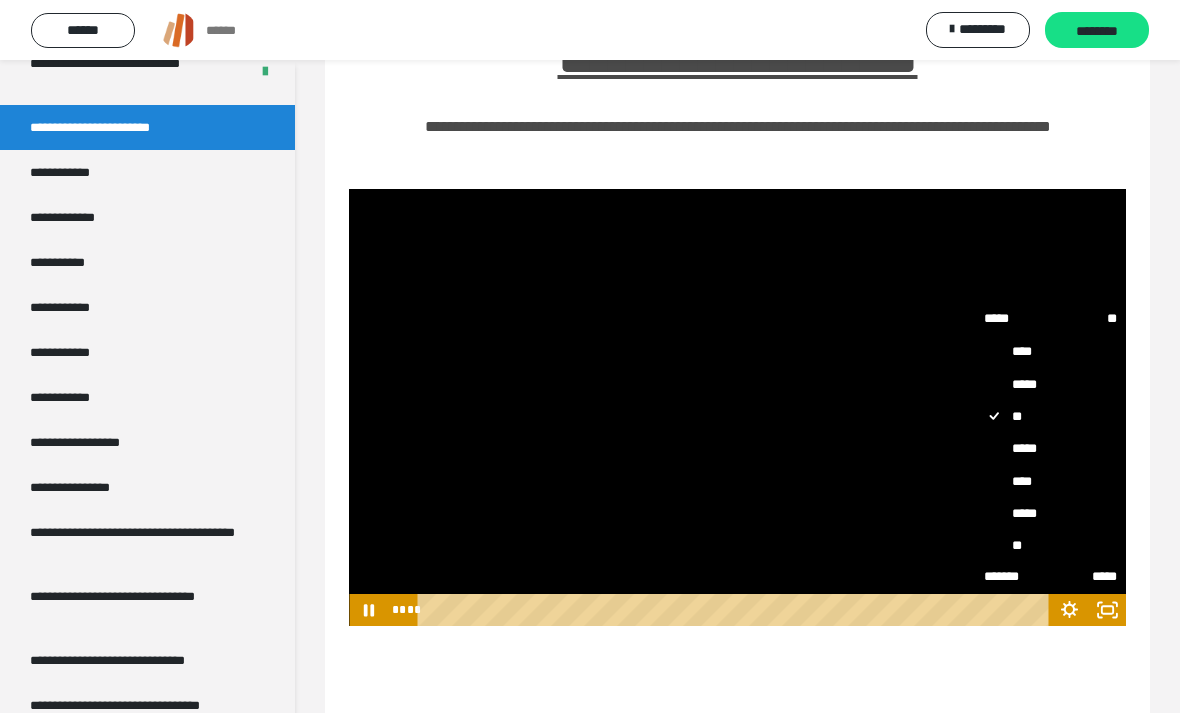 click on "****" at bounding box center [1050, 481] 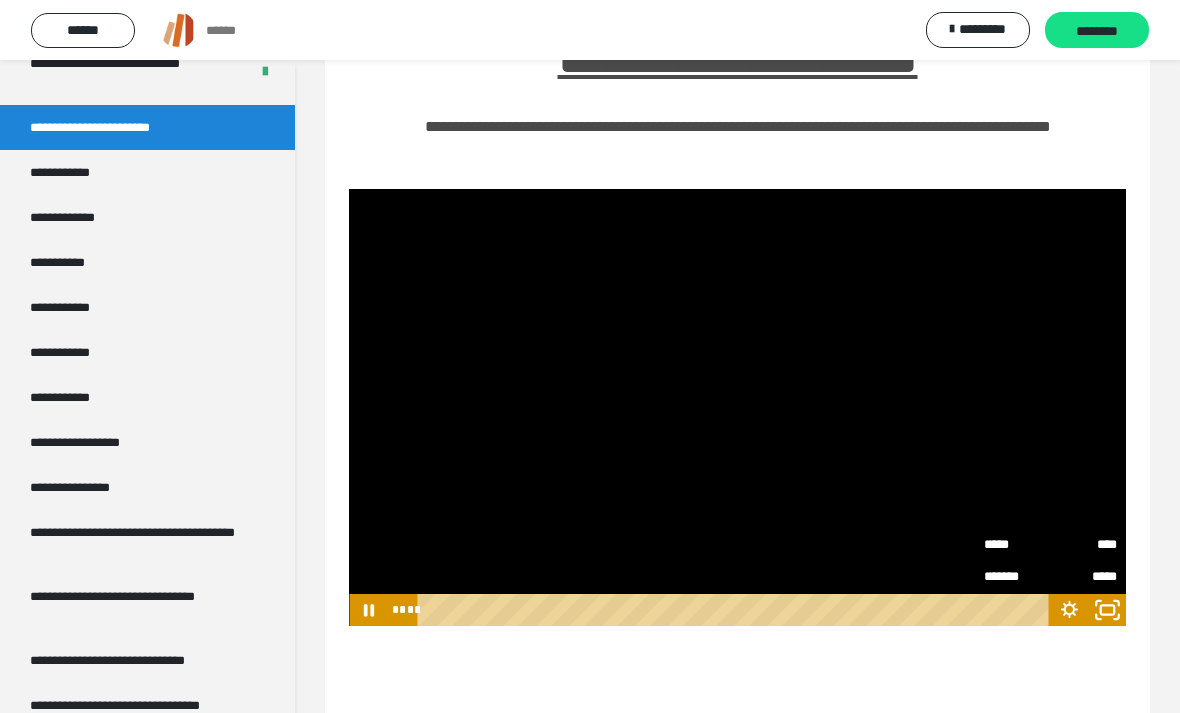 click 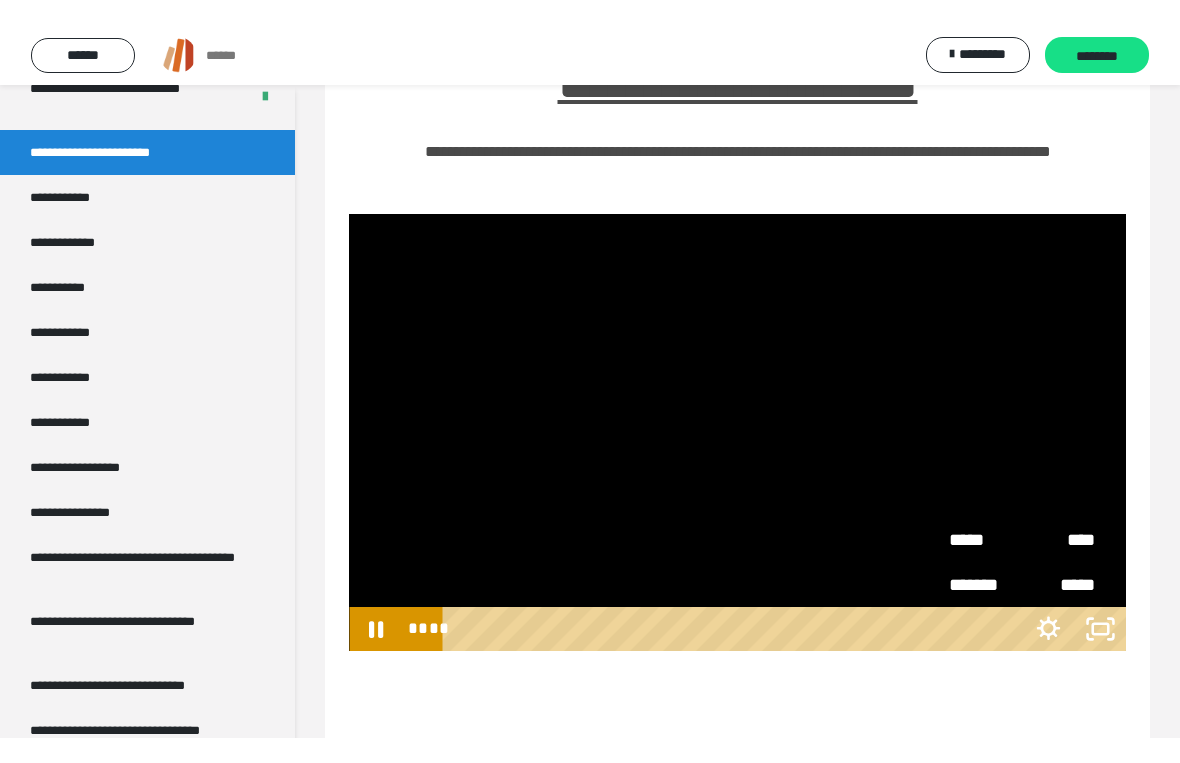 scroll, scrollTop: 24, scrollLeft: 0, axis: vertical 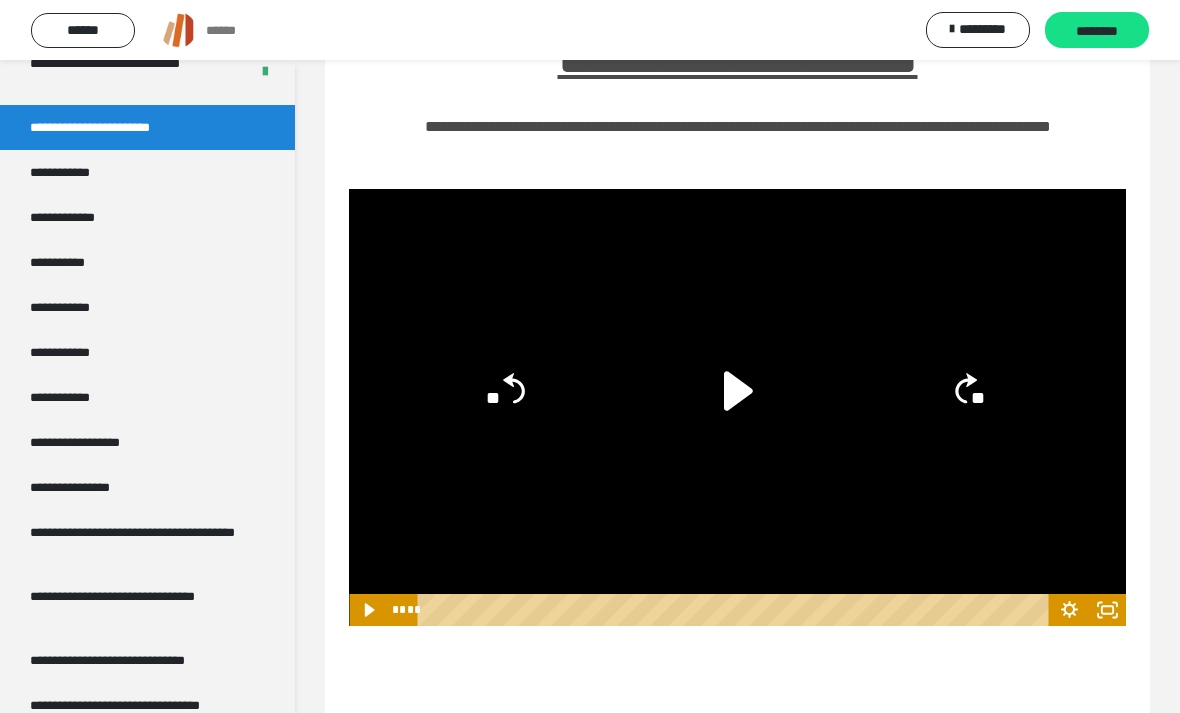 click on "********" at bounding box center (1097, 31) 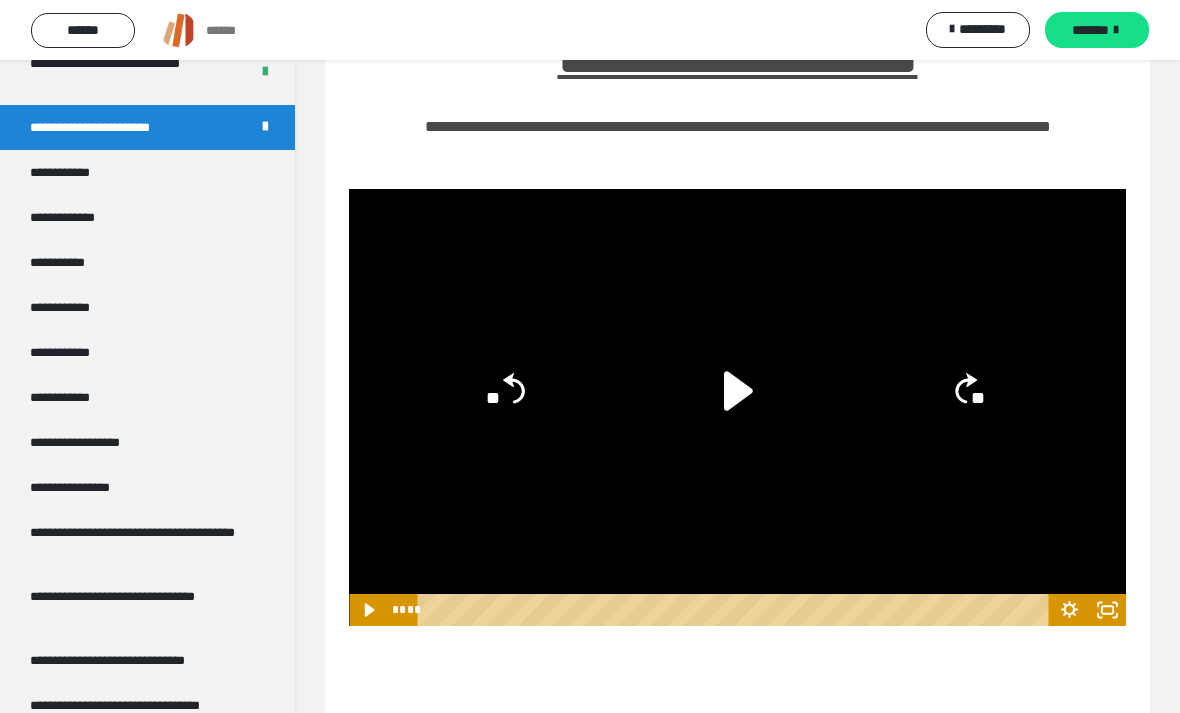 click on "*******" at bounding box center (1097, 30) 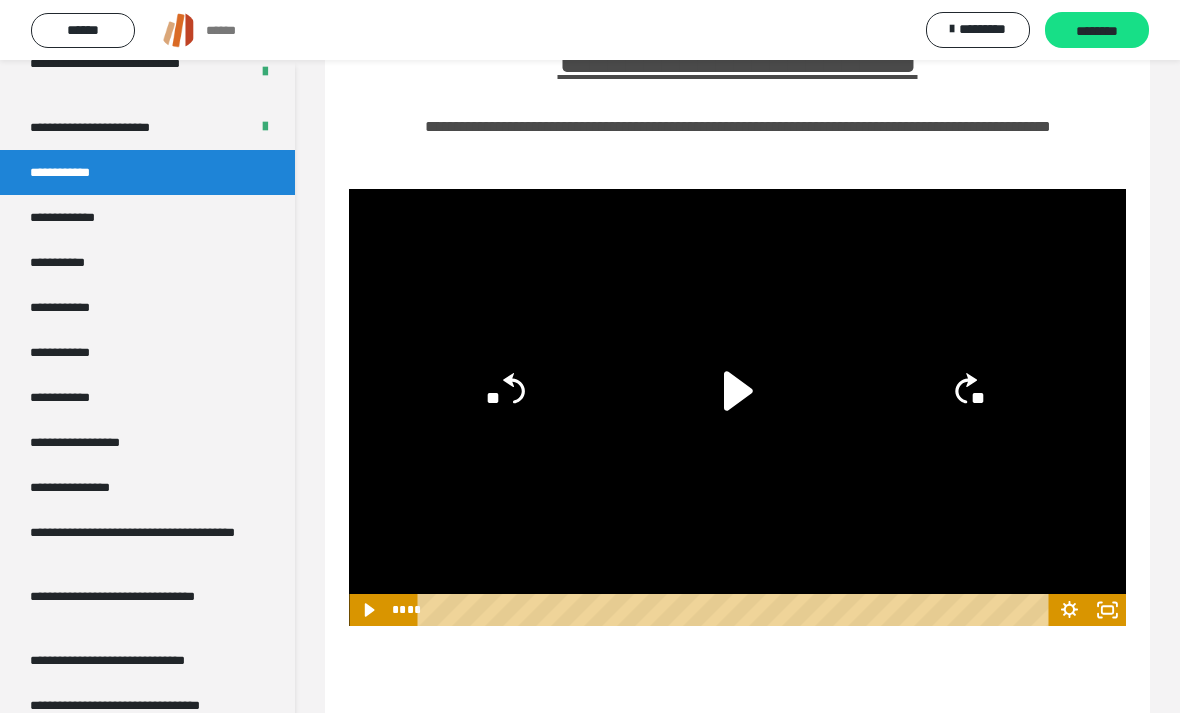scroll, scrollTop: 124, scrollLeft: 0, axis: vertical 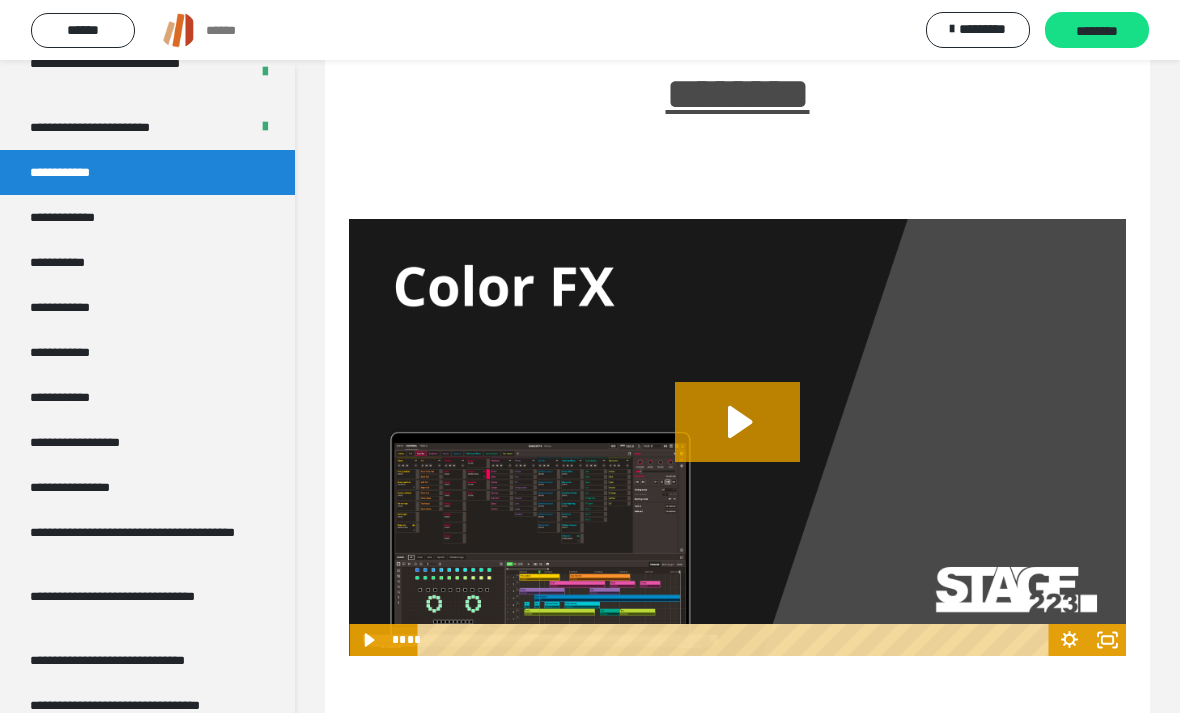 click 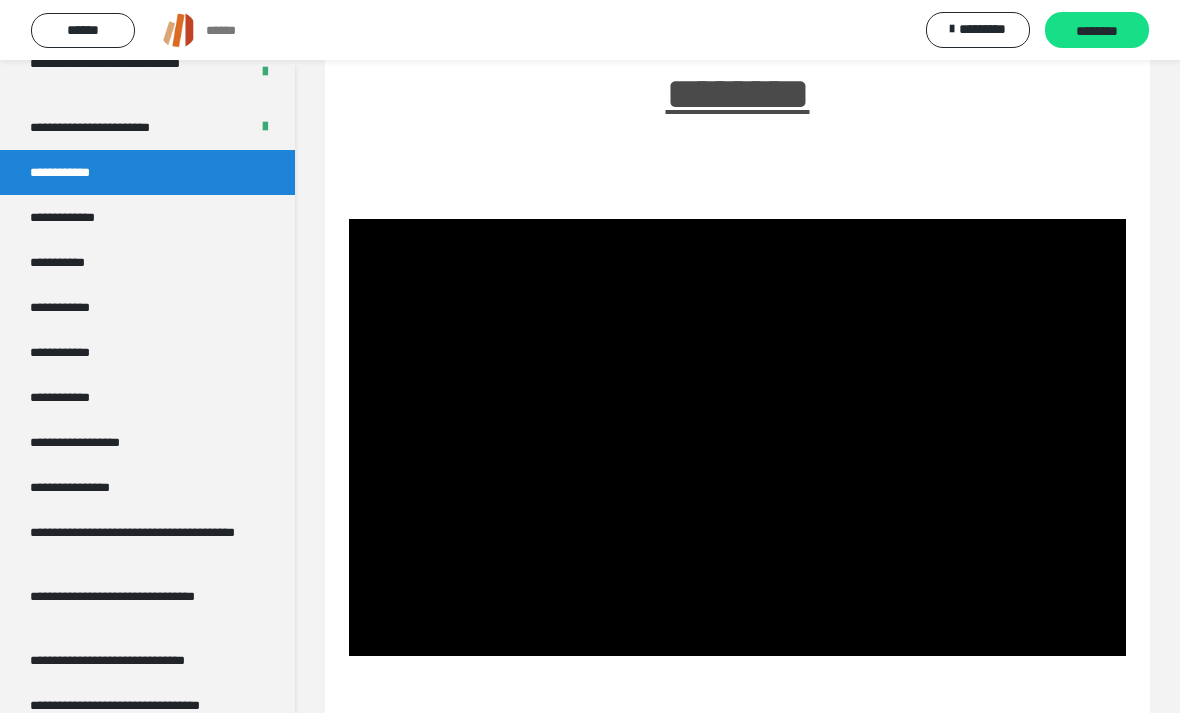 click at bounding box center (737, 437) 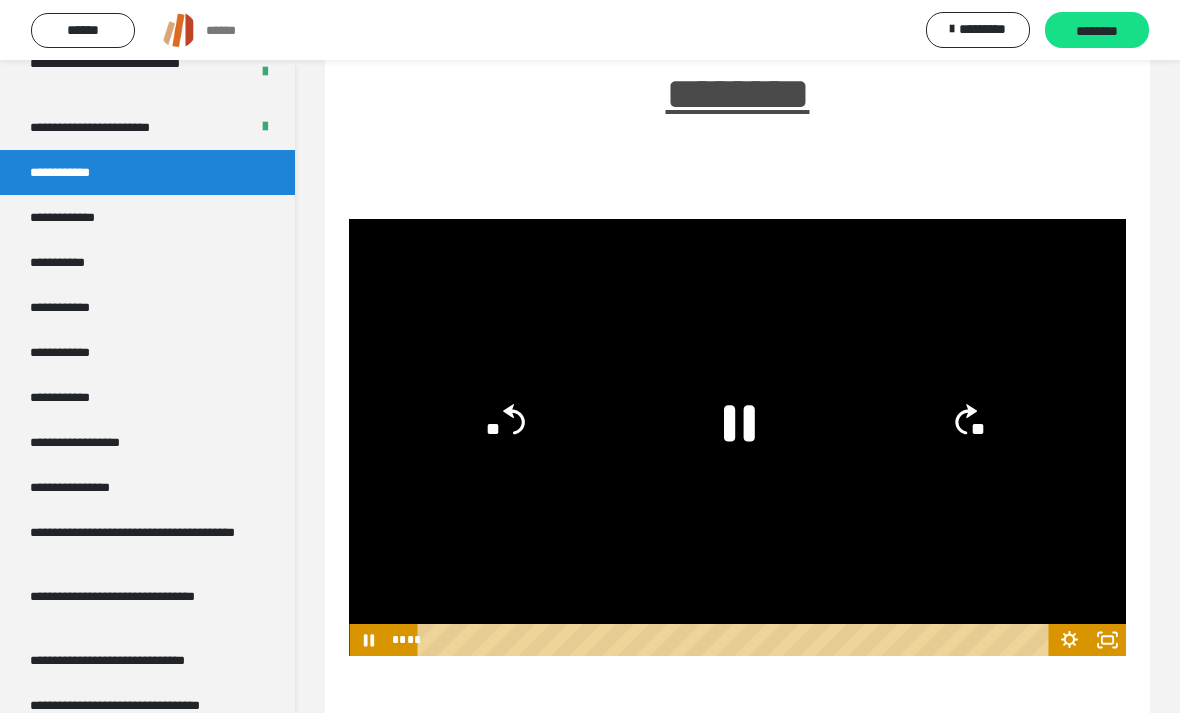 click 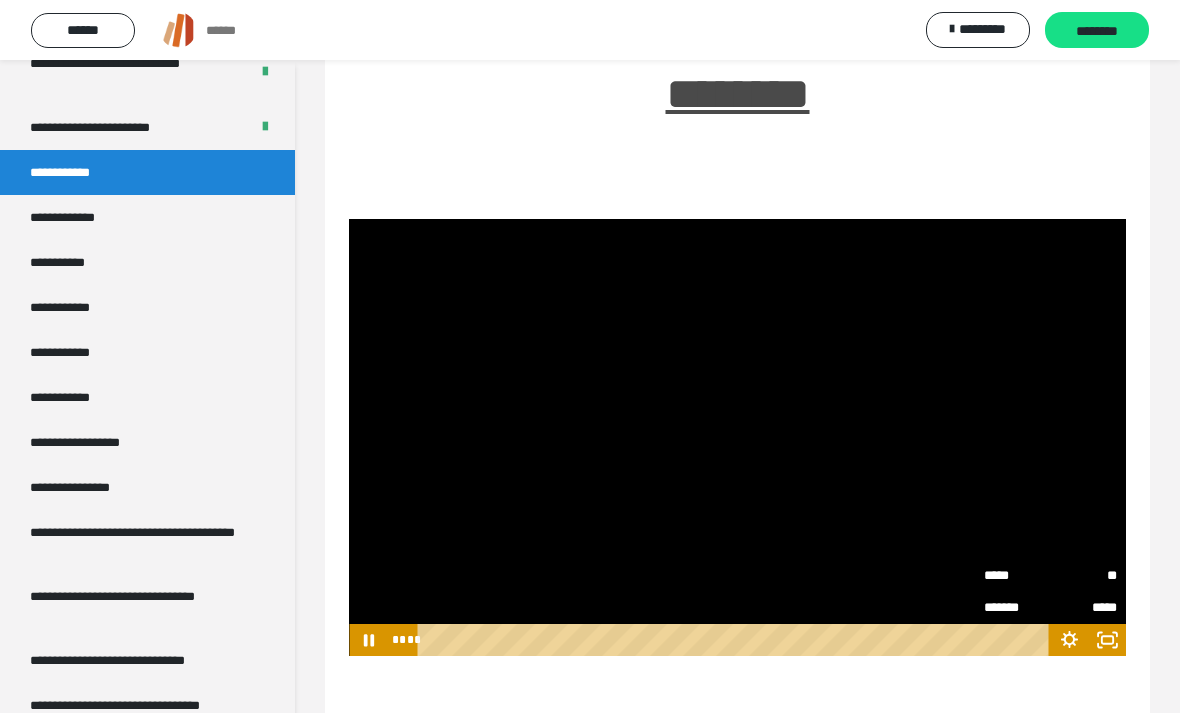 click on "**" at bounding box center [1083, 576] 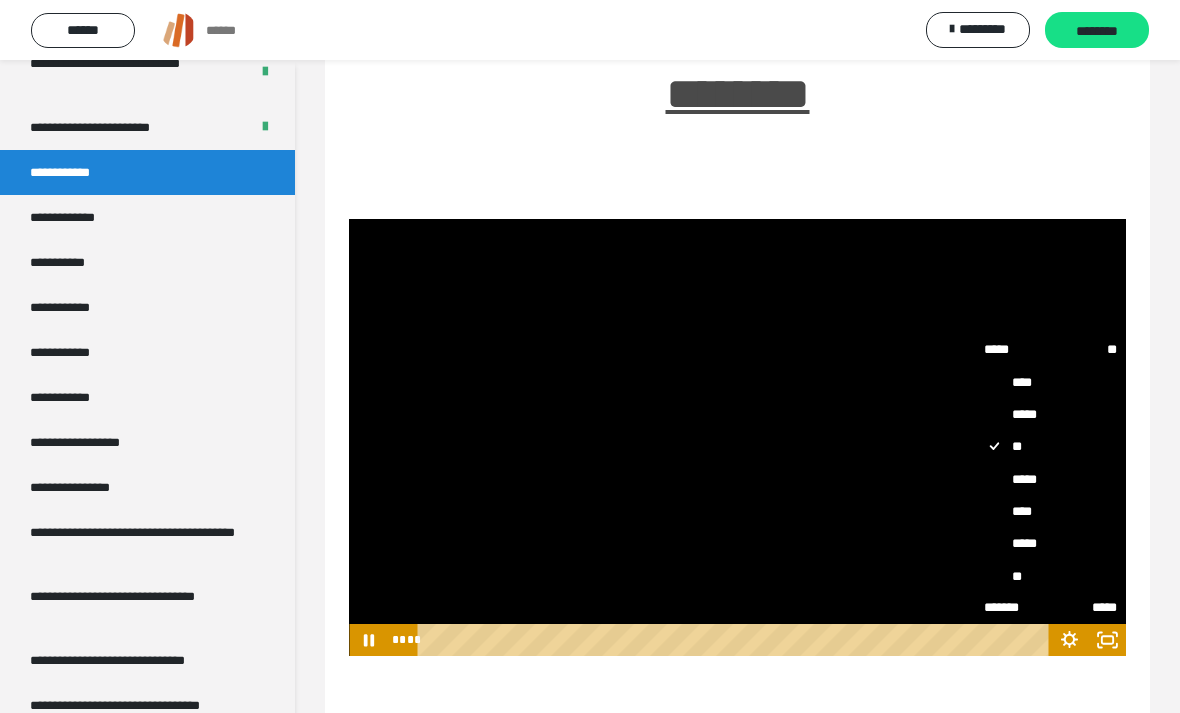 click on "****" at bounding box center (1050, 511) 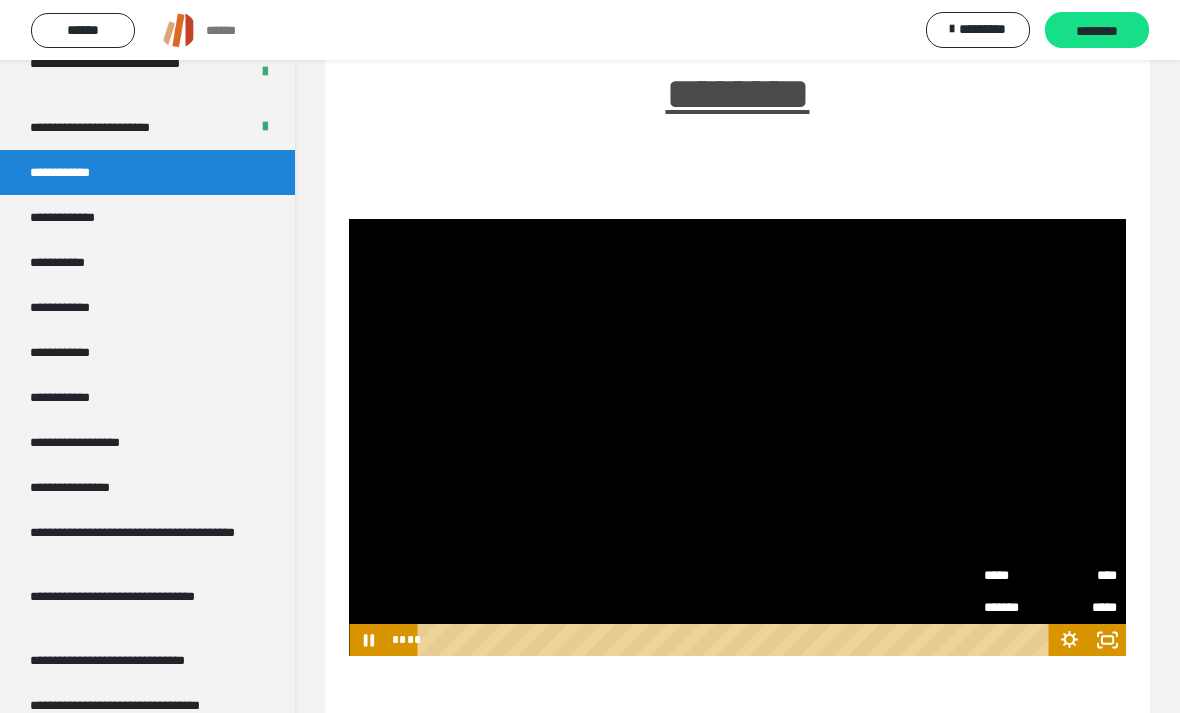 click 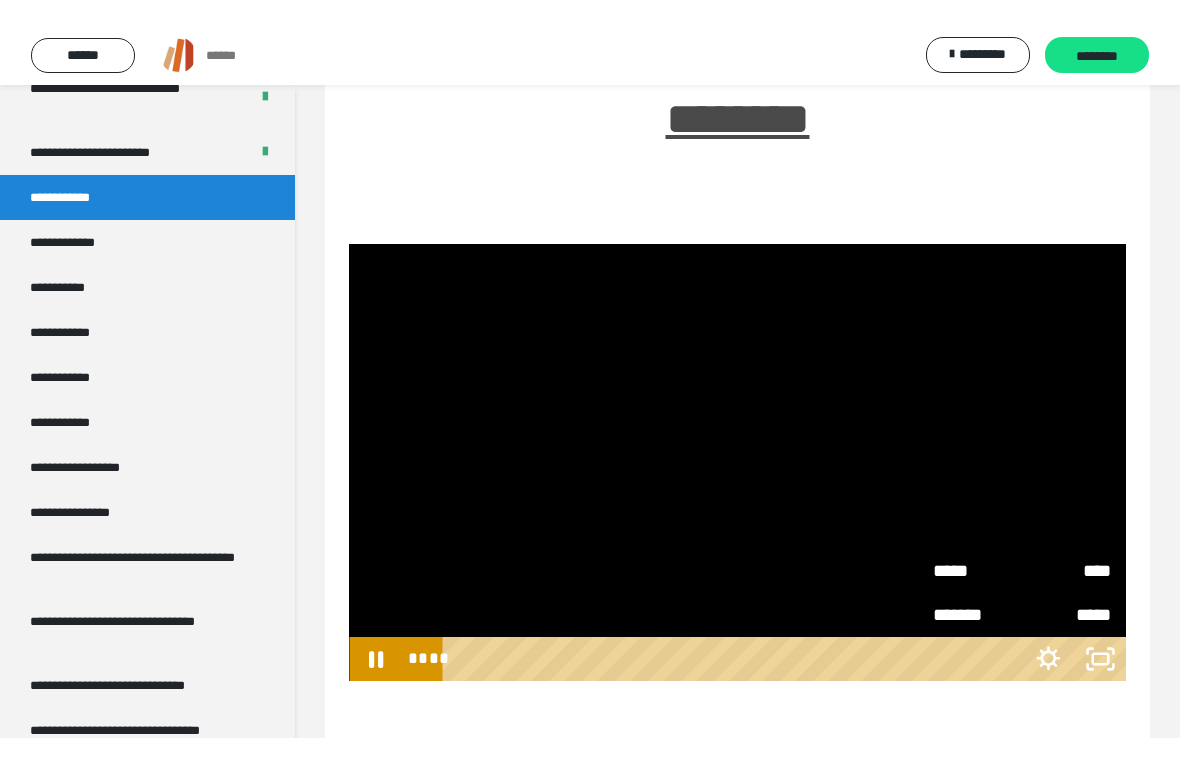 scroll, scrollTop: 24, scrollLeft: 0, axis: vertical 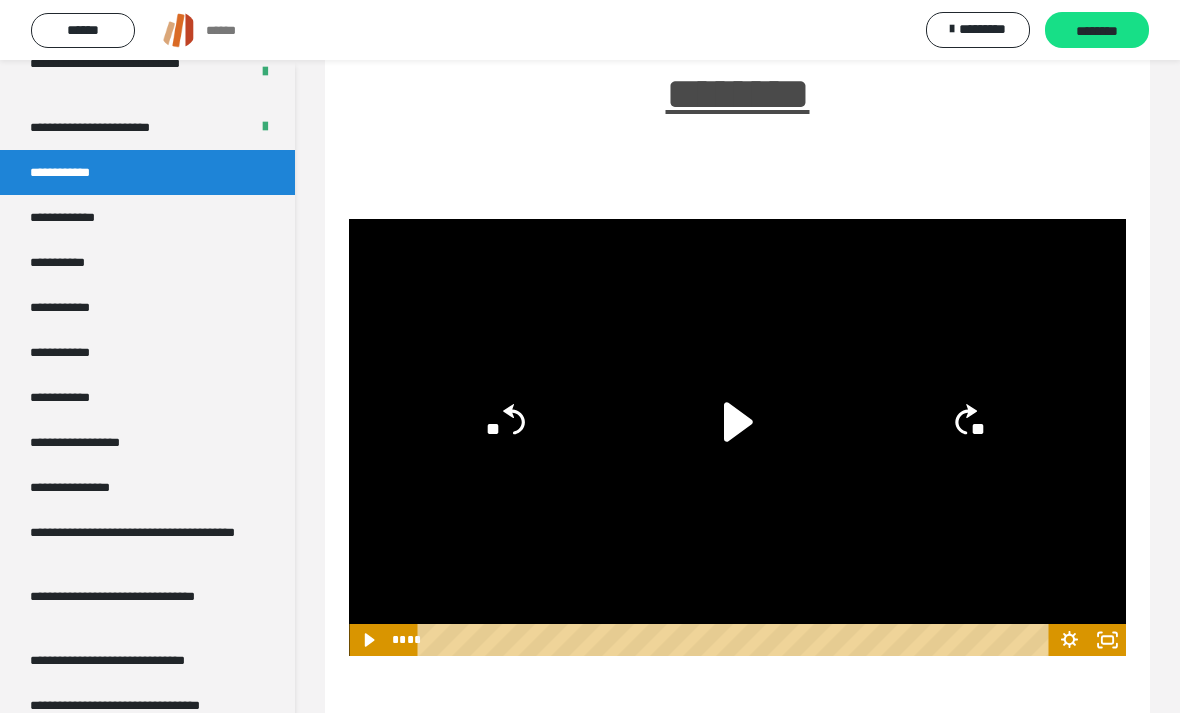 click on "********" at bounding box center (1097, 31) 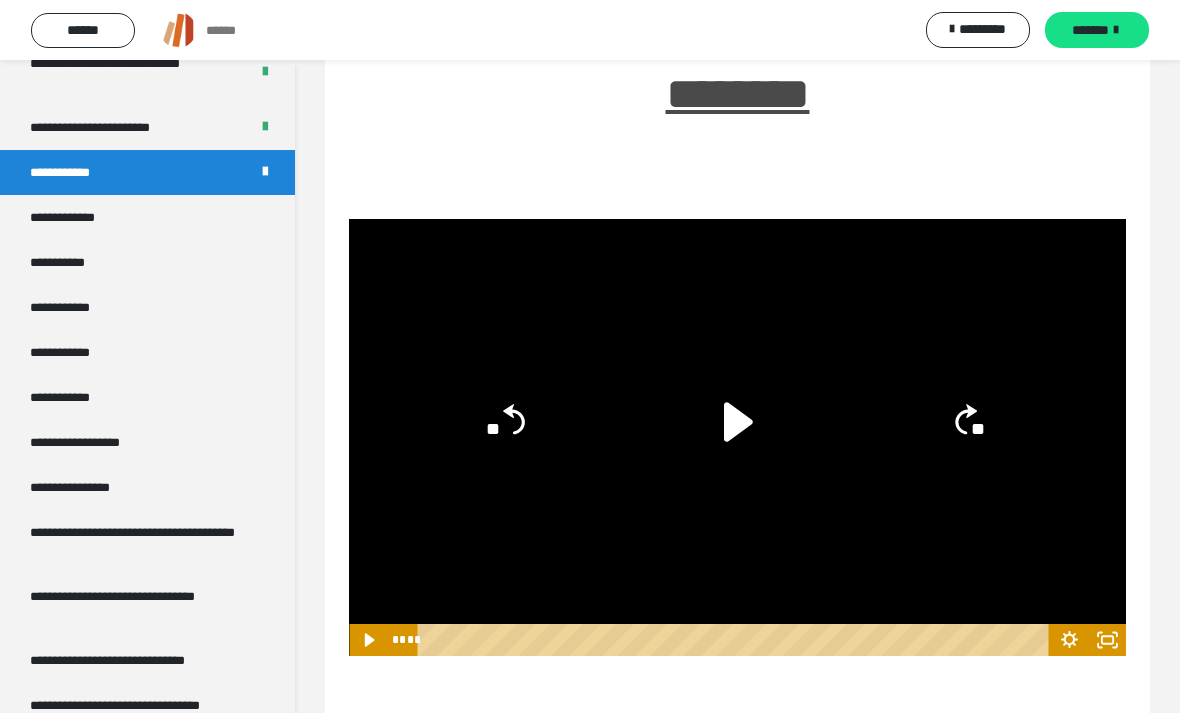 click on "*******" at bounding box center [1097, 30] 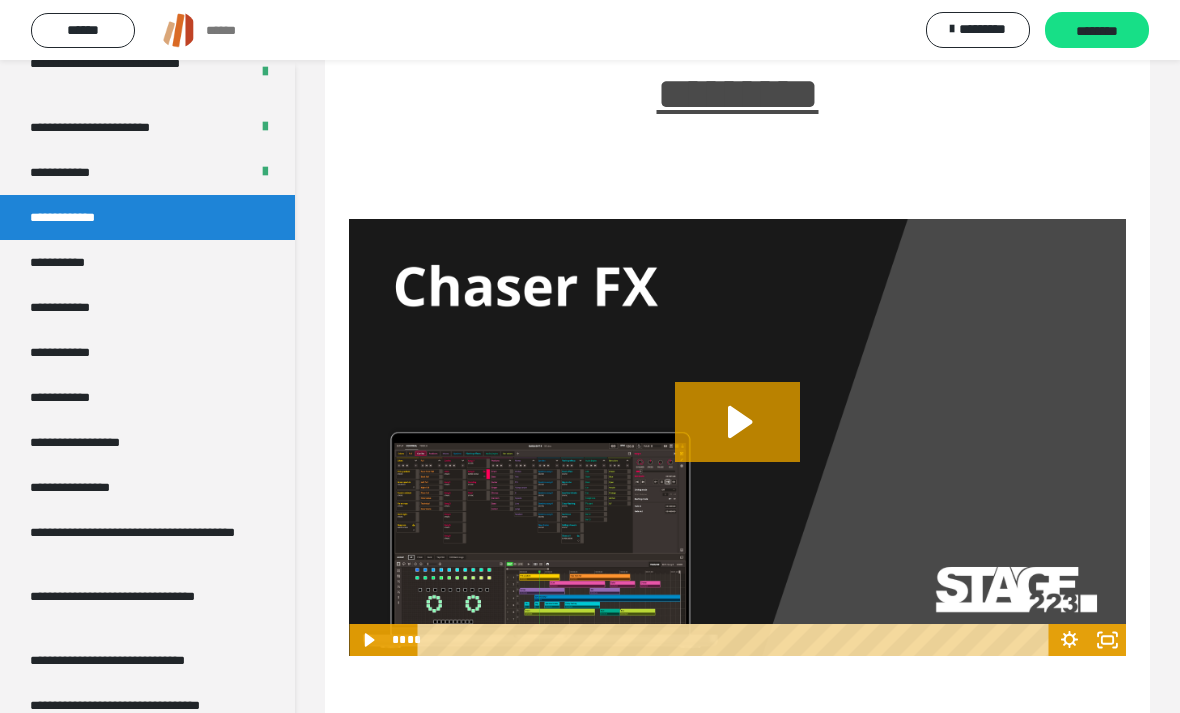click 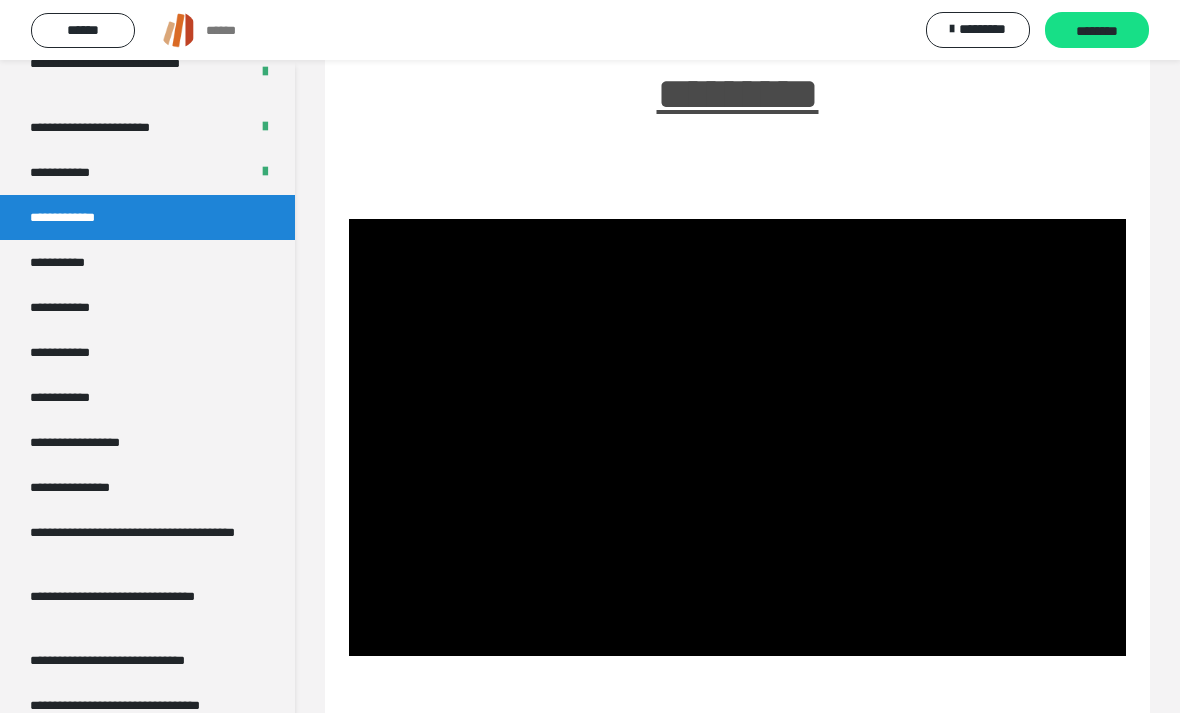 click at bounding box center (737, 437) 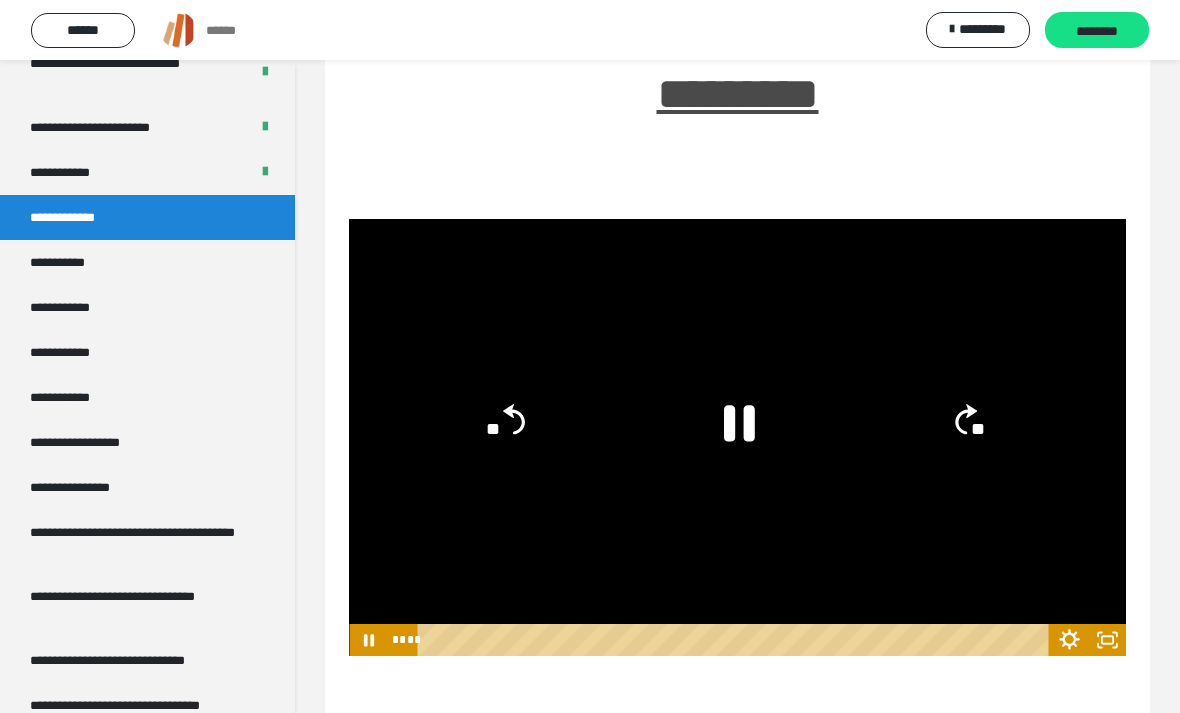 click 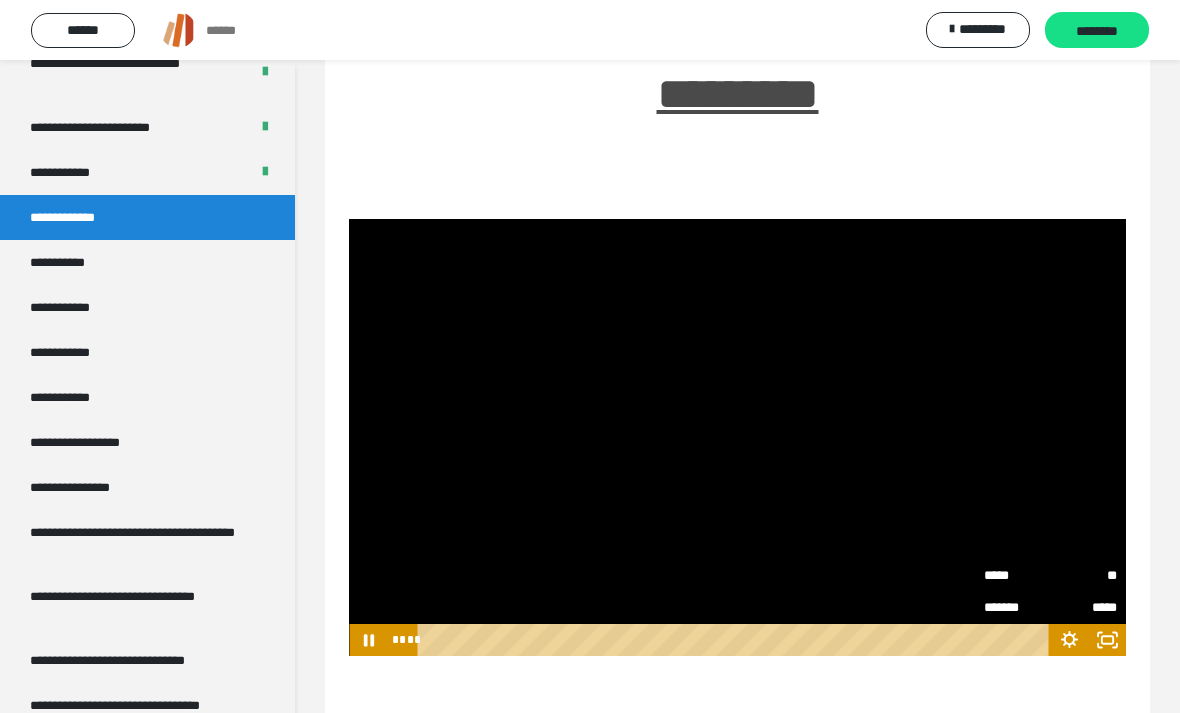 click on "**" at bounding box center (1083, 576) 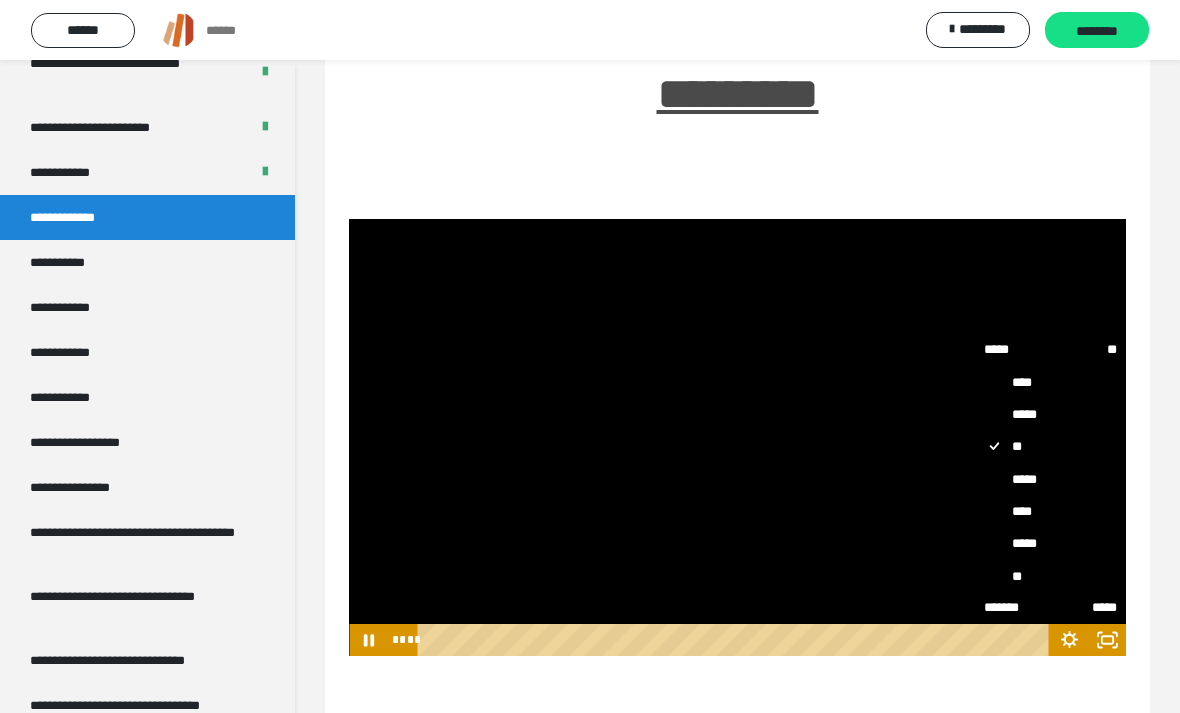 click on "****" at bounding box center (1050, 511) 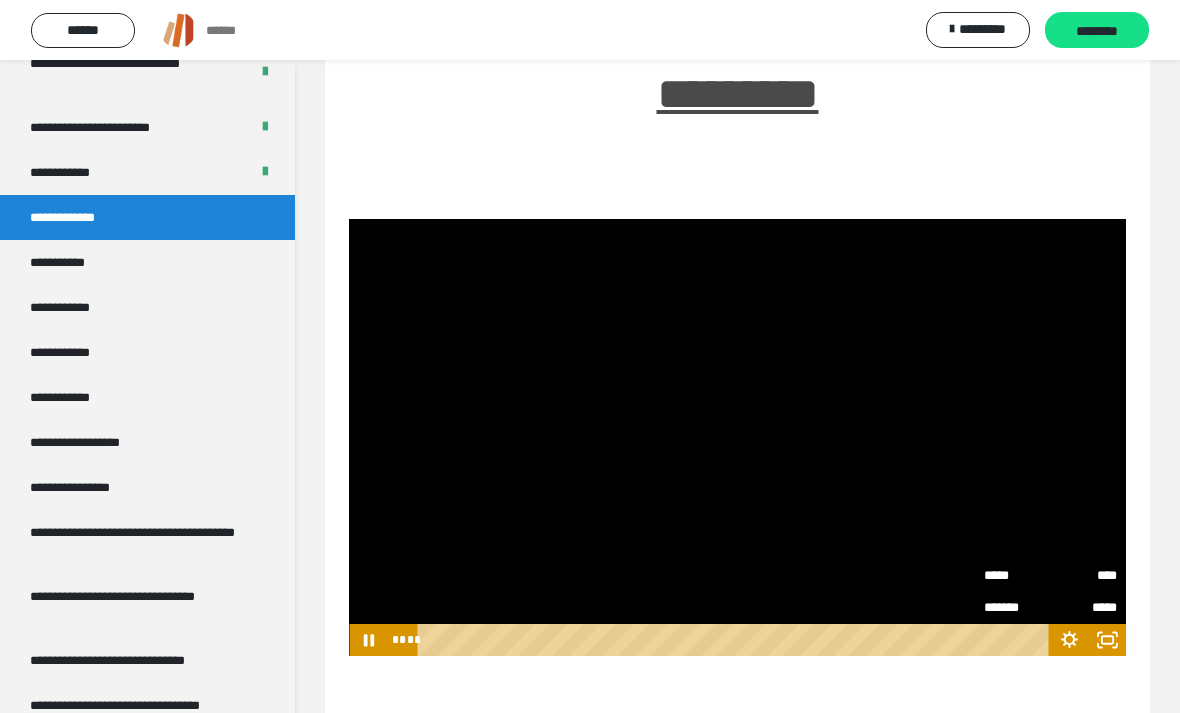 click 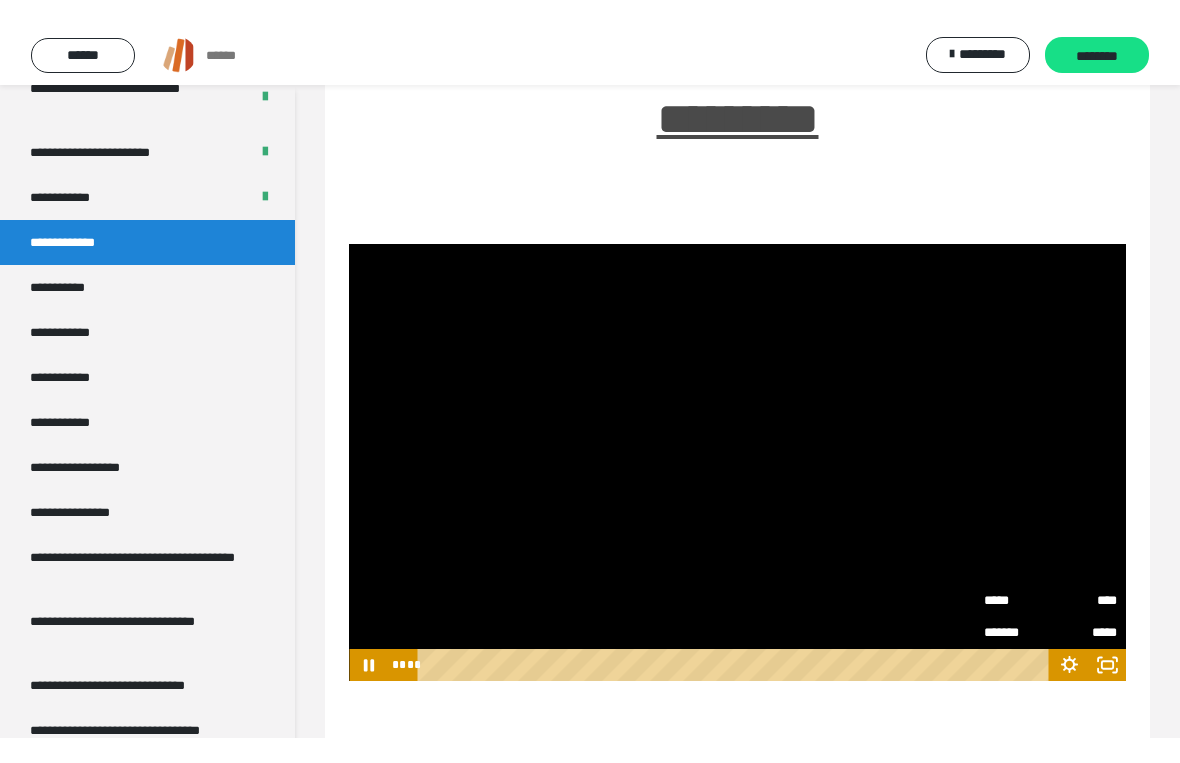 scroll, scrollTop: 24, scrollLeft: 0, axis: vertical 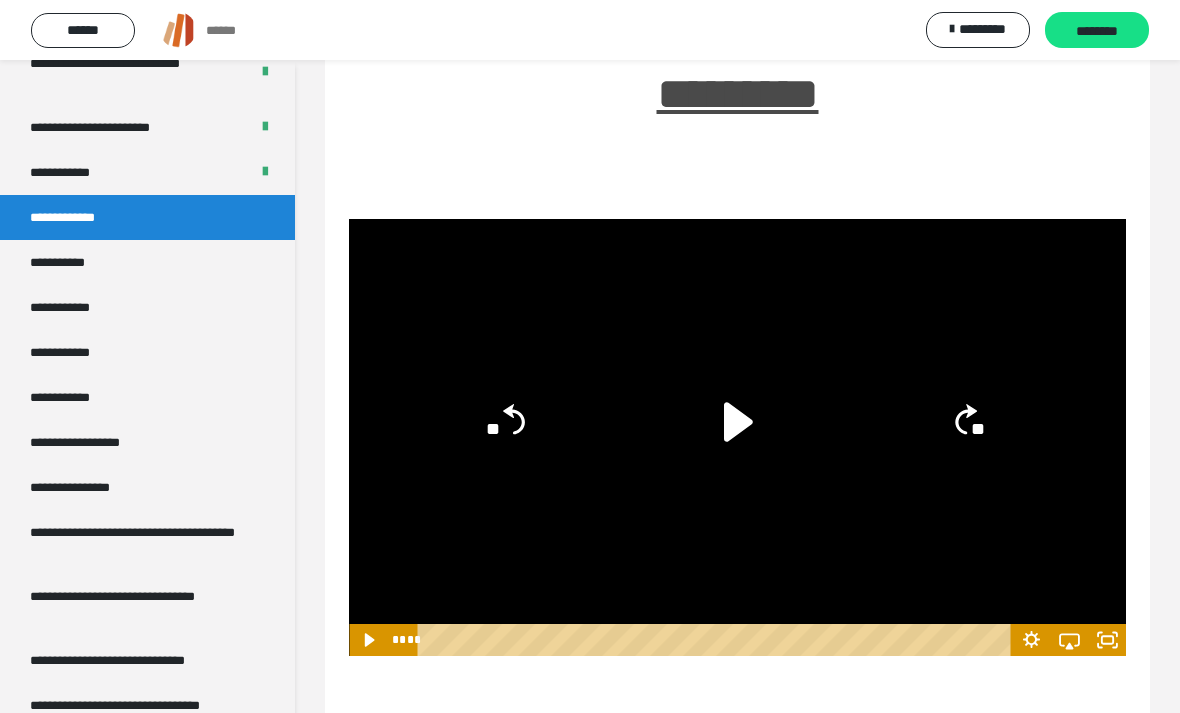 click on "********" at bounding box center (1097, 31) 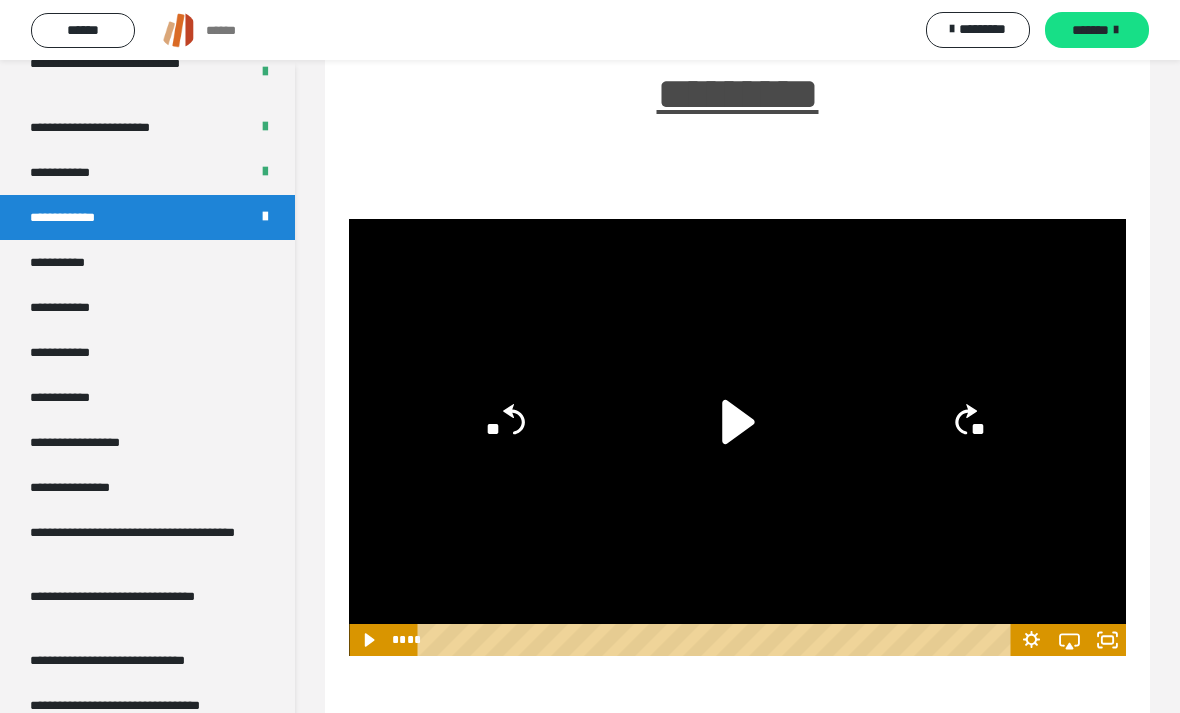 click 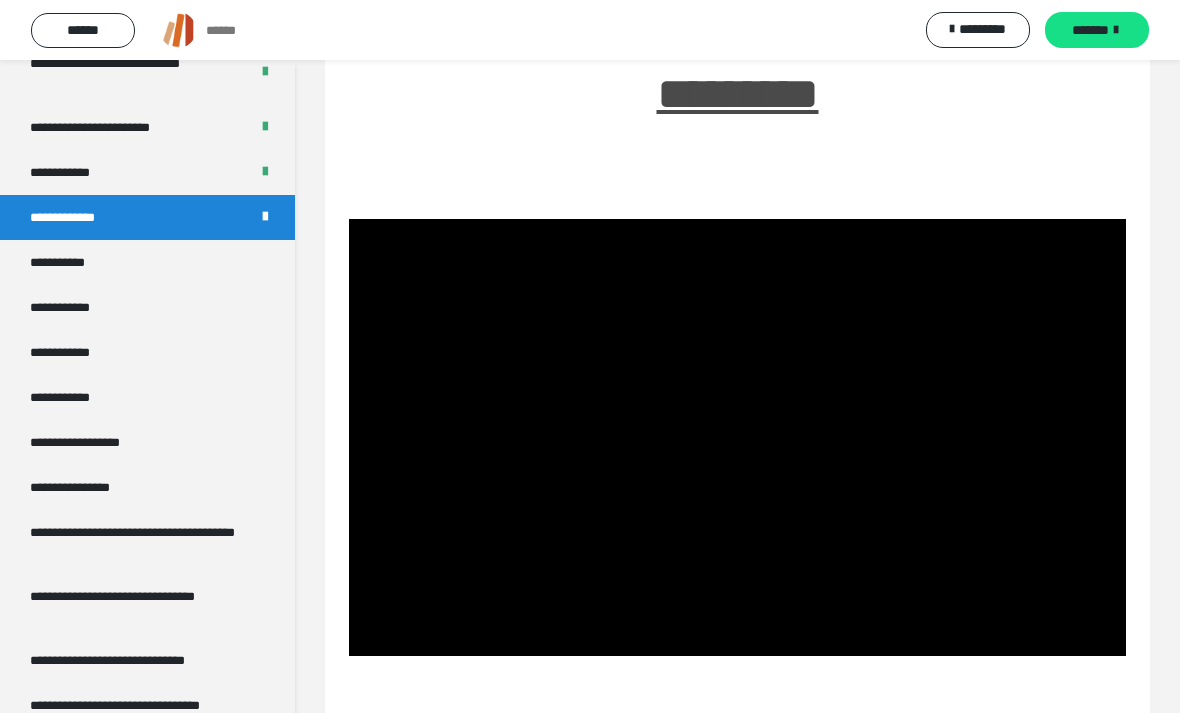 click on "*******" at bounding box center [1090, 30] 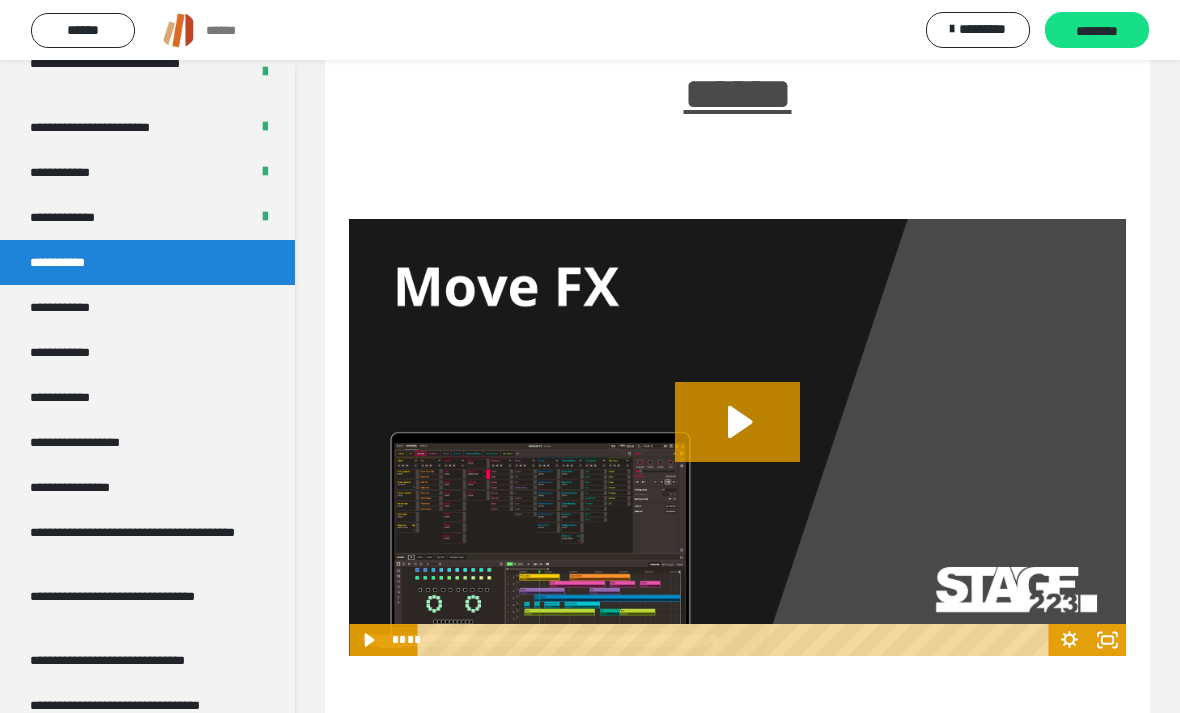 click 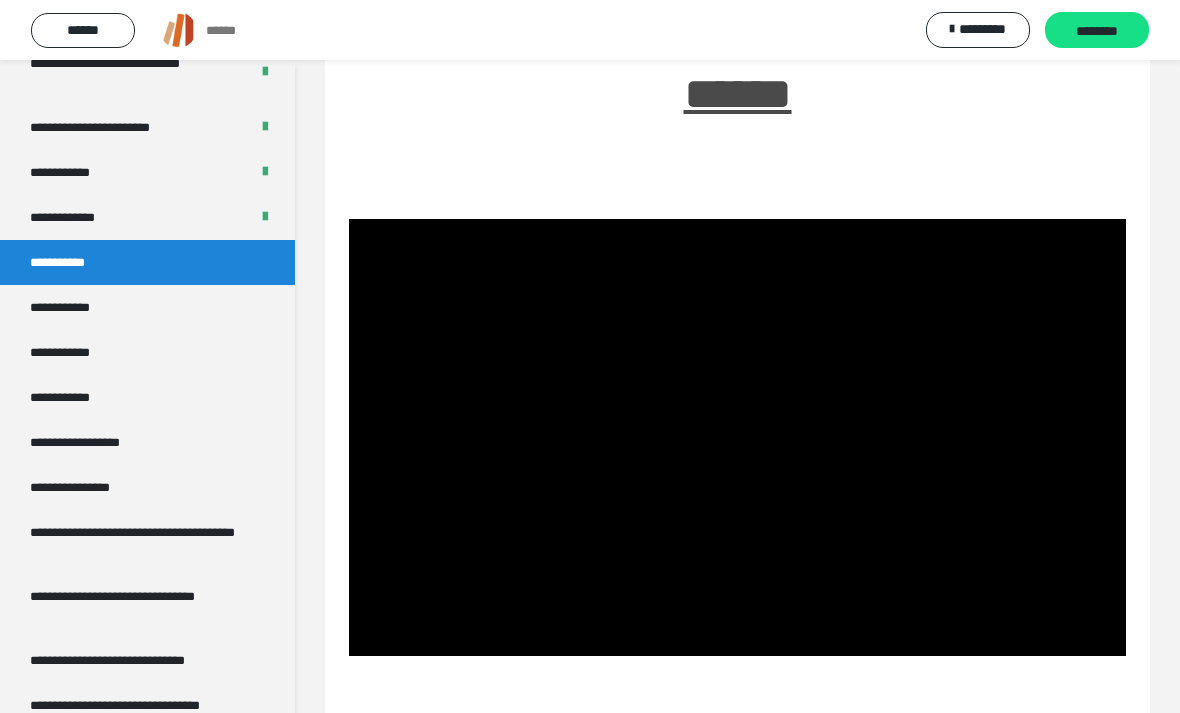 click at bounding box center (737, 437) 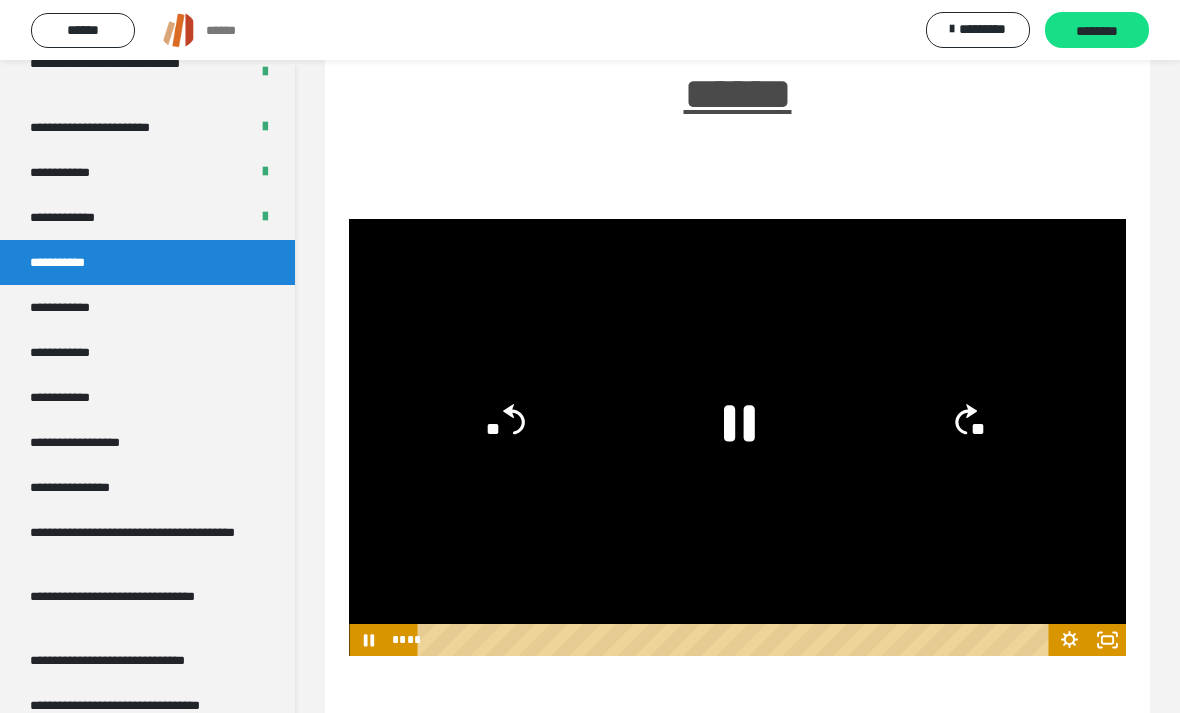 click 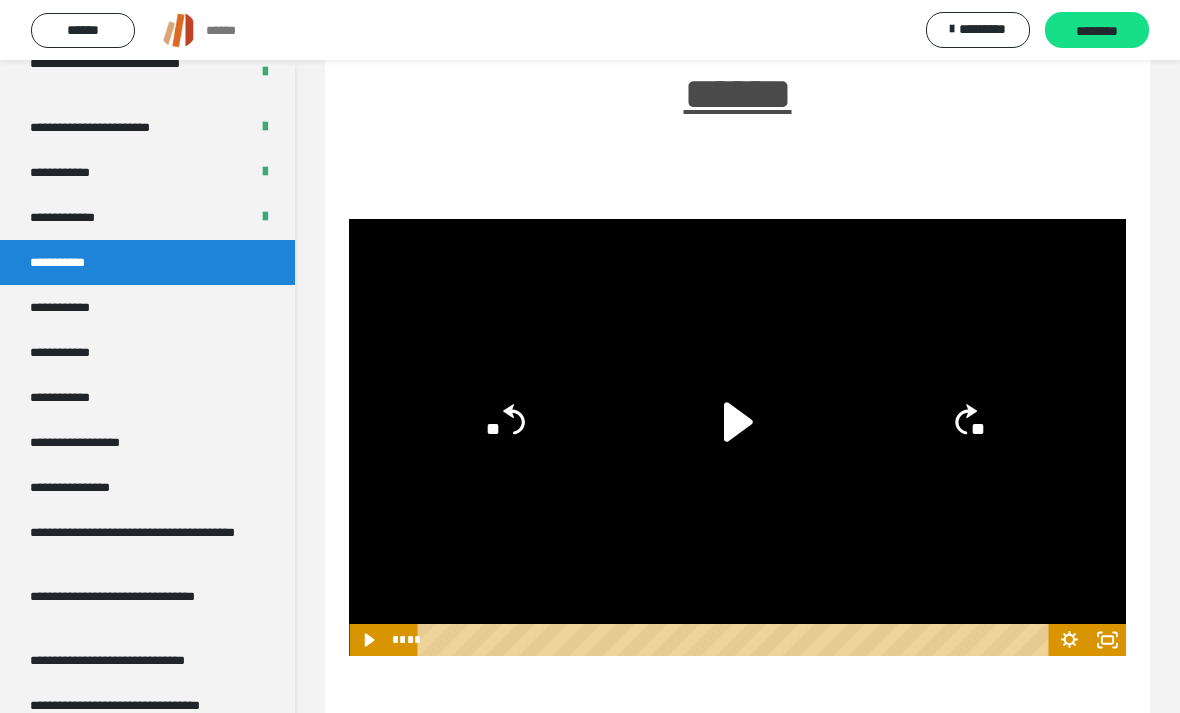 click 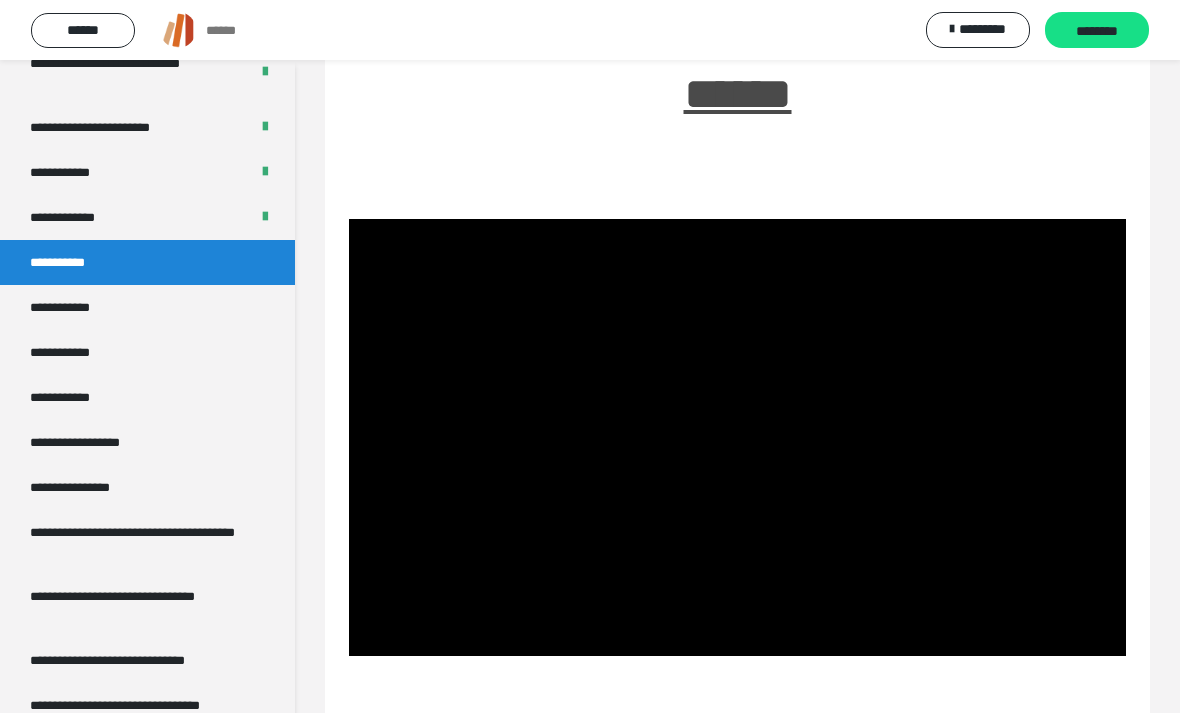 click at bounding box center (737, 437) 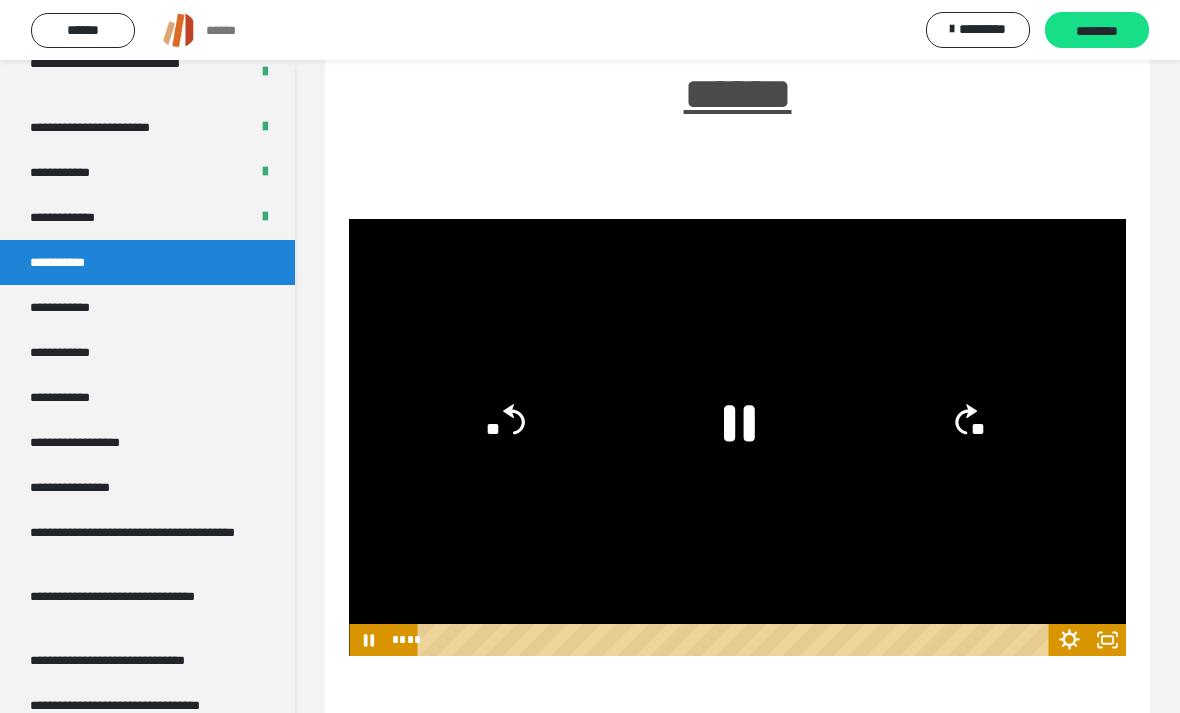 click 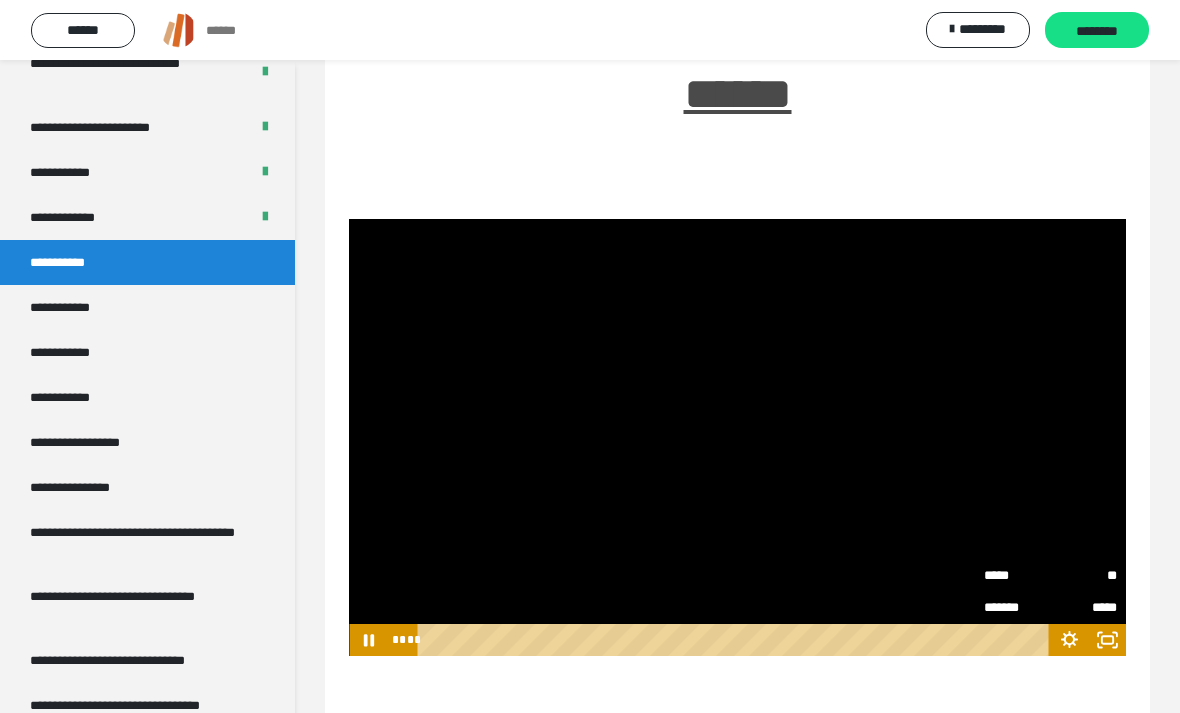 click on "**" at bounding box center [1083, 576] 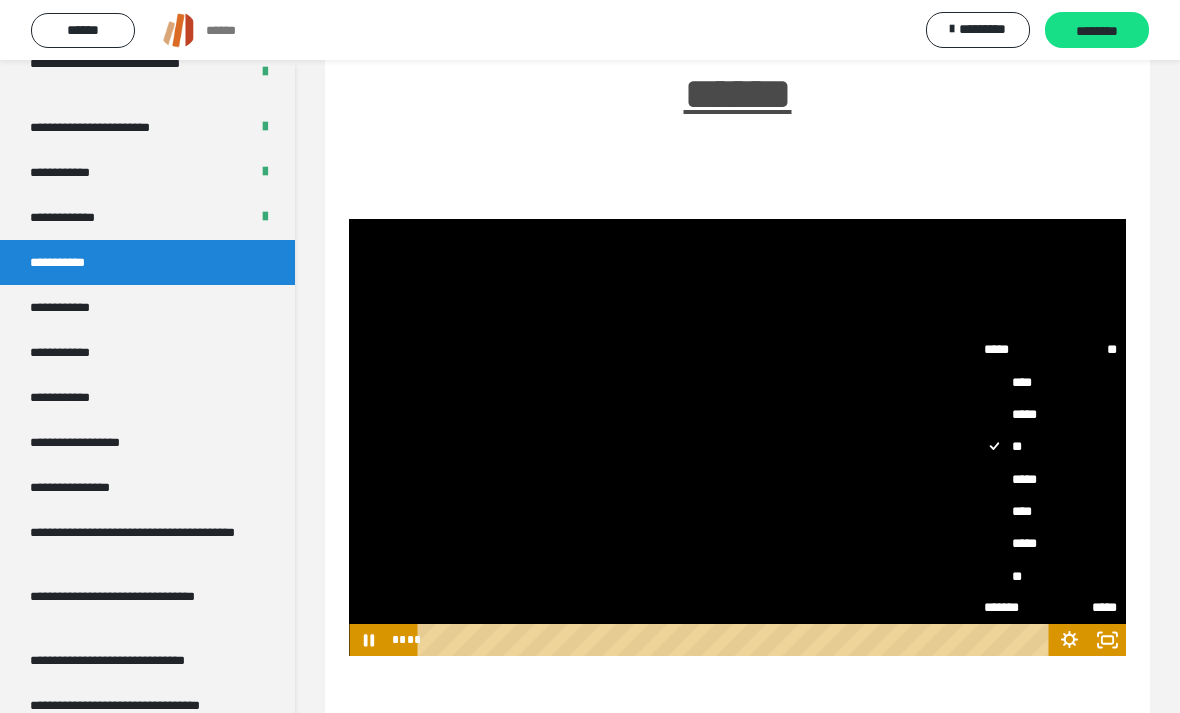 click on "****" at bounding box center [1050, 511] 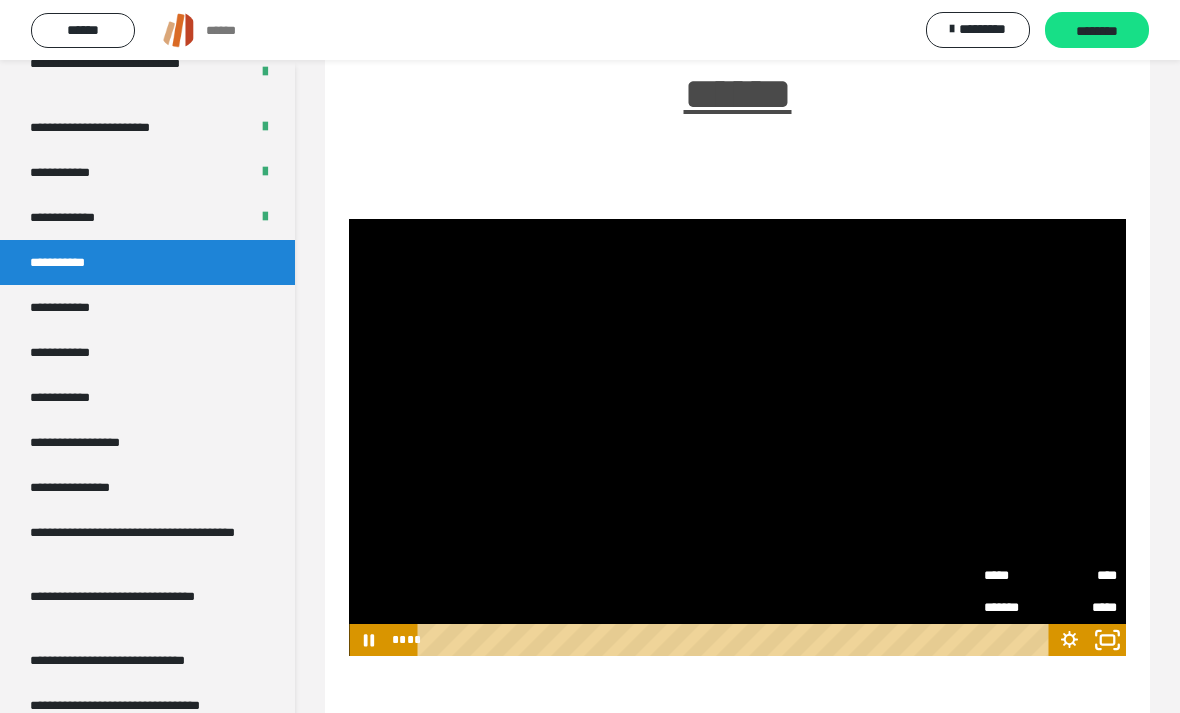 click 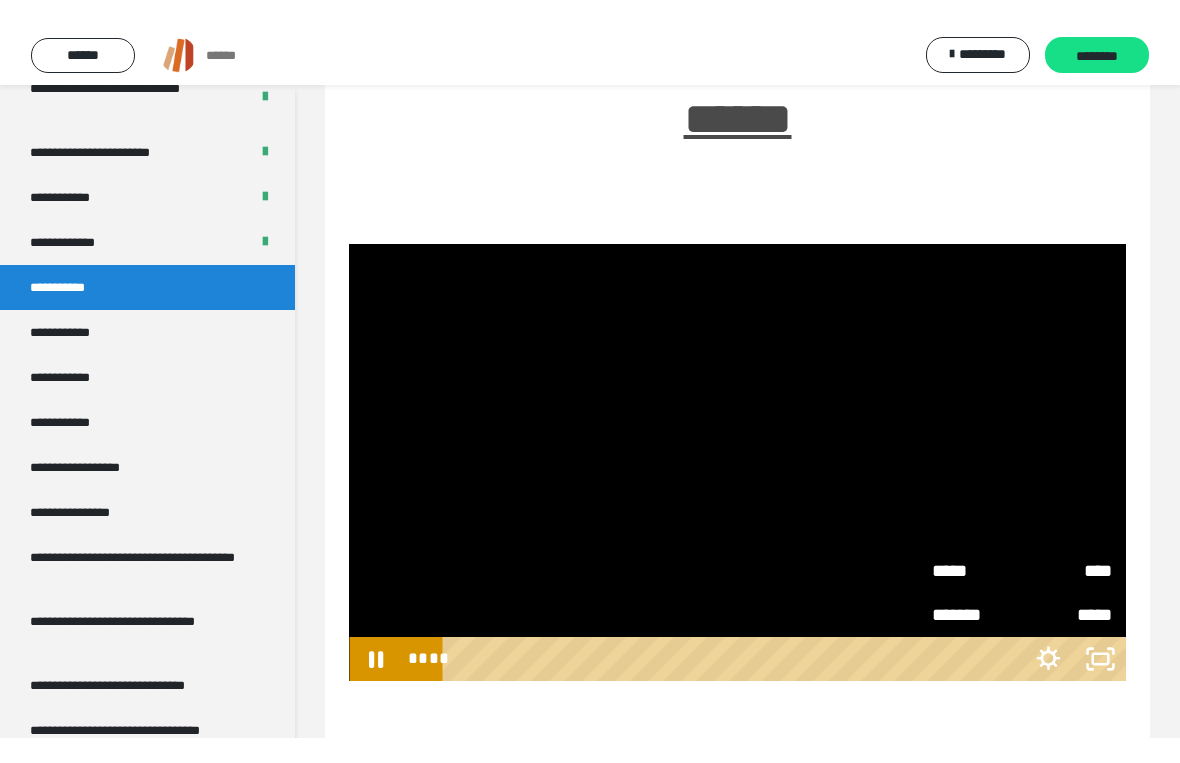 scroll, scrollTop: 24, scrollLeft: 0, axis: vertical 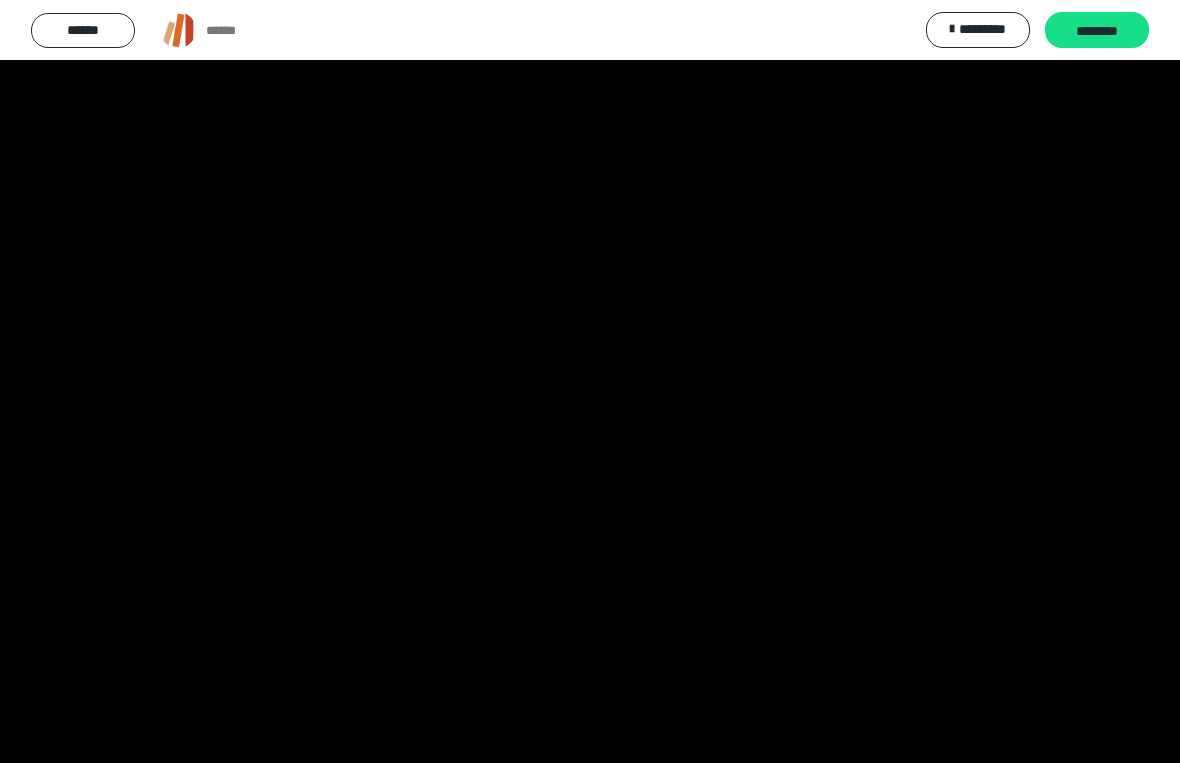 click at bounding box center [590, 381] 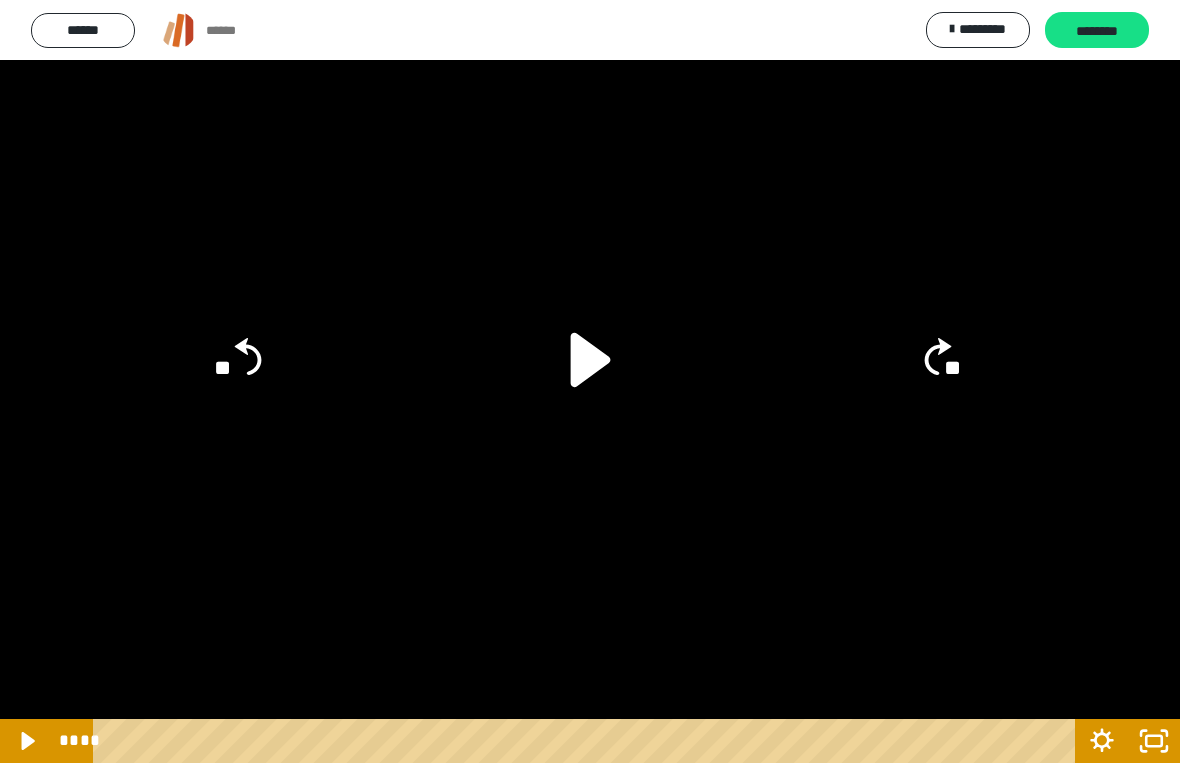 click 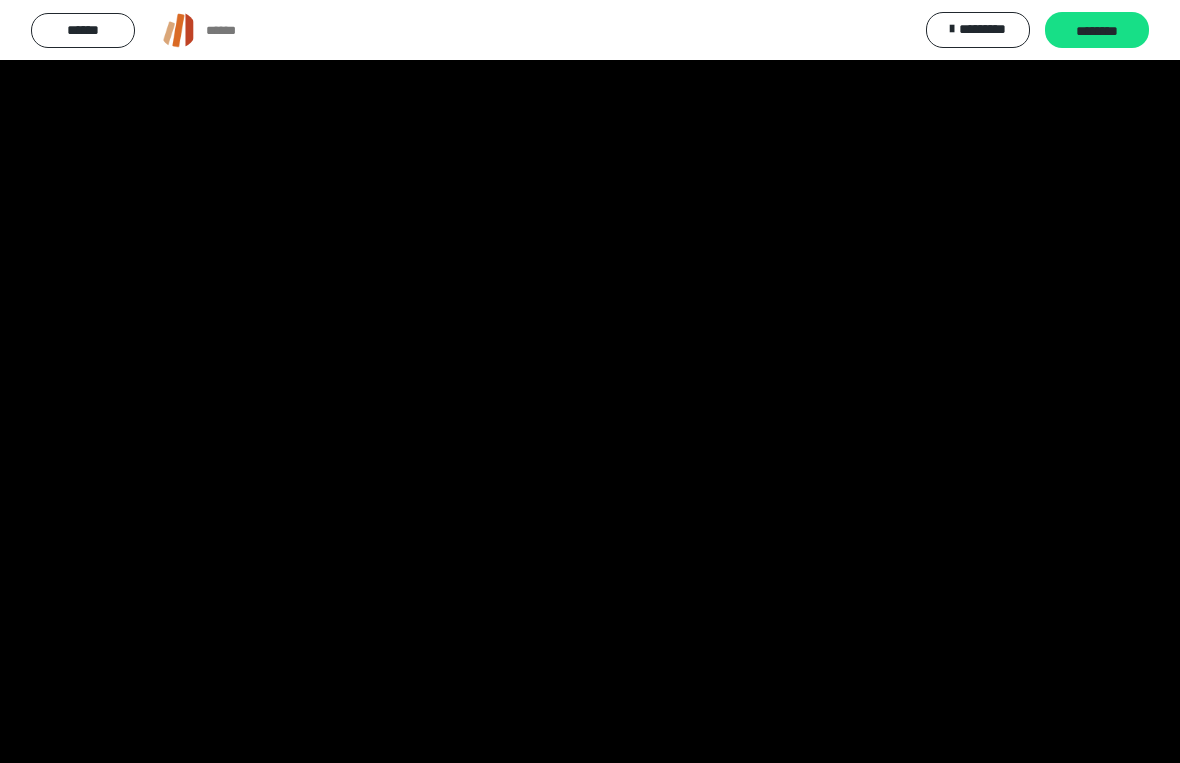 click at bounding box center (590, 381) 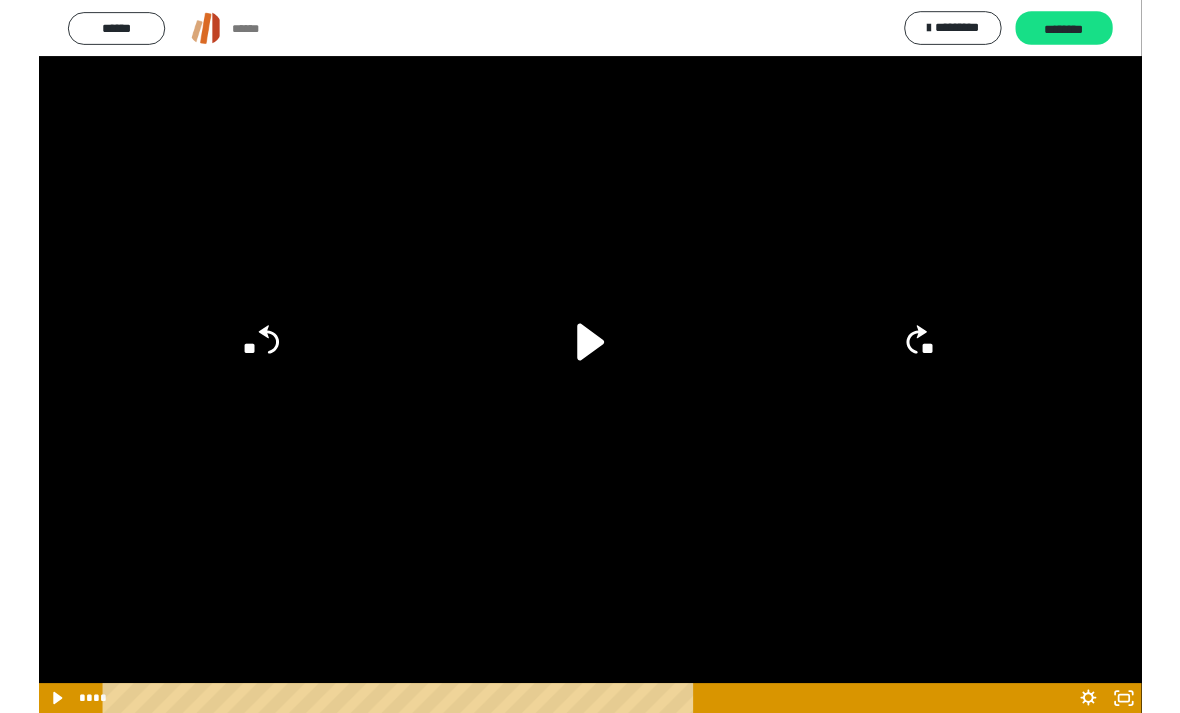scroll, scrollTop: 124, scrollLeft: 0, axis: vertical 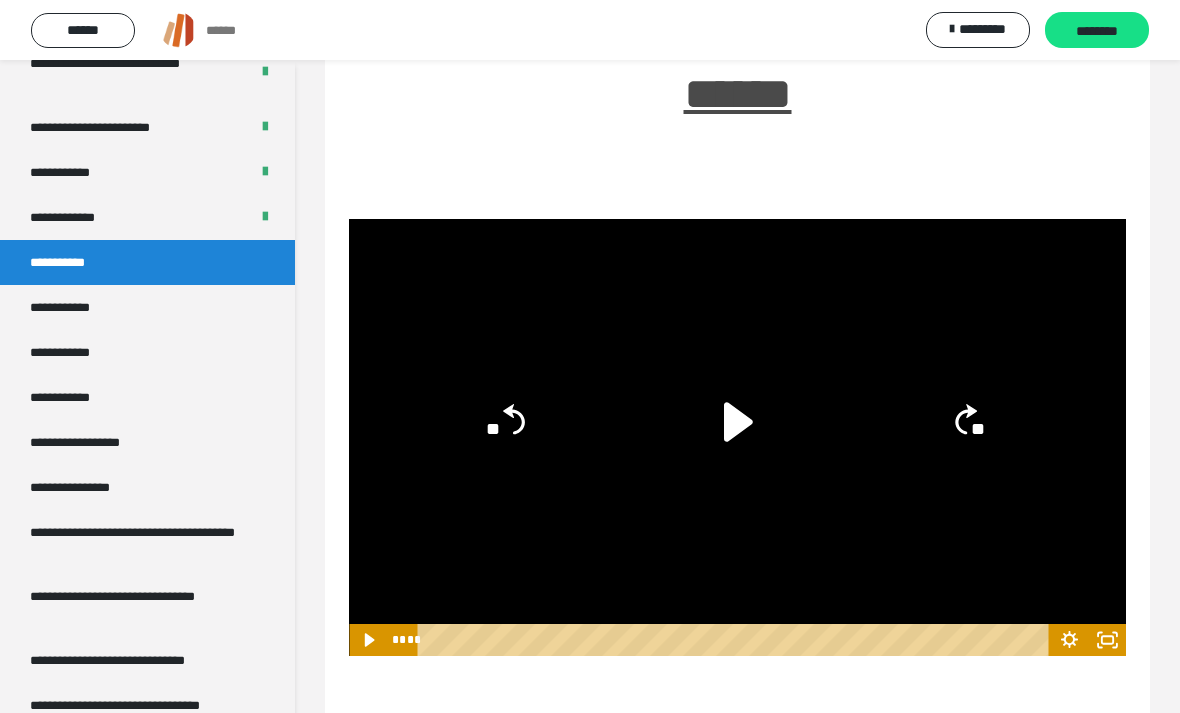 click on "********" at bounding box center [1097, 31] 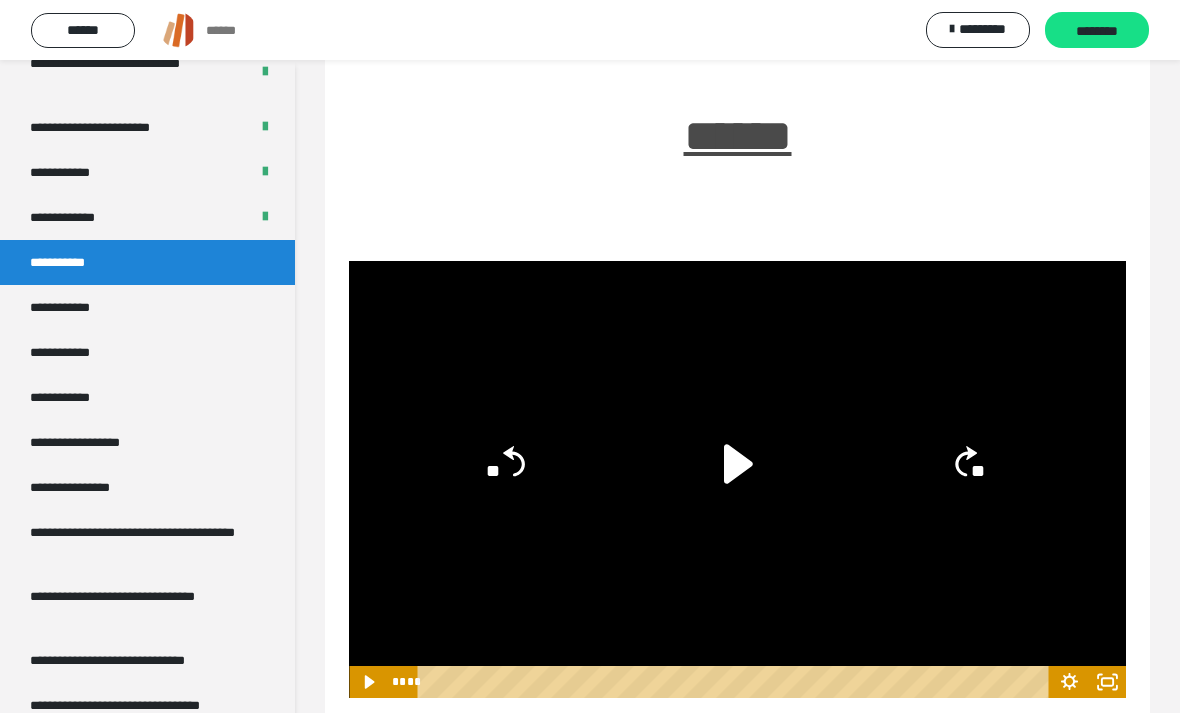 scroll, scrollTop: 81, scrollLeft: 0, axis: vertical 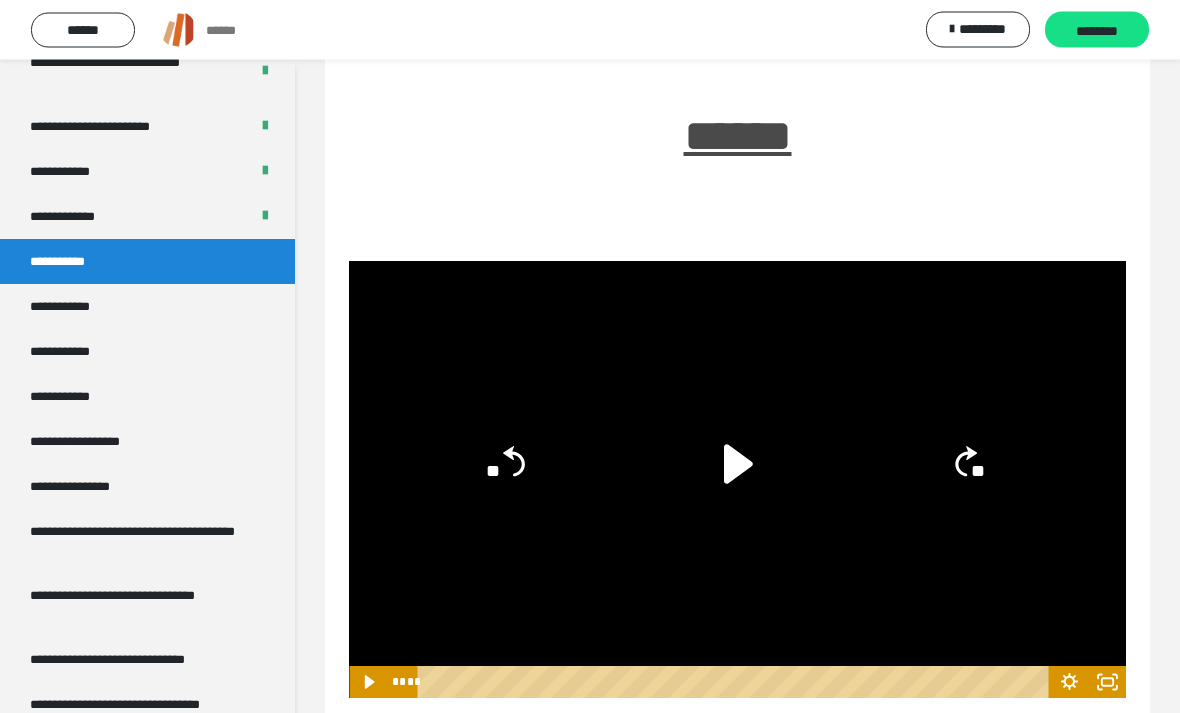 click on "********" at bounding box center [1097, 31] 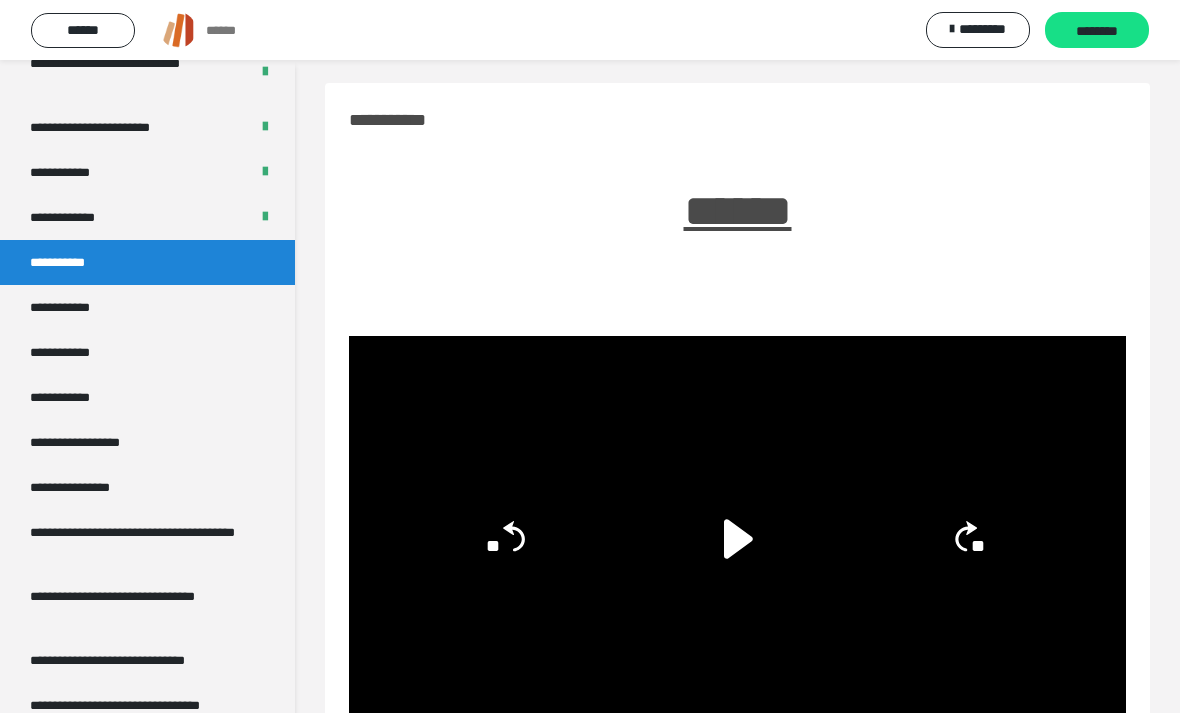 scroll, scrollTop: 0, scrollLeft: 0, axis: both 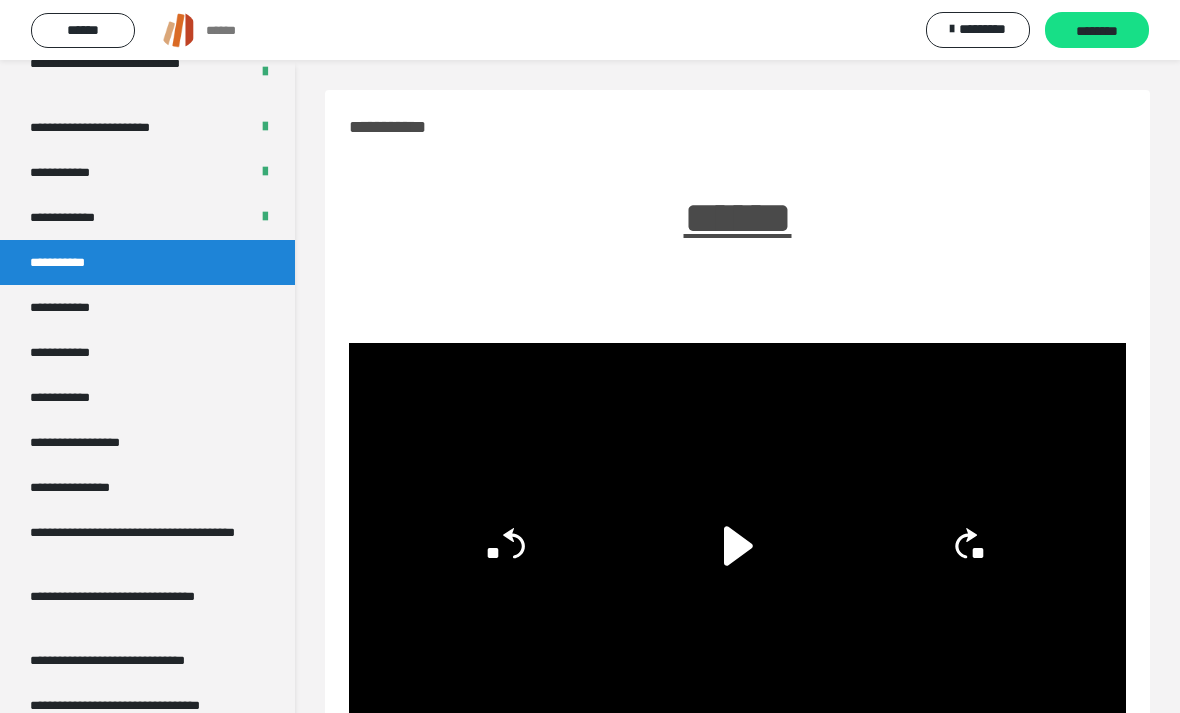 click on "**********" at bounding box center [147, 217] 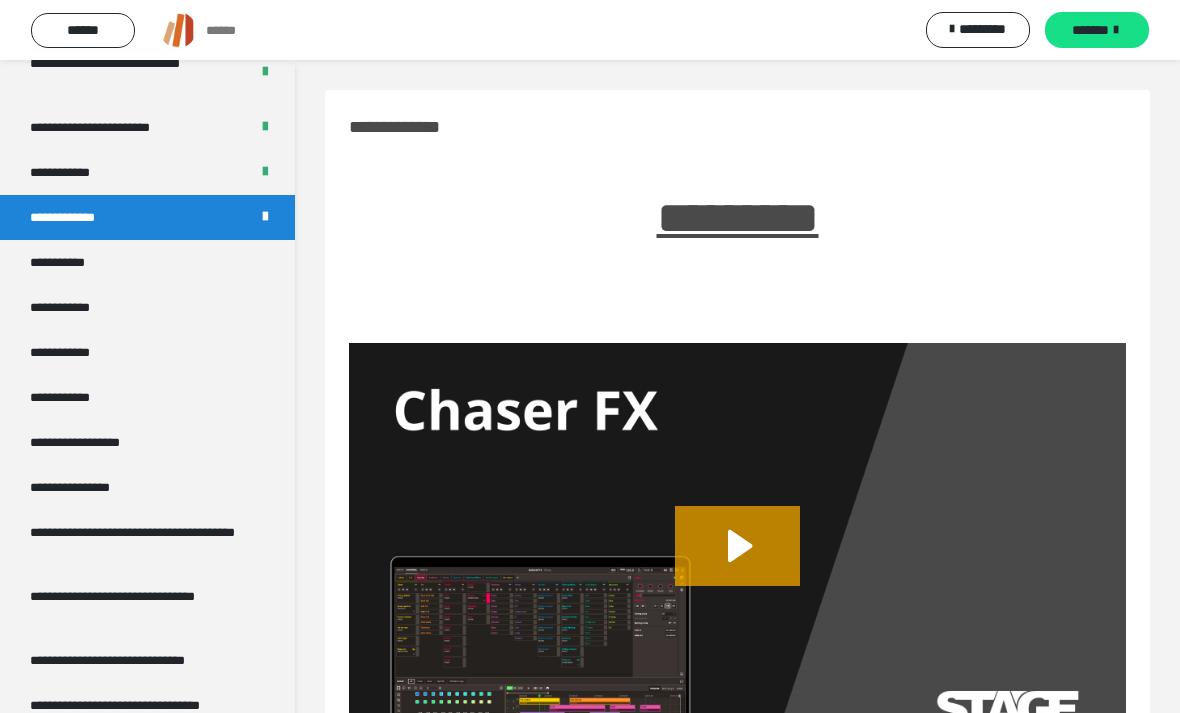 click on "**********" at bounding box center [147, 262] 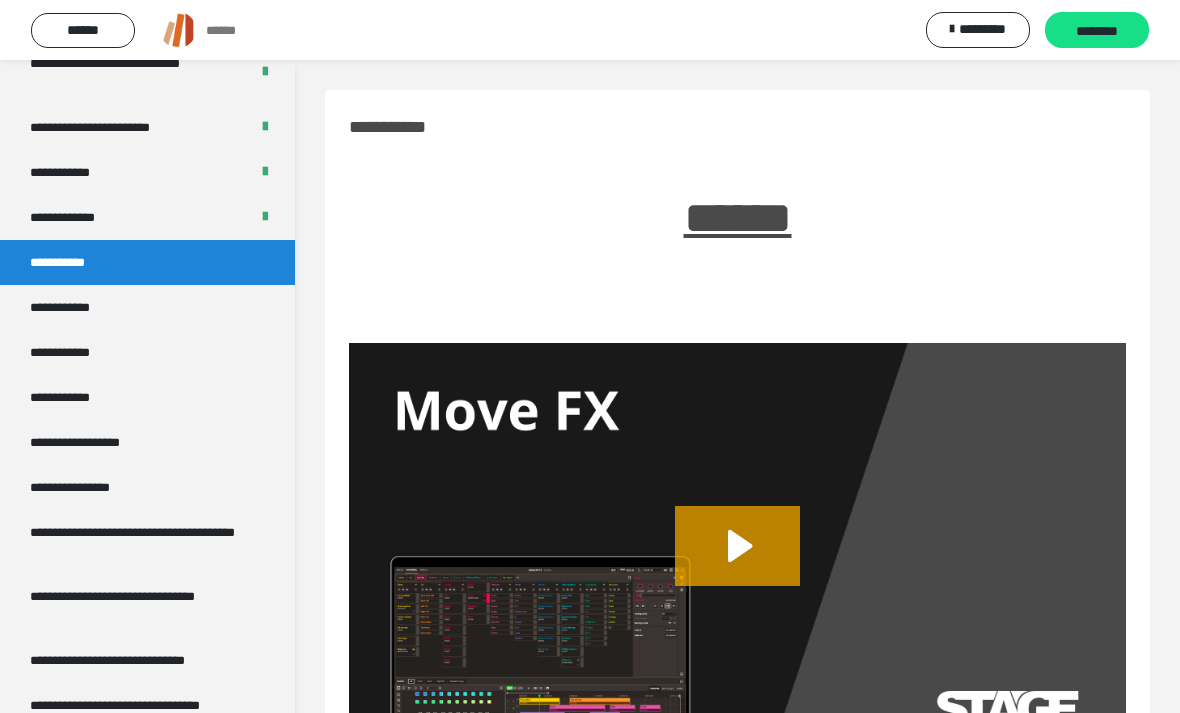 click on "********" at bounding box center [1097, 31] 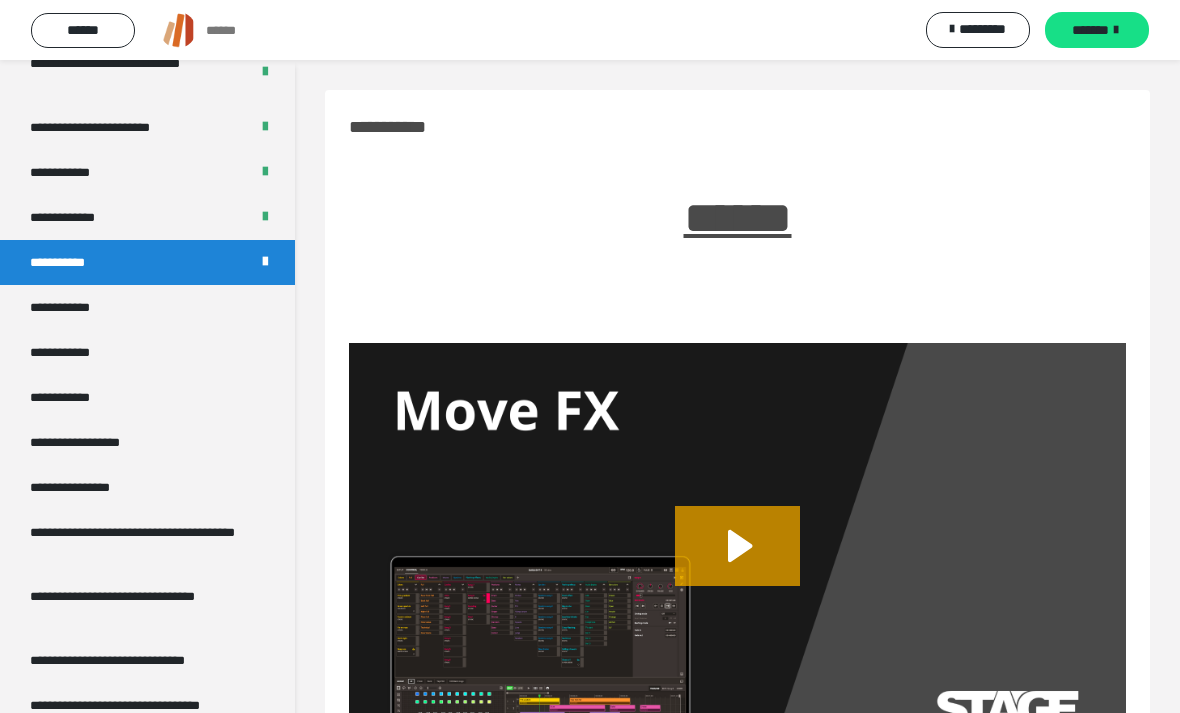 click on "*******" at bounding box center [1090, 30] 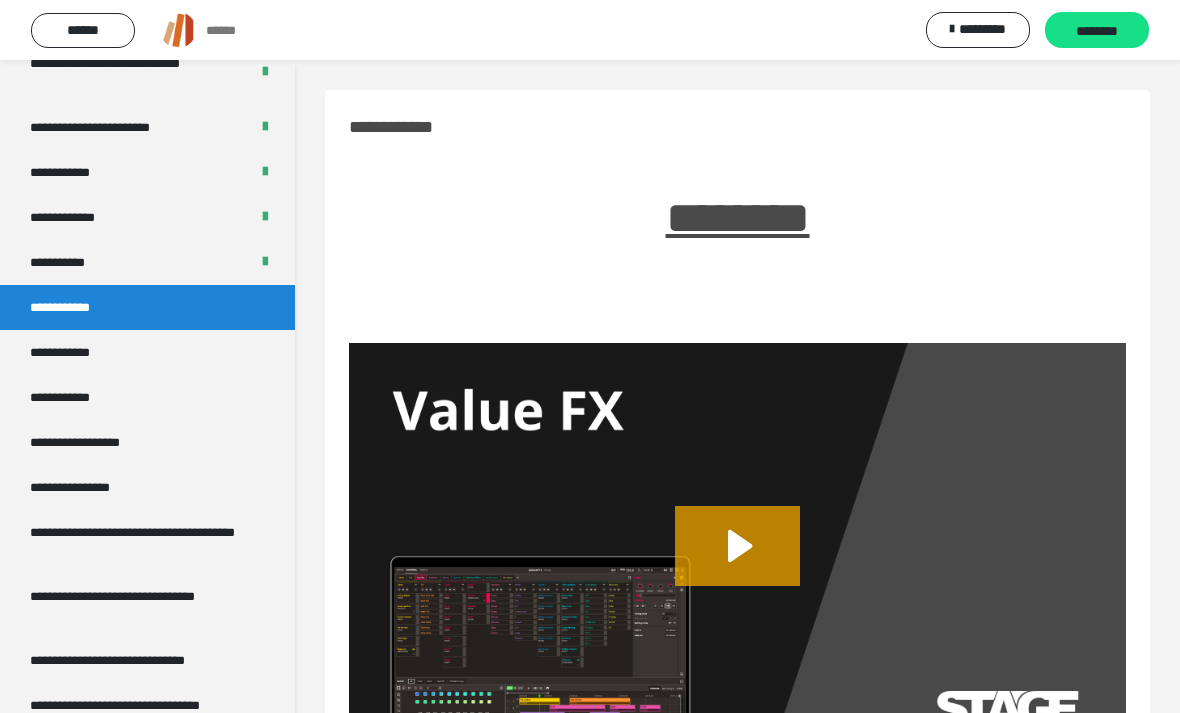 click 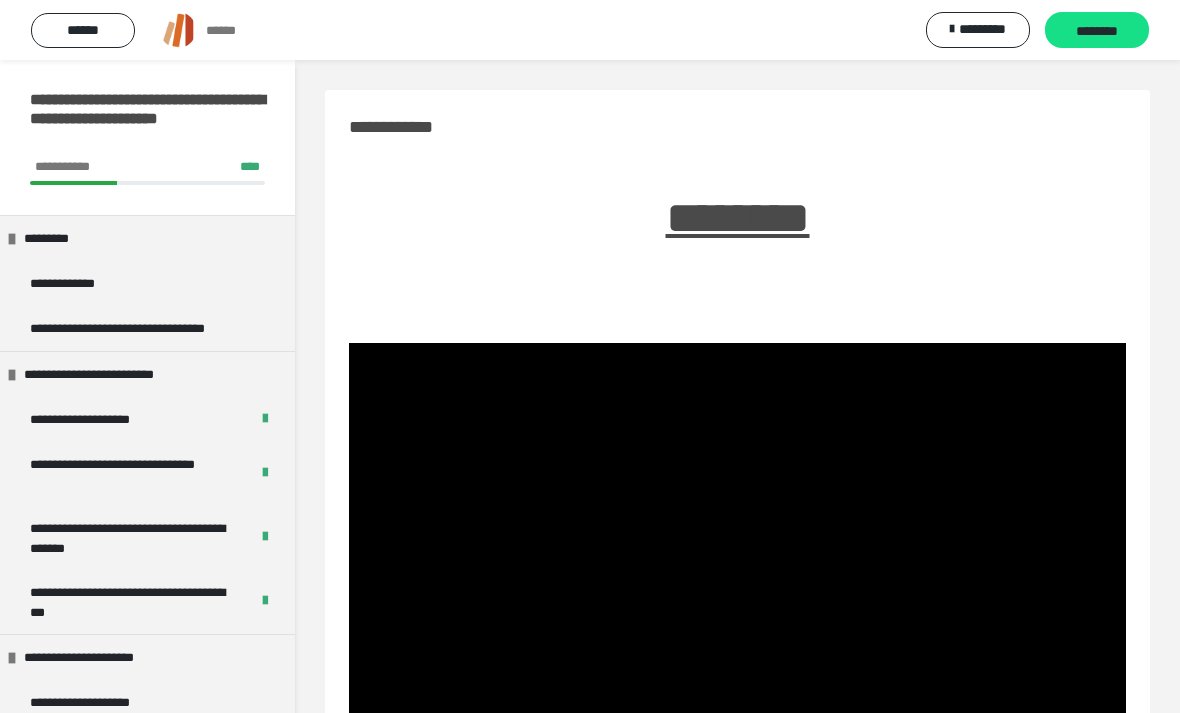 scroll, scrollTop: 0, scrollLeft: 0, axis: both 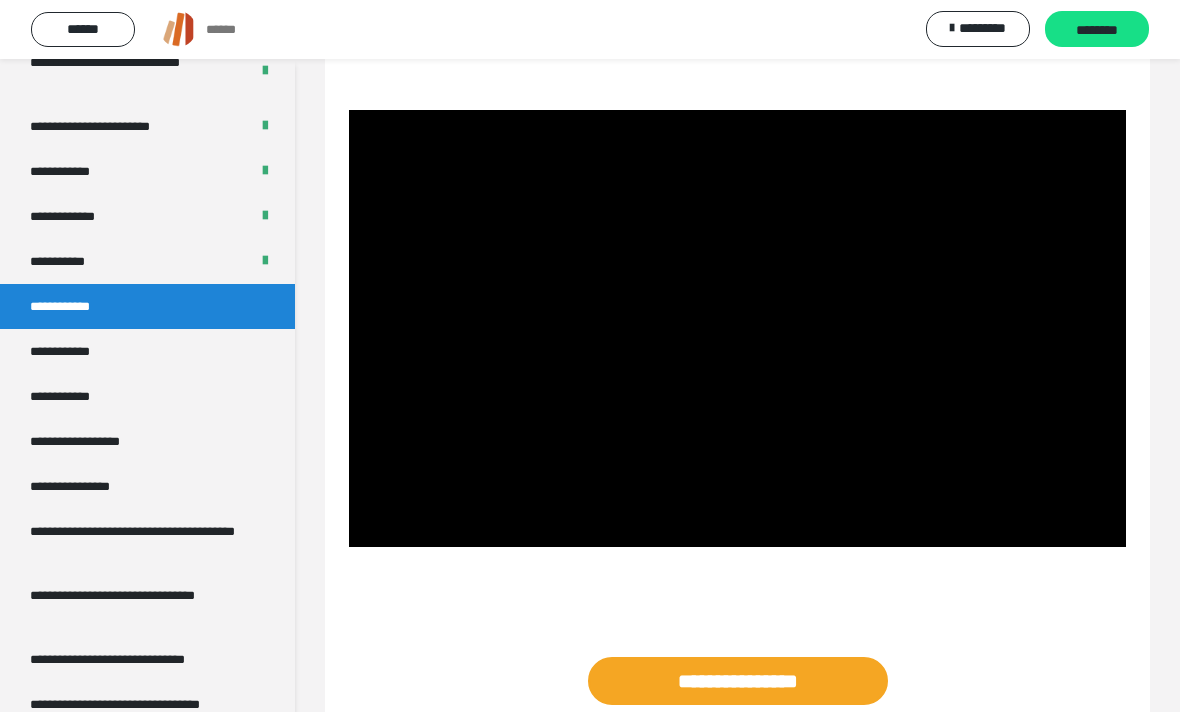 click at bounding box center (737, 329) 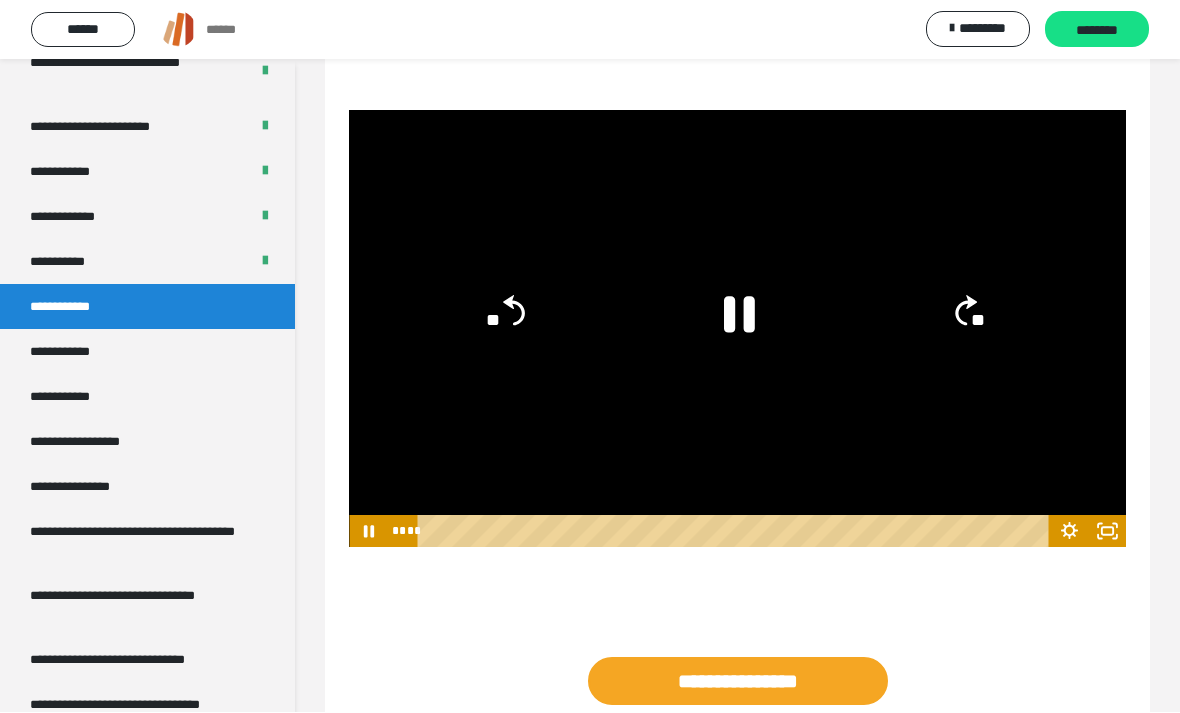 click 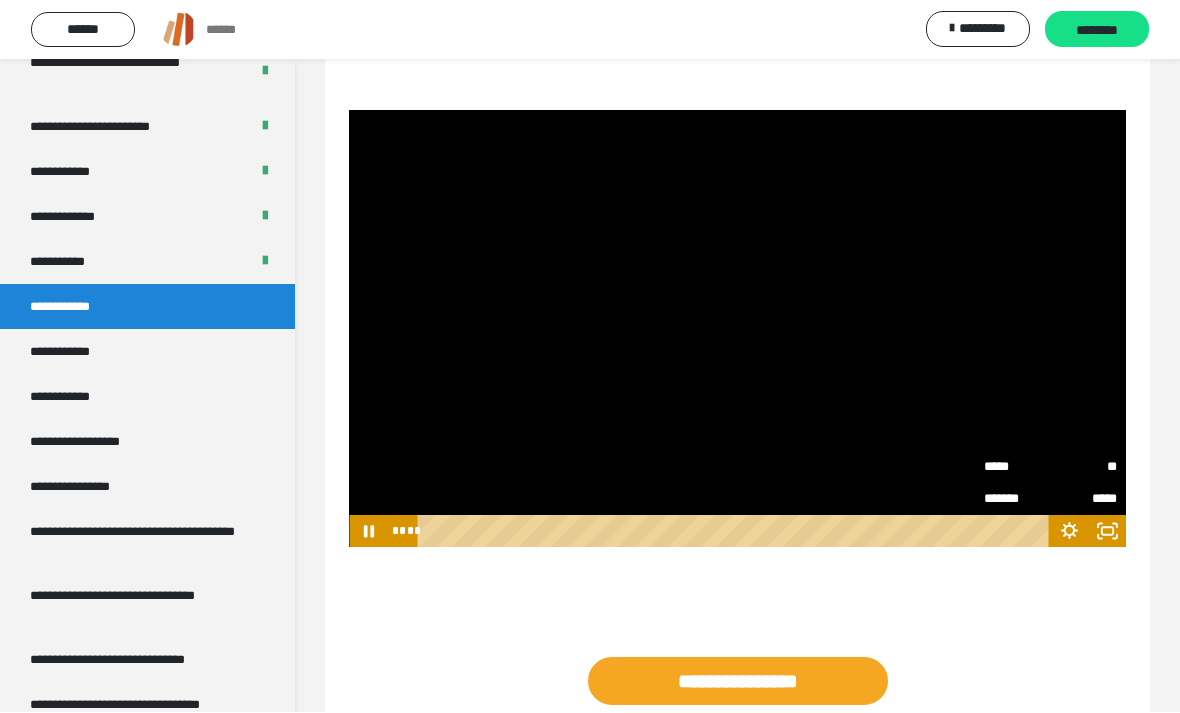 click on "*****" at bounding box center (1017, 468) 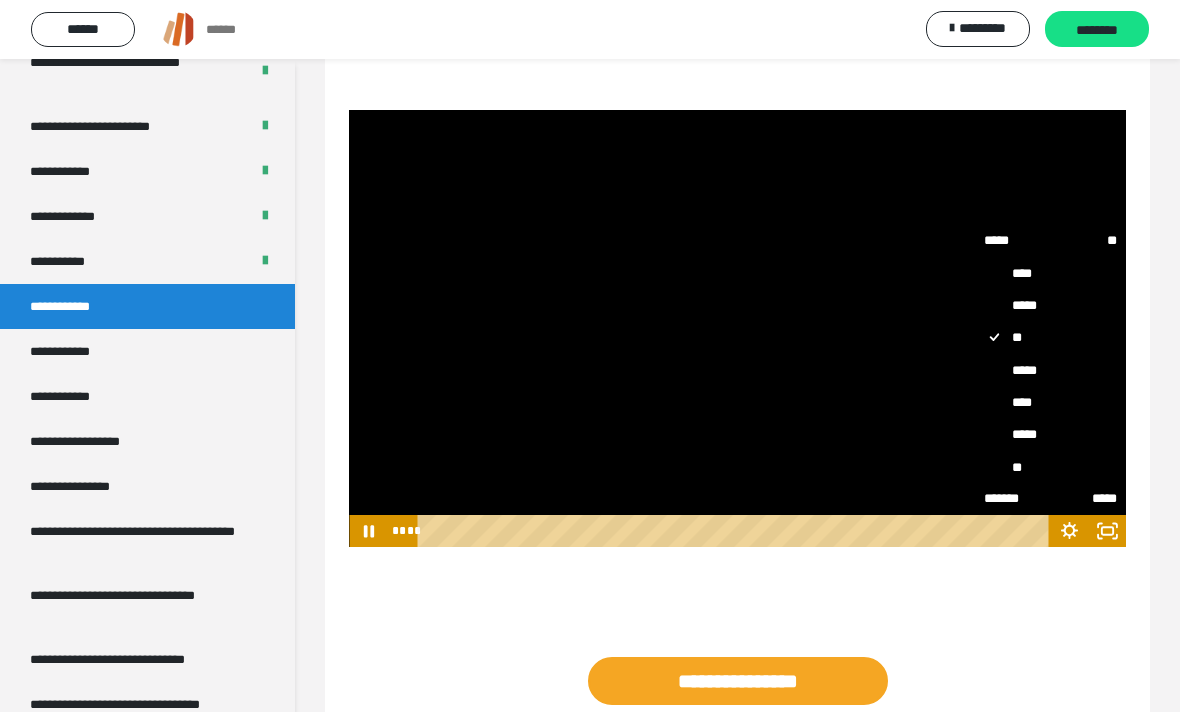 click on "****" at bounding box center (1050, 403) 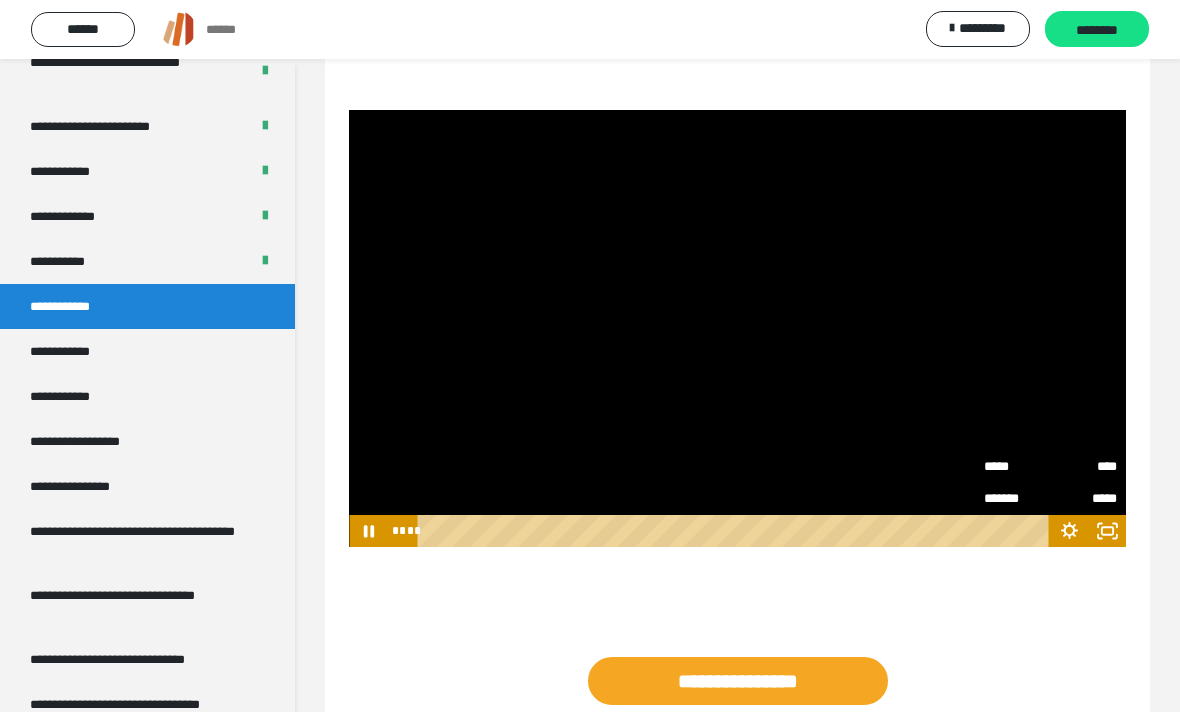 click 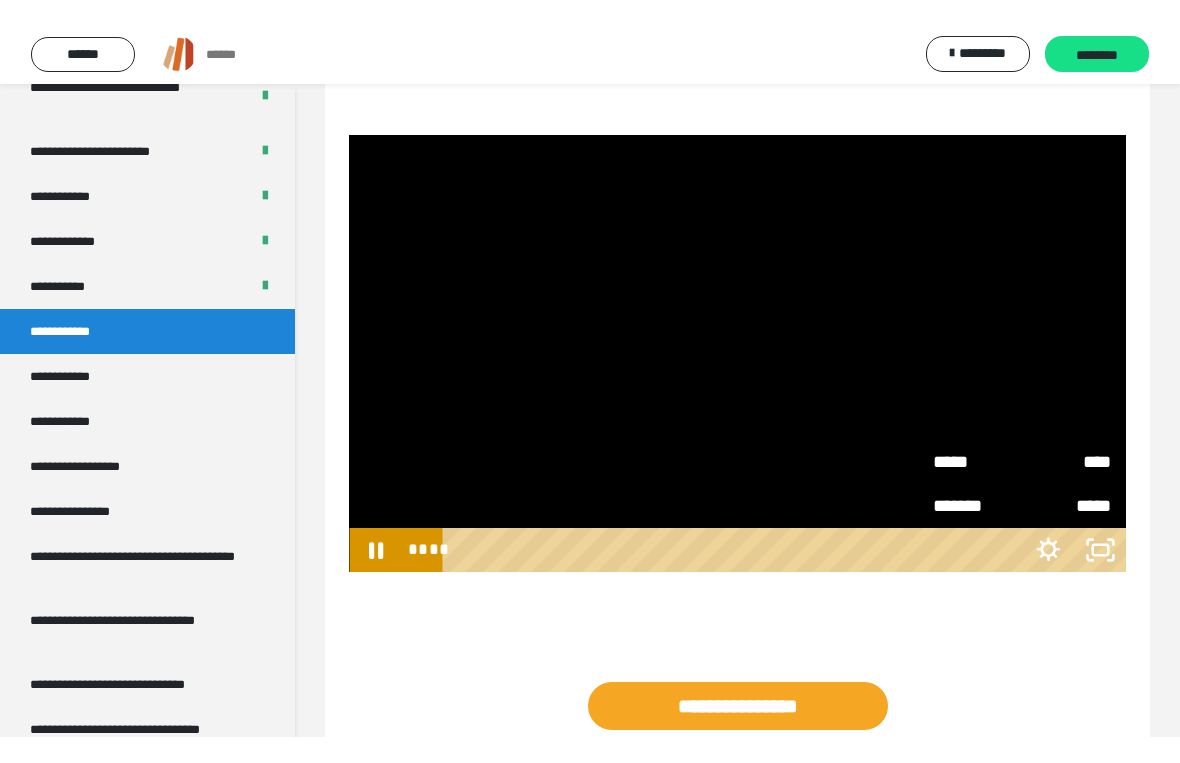 scroll, scrollTop: 24, scrollLeft: 0, axis: vertical 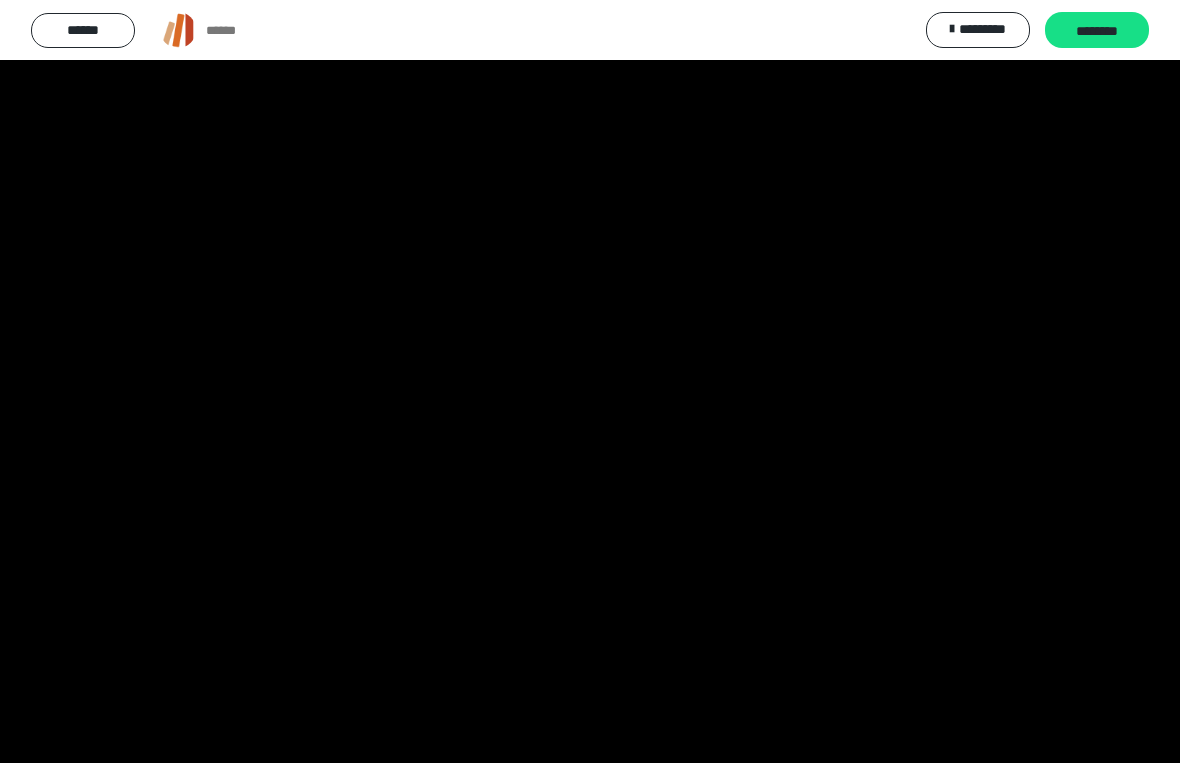 click at bounding box center [590, 381] 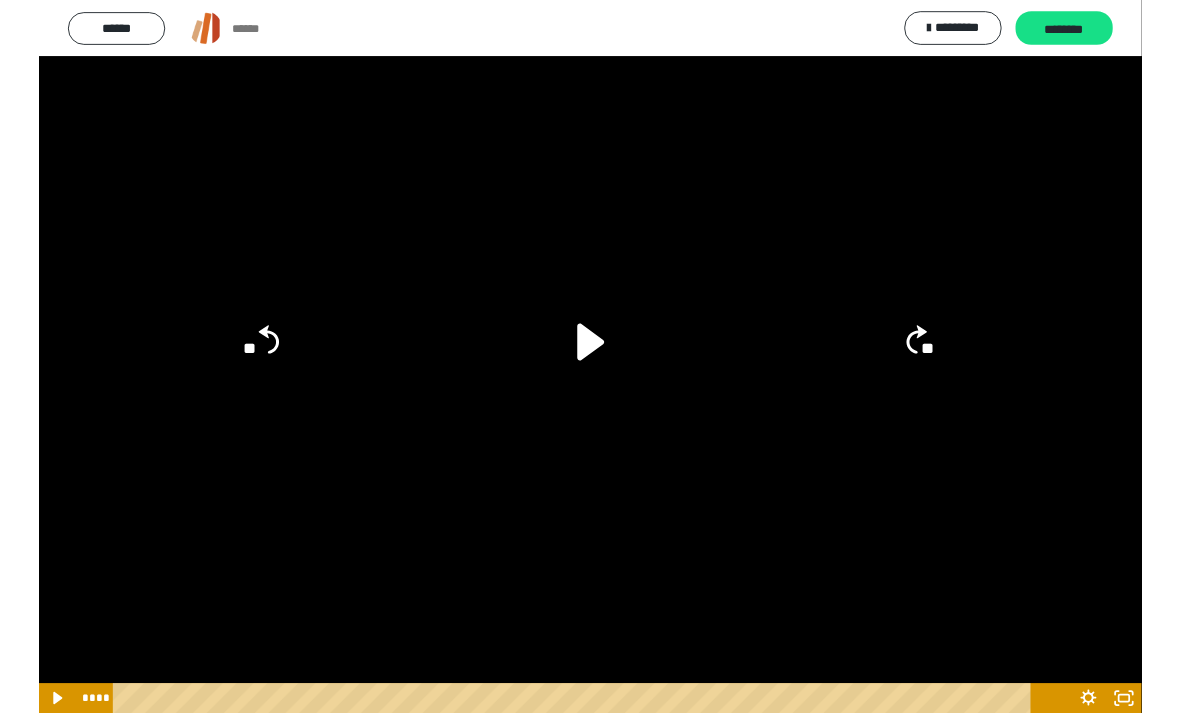 scroll, scrollTop: 233, scrollLeft: 0, axis: vertical 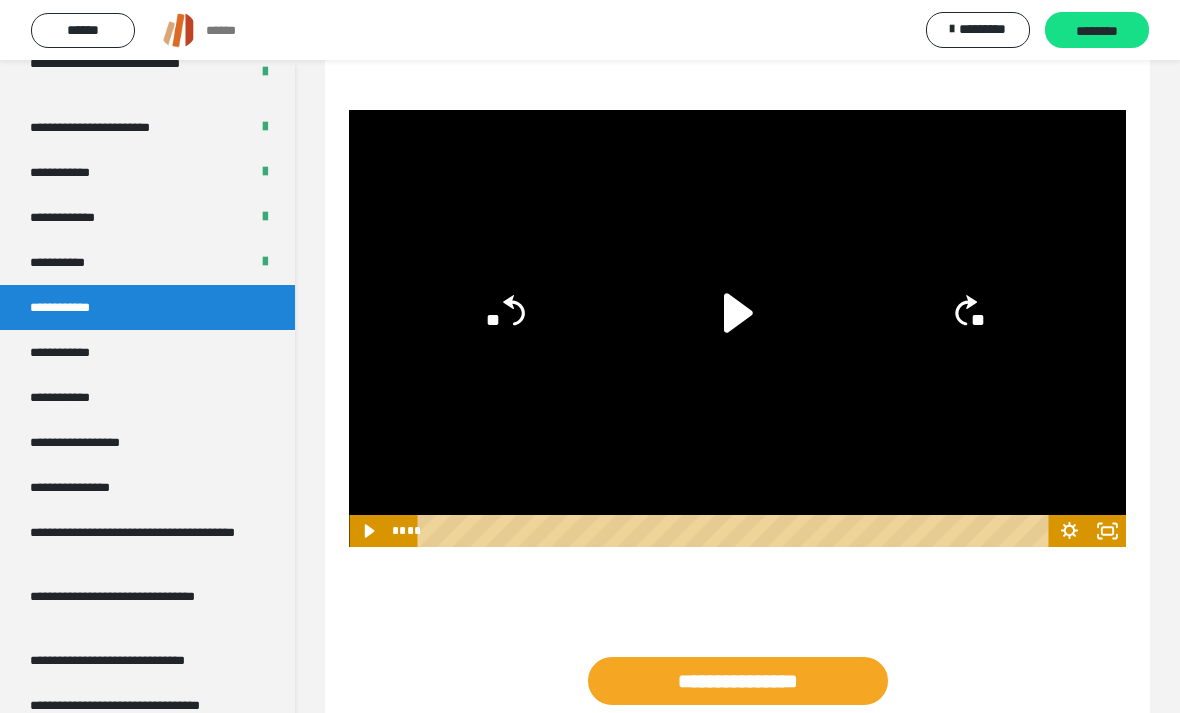 click on "********" at bounding box center [1097, 31] 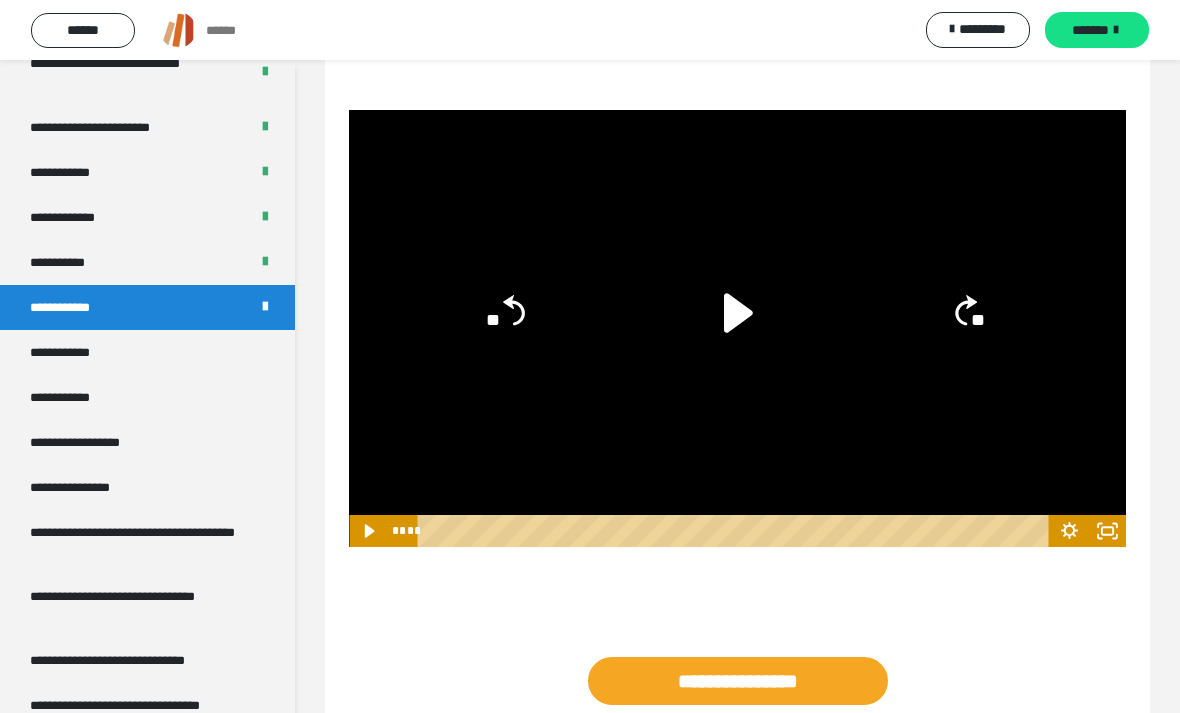 click on "*******" at bounding box center (1090, 30) 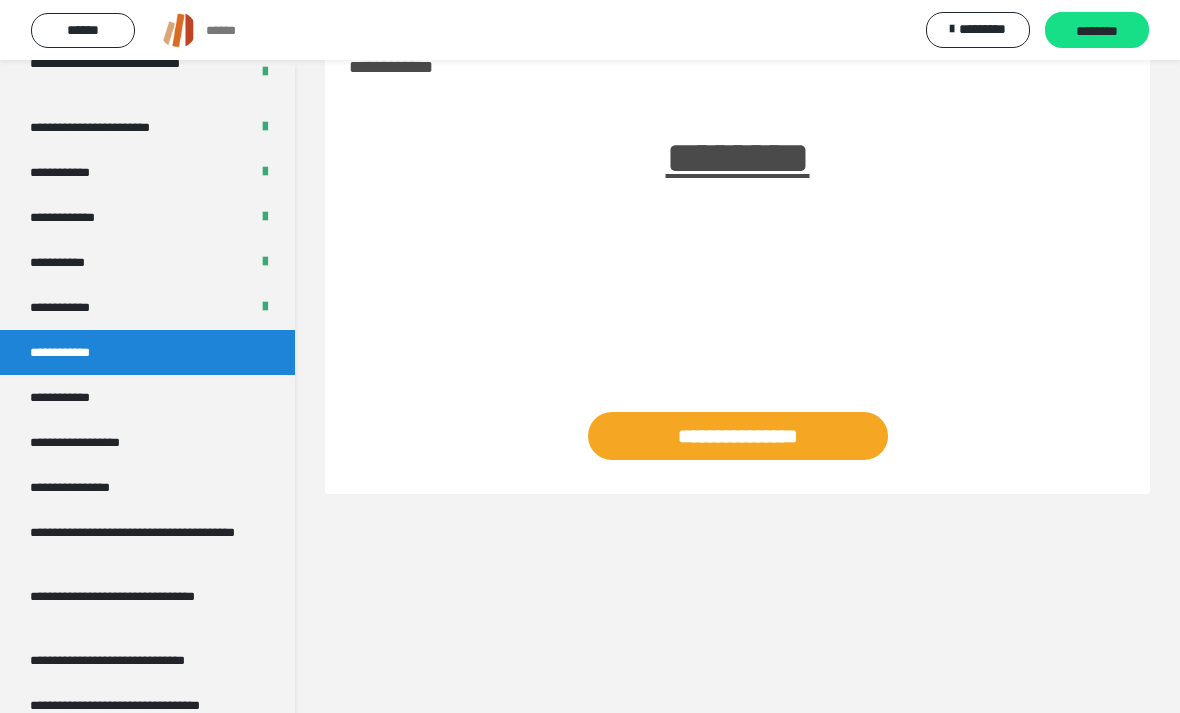 scroll, scrollTop: 124, scrollLeft: 0, axis: vertical 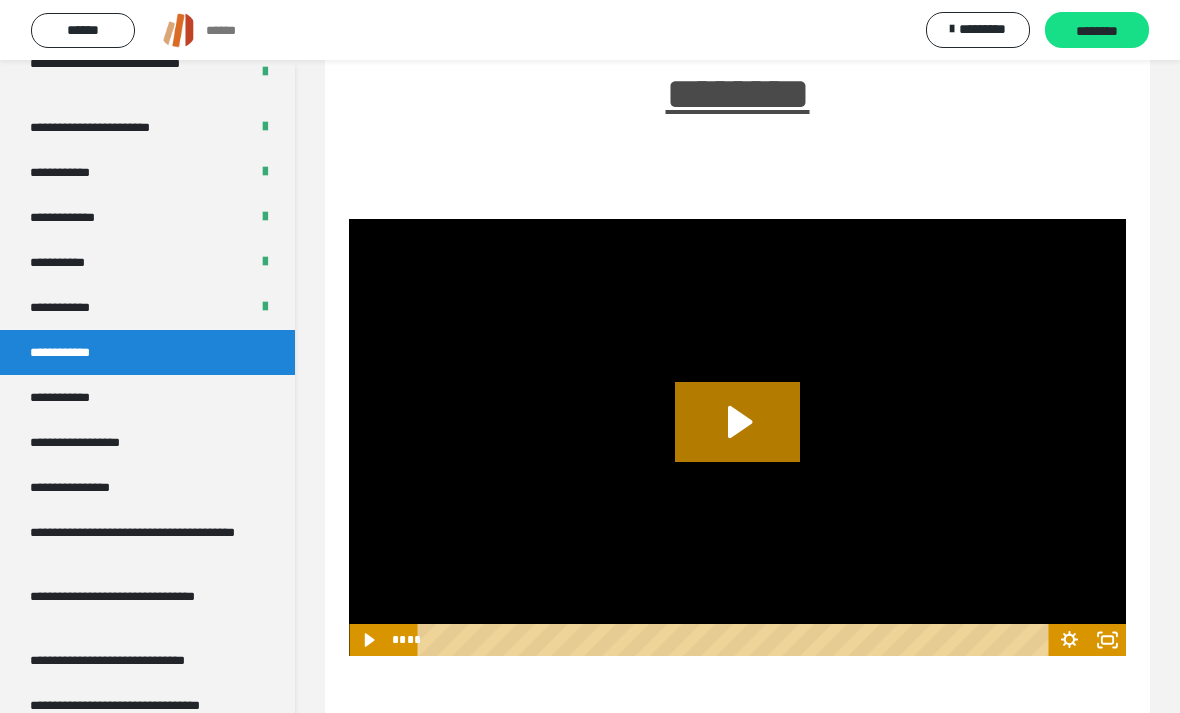 click 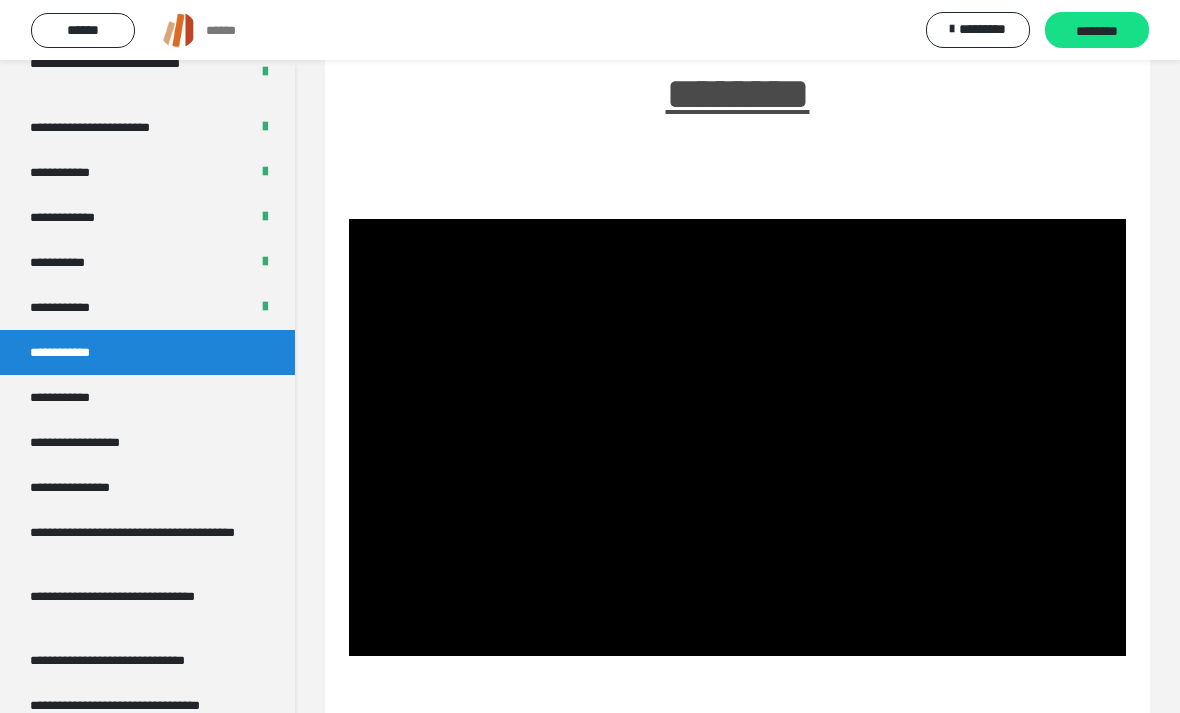 click at bounding box center [737, 437] 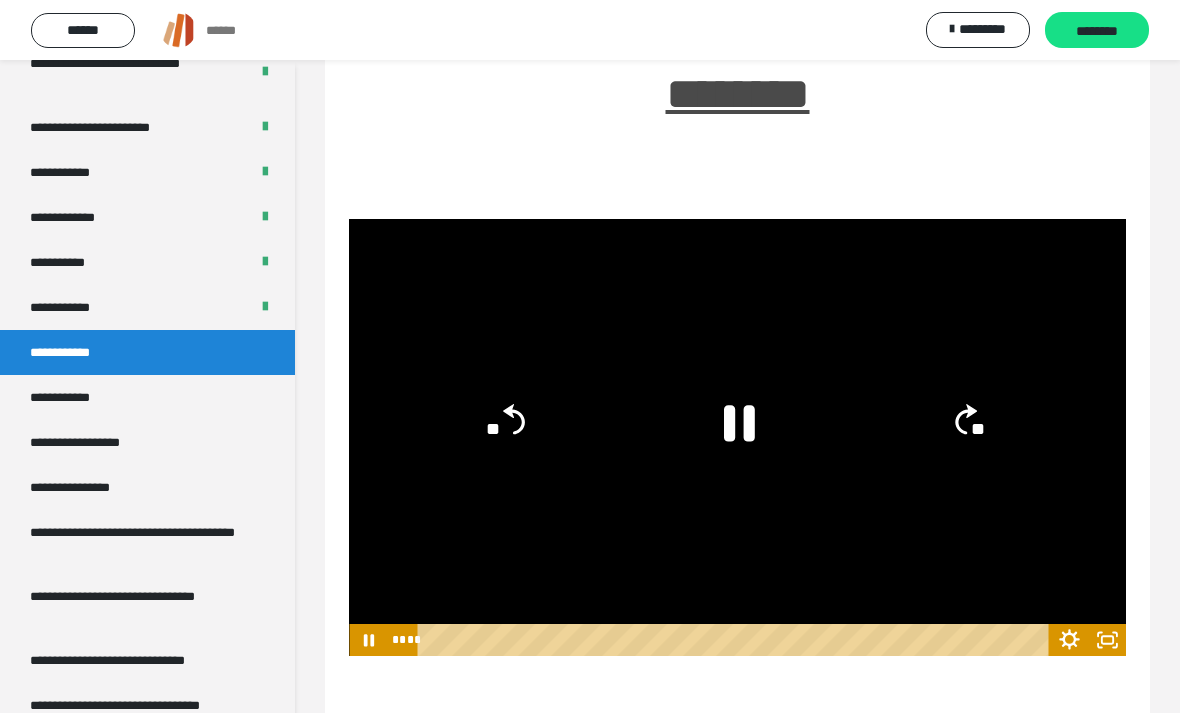 click 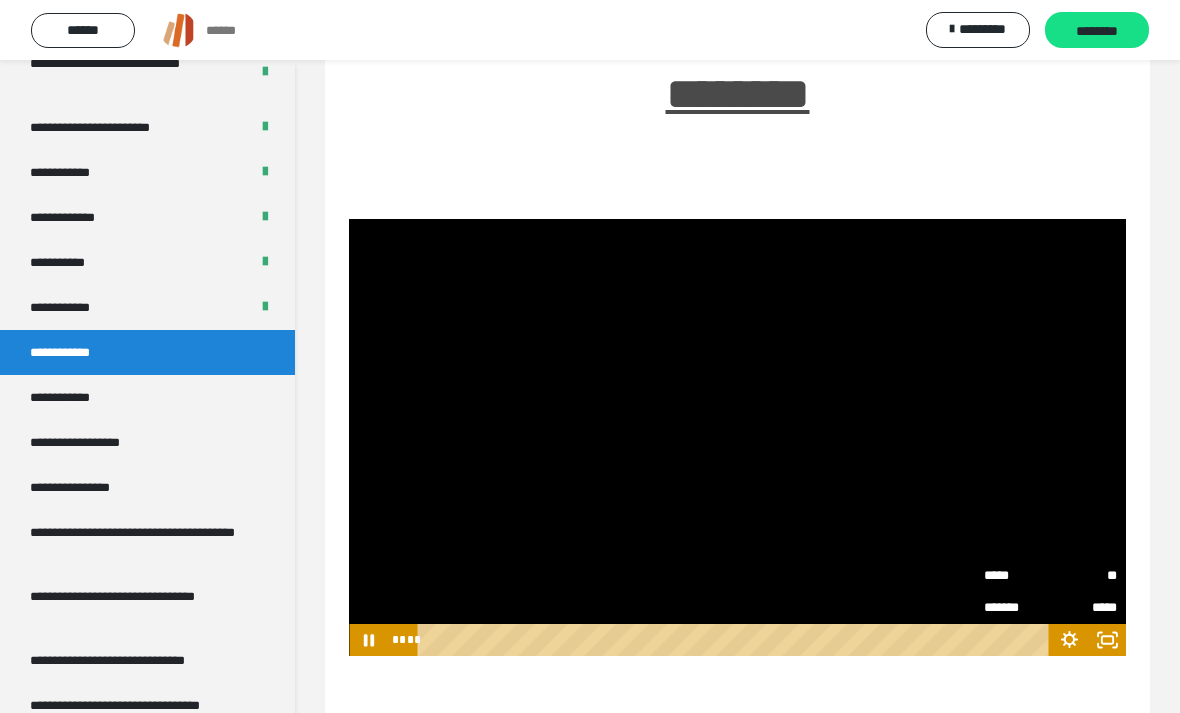 click on "**" at bounding box center (1083, 576) 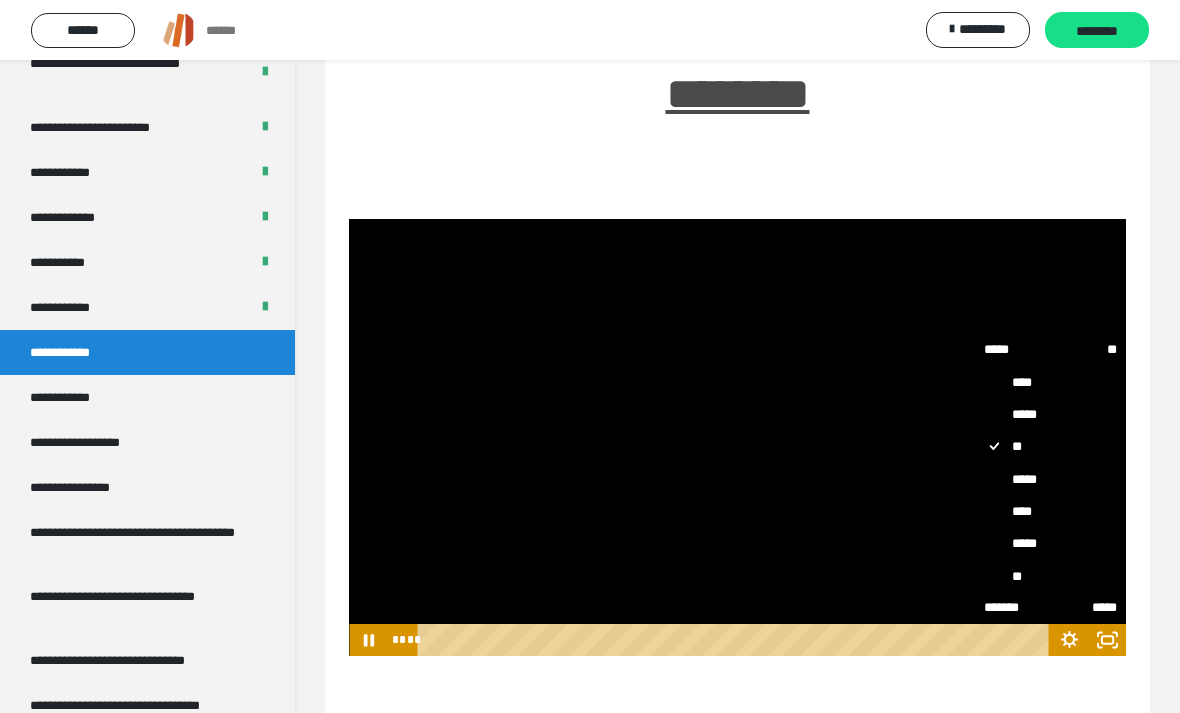 click on "****" at bounding box center (1050, 511) 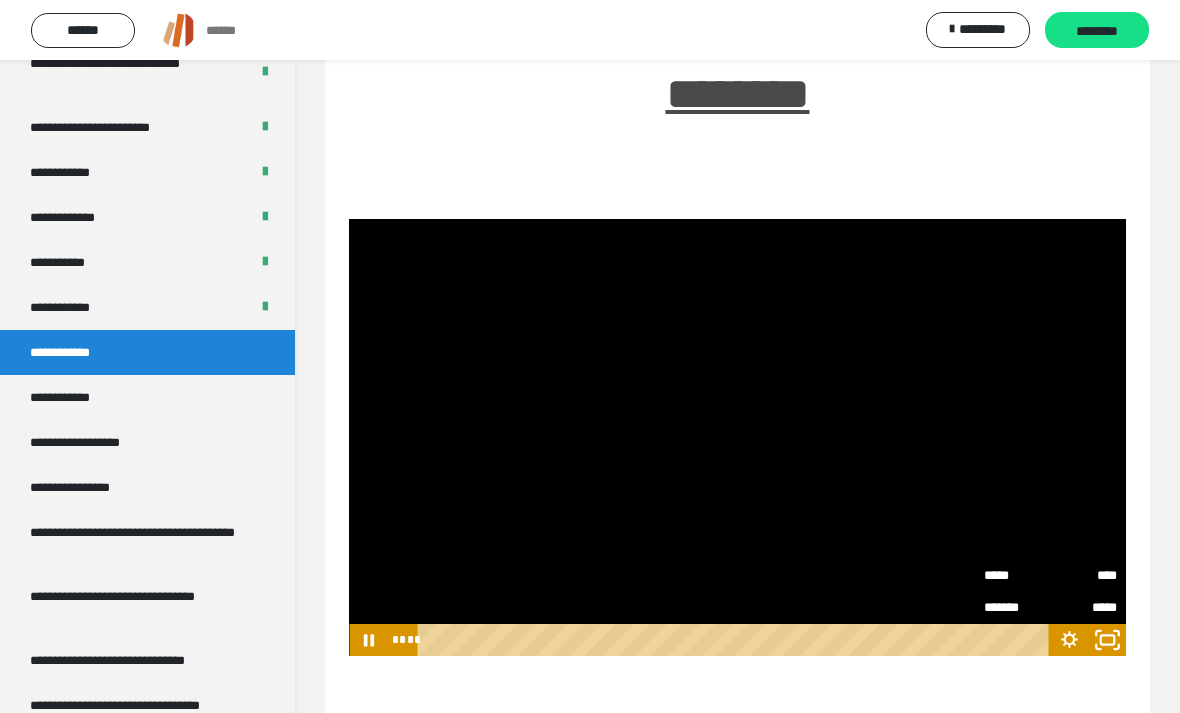 click 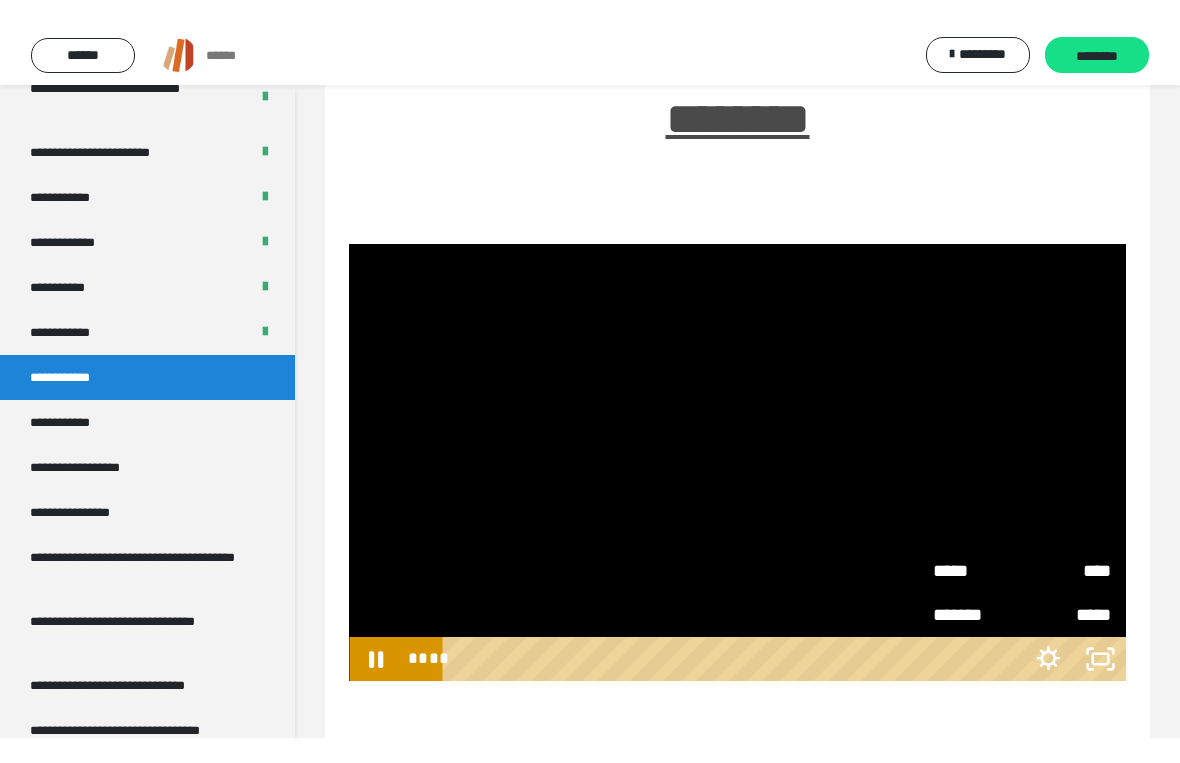 scroll, scrollTop: 24, scrollLeft: 0, axis: vertical 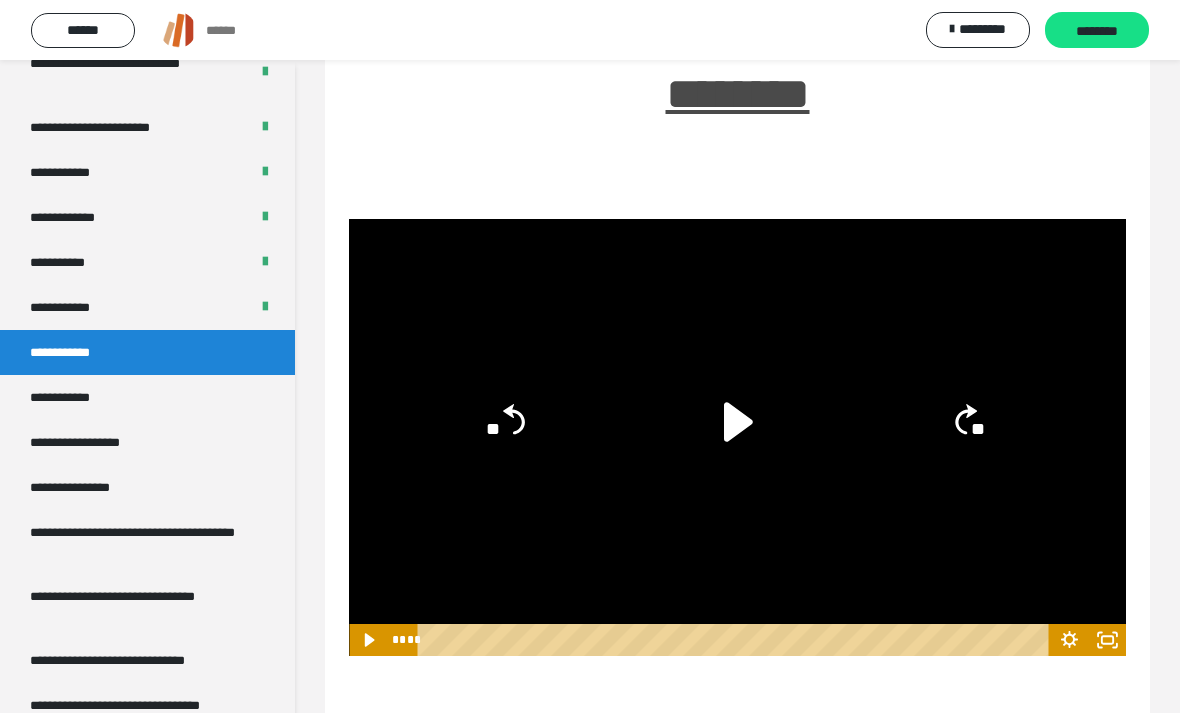 click on "********" at bounding box center [1097, 31] 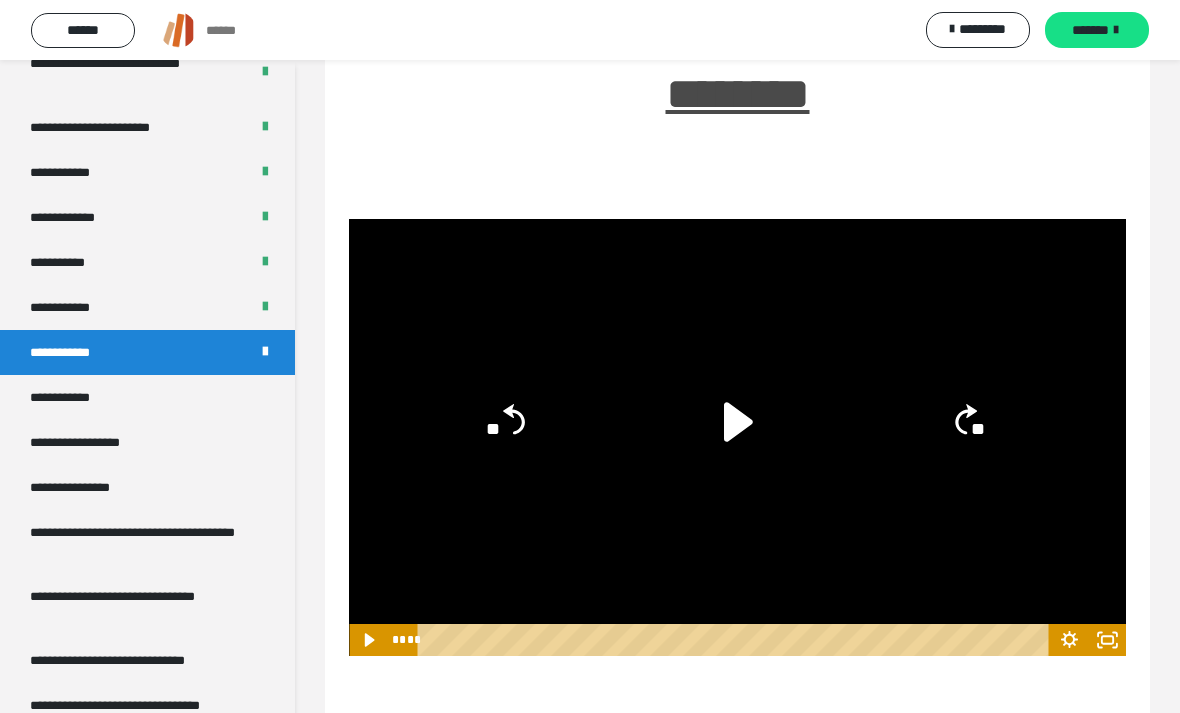 click on "*******" at bounding box center (1090, 30) 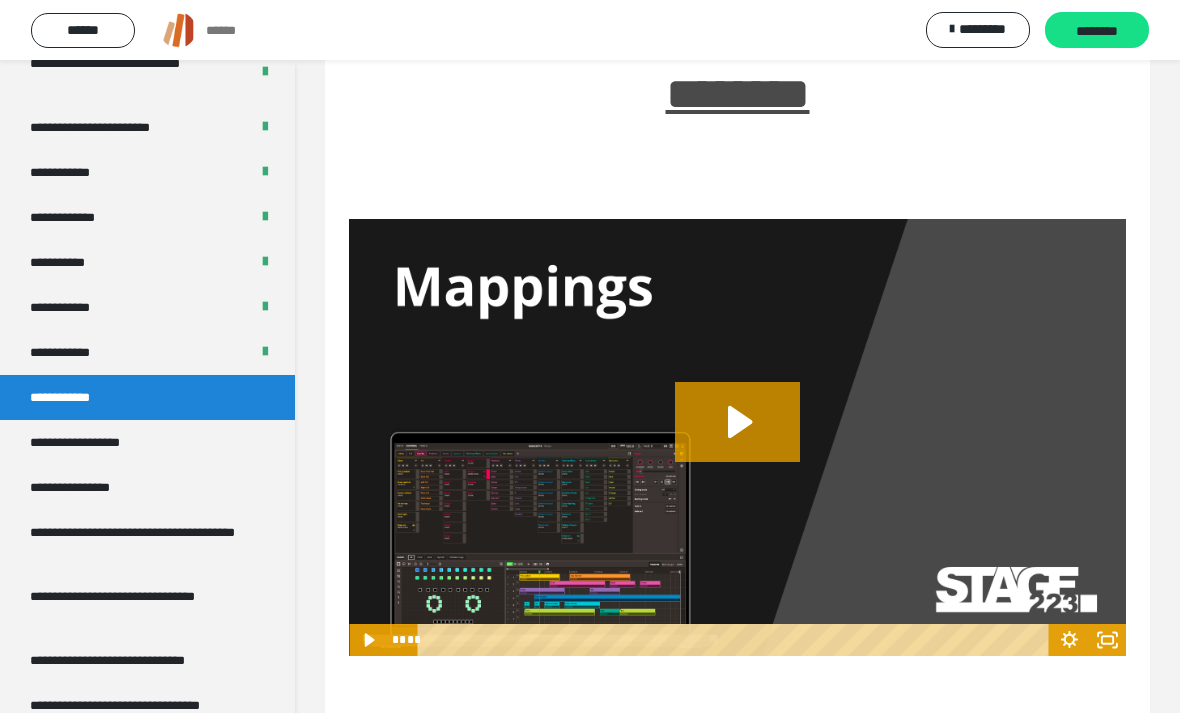 click 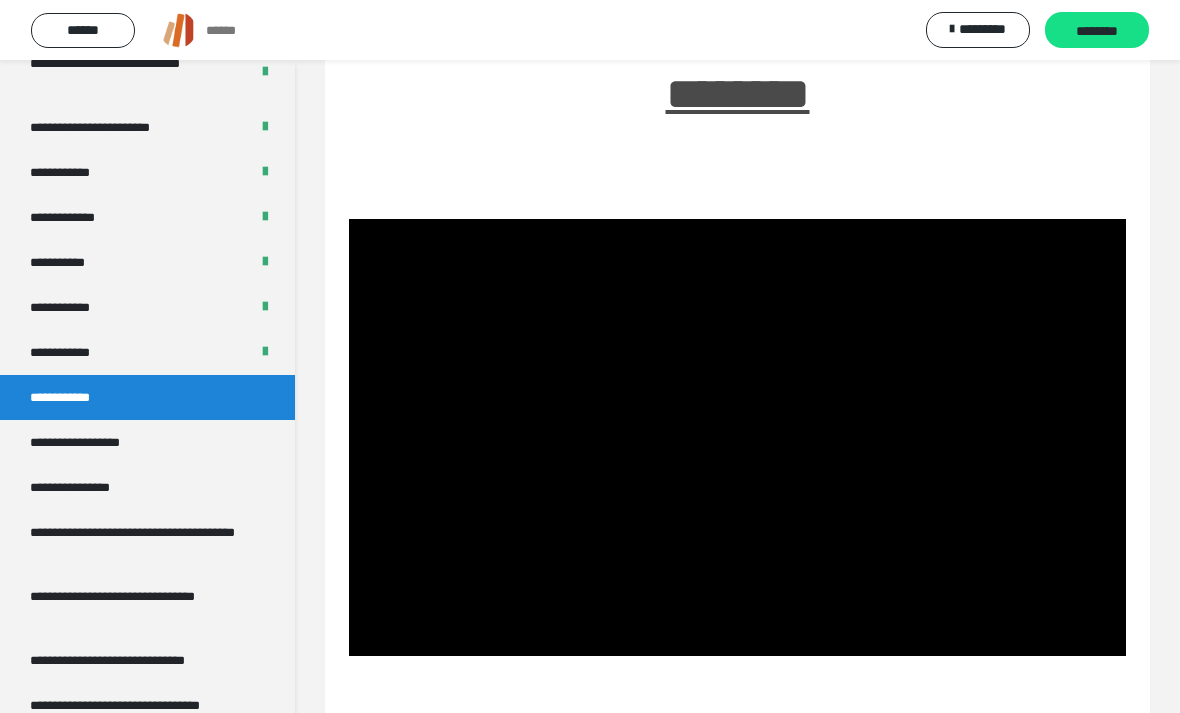 click at bounding box center [737, 437] 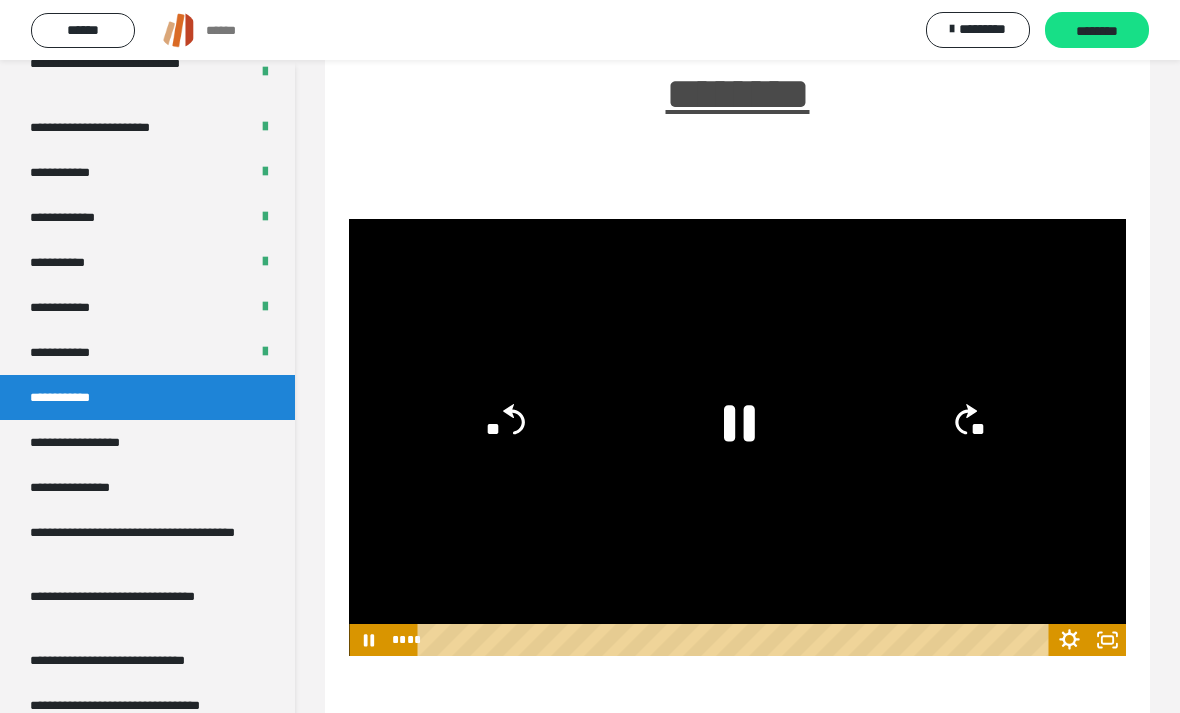 click 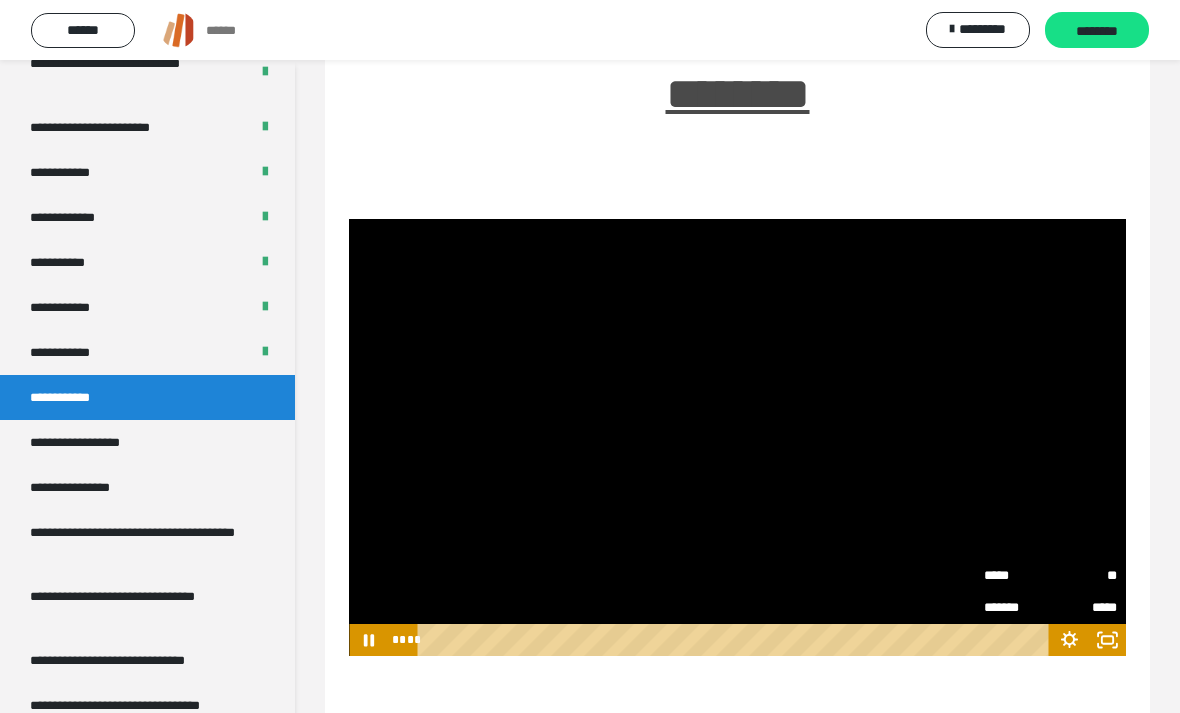 click on "*****" at bounding box center [1017, 576] 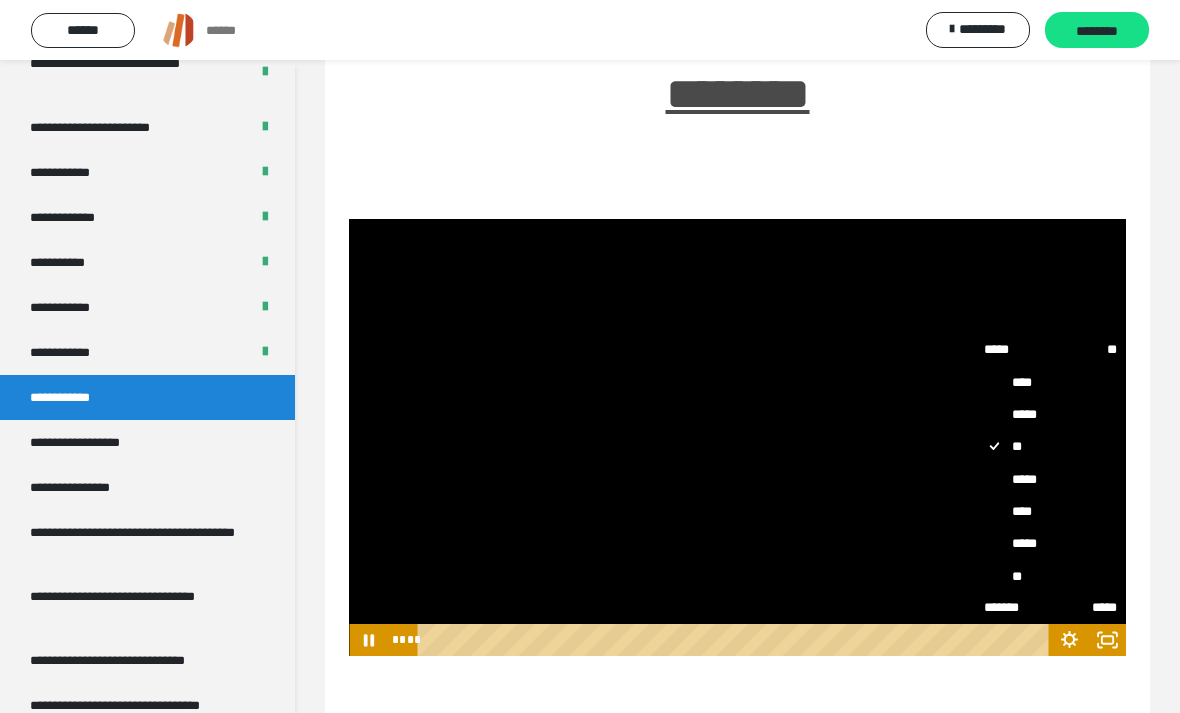click on "****" at bounding box center (1050, 511) 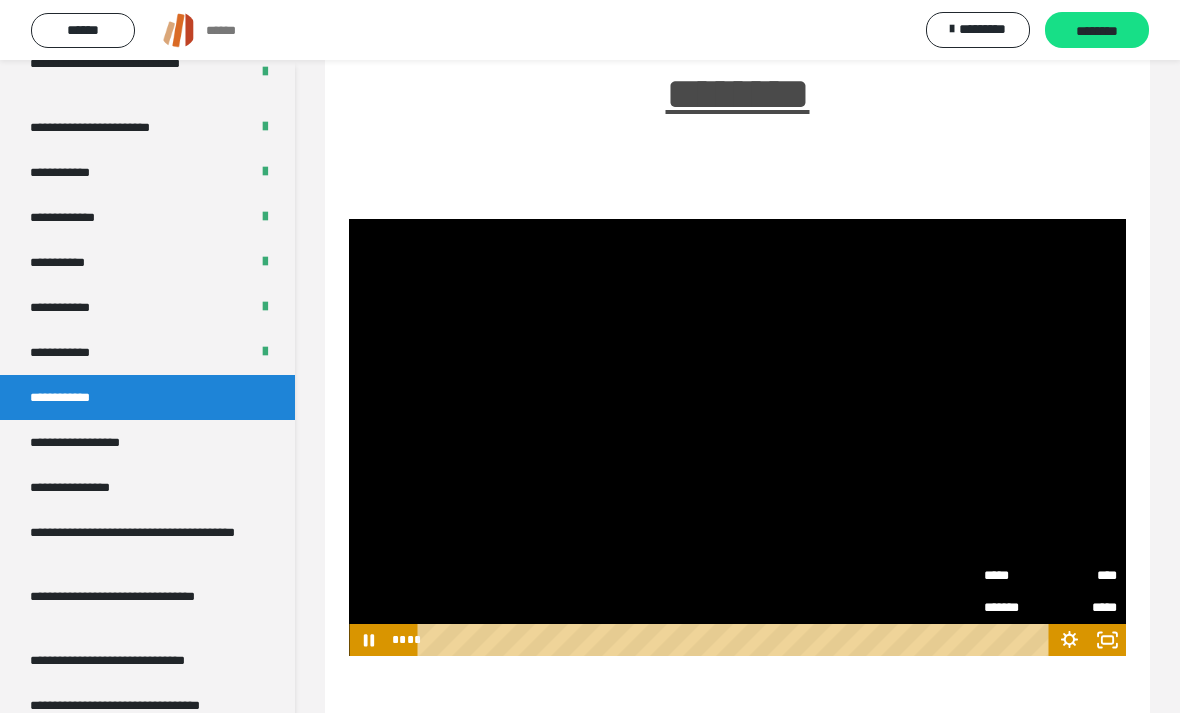 click 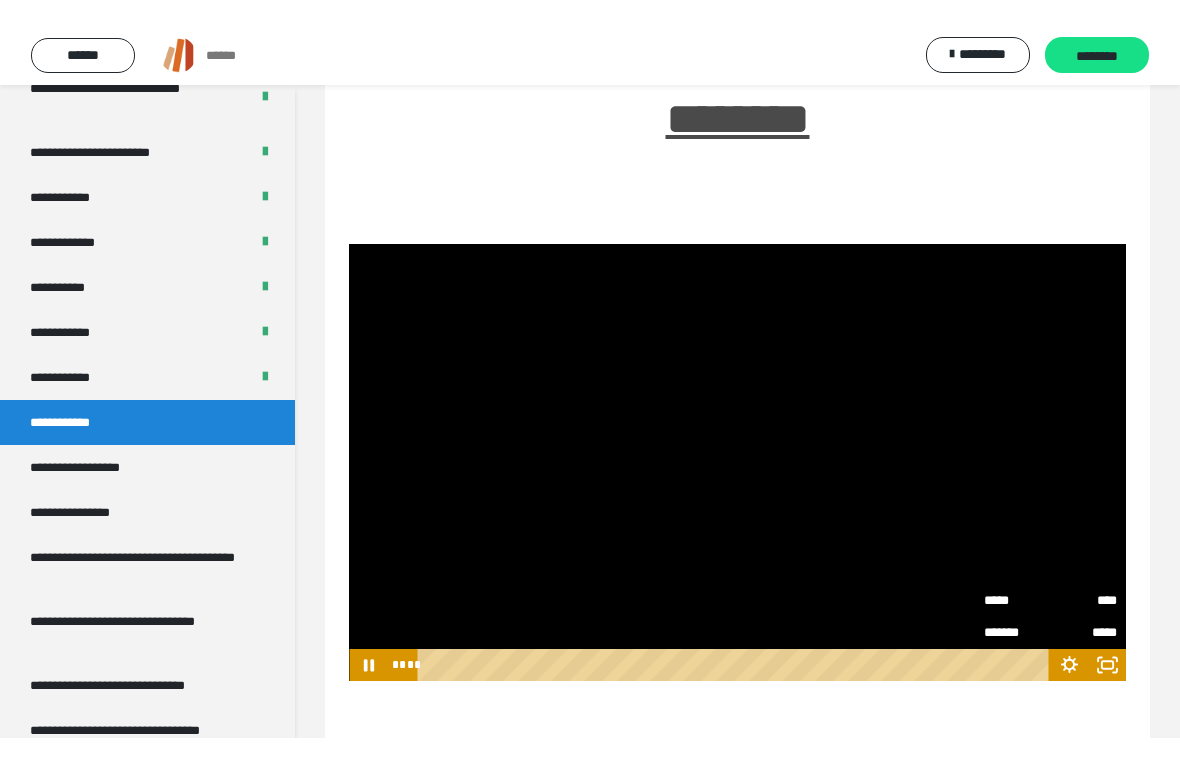 scroll, scrollTop: 24, scrollLeft: 0, axis: vertical 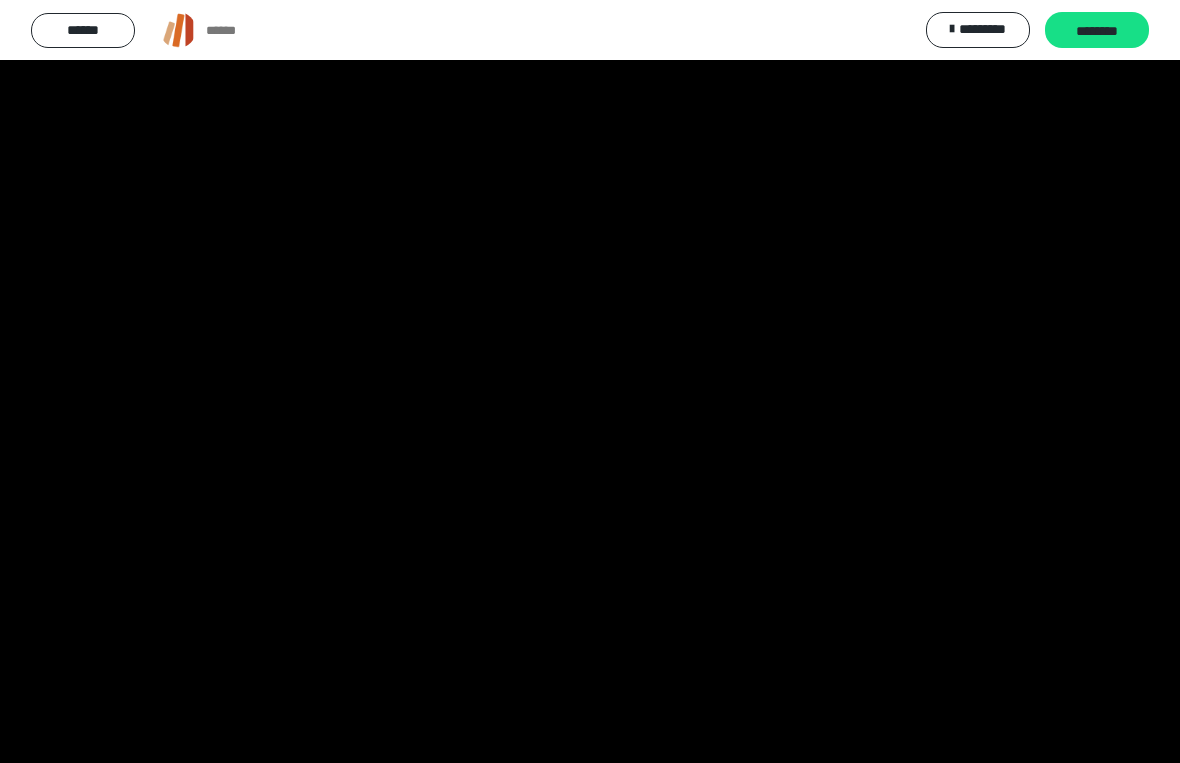 click at bounding box center [590, 381] 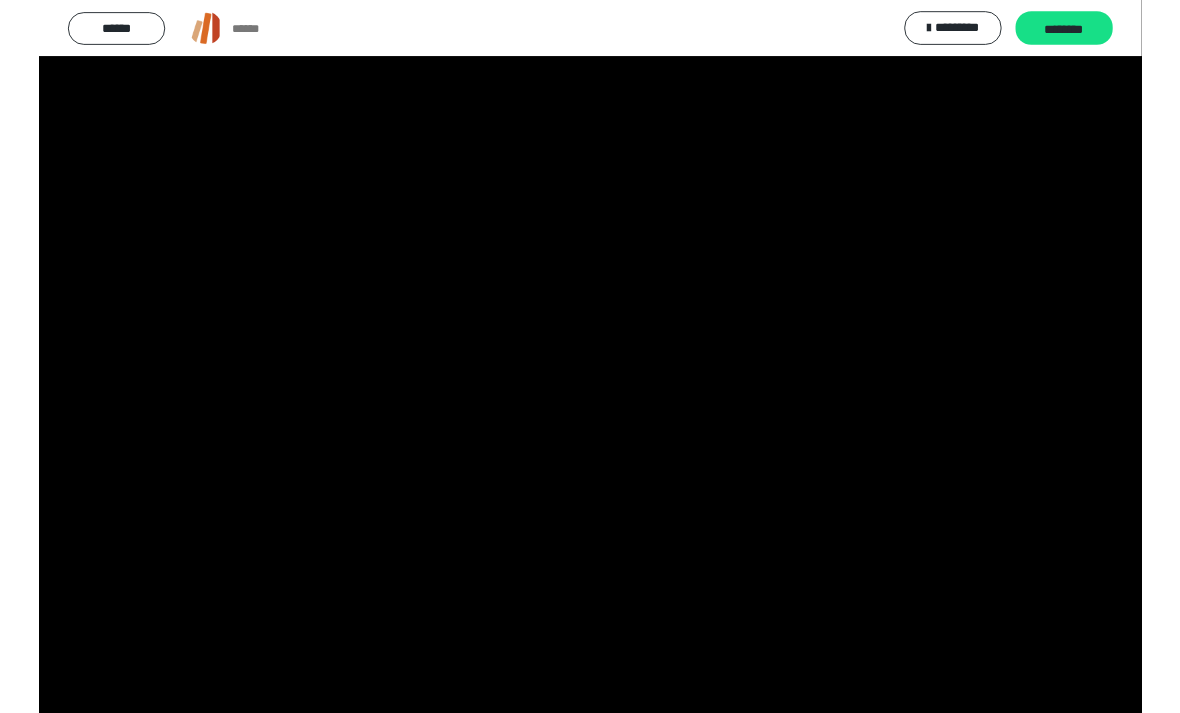 scroll, scrollTop: 124, scrollLeft: 0, axis: vertical 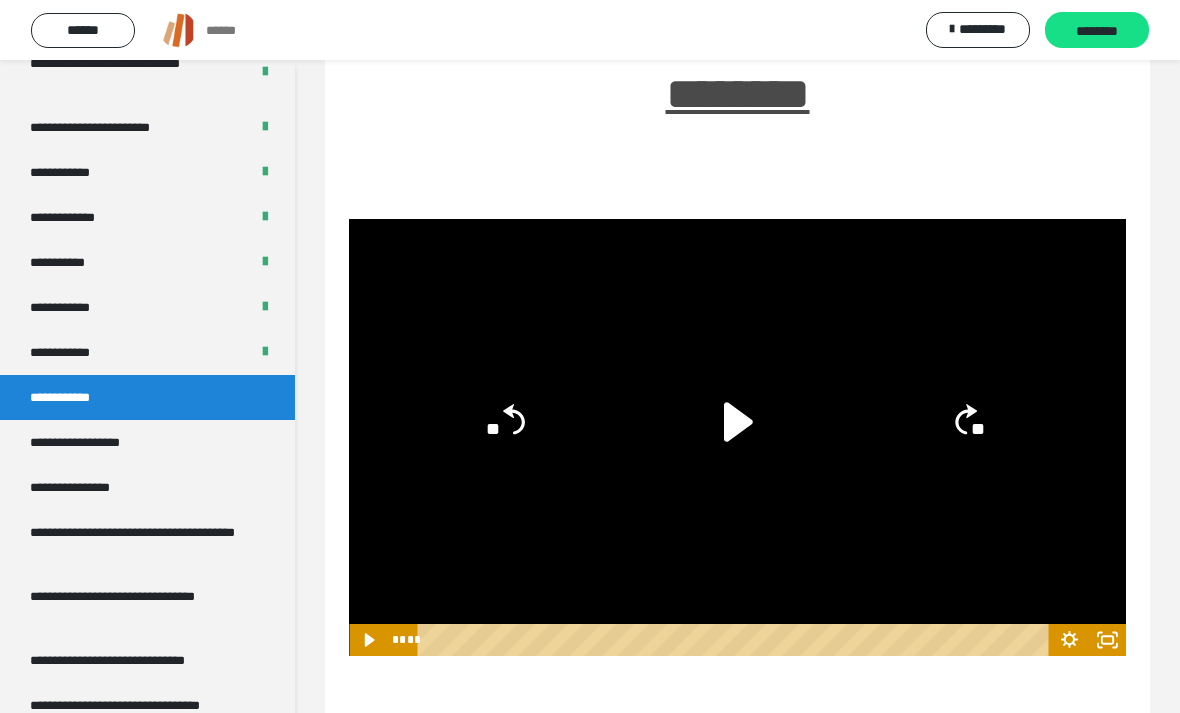 click on "********" at bounding box center (1097, 31) 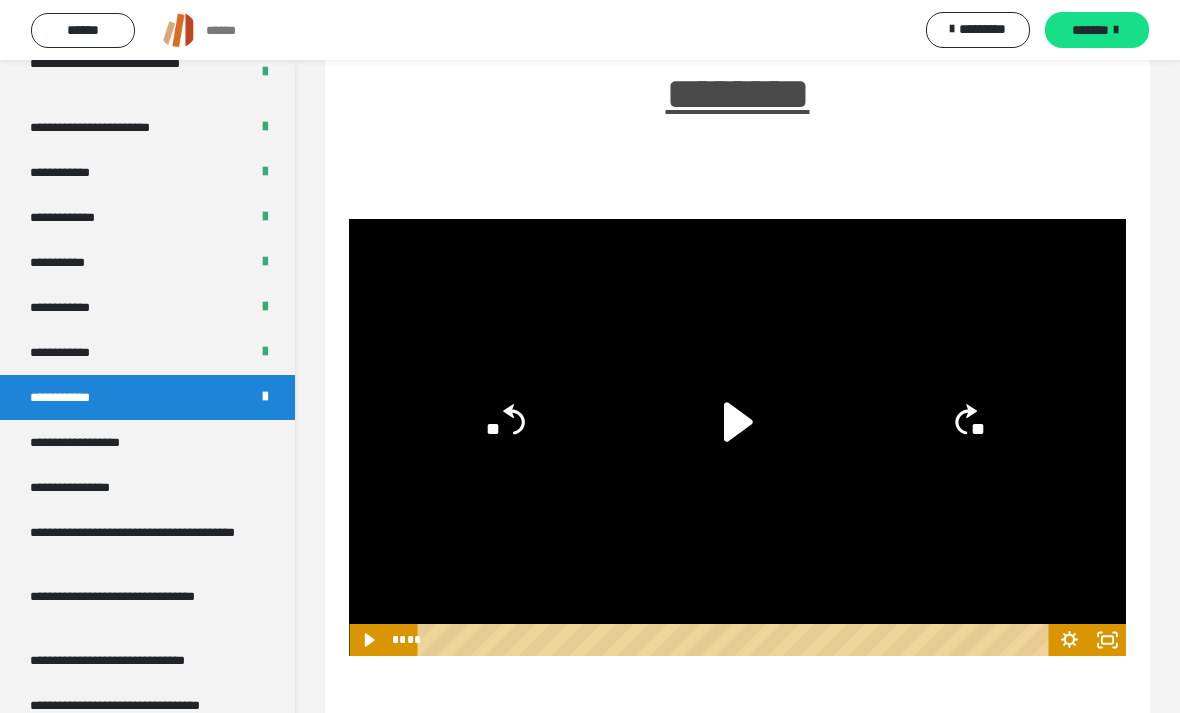 click on "*******" at bounding box center (1090, 30) 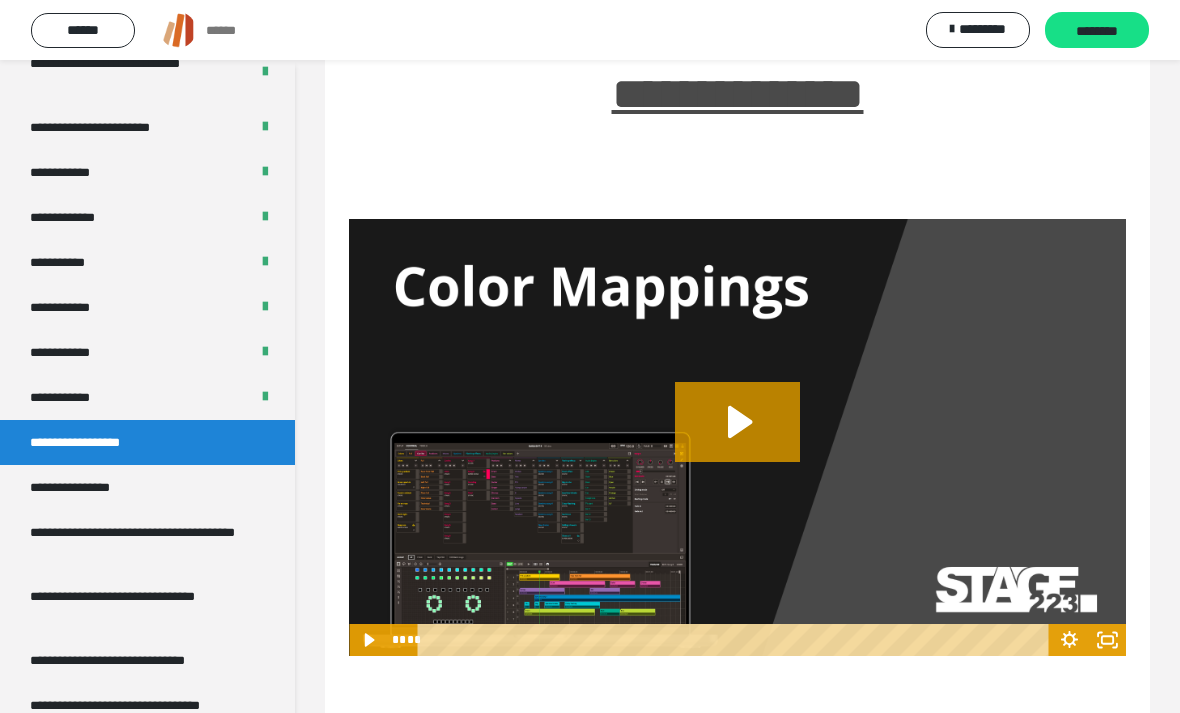 click 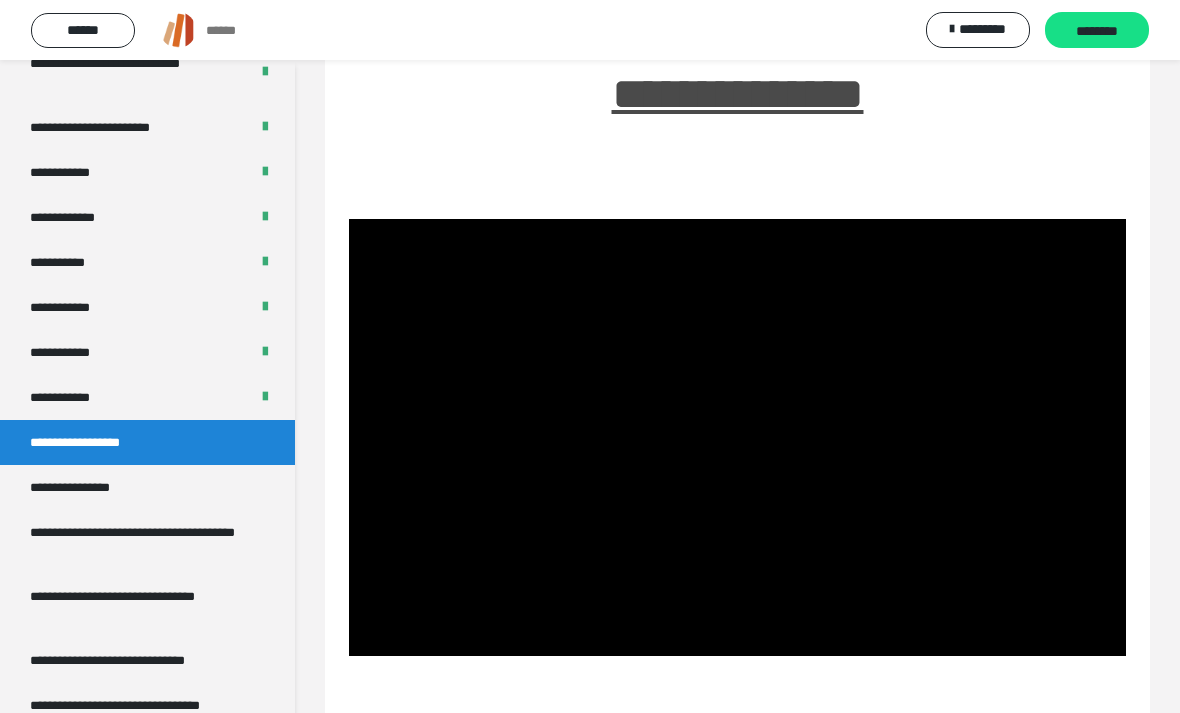 click at bounding box center (737, 437) 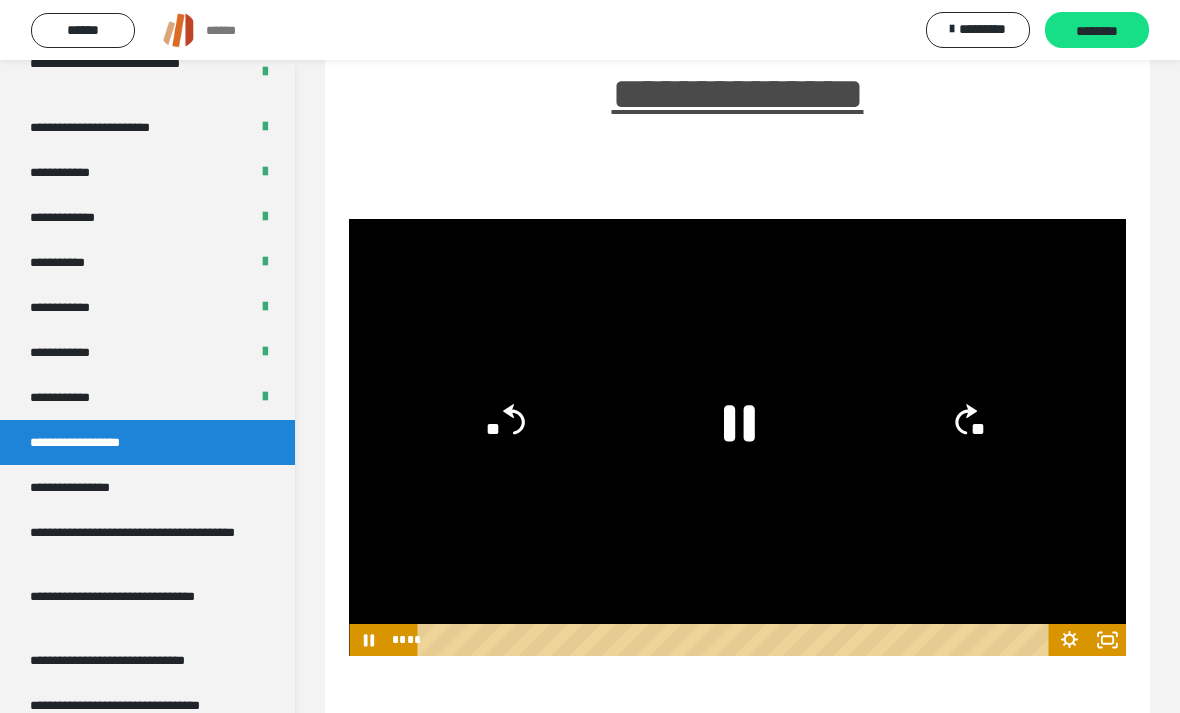 click 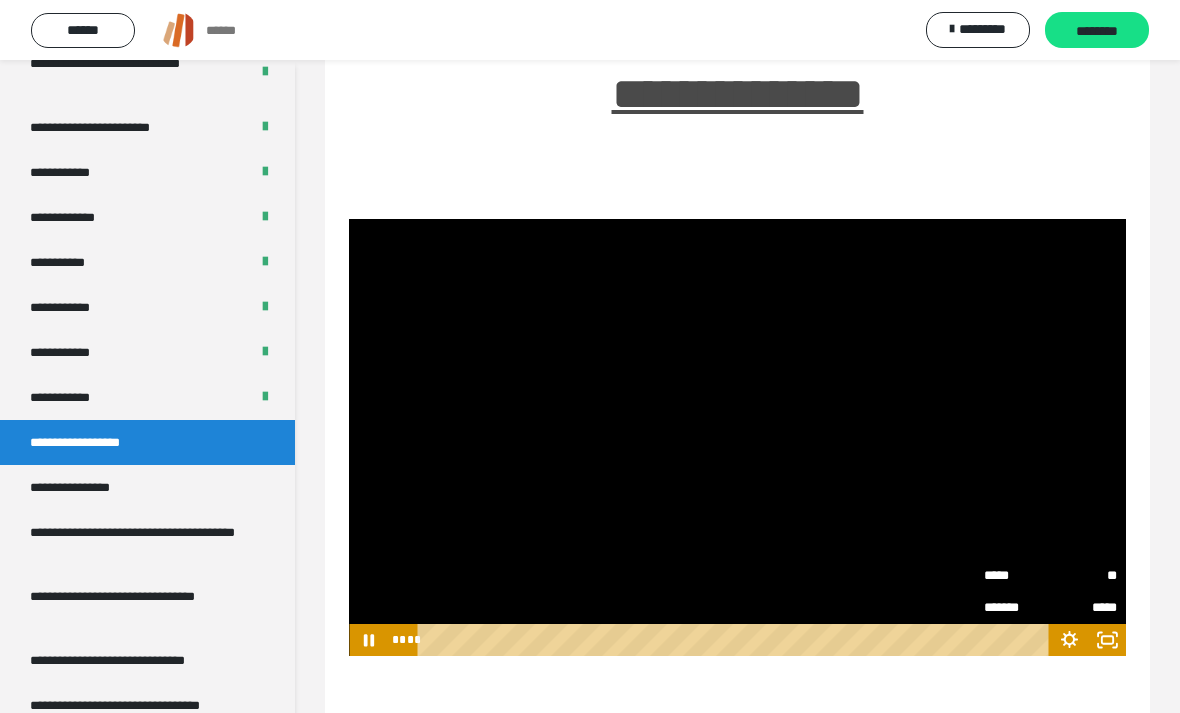 click on "**" at bounding box center [1083, 576] 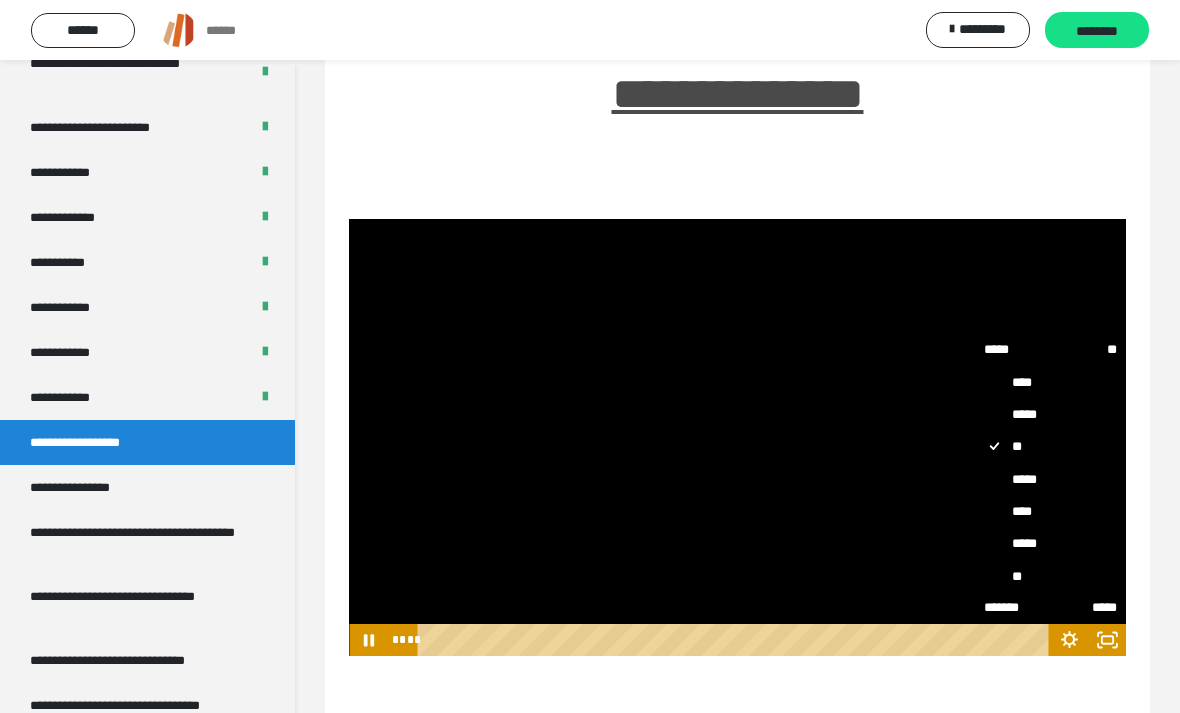 click on "****" at bounding box center [1050, 511] 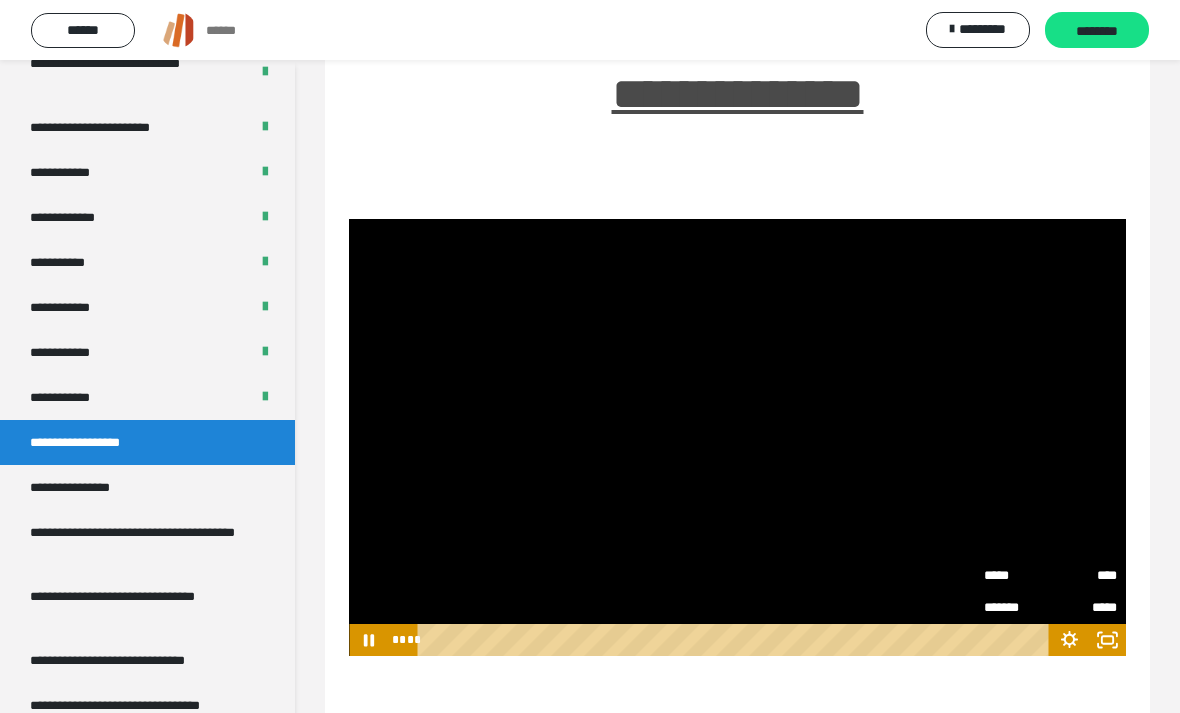 click 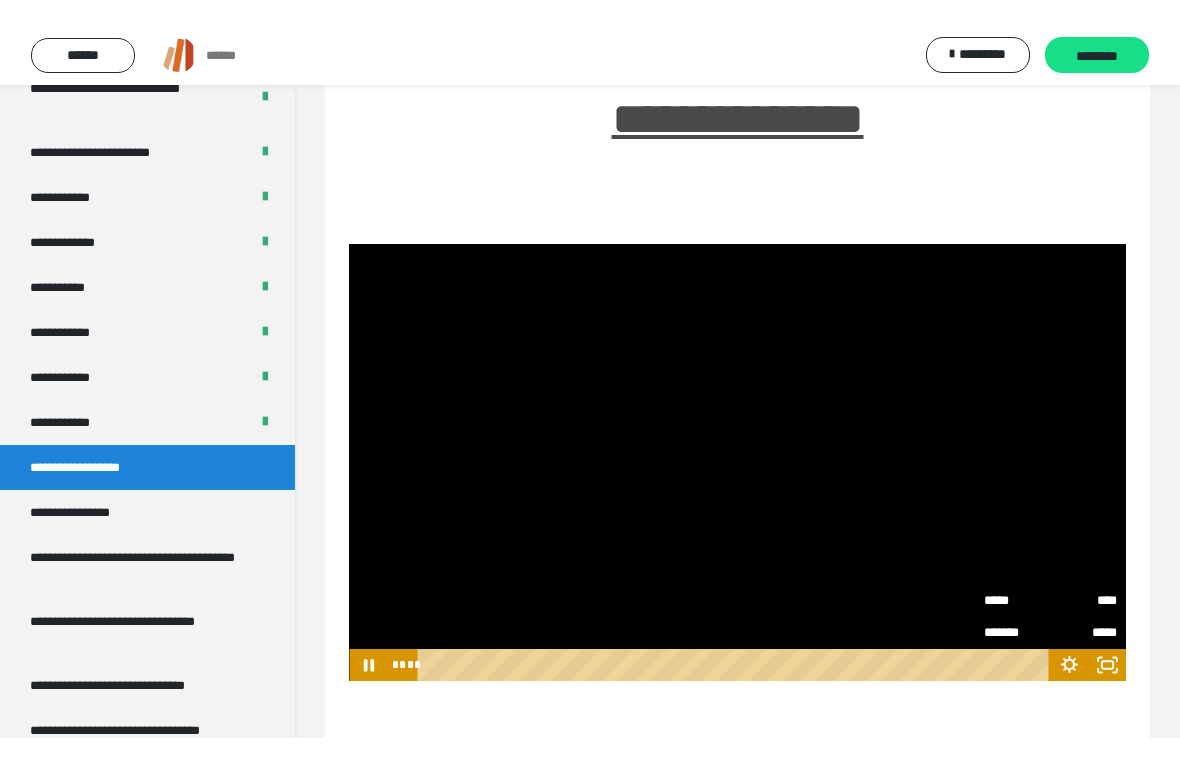scroll, scrollTop: 24, scrollLeft: 0, axis: vertical 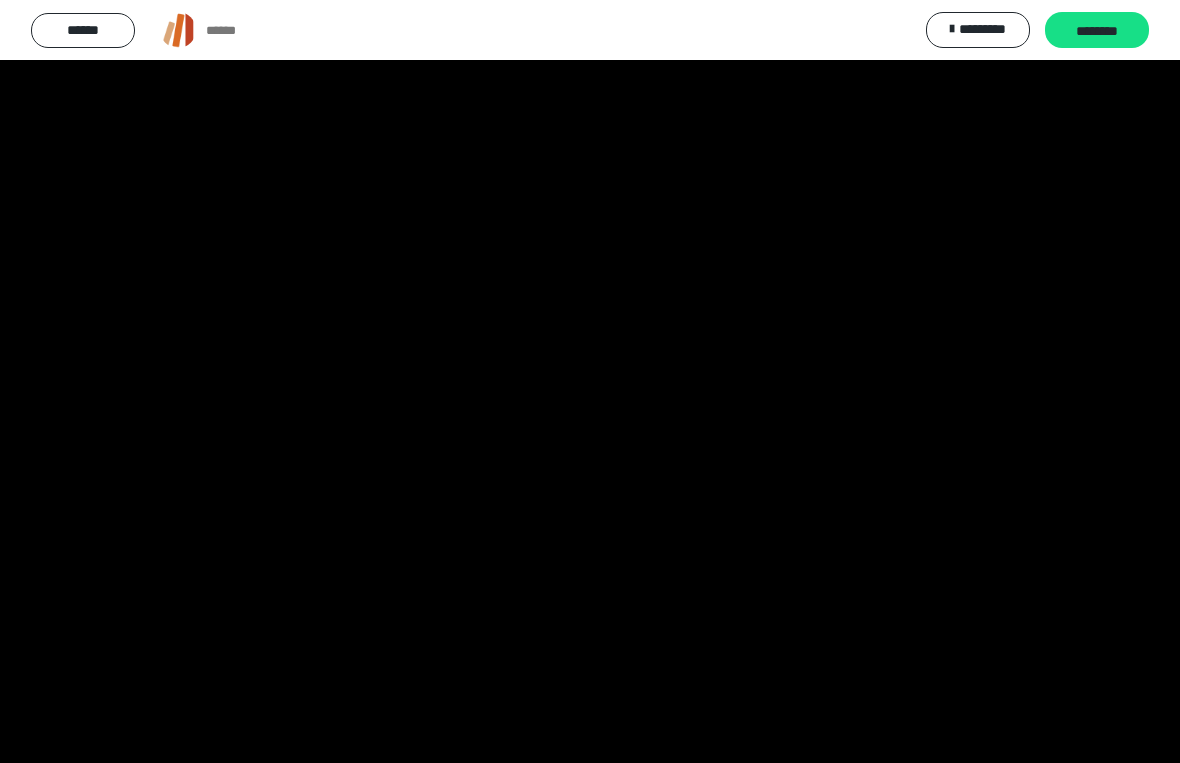 click at bounding box center [590, 381] 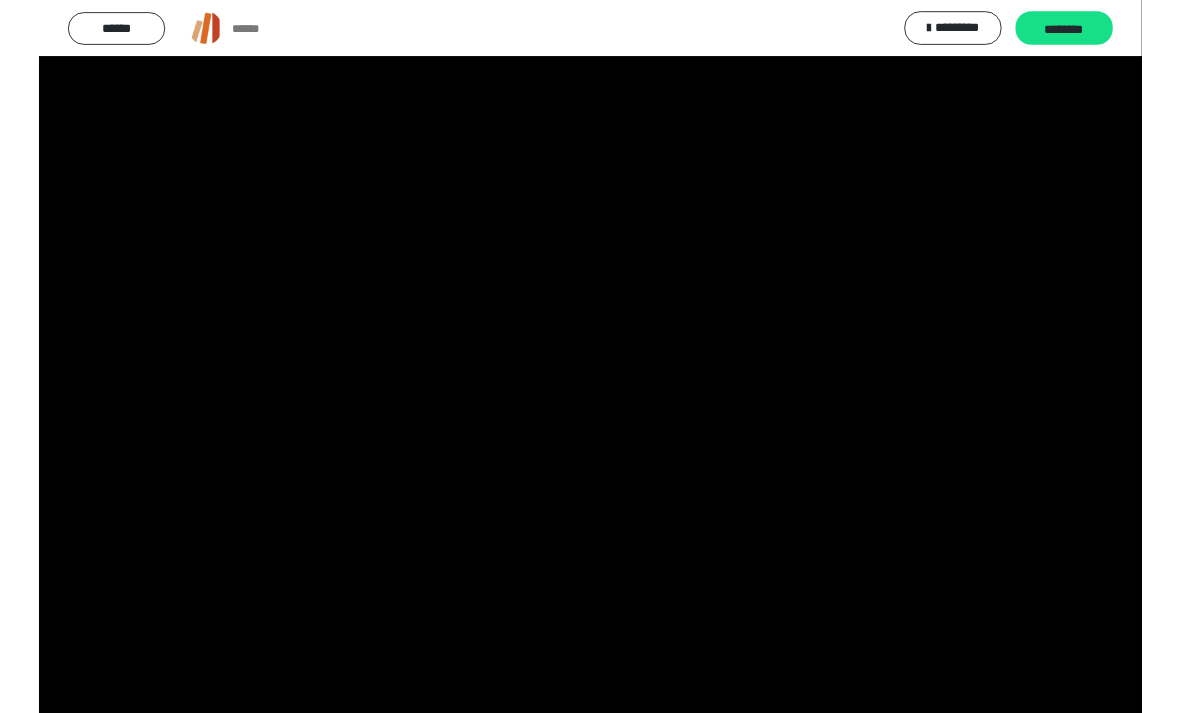 scroll, scrollTop: 124, scrollLeft: 0, axis: vertical 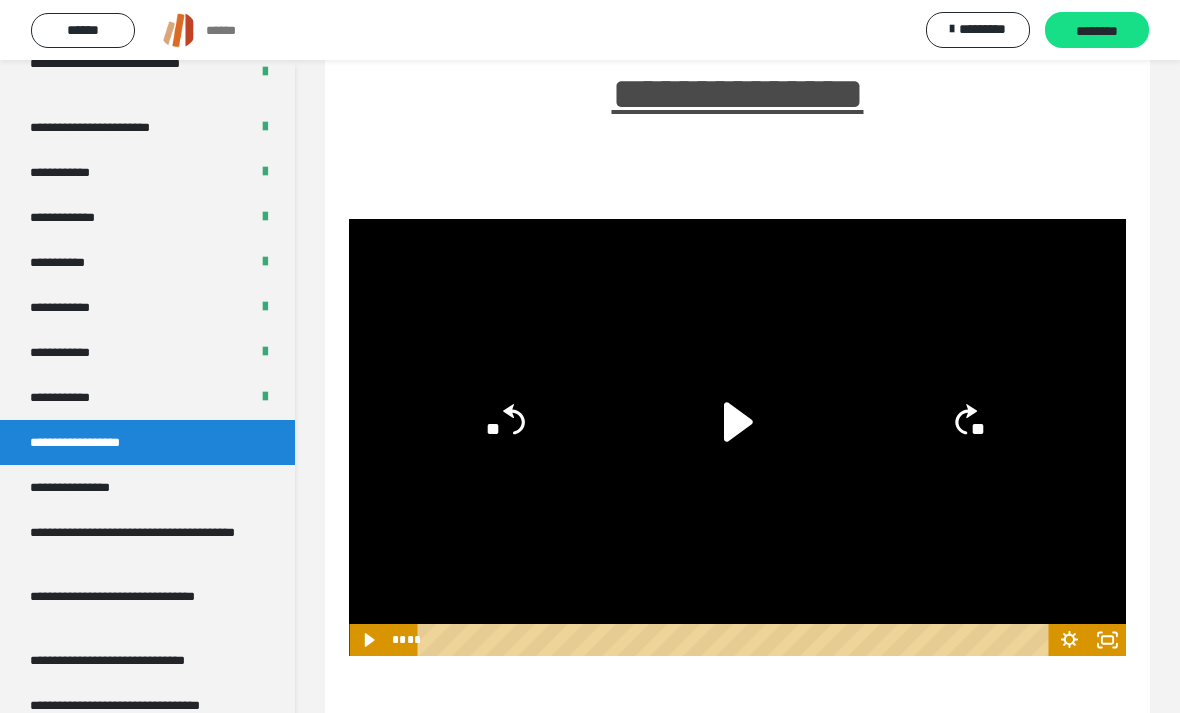 click on "********" at bounding box center (1097, 31) 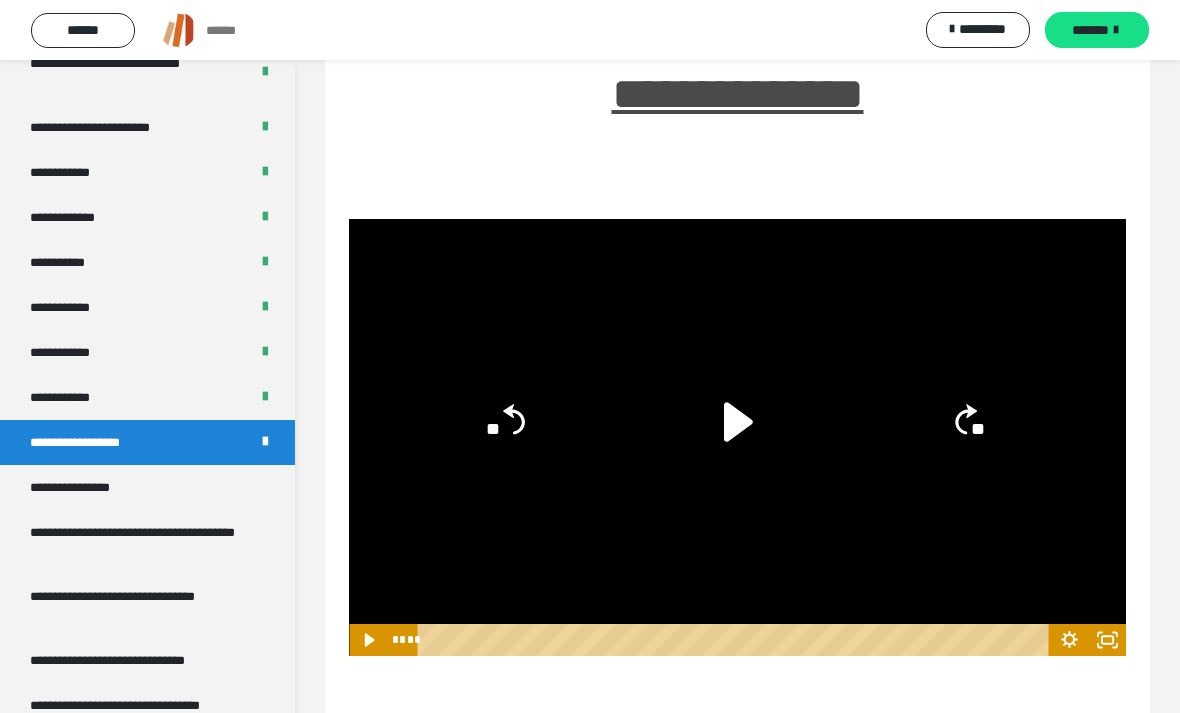 click on "*******" at bounding box center (1090, 30) 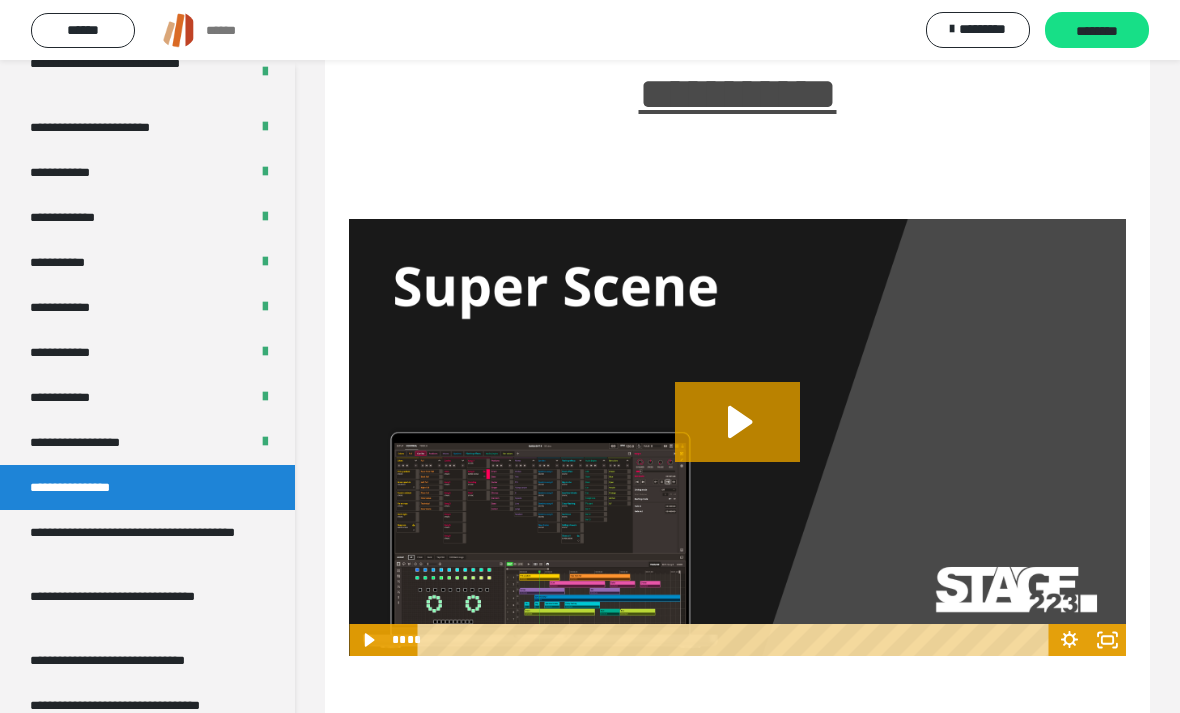 click 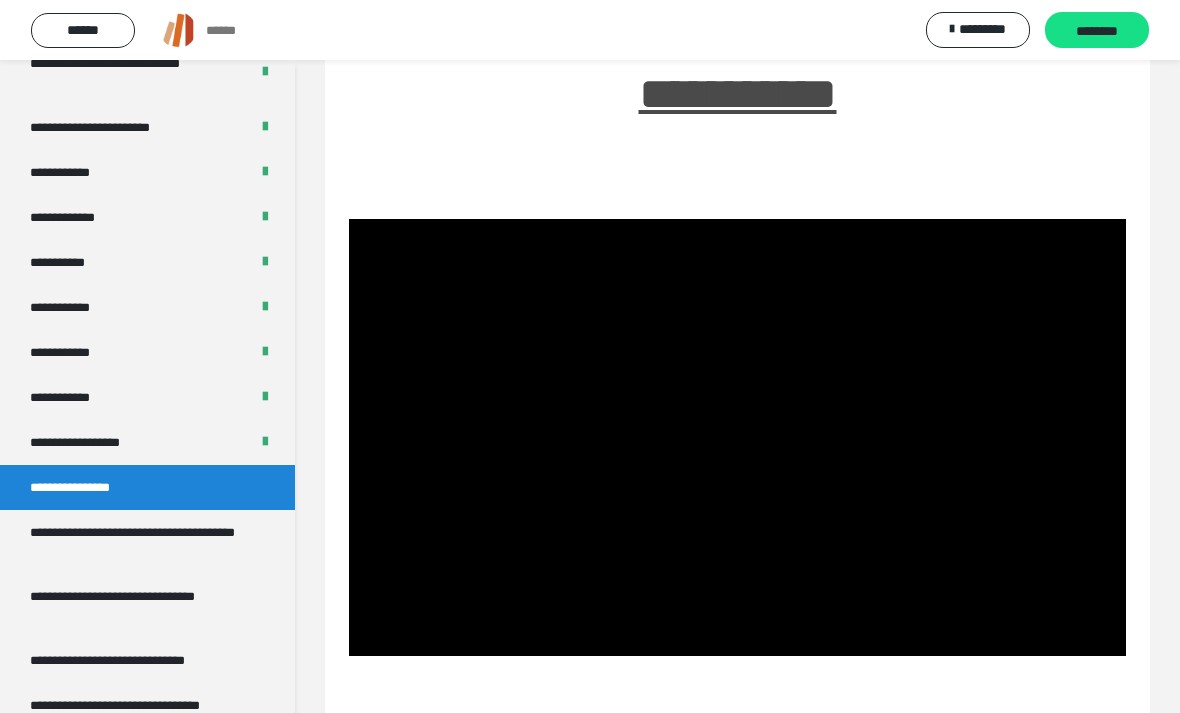 click at bounding box center [737, 437] 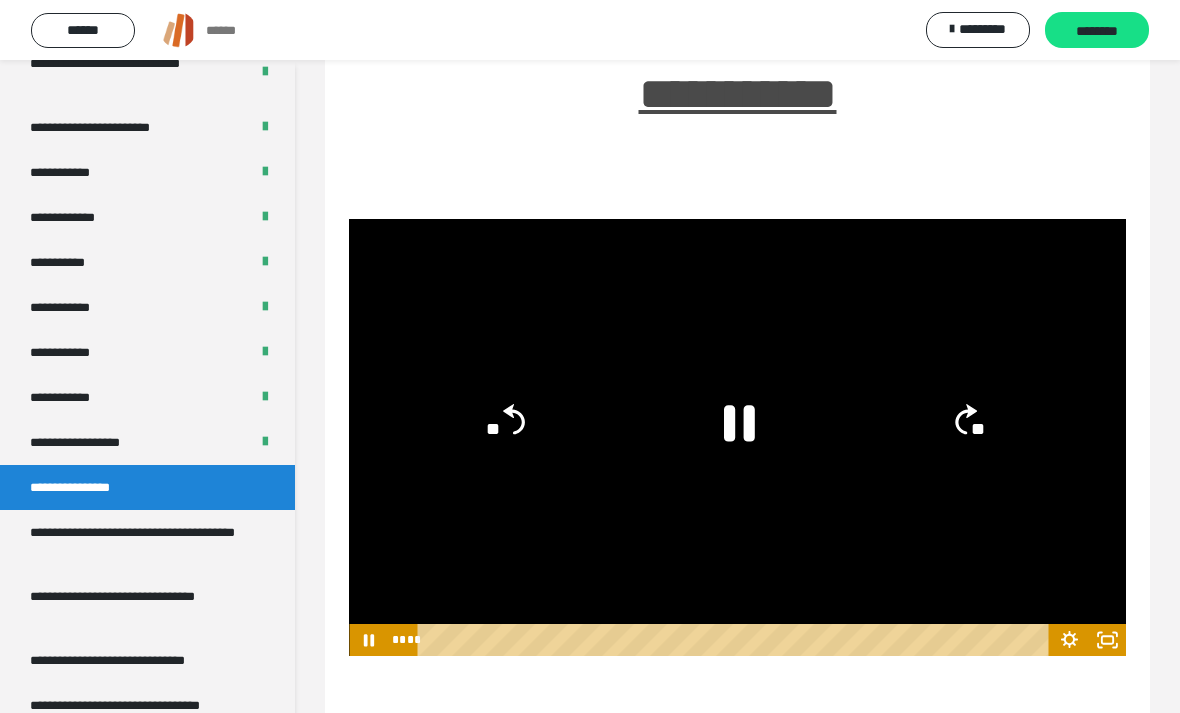 click 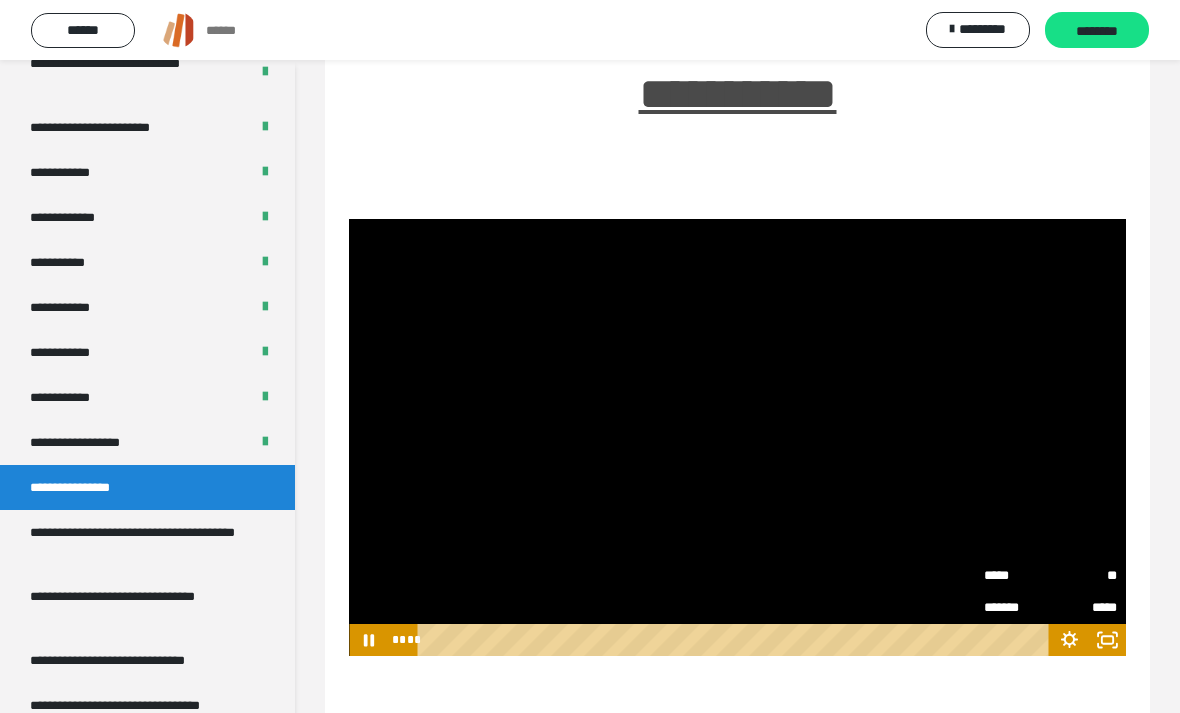 click on "**" at bounding box center [1083, 576] 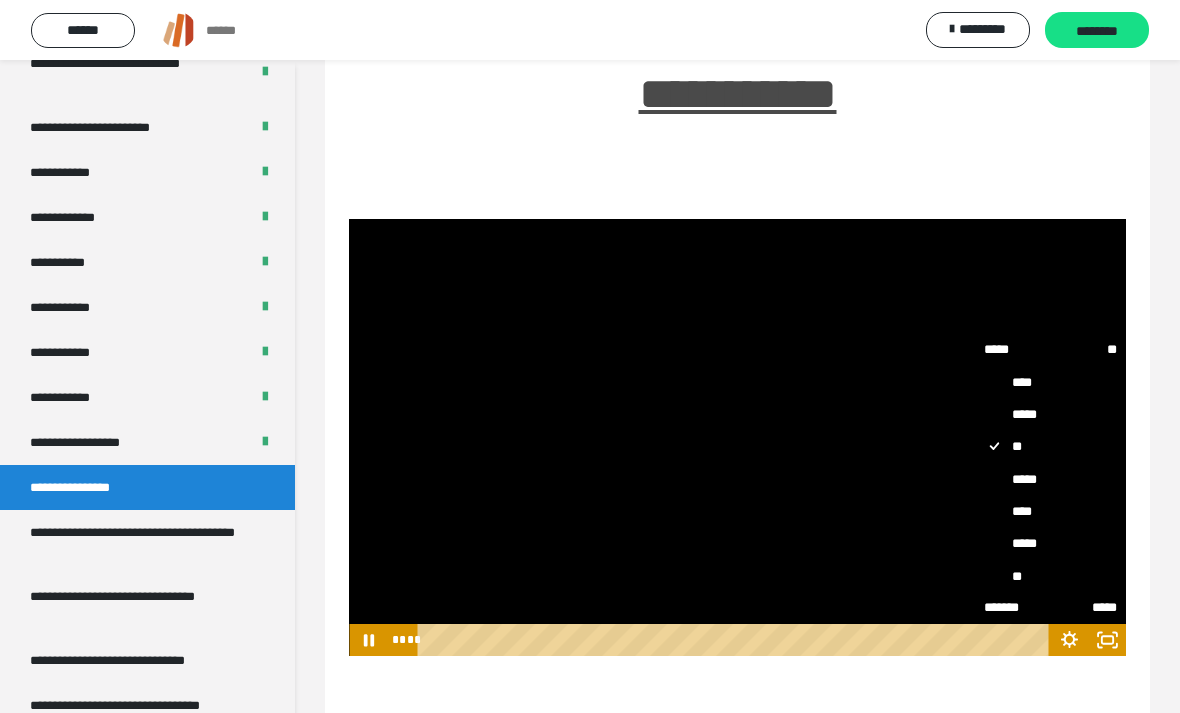 click on "****" at bounding box center [1050, 511] 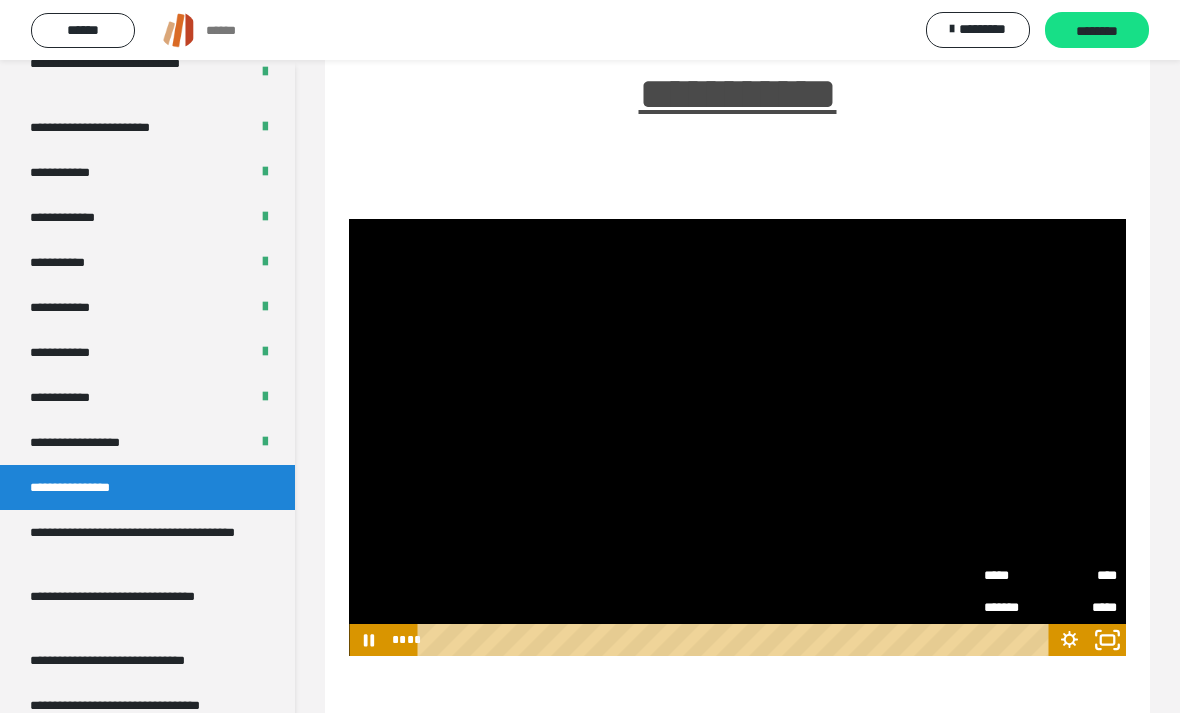 click 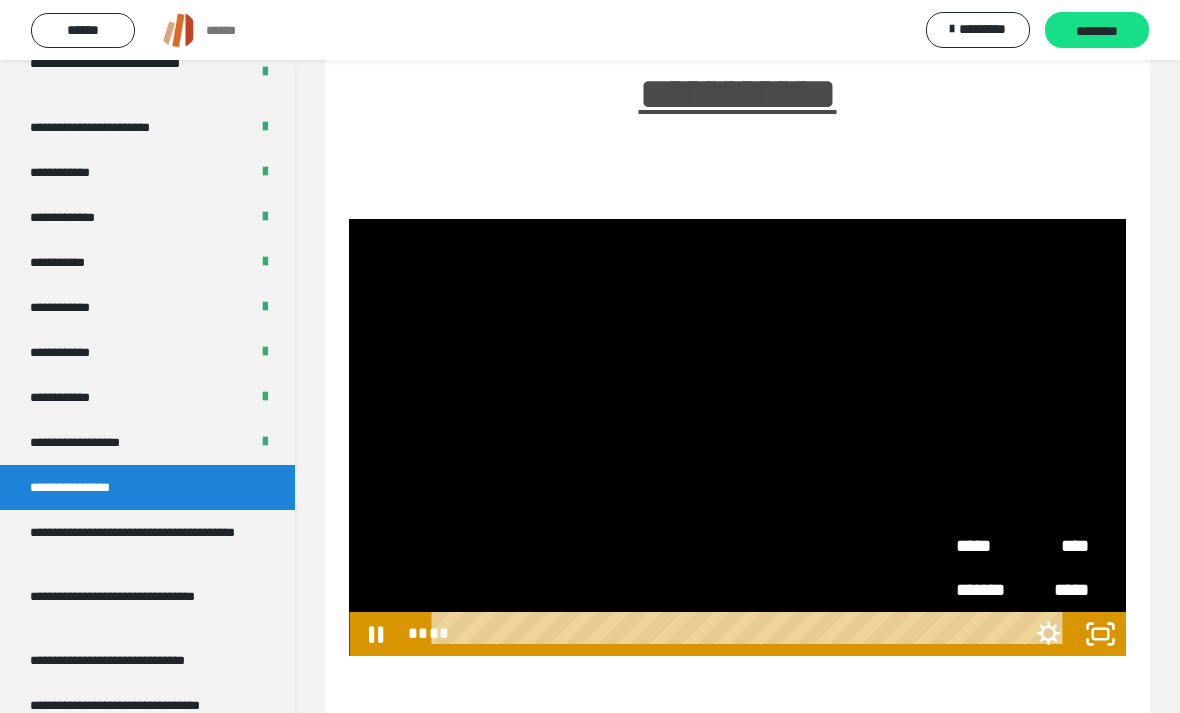 scroll, scrollTop: 24, scrollLeft: 0, axis: vertical 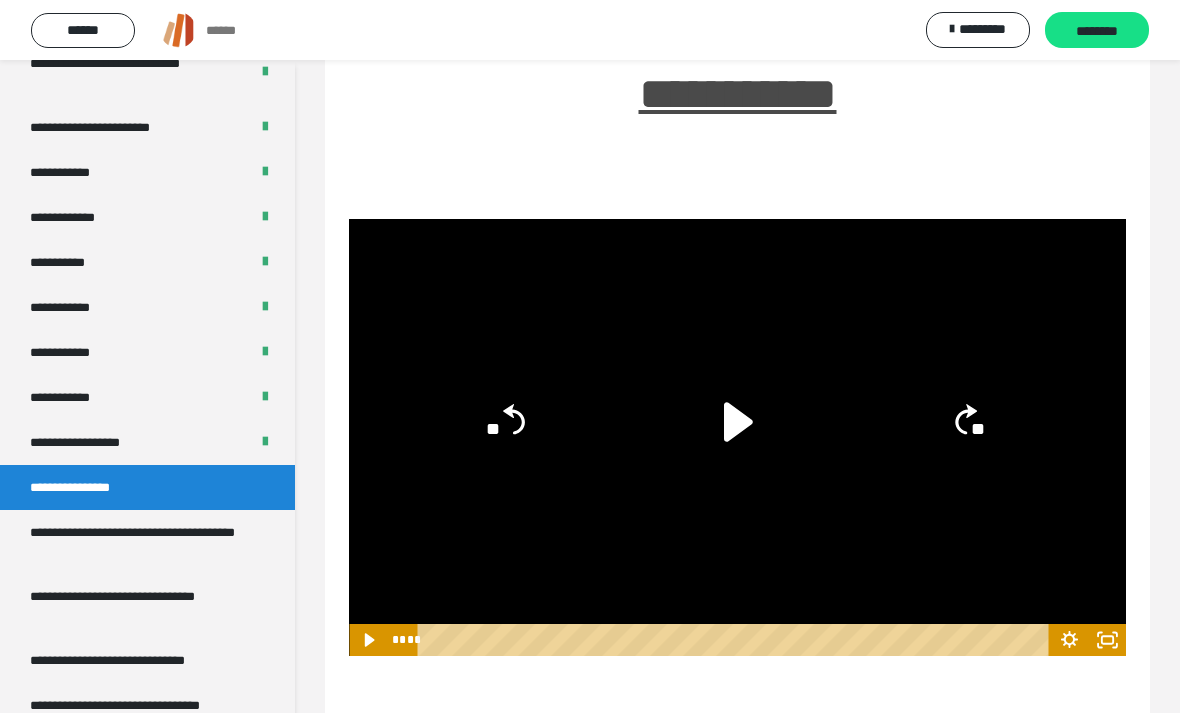 click on "********" at bounding box center (1097, 31) 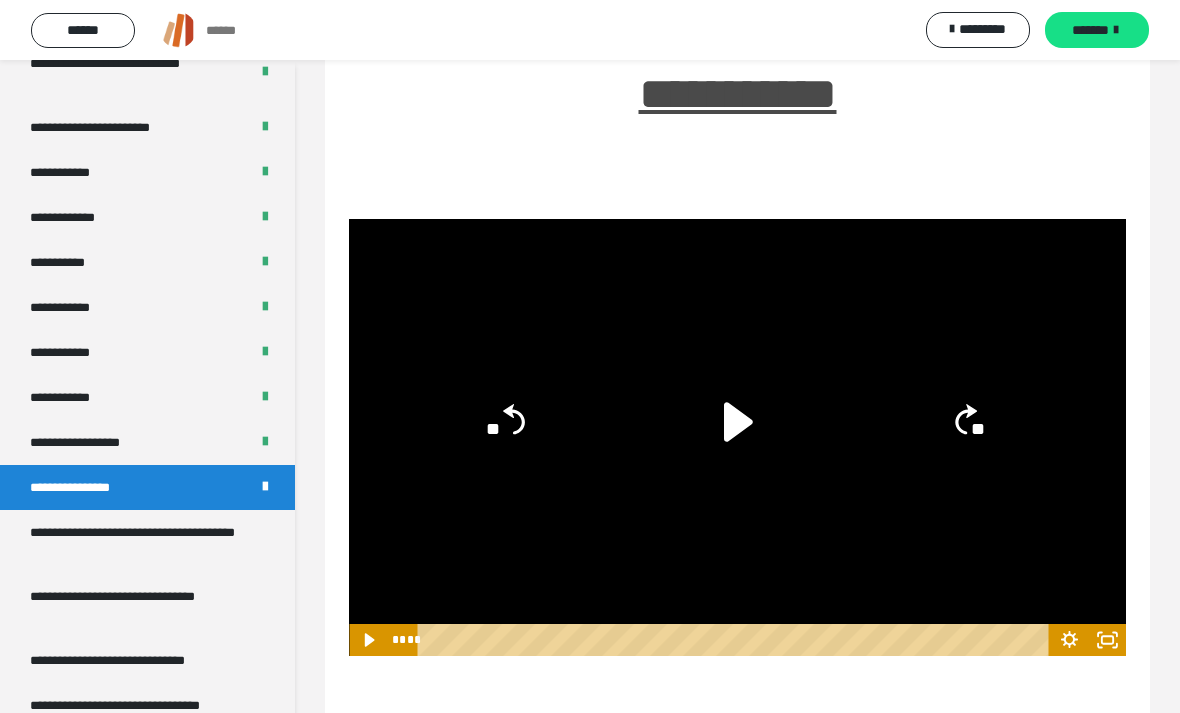 click on "*******" at bounding box center (1090, 30) 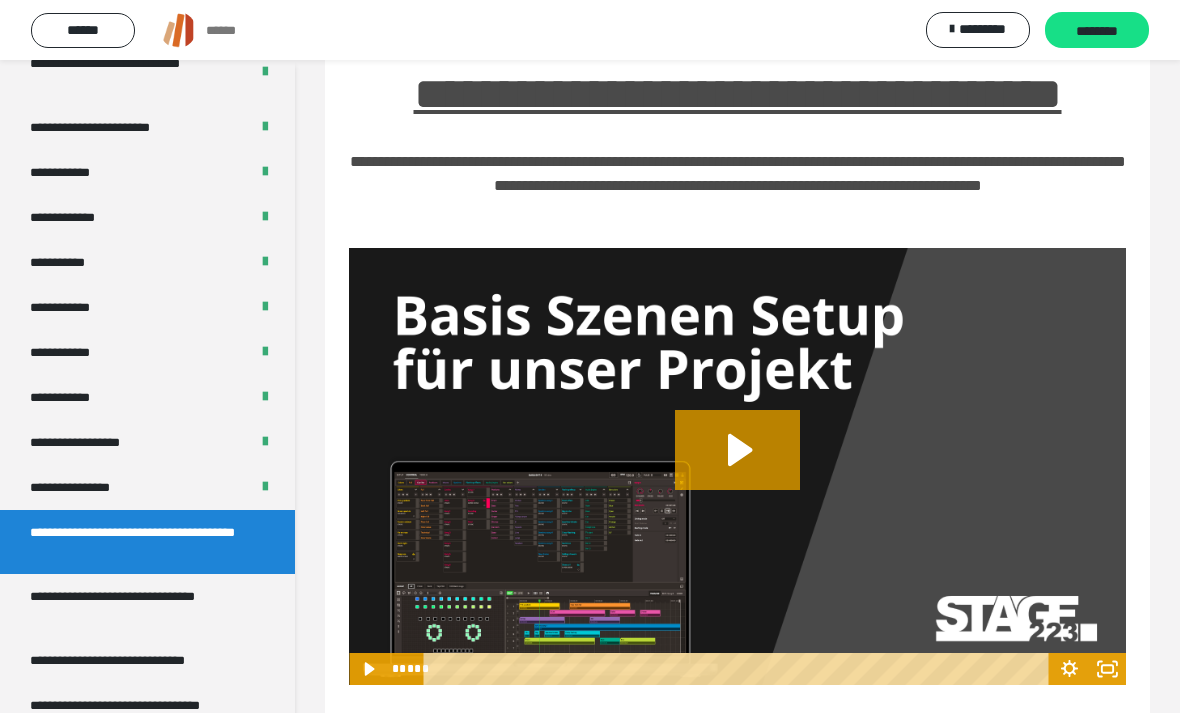 click 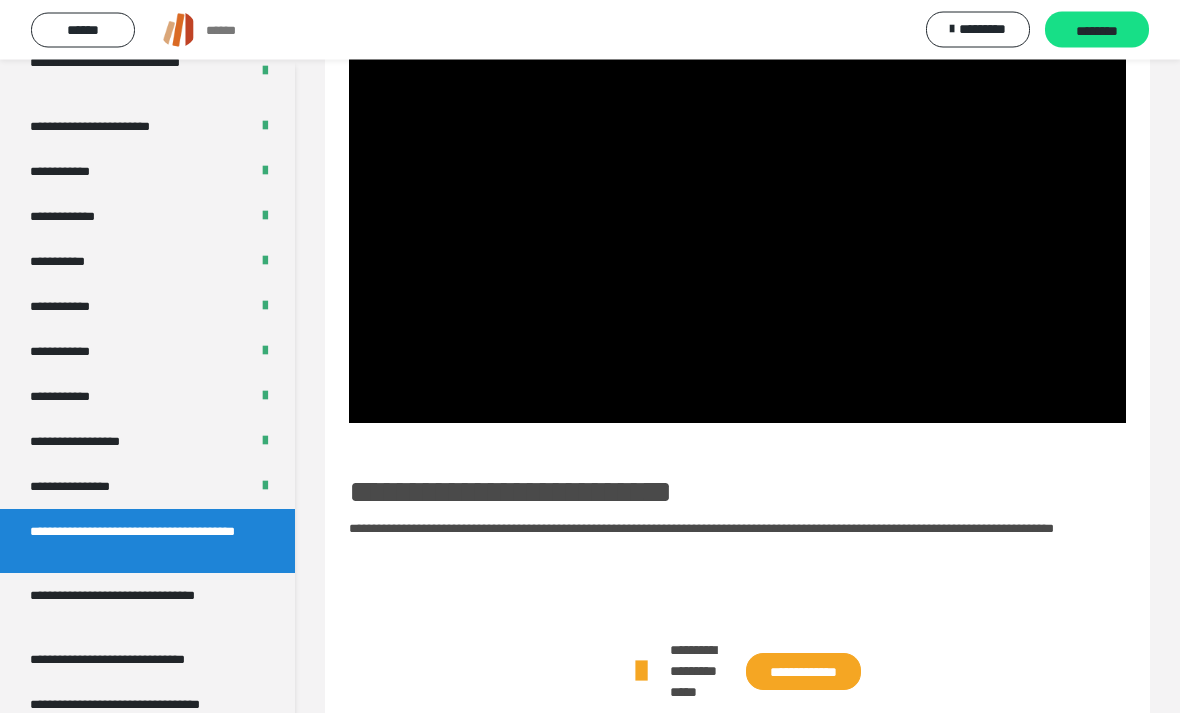 scroll, scrollTop: 386, scrollLeft: 0, axis: vertical 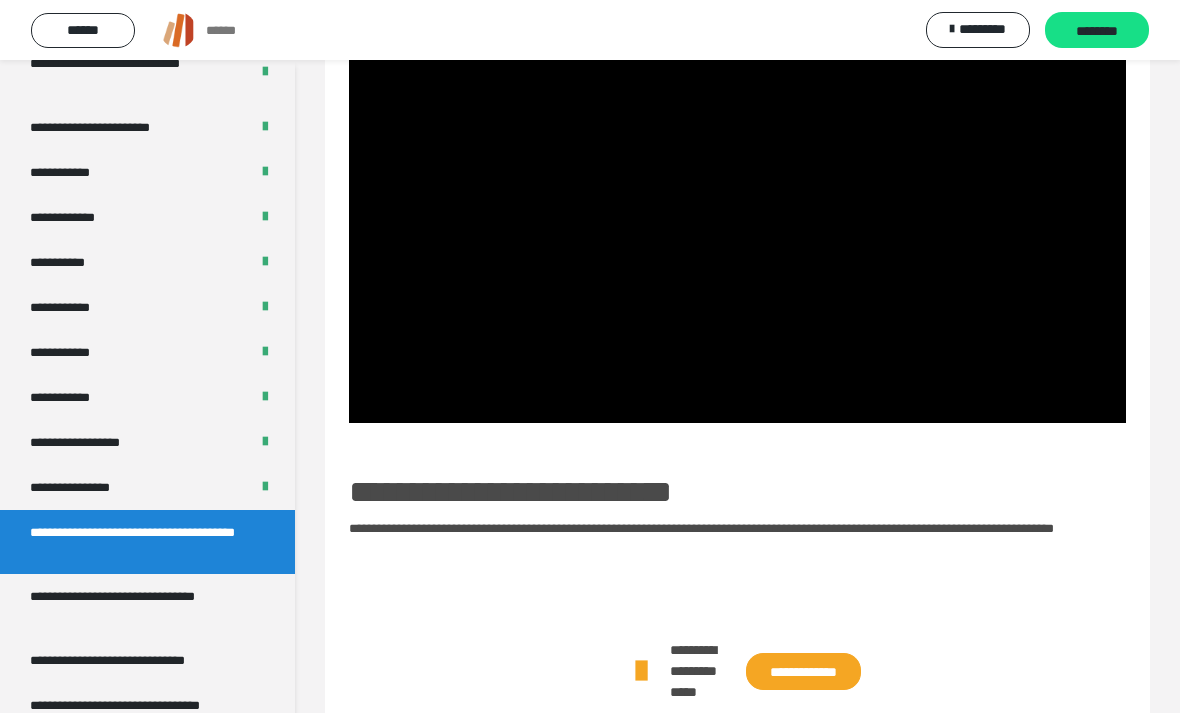 click at bounding box center [737, 204] 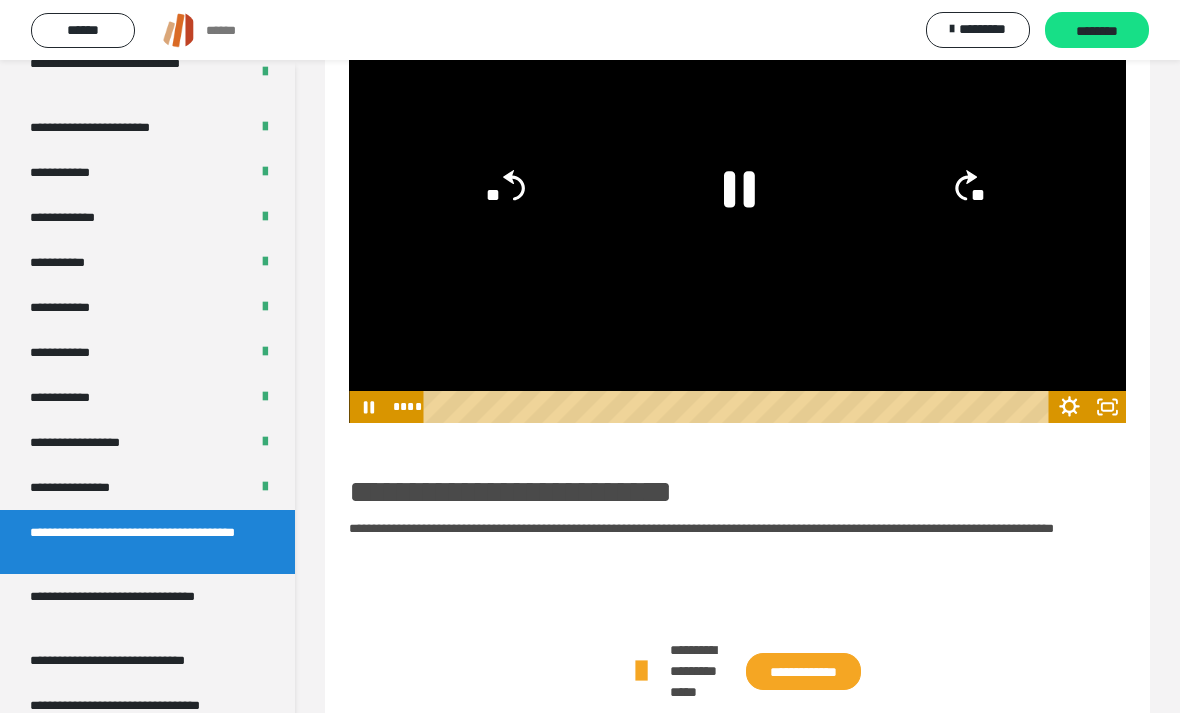 click 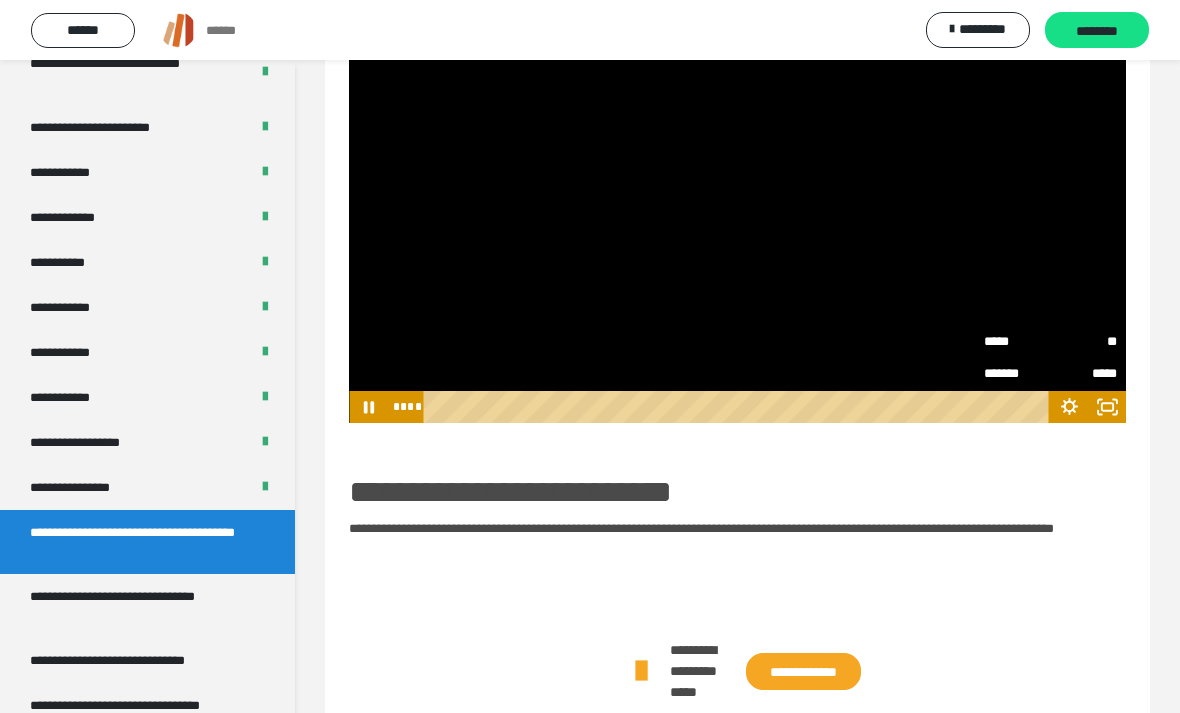click on "*****" at bounding box center (1017, 342) 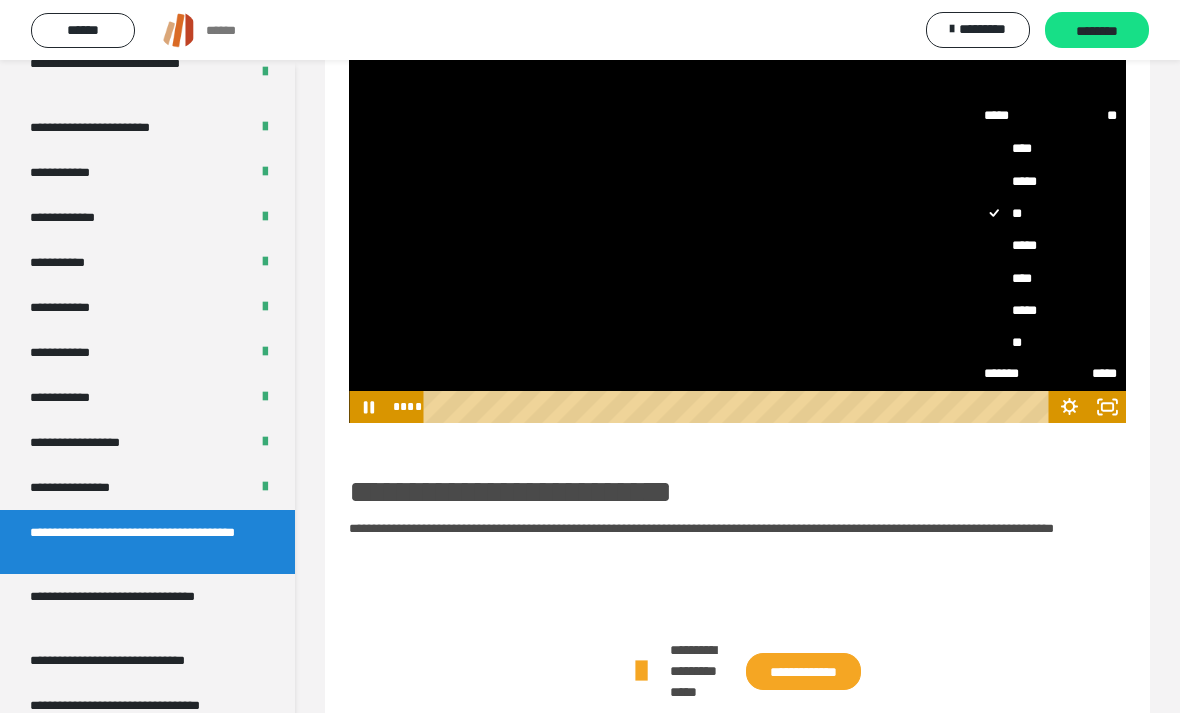 click on "****" at bounding box center (1050, 278) 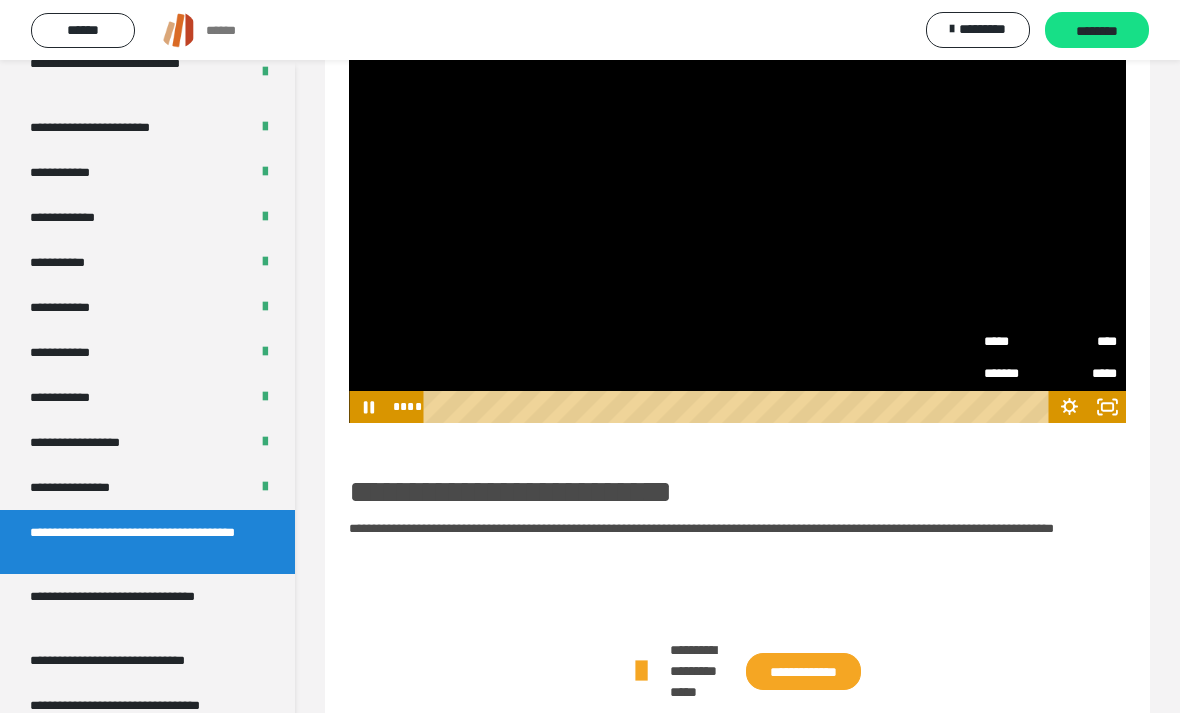click 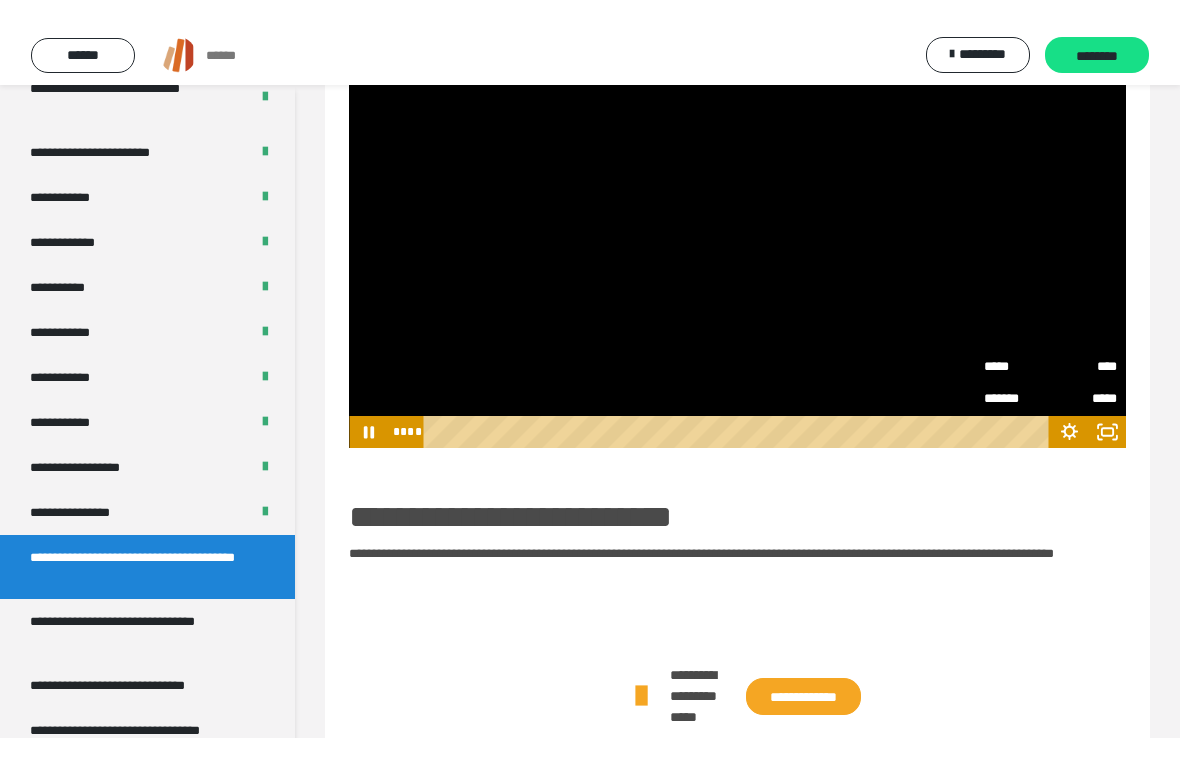 scroll, scrollTop: 24, scrollLeft: 0, axis: vertical 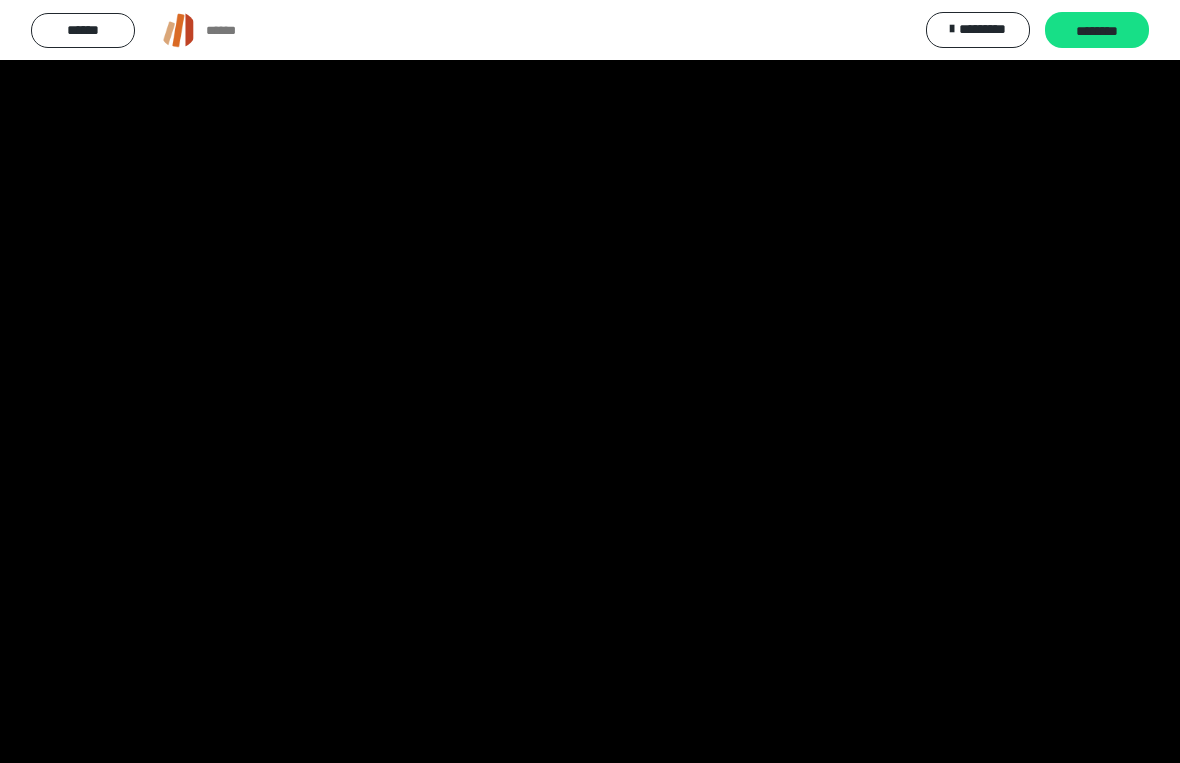 click at bounding box center [590, 381] 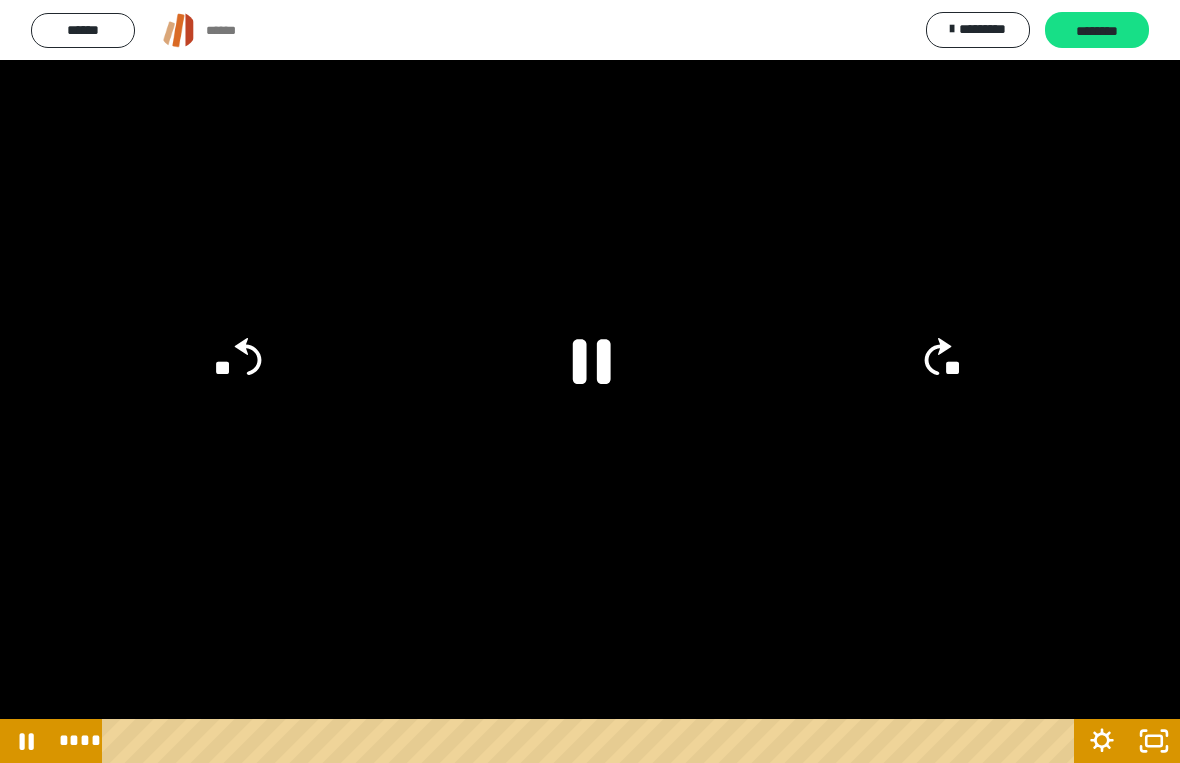 click 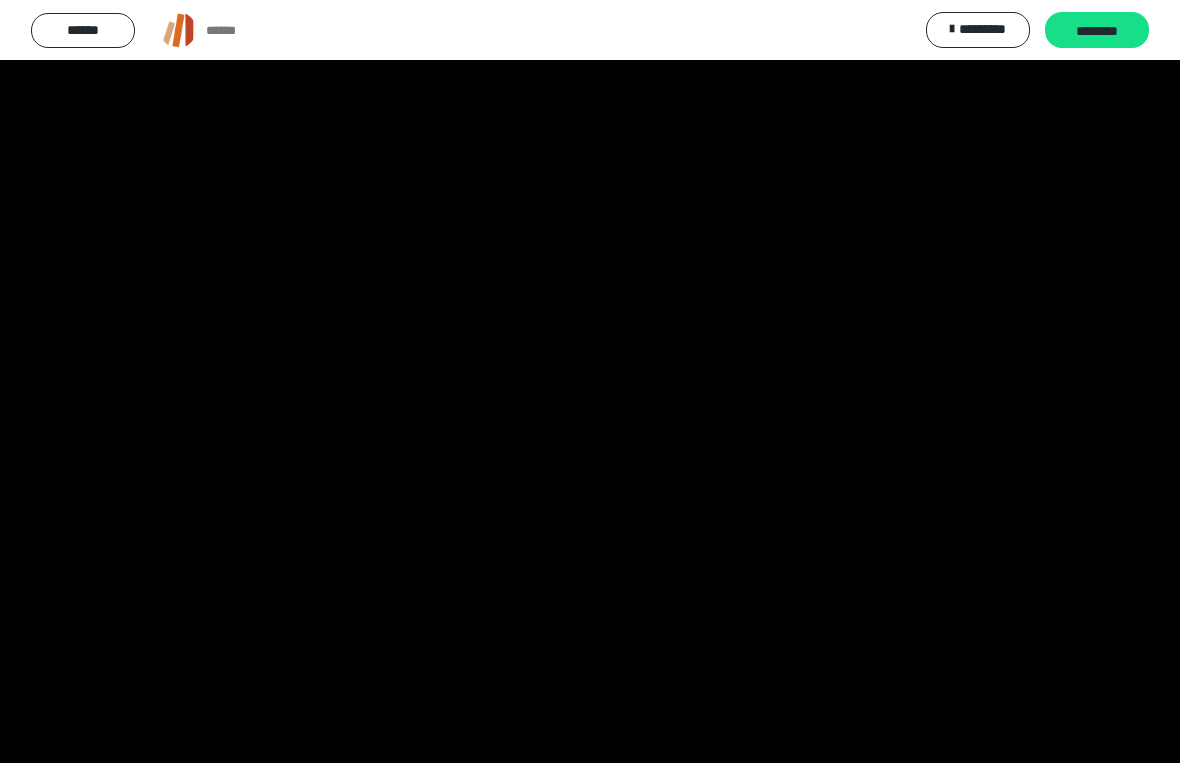 click at bounding box center [590, 381] 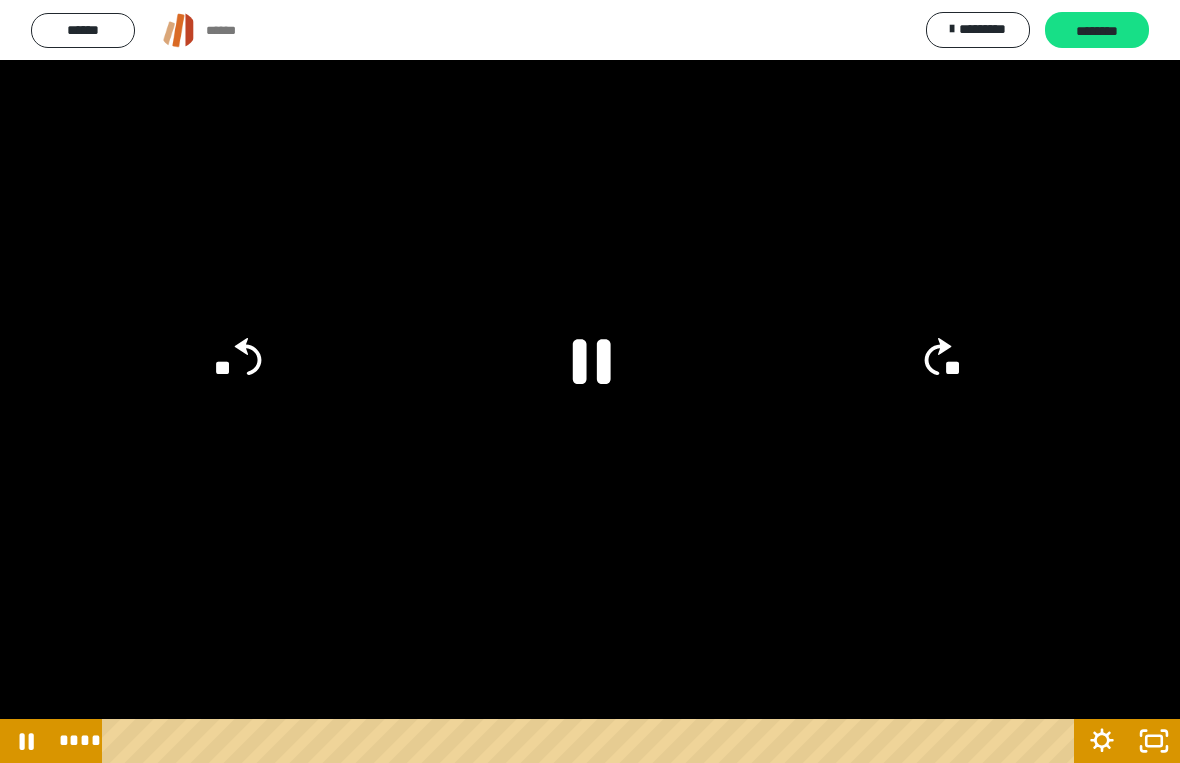 click on "**" 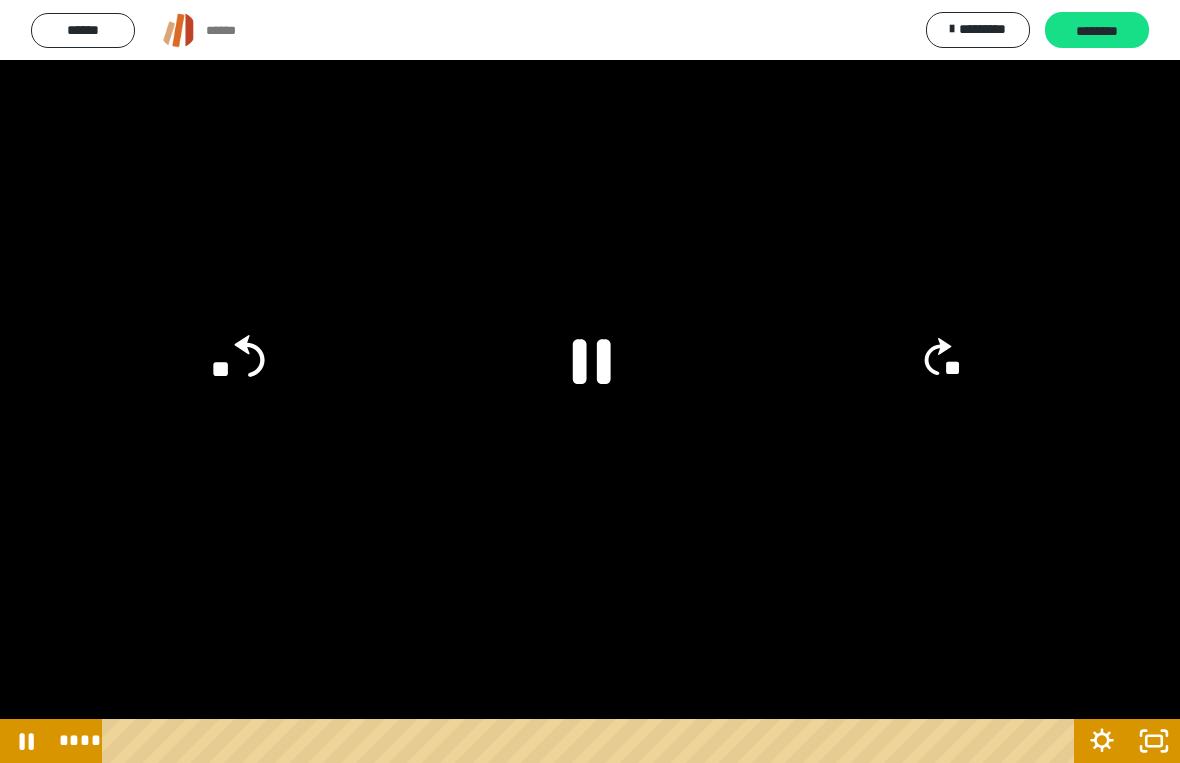 click on "**" 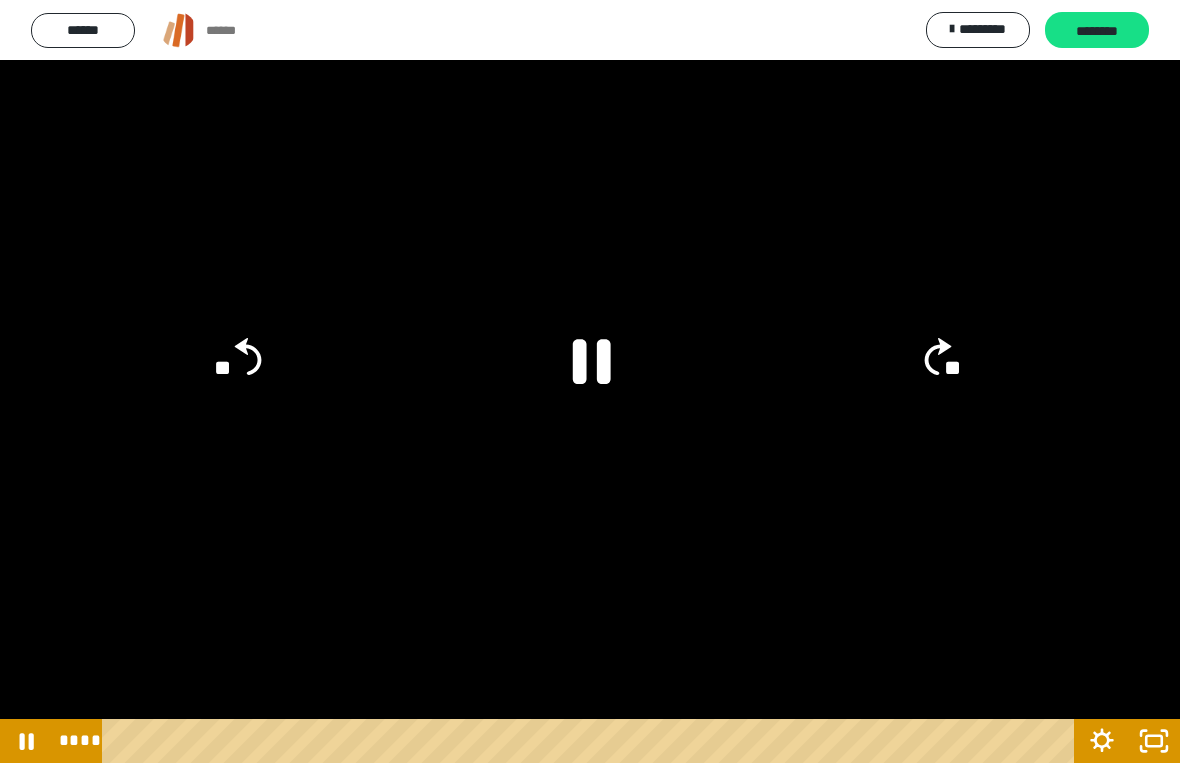 click on "**" 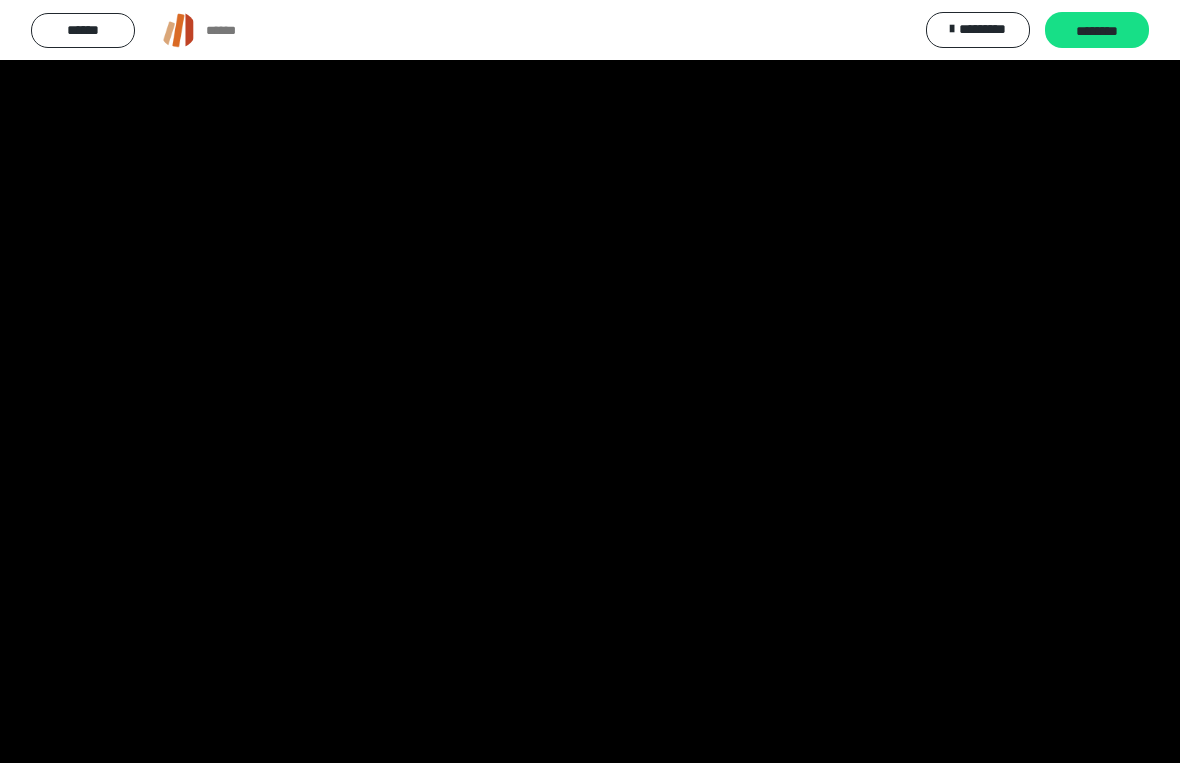 click at bounding box center (590, 381) 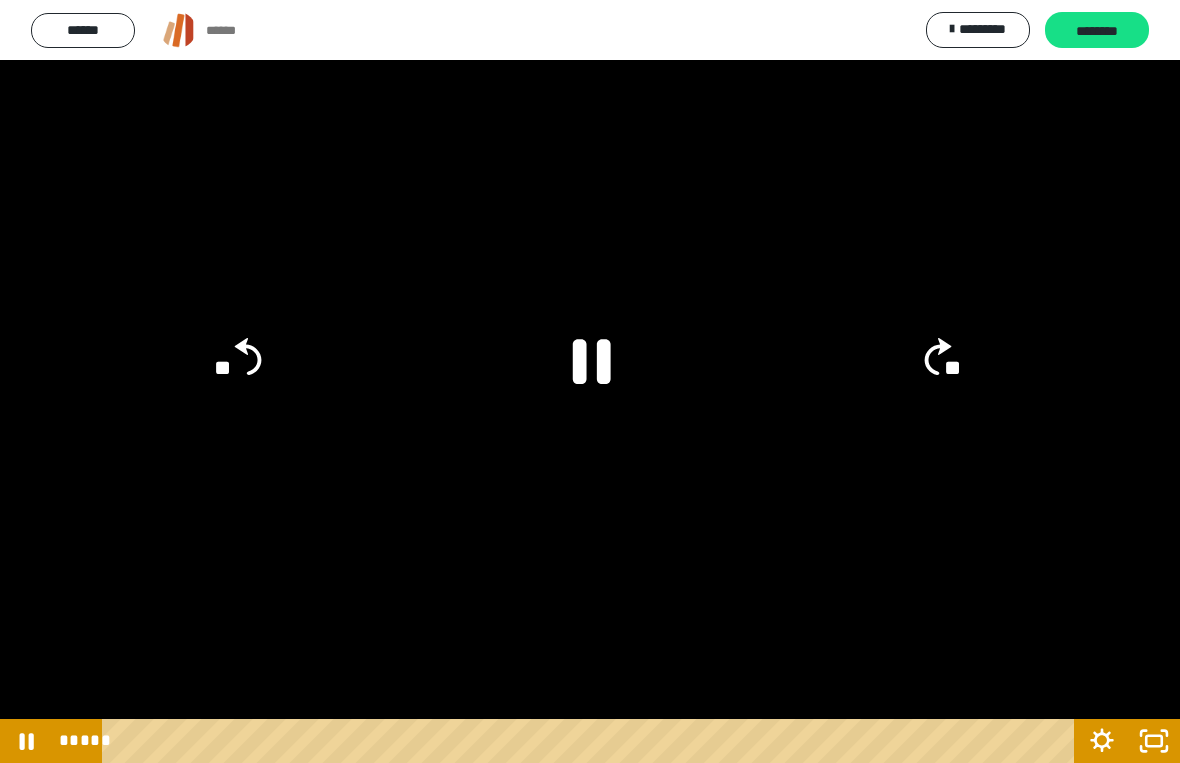 click on "**" 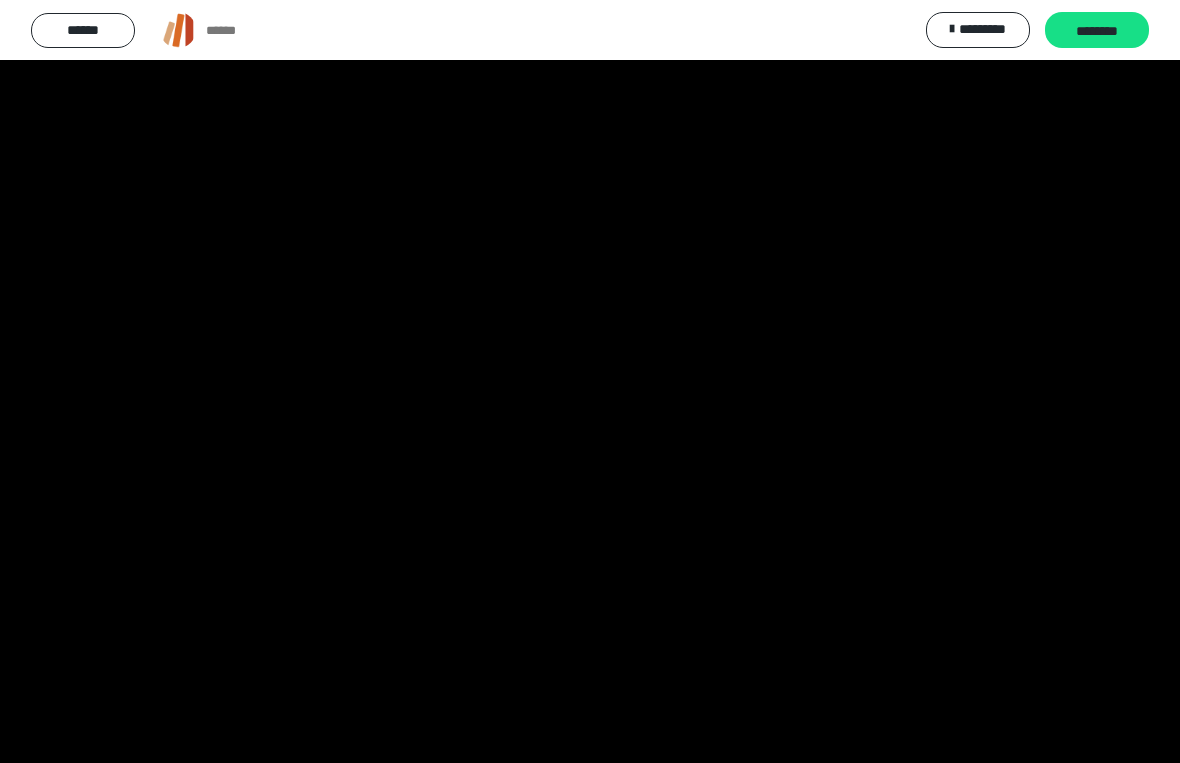 click at bounding box center [590, 381] 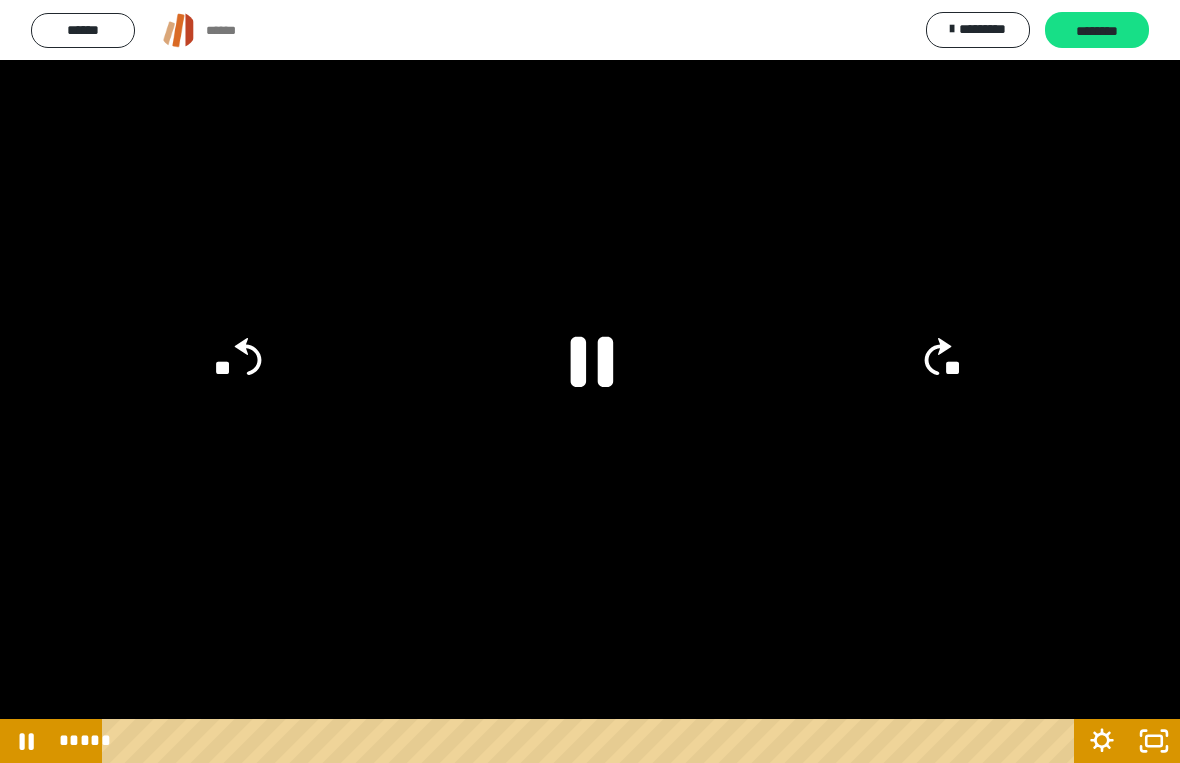 click 